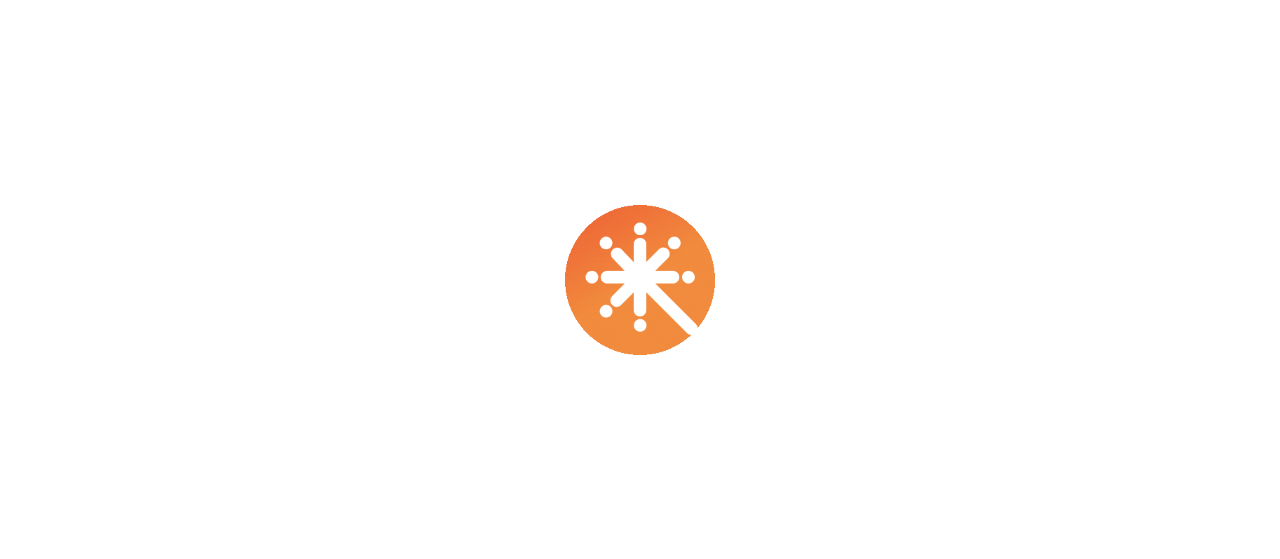 scroll, scrollTop: 0, scrollLeft: 0, axis: both 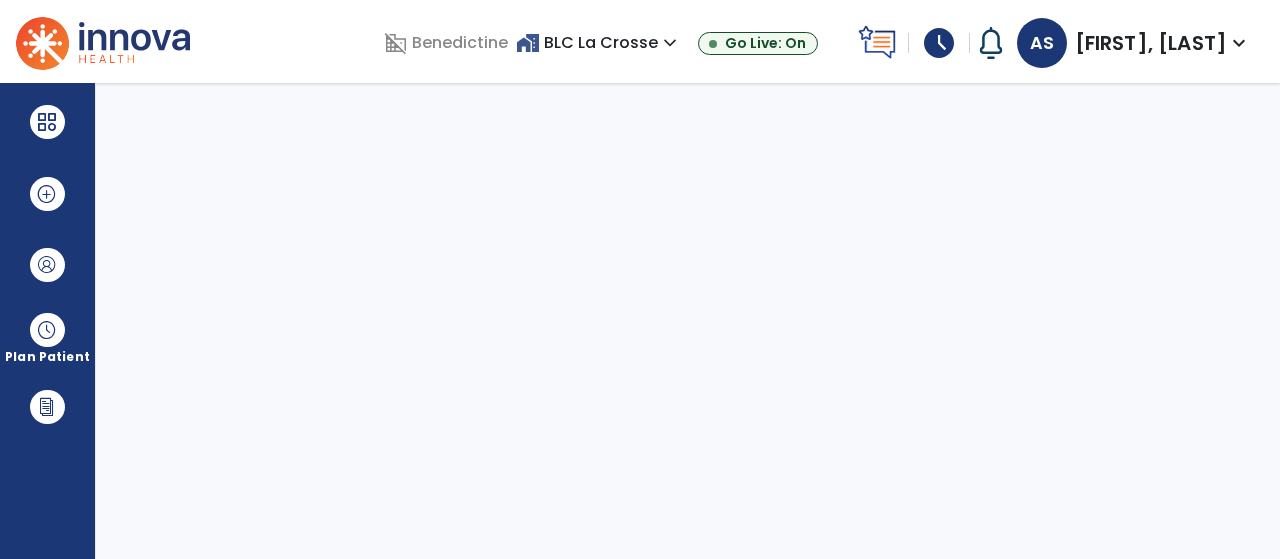 select on "****" 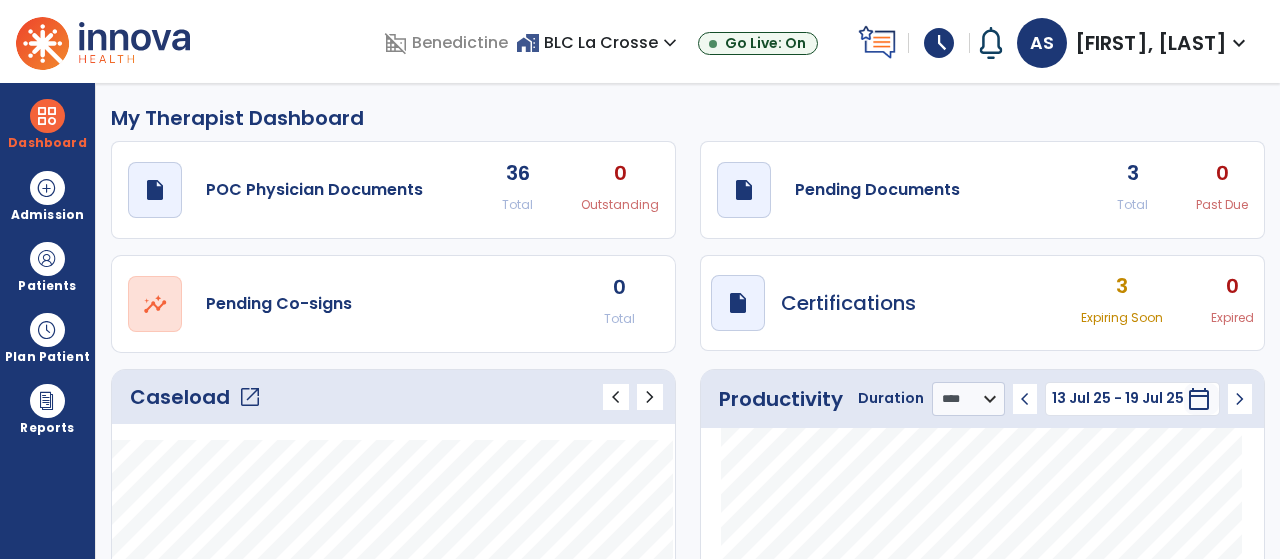 click on "Total" 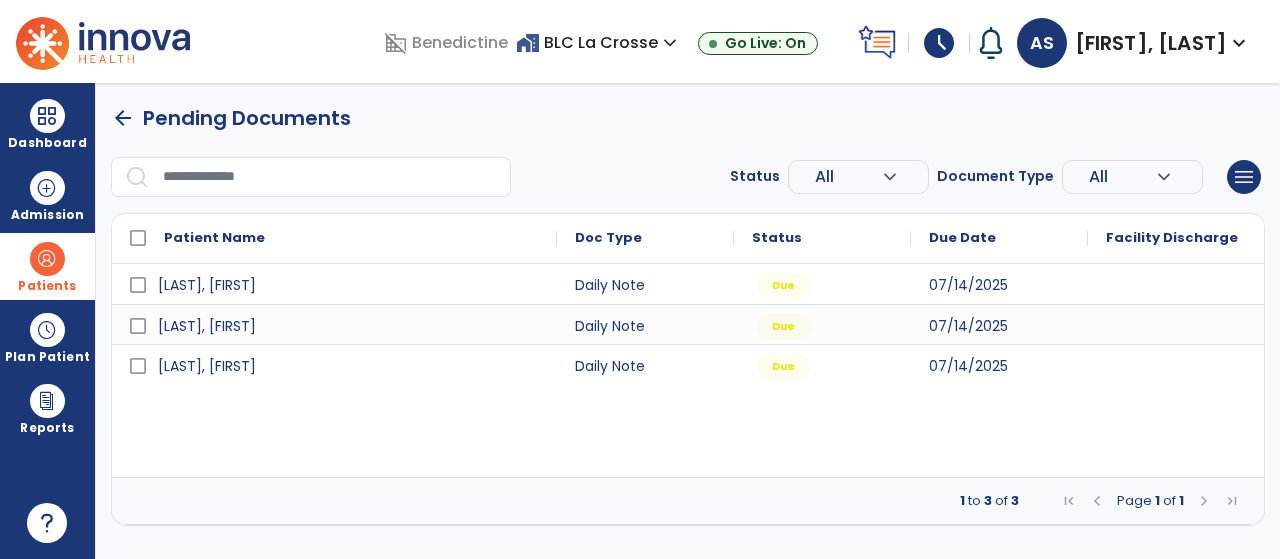 click on "Patients" at bounding box center (47, 286) 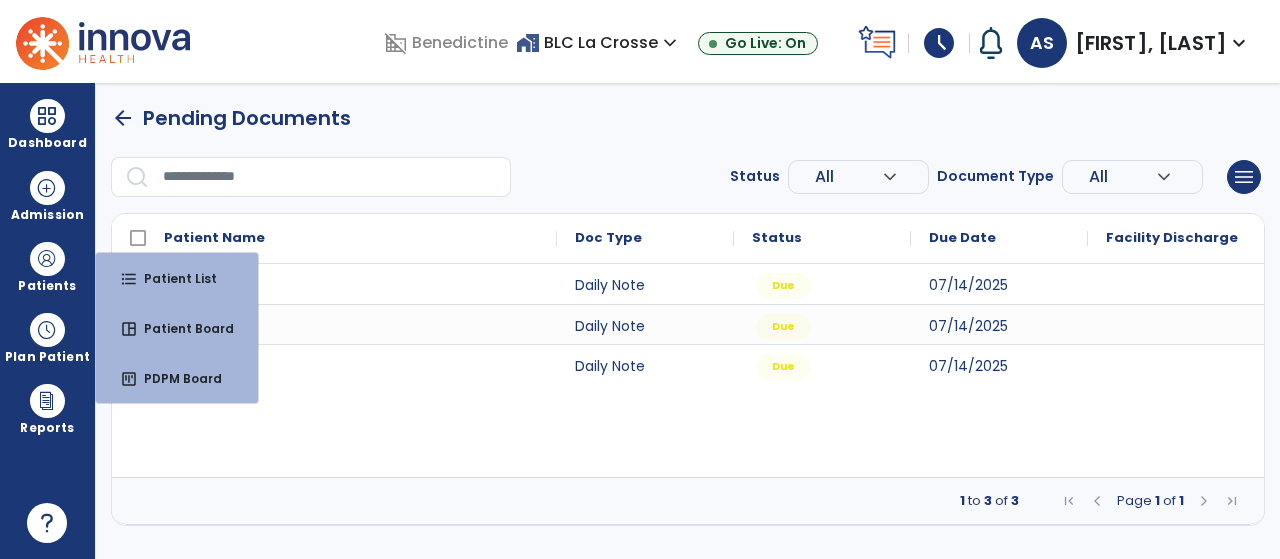 click on "[LAST_NAME], [FIRST_NAME] Daily Note Due [DATE]
[LAST_NAME], [FIRST_NAME] Daily Note Due [DATE]
[LAST_NAME], [FIRST_NAME] Daily Note Due [DATE]" at bounding box center (688, 370) 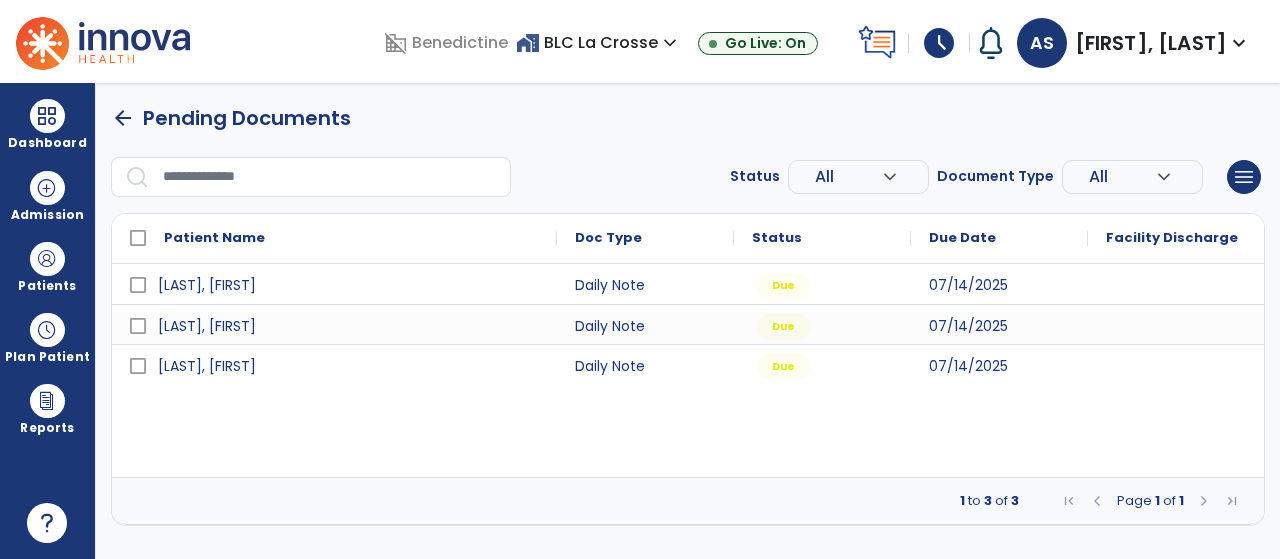 drag, startPoint x: 60, startPoint y: 173, endPoint x: 134, endPoint y: 107, distance: 99.15644 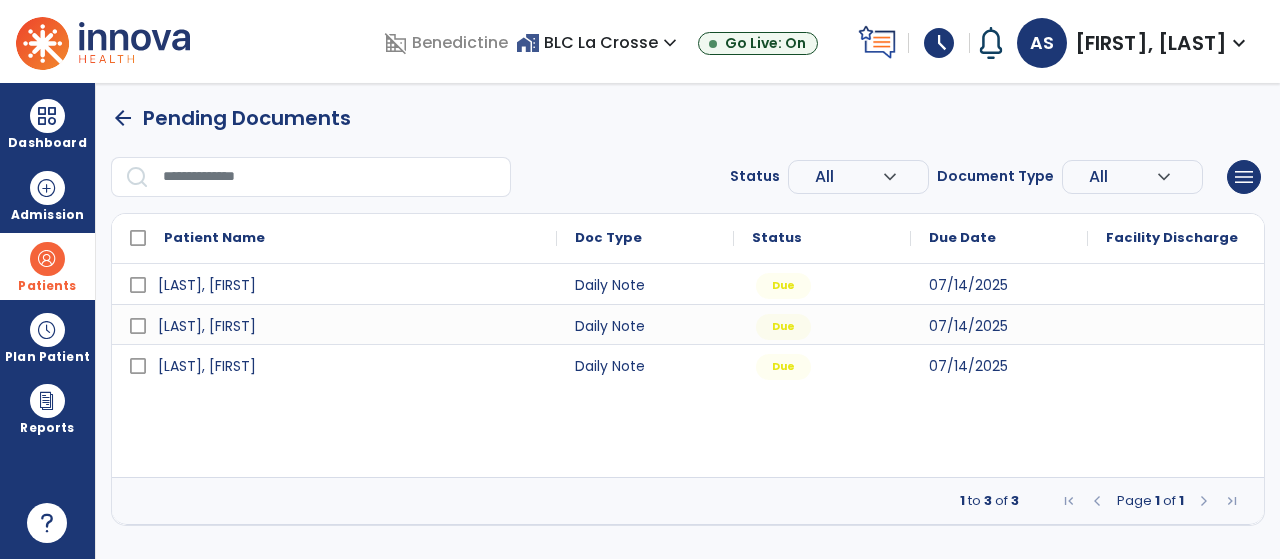 click on "Patients" at bounding box center [47, 286] 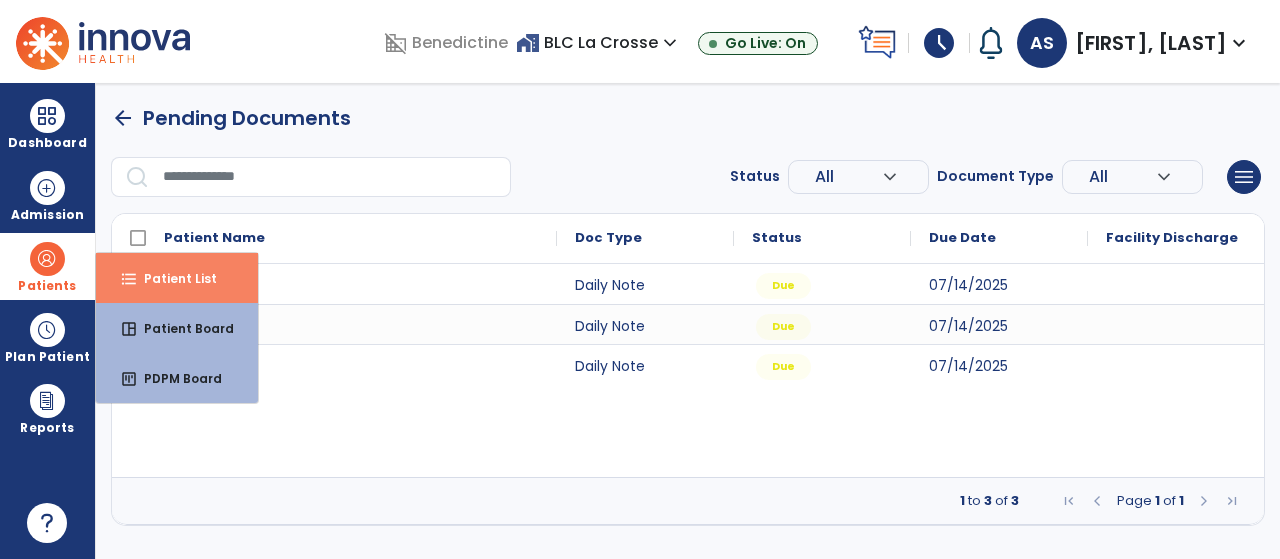click on "format_list_bulleted  Patient List" at bounding box center [177, 278] 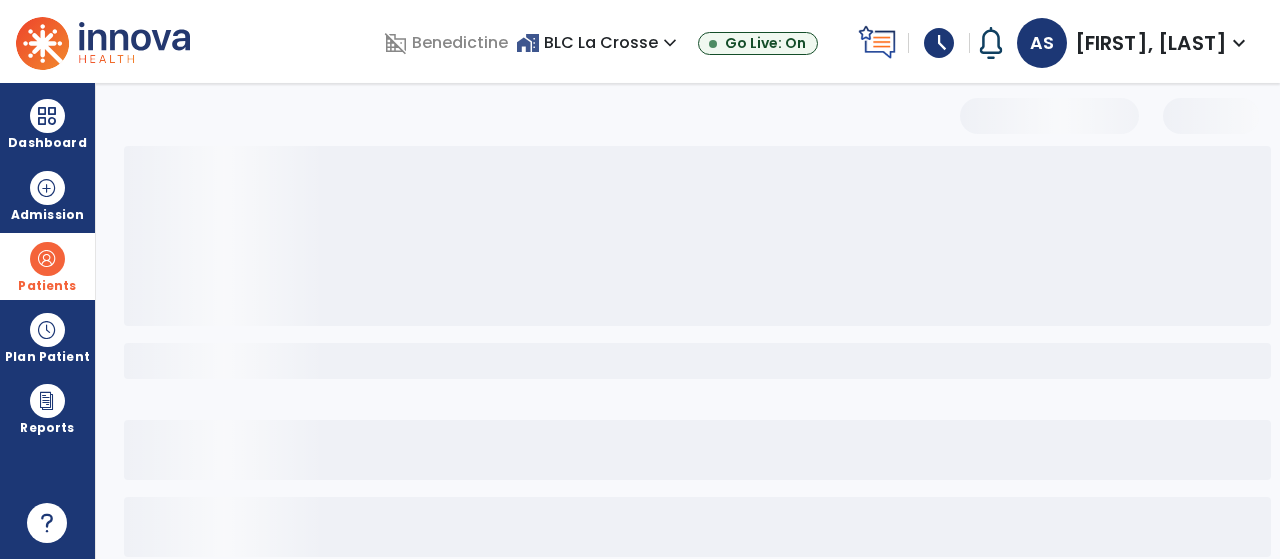 select on "***" 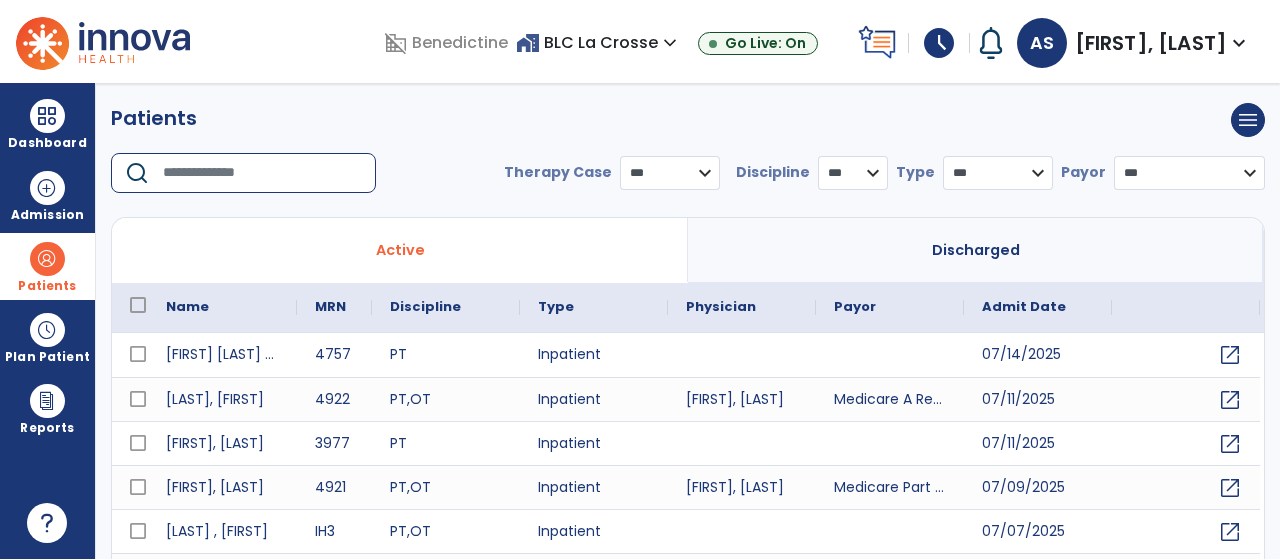 click at bounding box center [262, 173] 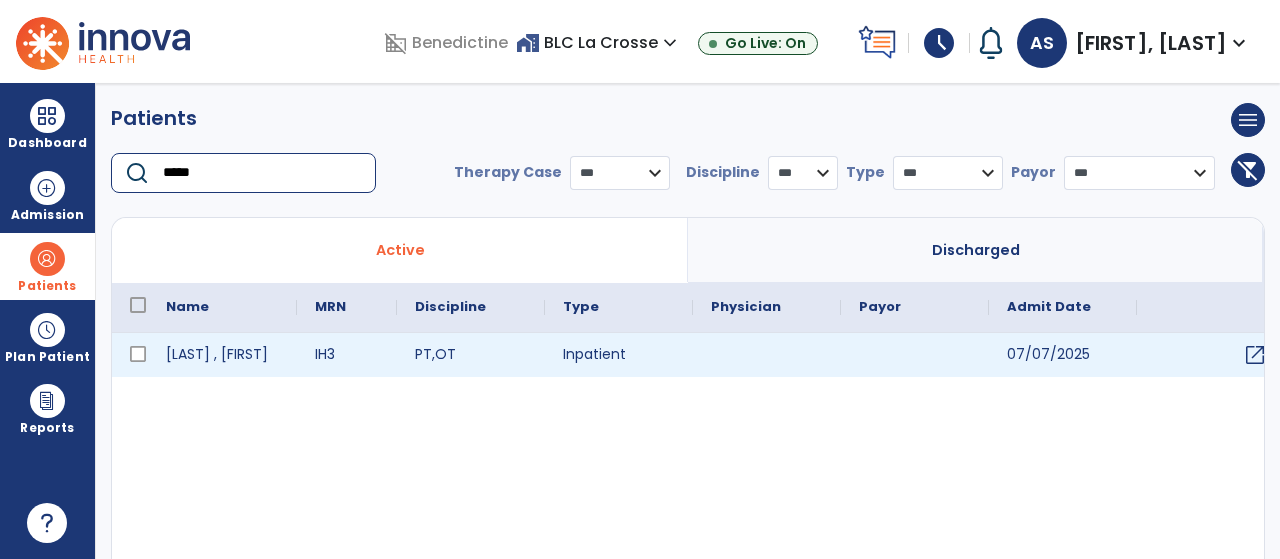 type on "*****" 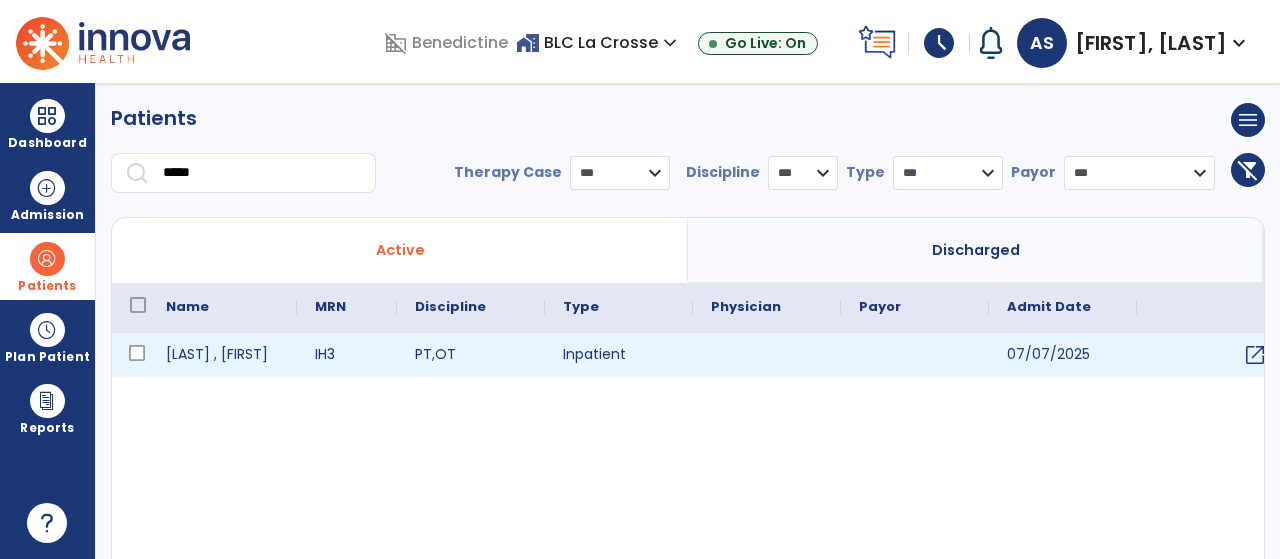 drag, startPoint x: 164, startPoint y: 357, endPoint x: 138, endPoint y: 366, distance: 27.513634 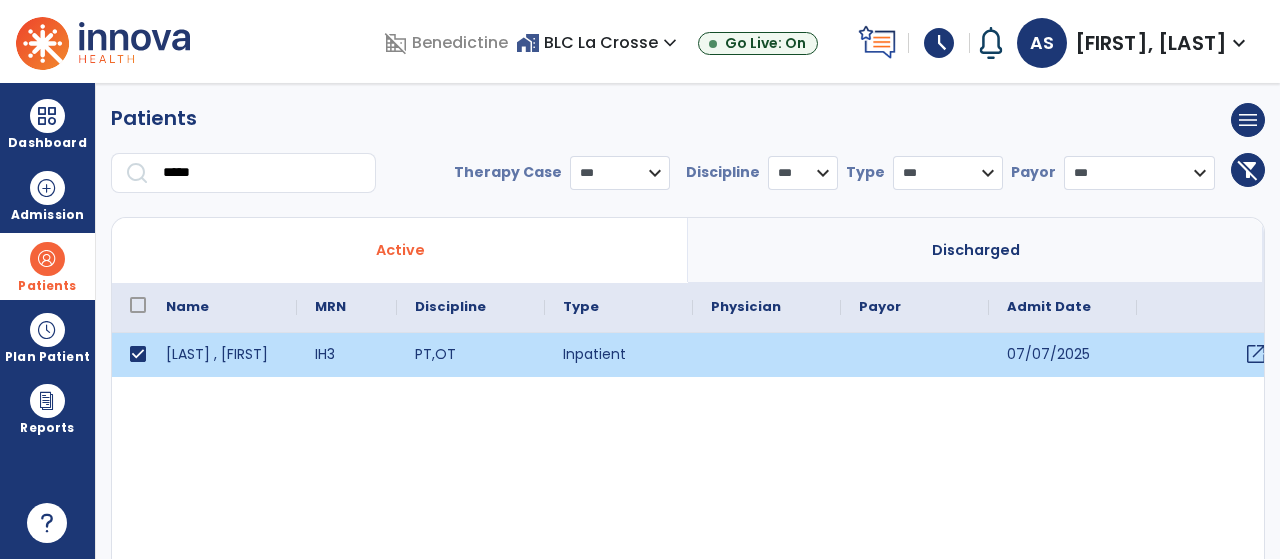 click on "open_in_new" at bounding box center (1256, 354) 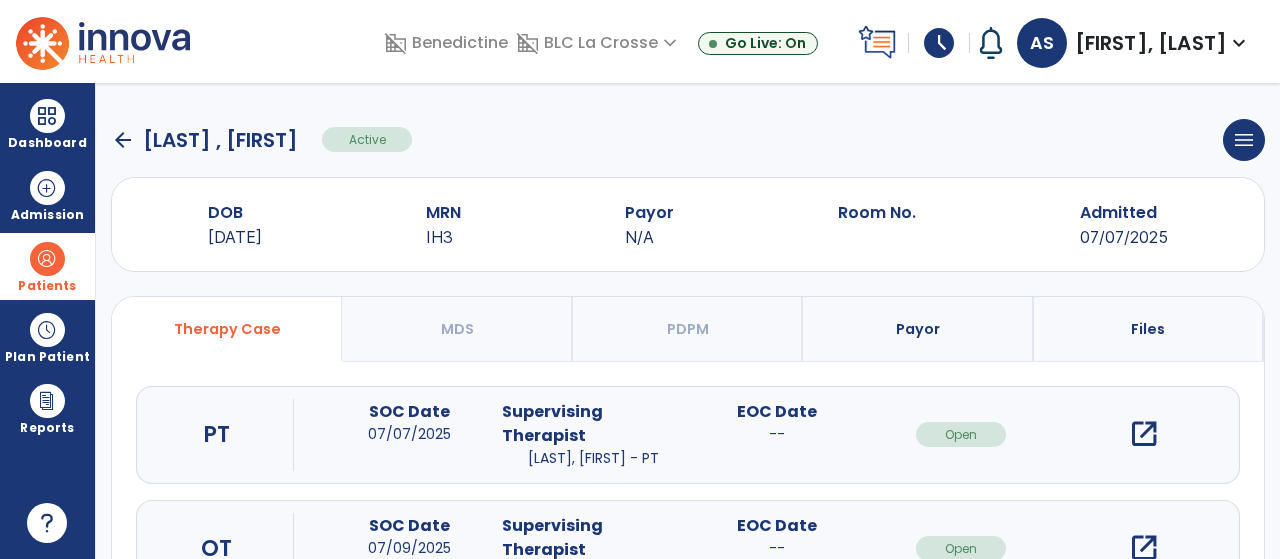 scroll, scrollTop: 197, scrollLeft: 0, axis: vertical 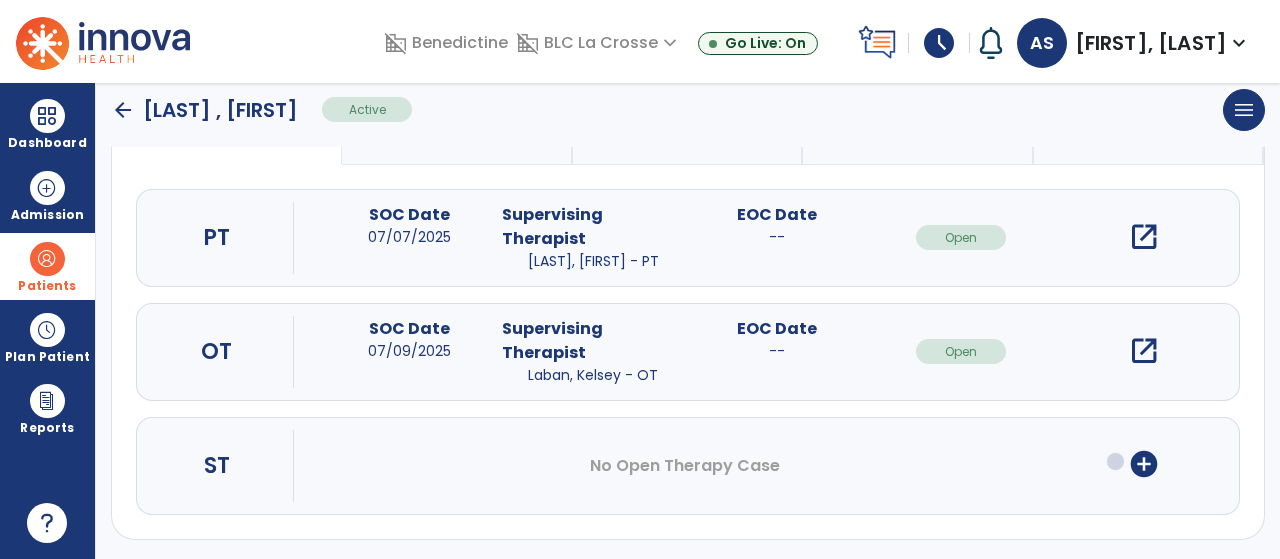 click on "add_circle" at bounding box center (1144, 464) 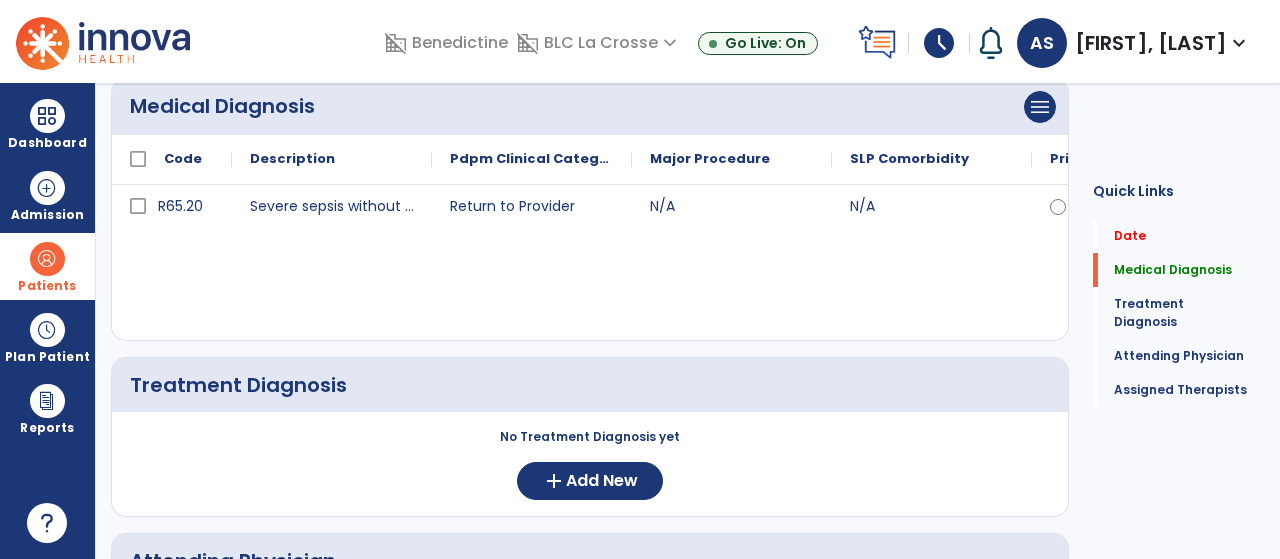 scroll, scrollTop: 0, scrollLeft: 0, axis: both 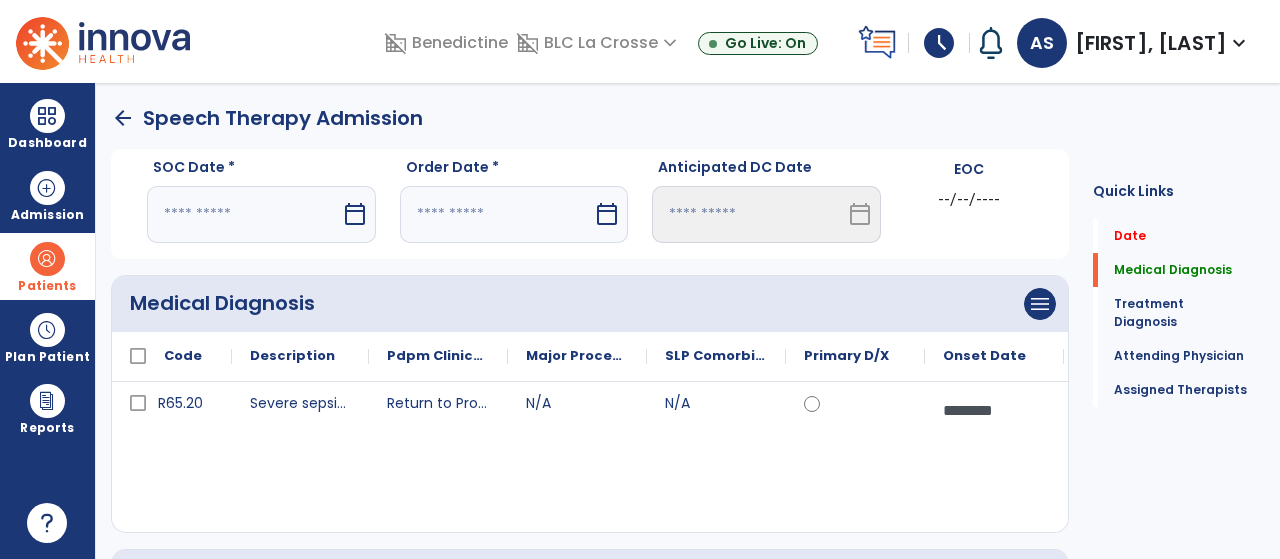 click at bounding box center (244, 214) 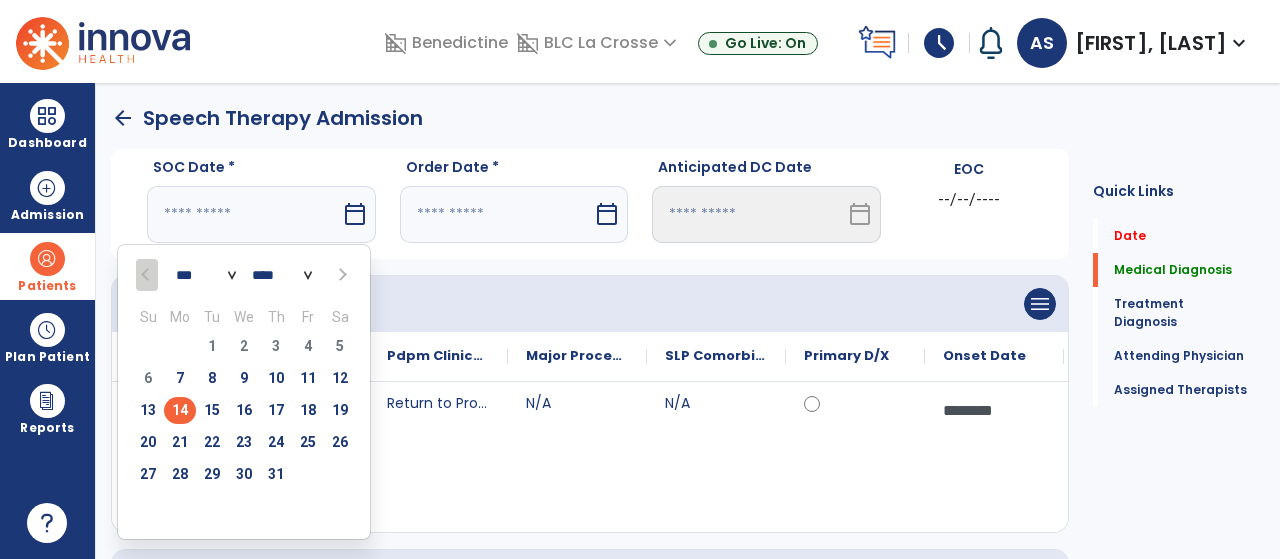 click on "14" at bounding box center [180, 410] 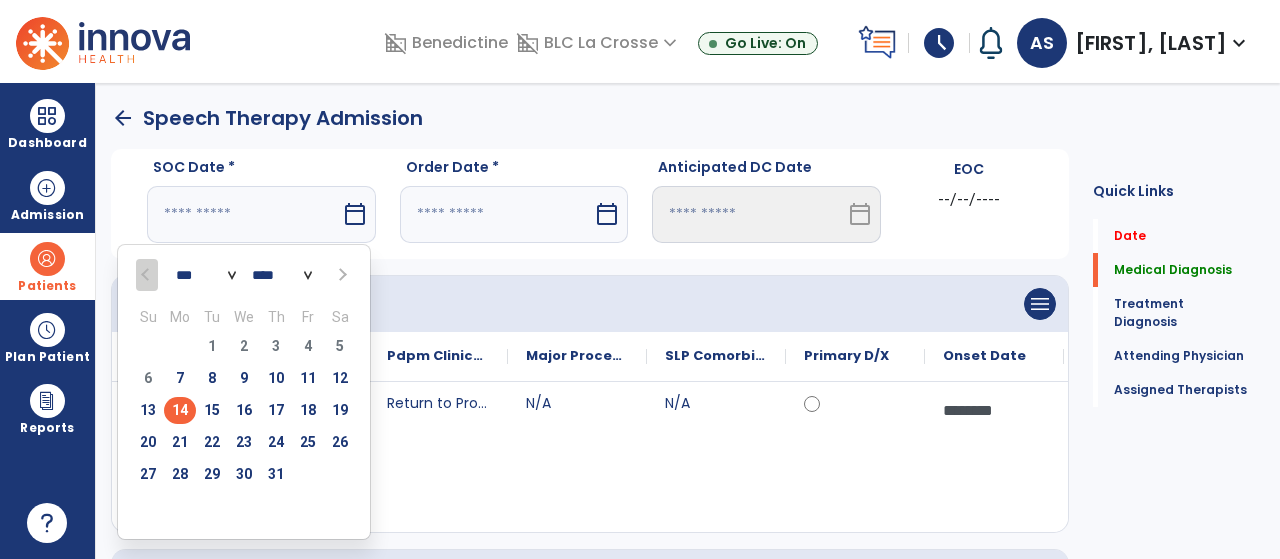 type on "*********" 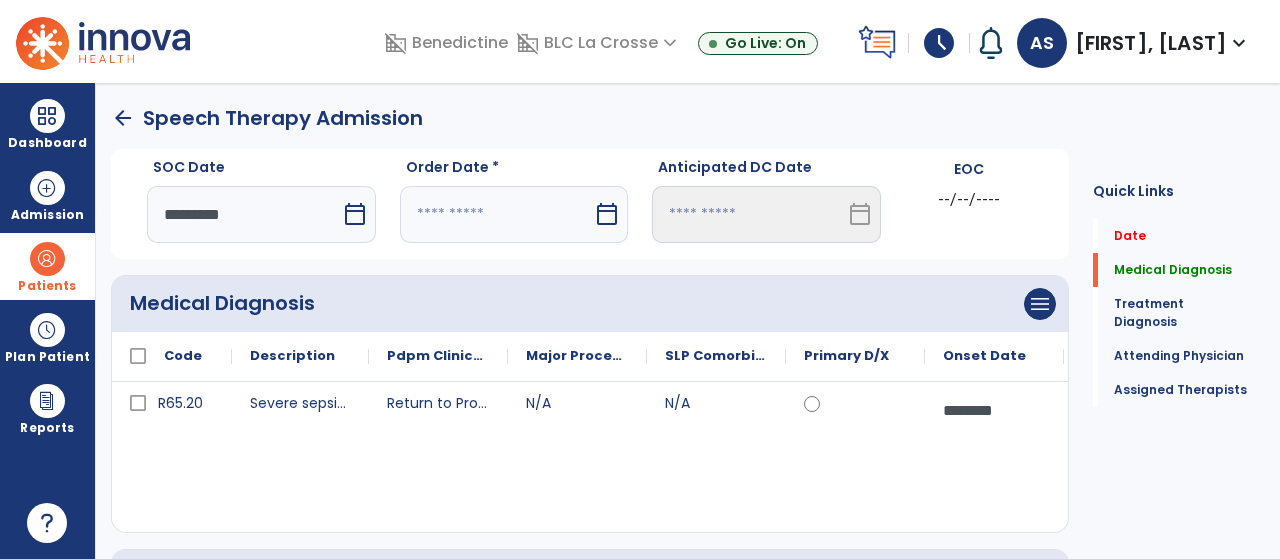 click at bounding box center (497, 214) 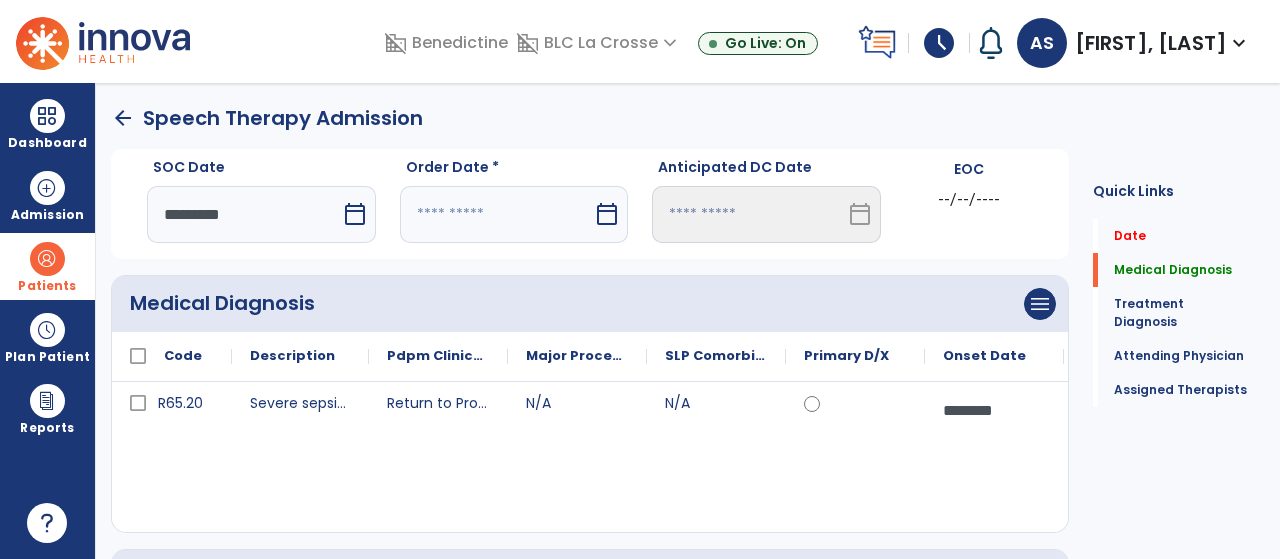 select on "*" 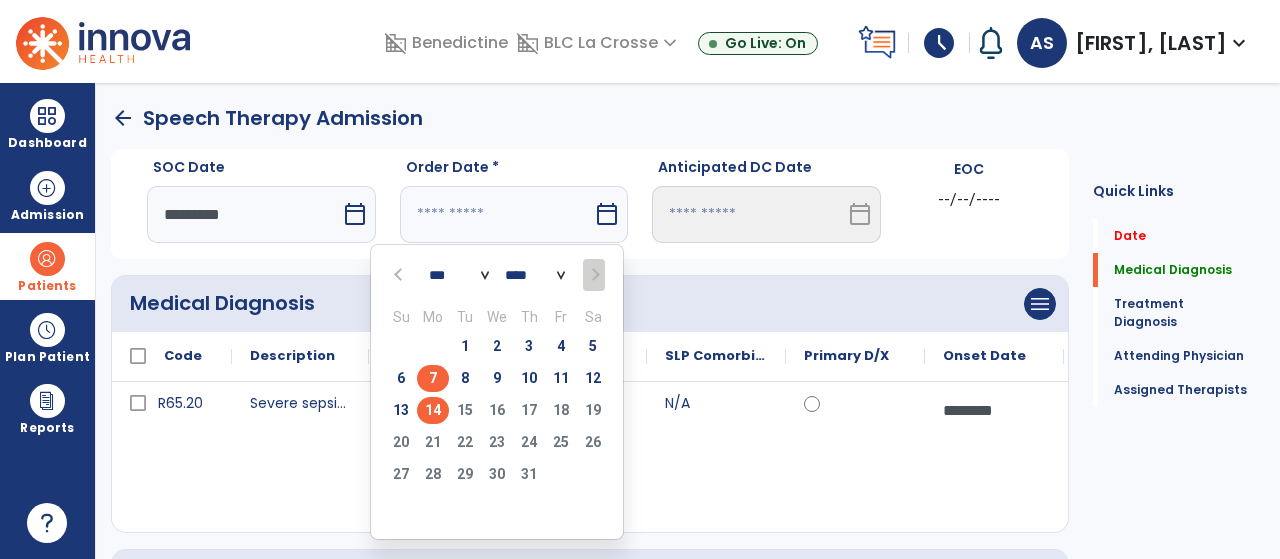 click on "7" at bounding box center [433, 378] 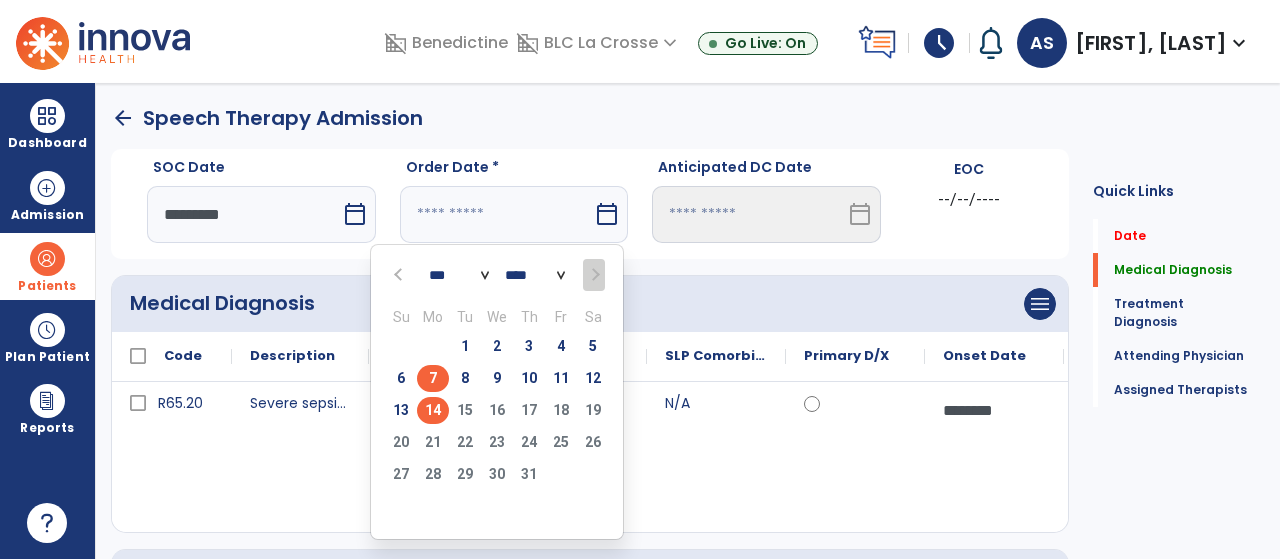 type on "********" 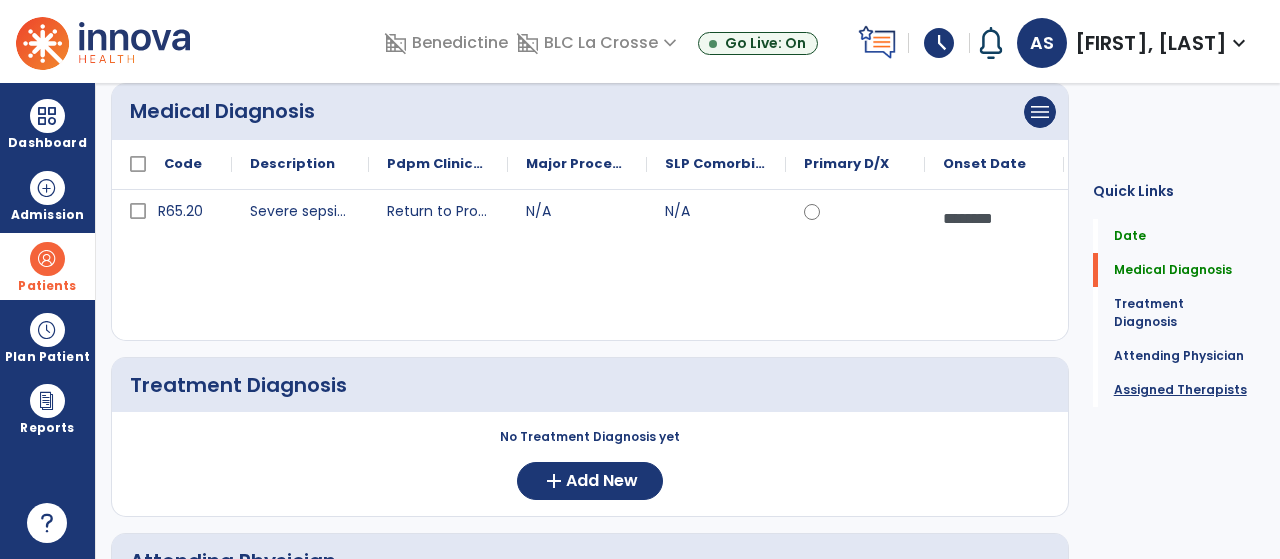 scroll, scrollTop: 200, scrollLeft: 0, axis: vertical 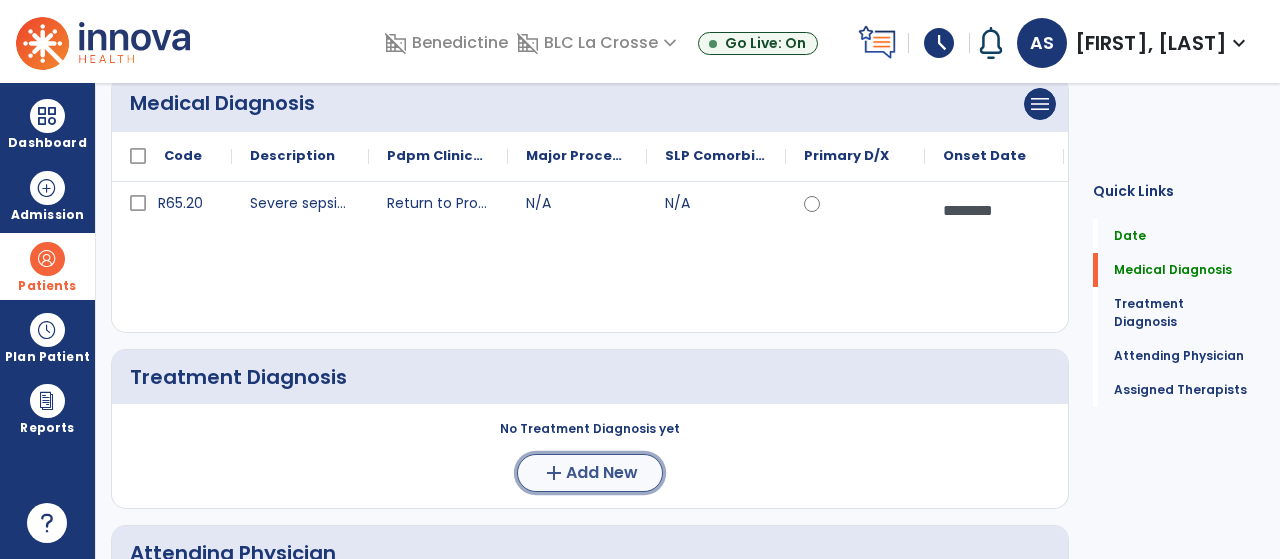 click on "add  Add New" 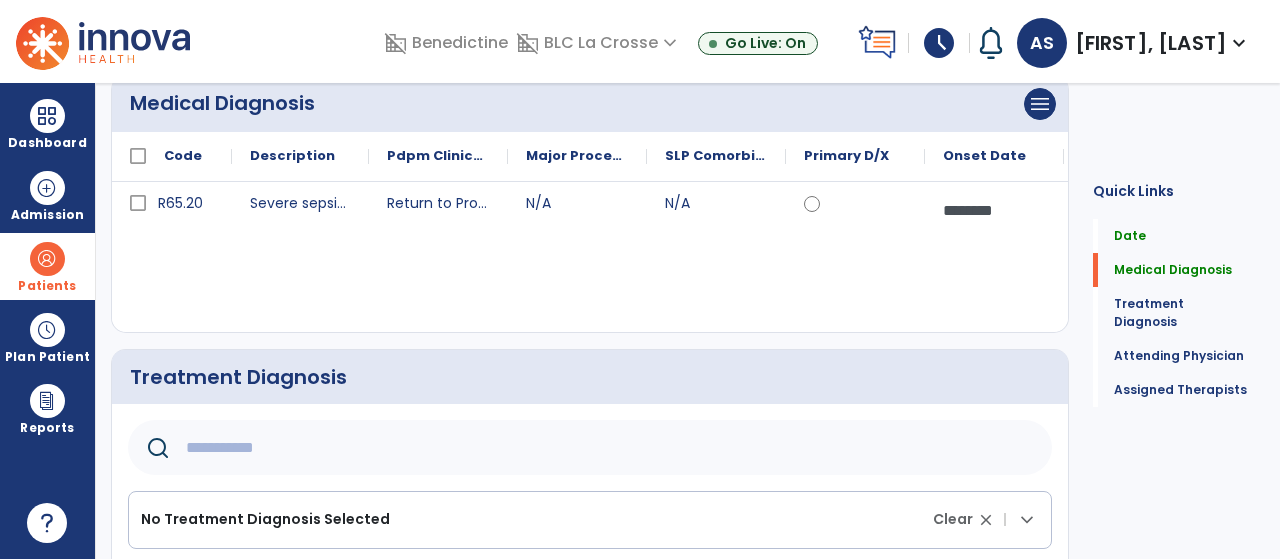 click 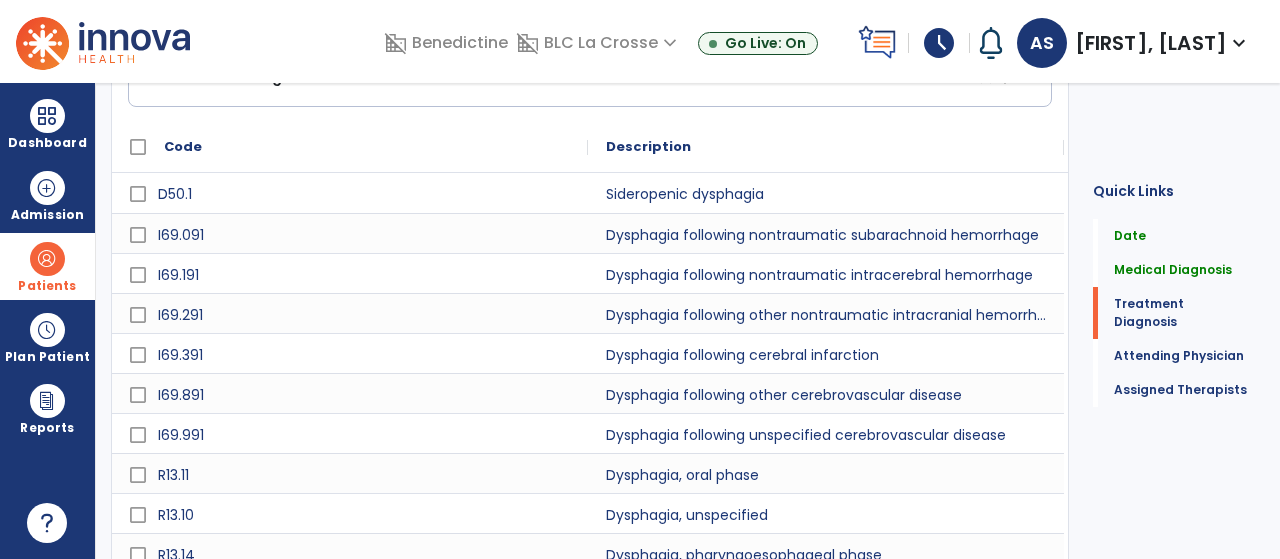 scroll, scrollTop: 698, scrollLeft: 0, axis: vertical 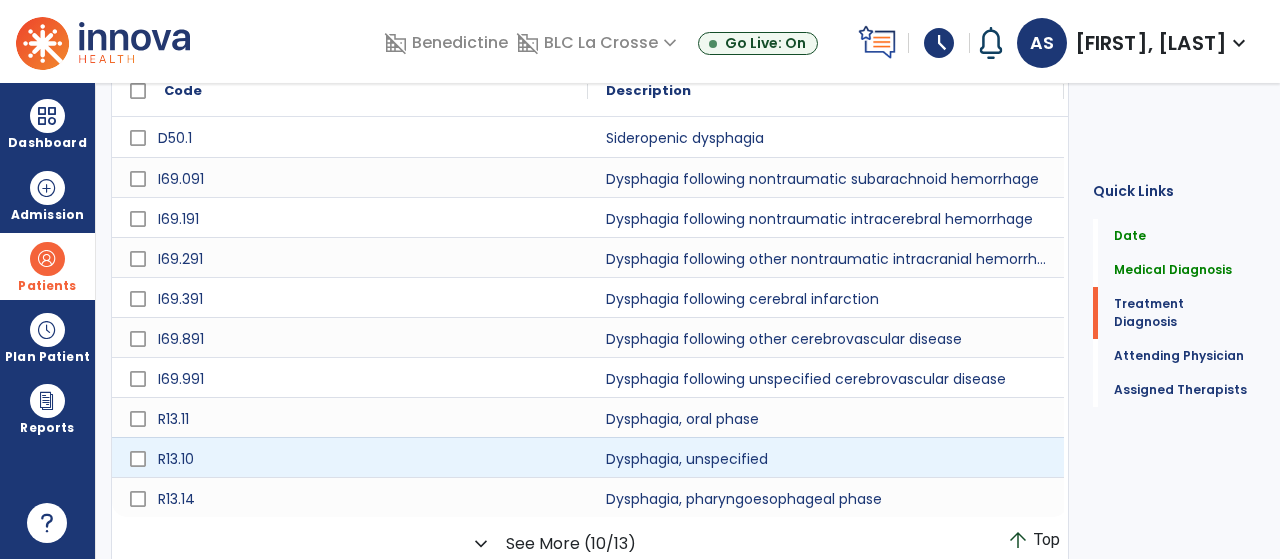 type on "*********" 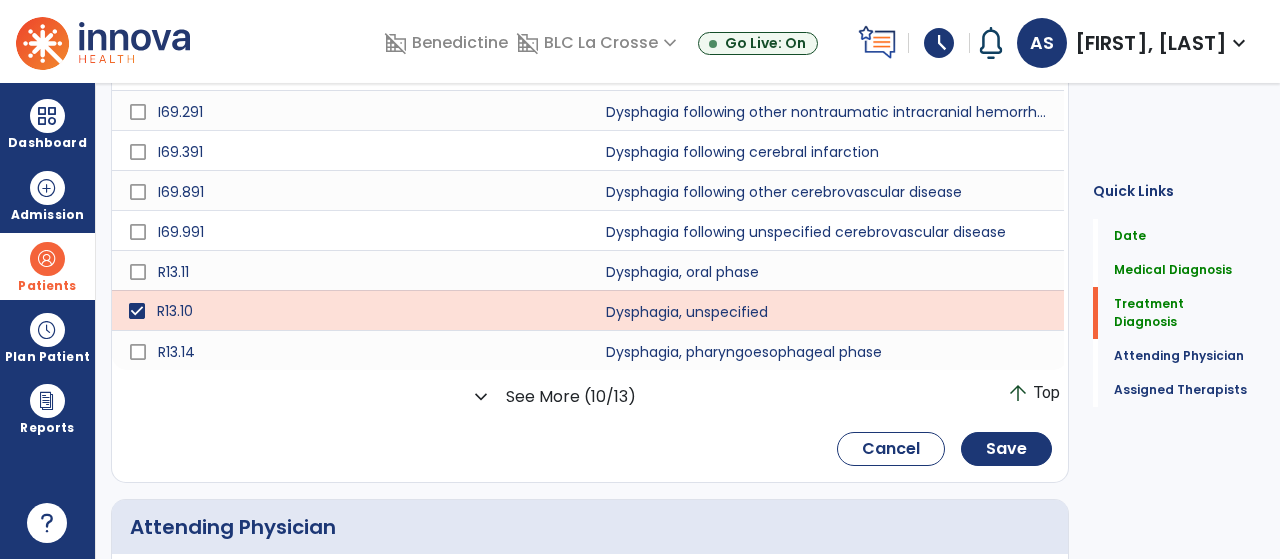 scroll, scrollTop: 853, scrollLeft: 0, axis: vertical 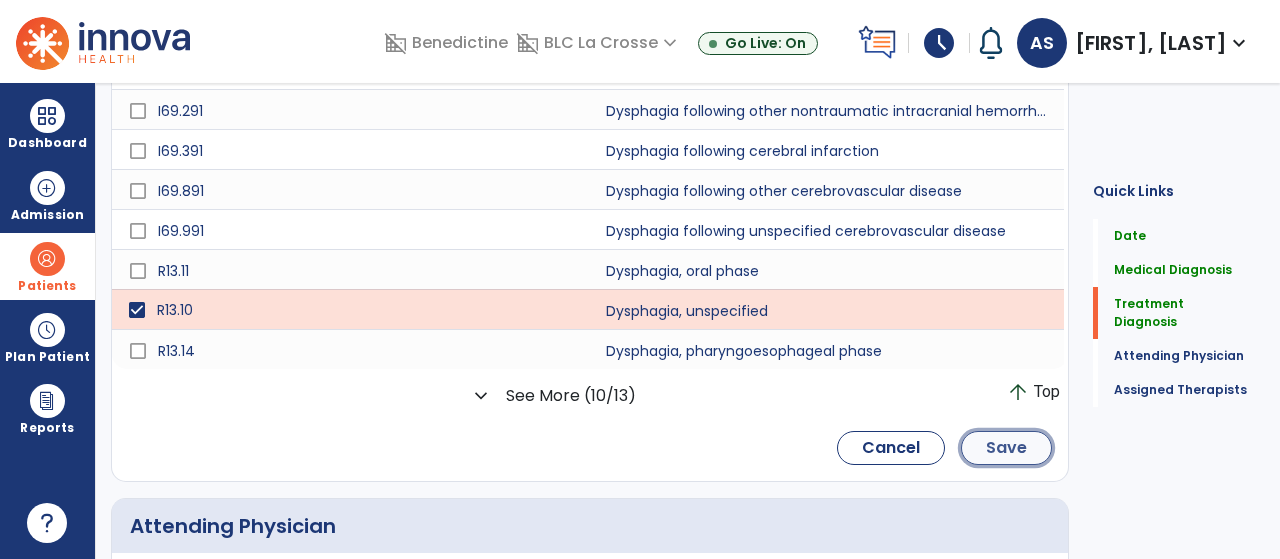 click on "Save" 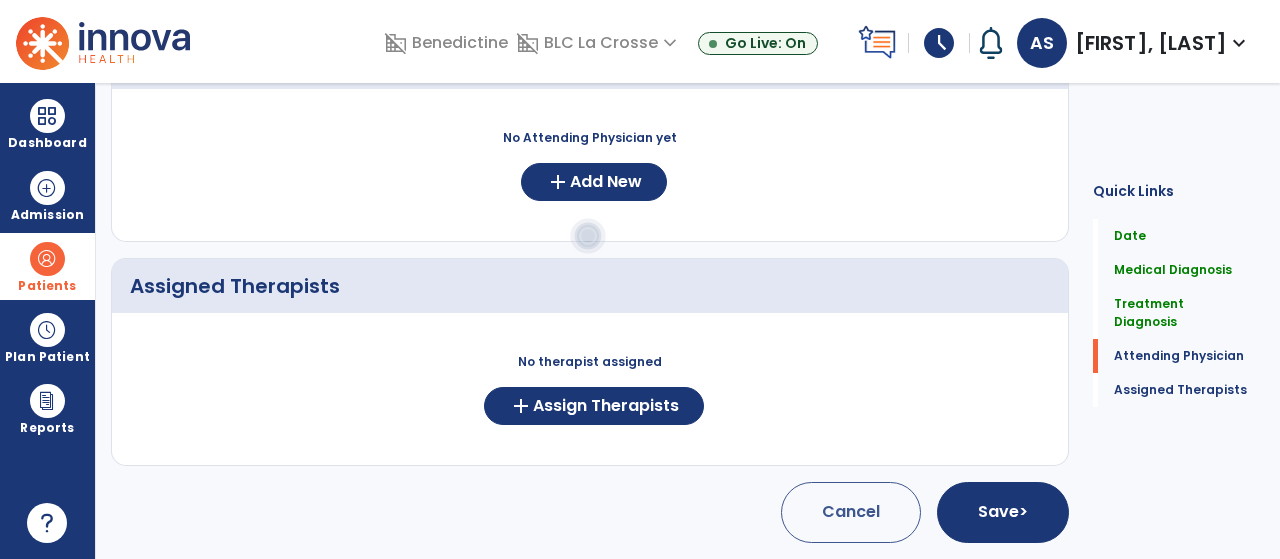 scroll, scrollTop: 688, scrollLeft: 0, axis: vertical 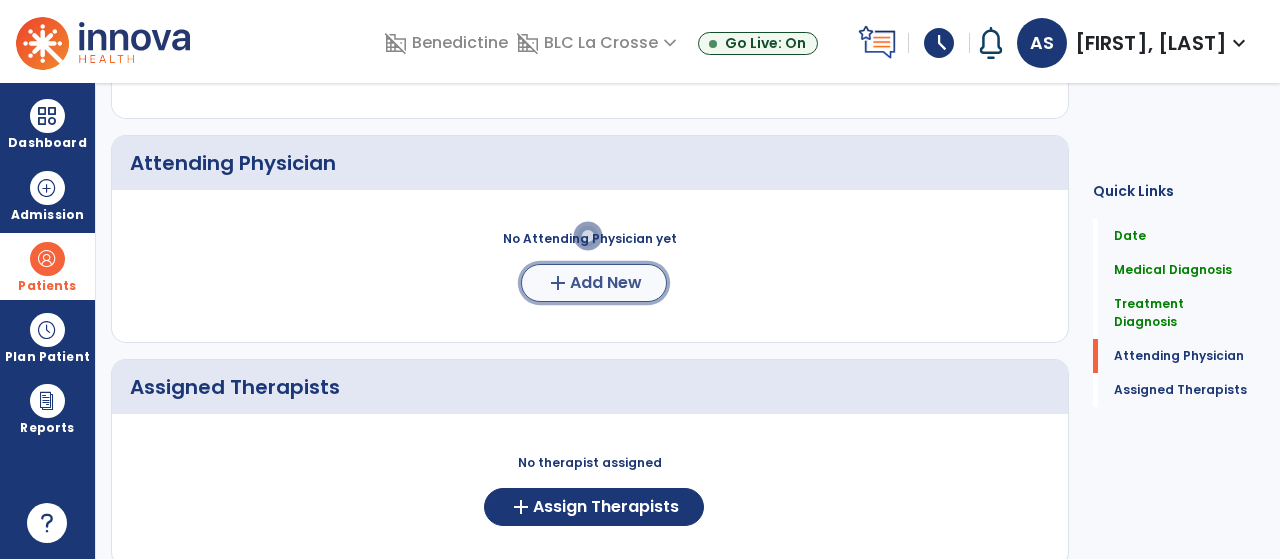 click on "Add New" 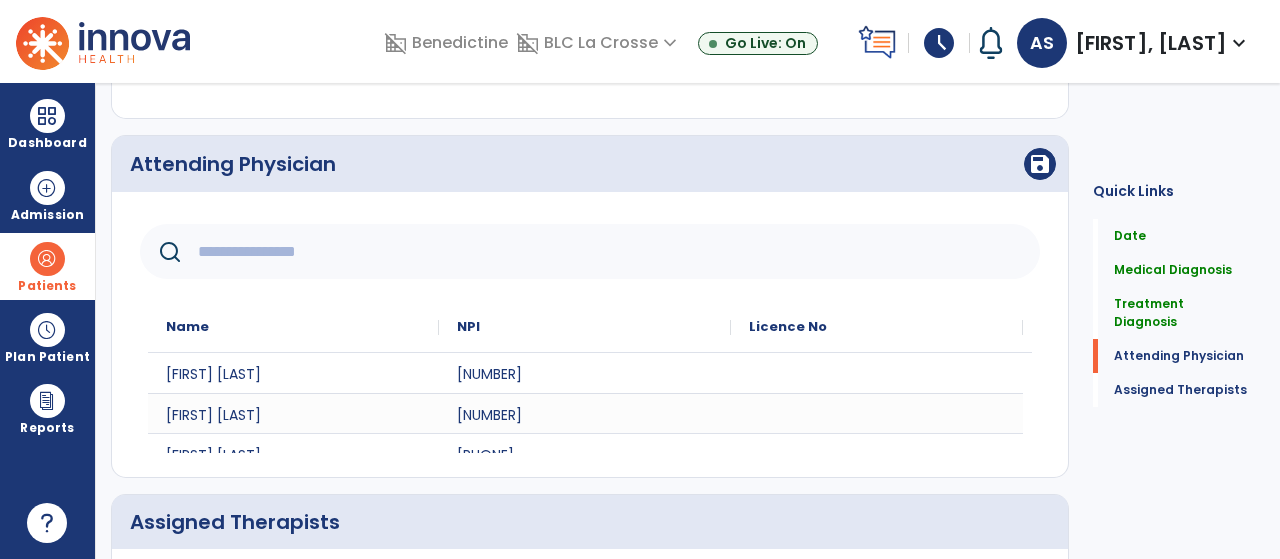 click 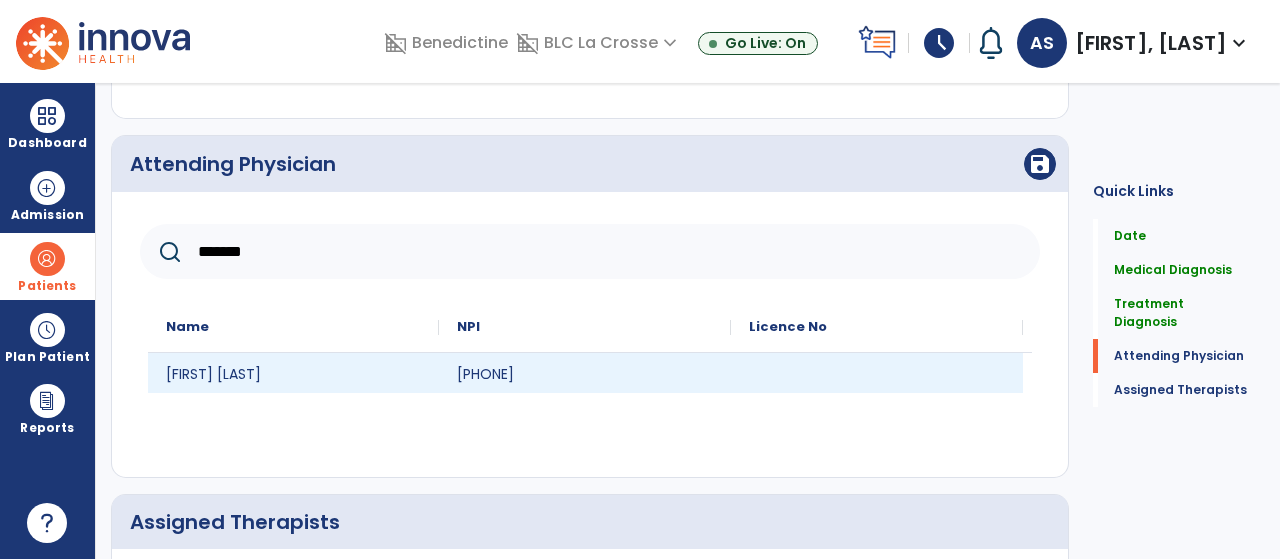 type on "*******" 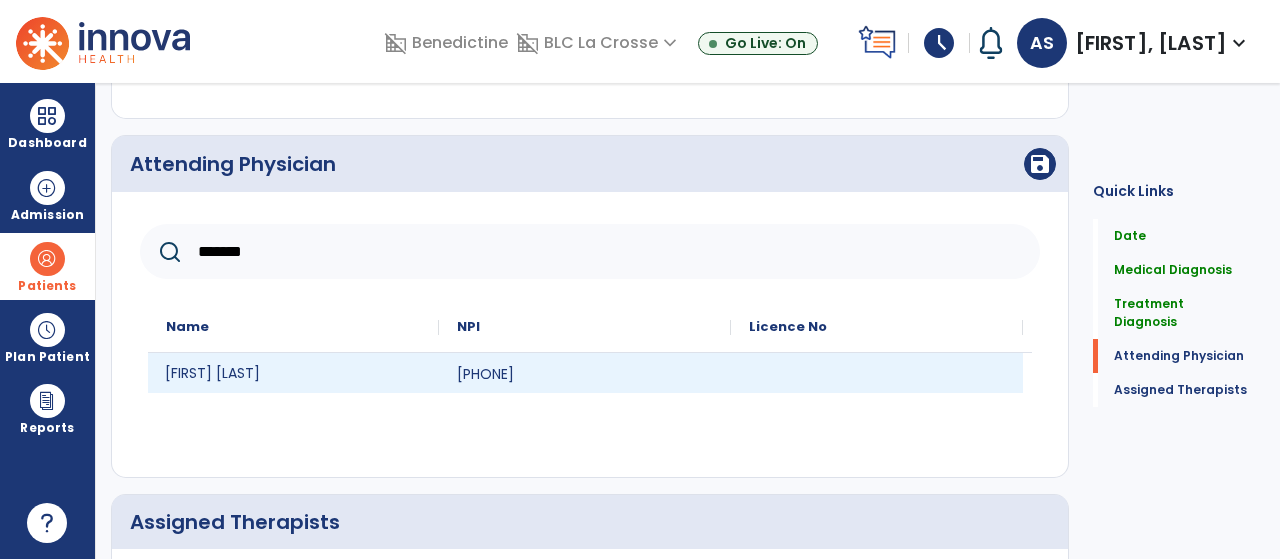 click on "[FIRST] [LAST]" 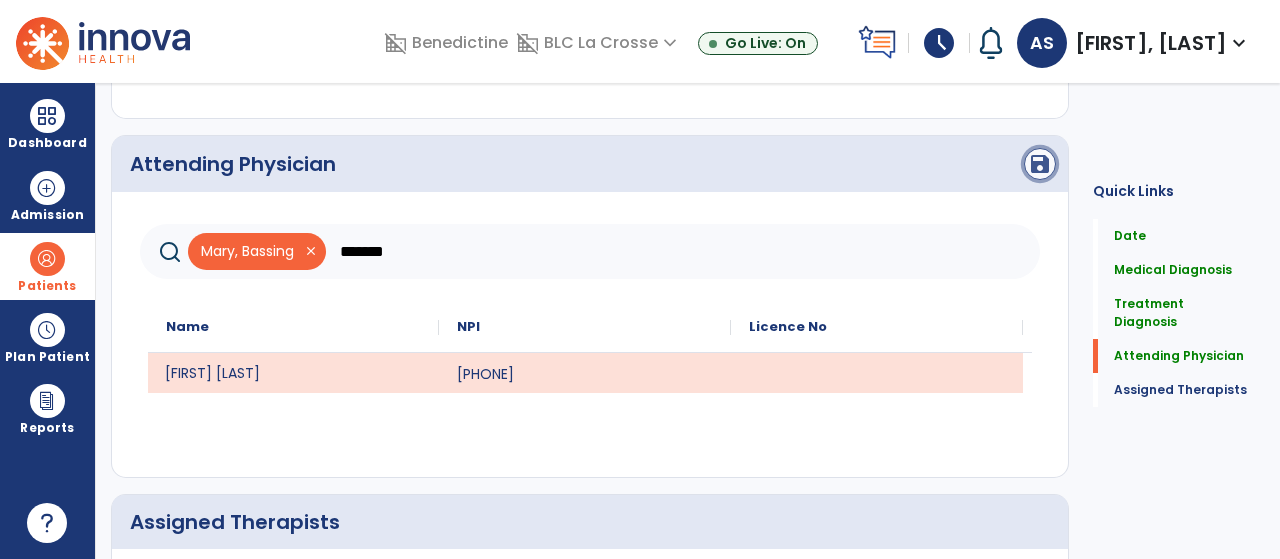 click on "save" 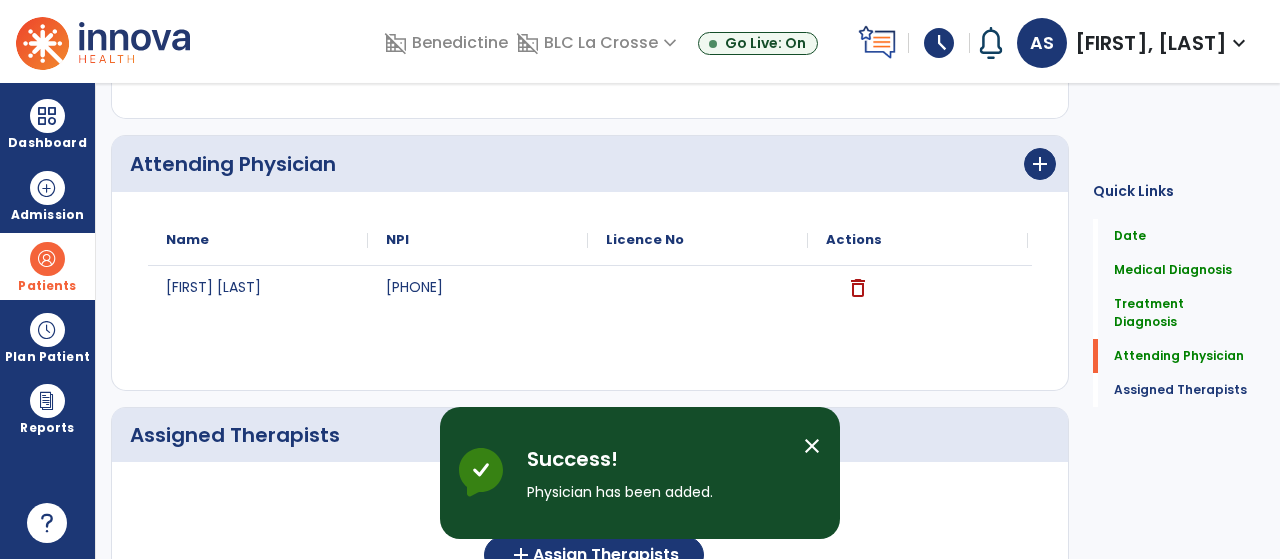 click on "close" at bounding box center [820, 449] 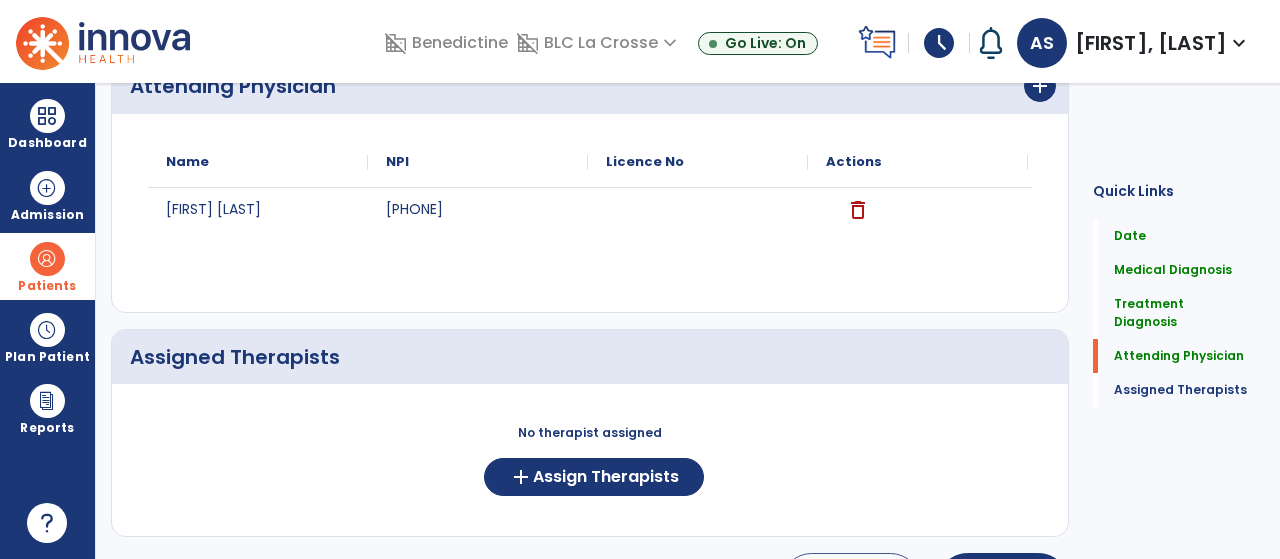 scroll, scrollTop: 774, scrollLeft: 0, axis: vertical 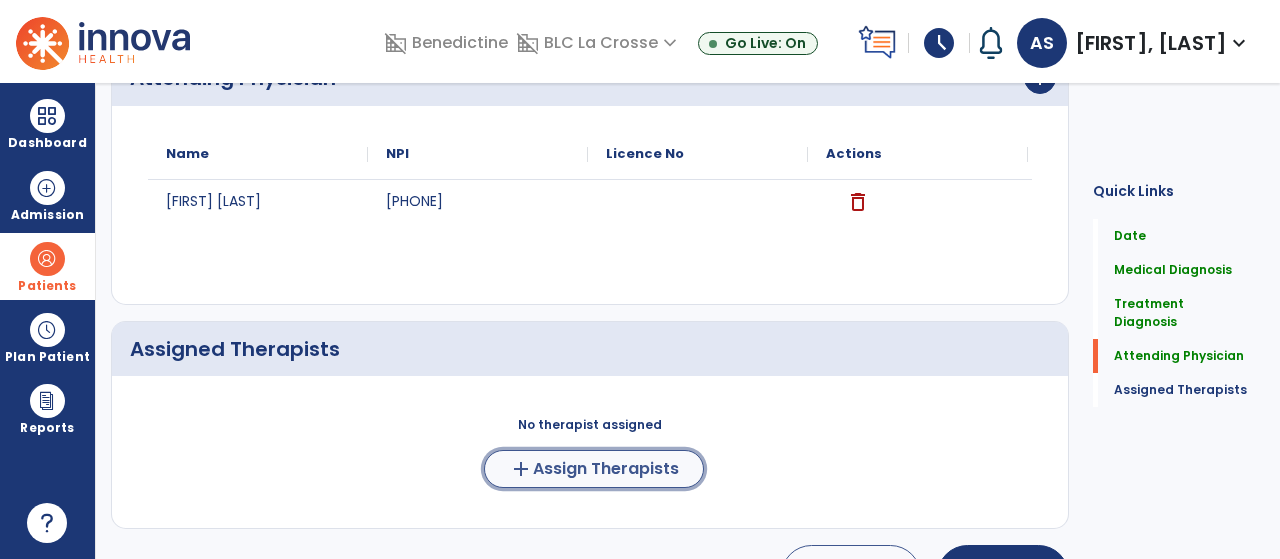 click on "add  Assign Therapists" 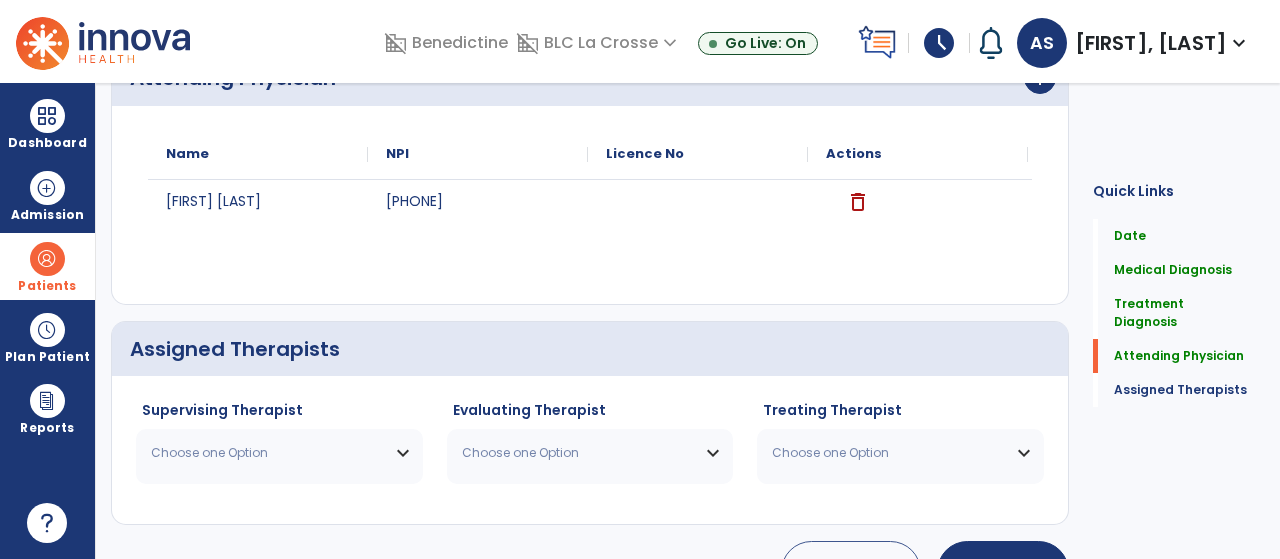 click on "Choose one Option Caldwell Antonio ST NPI # N/A License # 9068 Jansen Paige ST NPI # N/A License # 6607-154 O'laughlin Amy ST NPI # N/A License # 8502 Sacia Abigail ST NPI # N/A License # 6891-154 Shones Jessica ST NPI # N/A License # 7591" 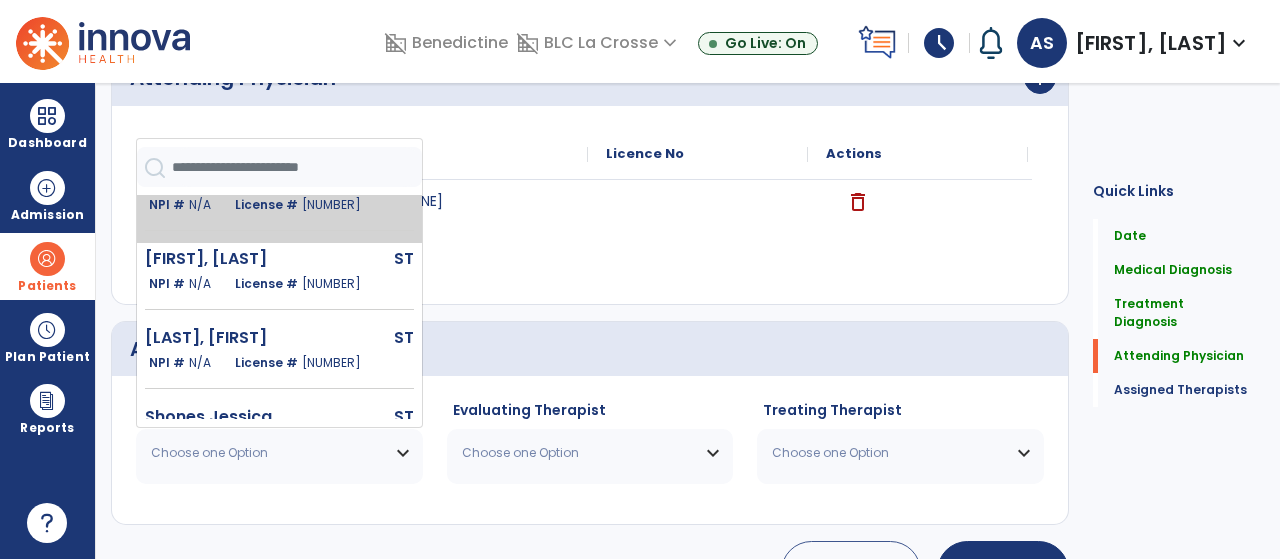 scroll, scrollTop: 123, scrollLeft: 0, axis: vertical 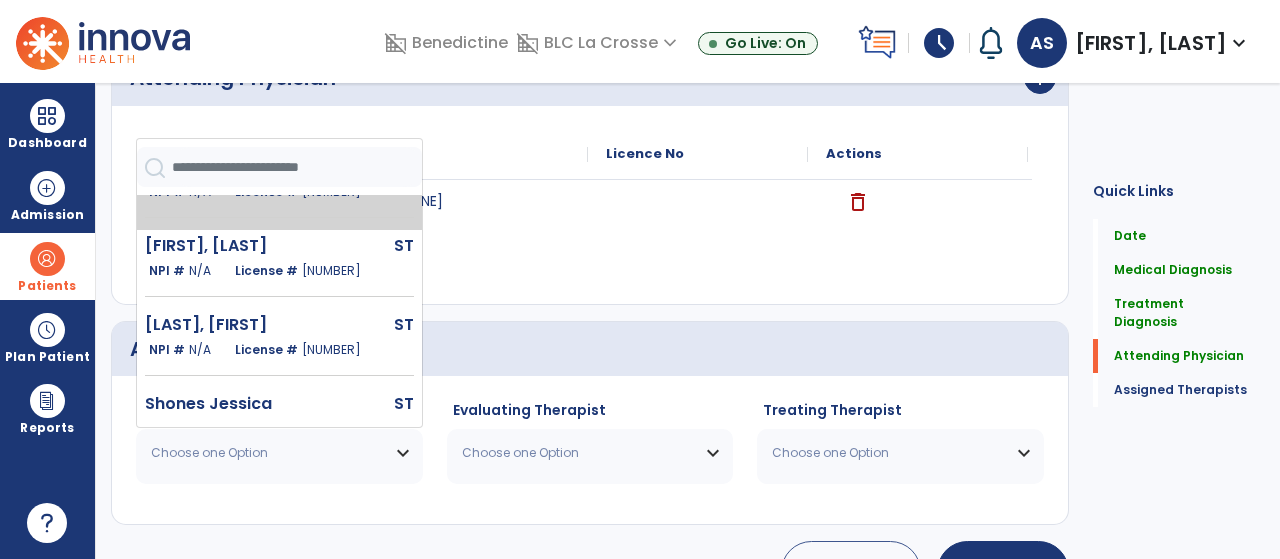 click on "[LAST], [FIRST]" 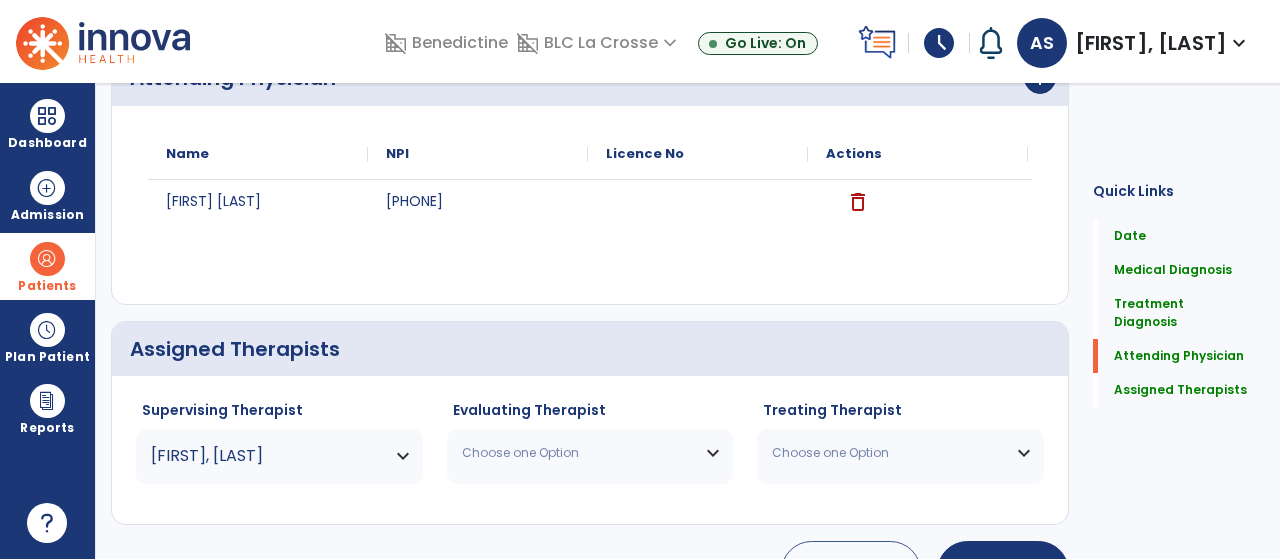 click on "Choose one Option" at bounding box center (590, 453) 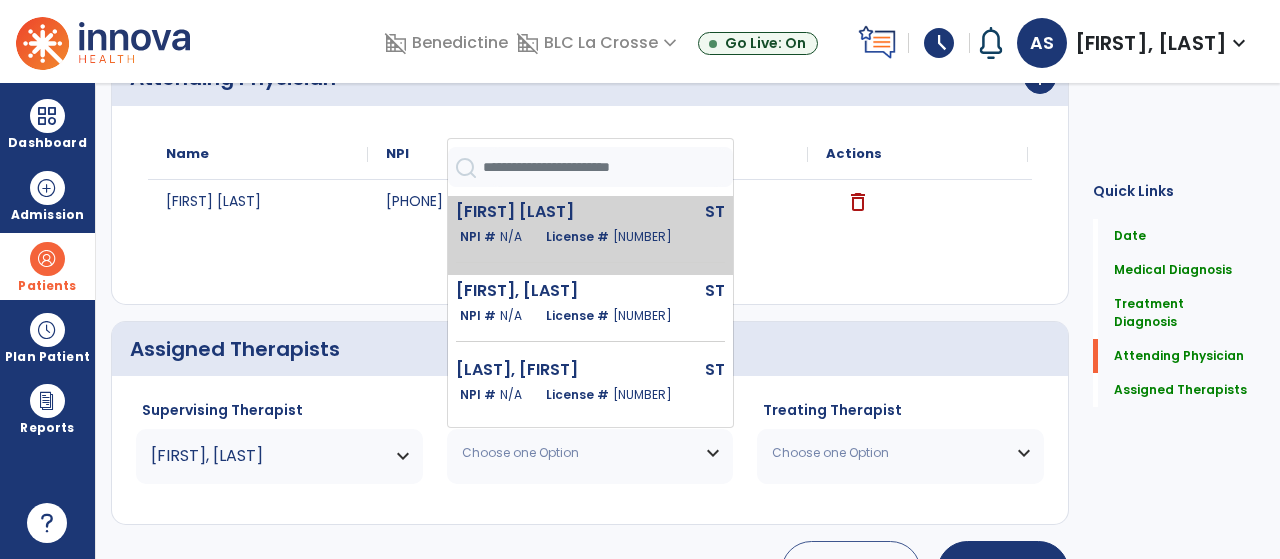 scroll, scrollTop: 79, scrollLeft: 0, axis: vertical 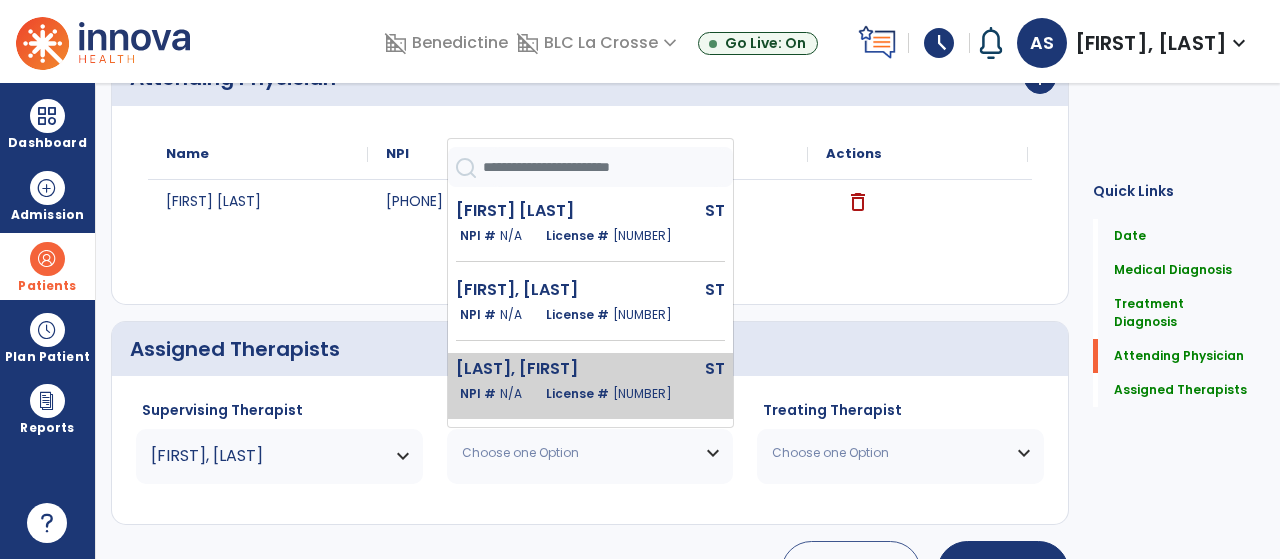 click on "[LAST], [FIRST]" 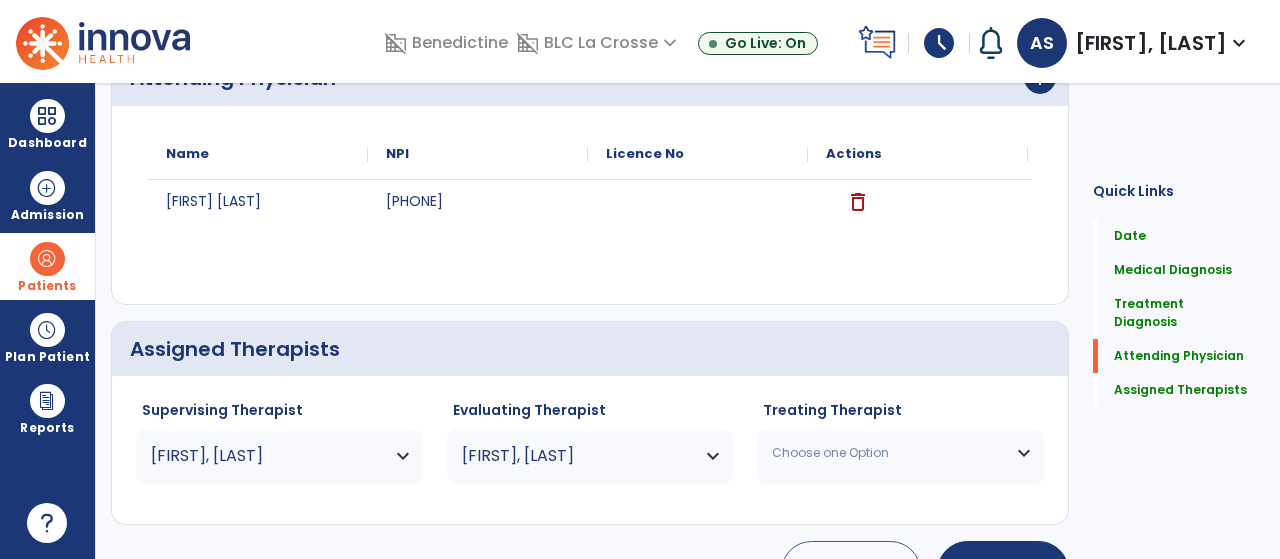 click on "Choose one Option" at bounding box center (888, 453) 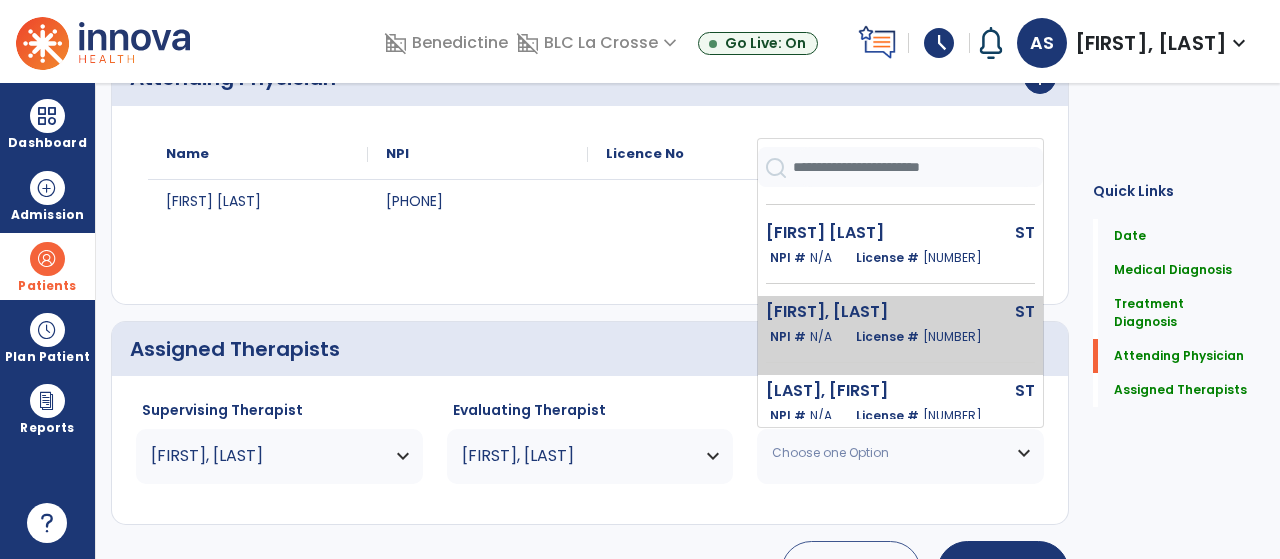 scroll, scrollTop: 61, scrollLeft: 0, axis: vertical 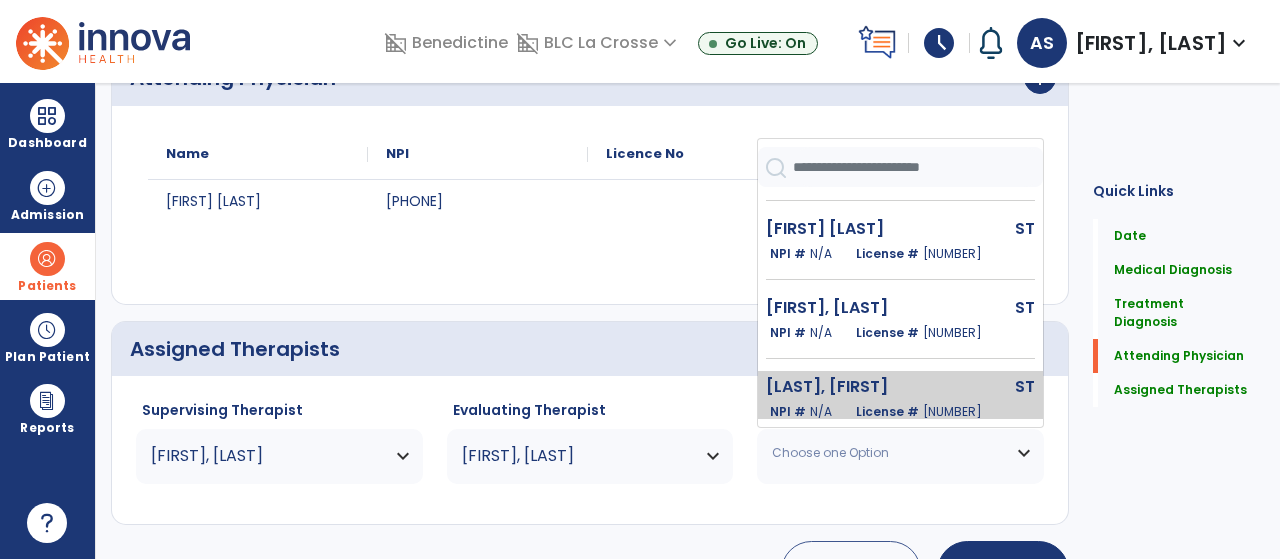 click on "[FIRST] [LAST]   NPI #  N/A   License #  6891-154" 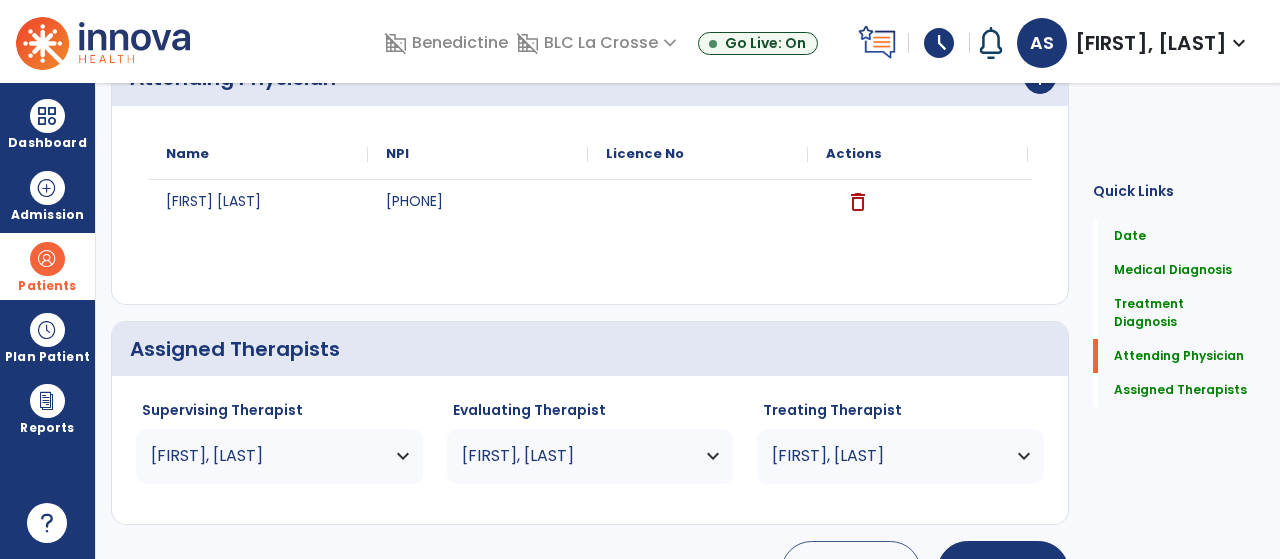 scroll, scrollTop: 829, scrollLeft: 0, axis: vertical 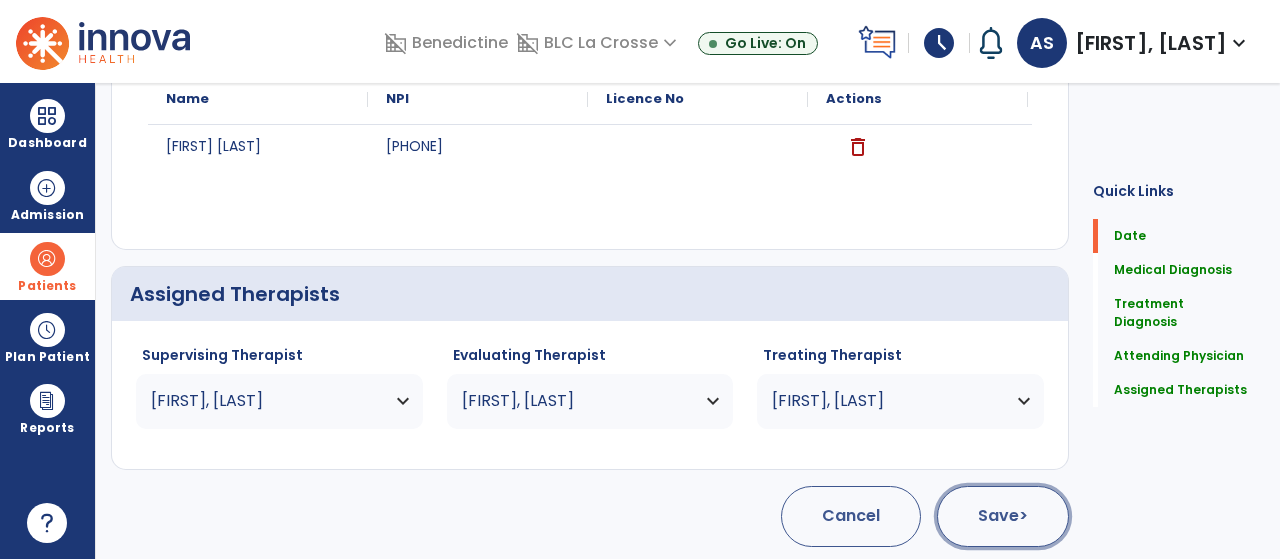 click on "Save  >" 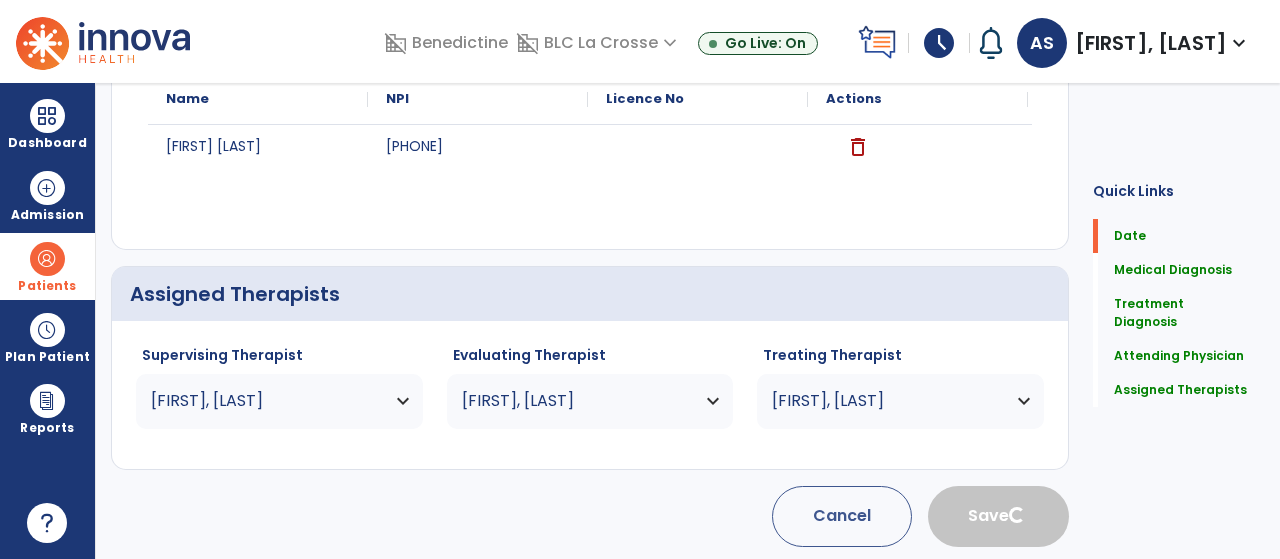 type 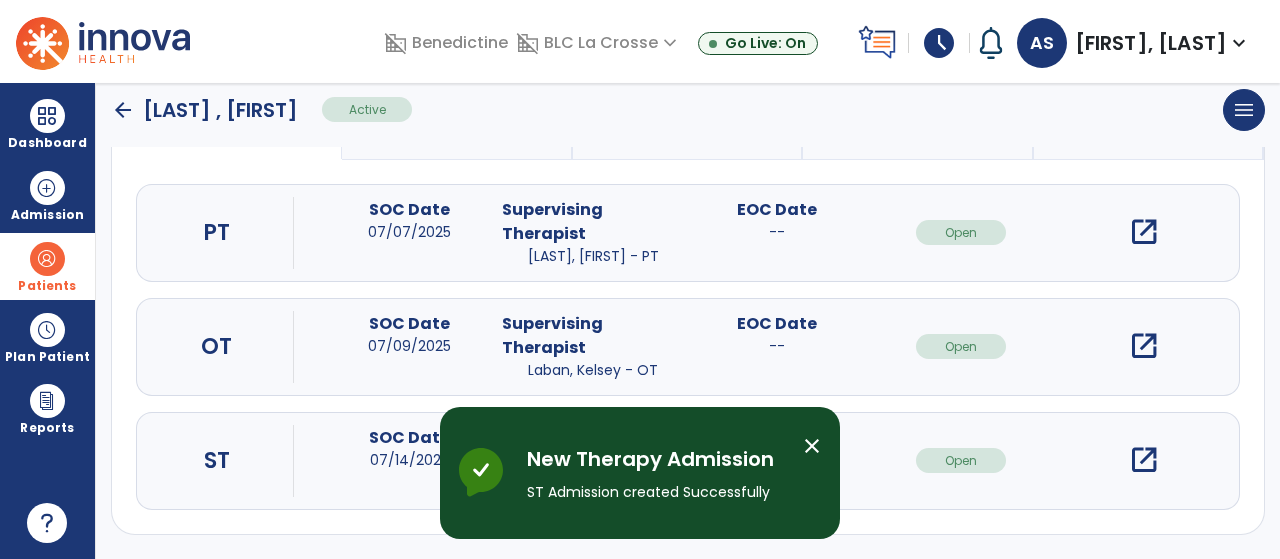scroll, scrollTop: 197, scrollLeft: 0, axis: vertical 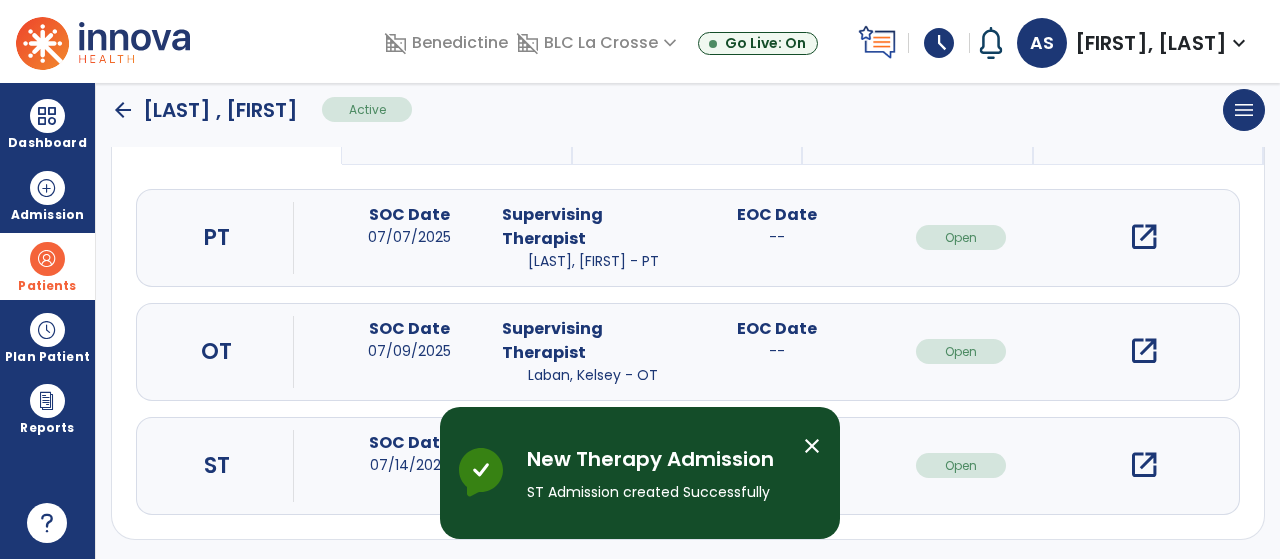 click on "close" at bounding box center (812, 446) 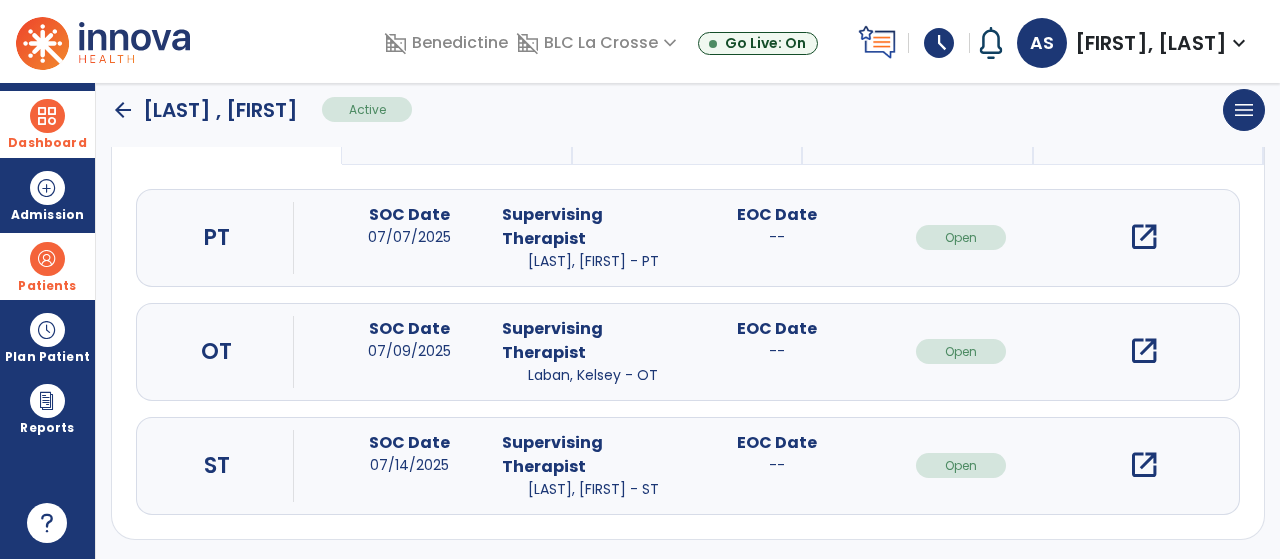 click on "Dashboard" at bounding box center (47, 124) 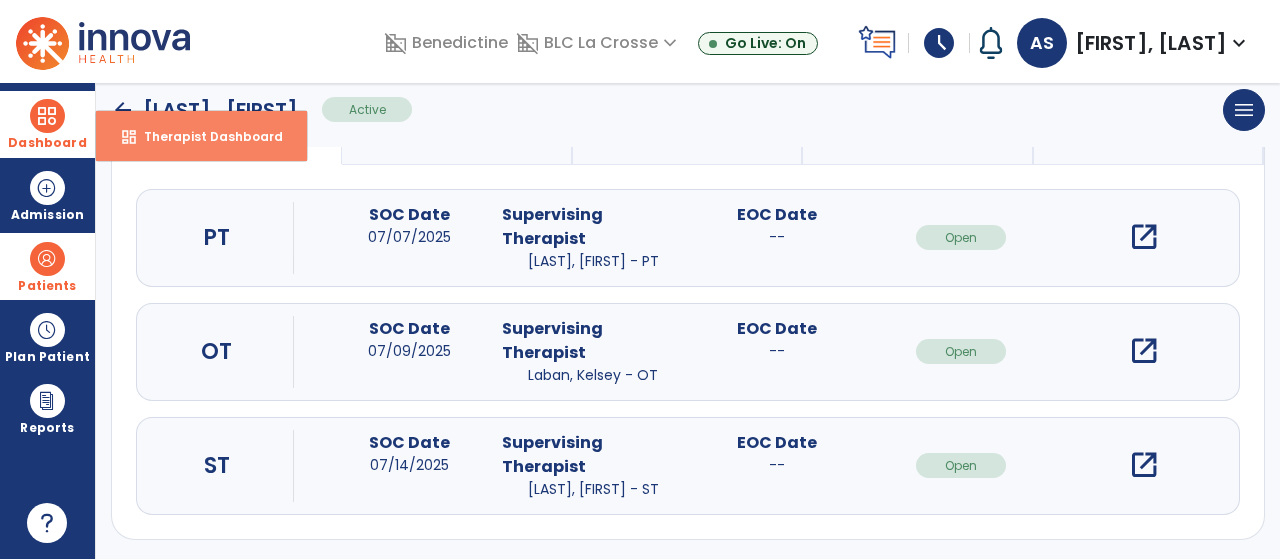 click on "dashboard  Therapist Dashboard" at bounding box center (201, 136) 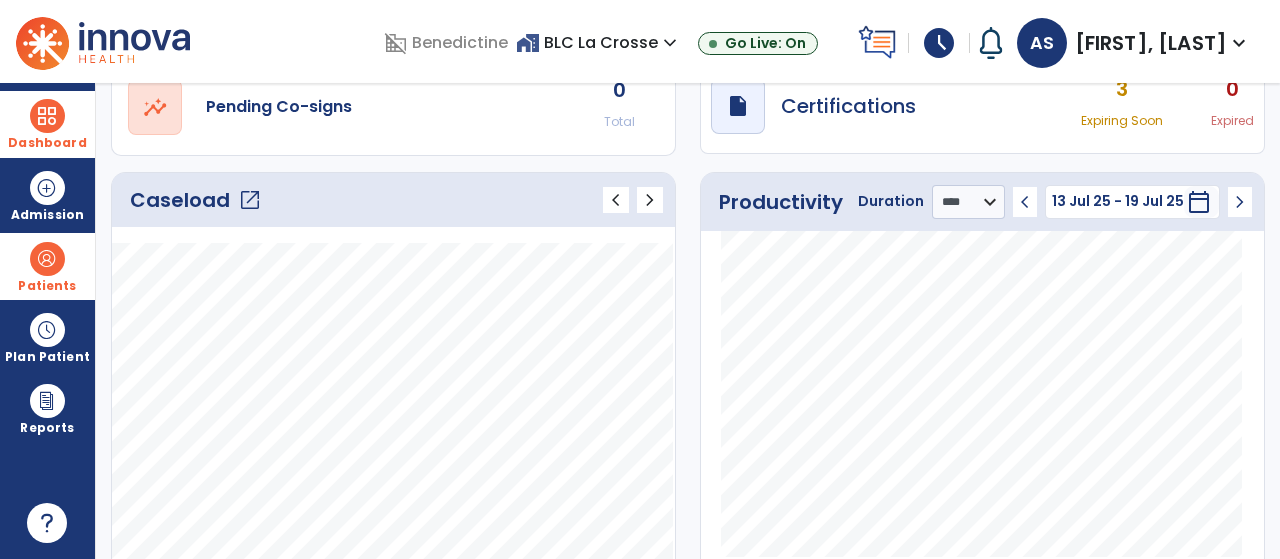 scroll, scrollTop: 0, scrollLeft: 0, axis: both 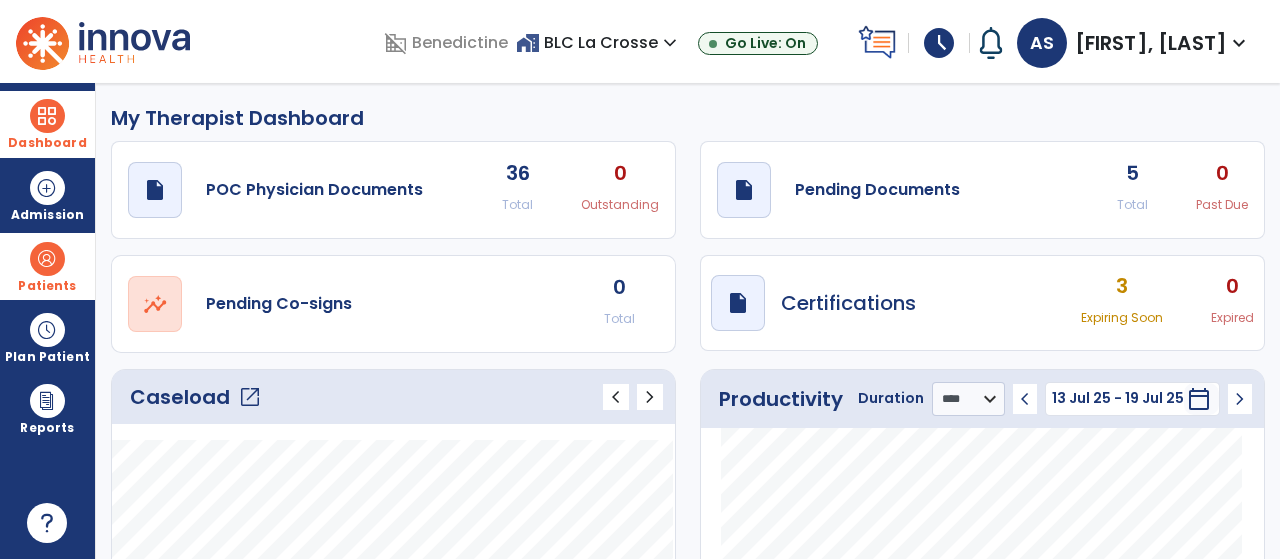 click on "Total" 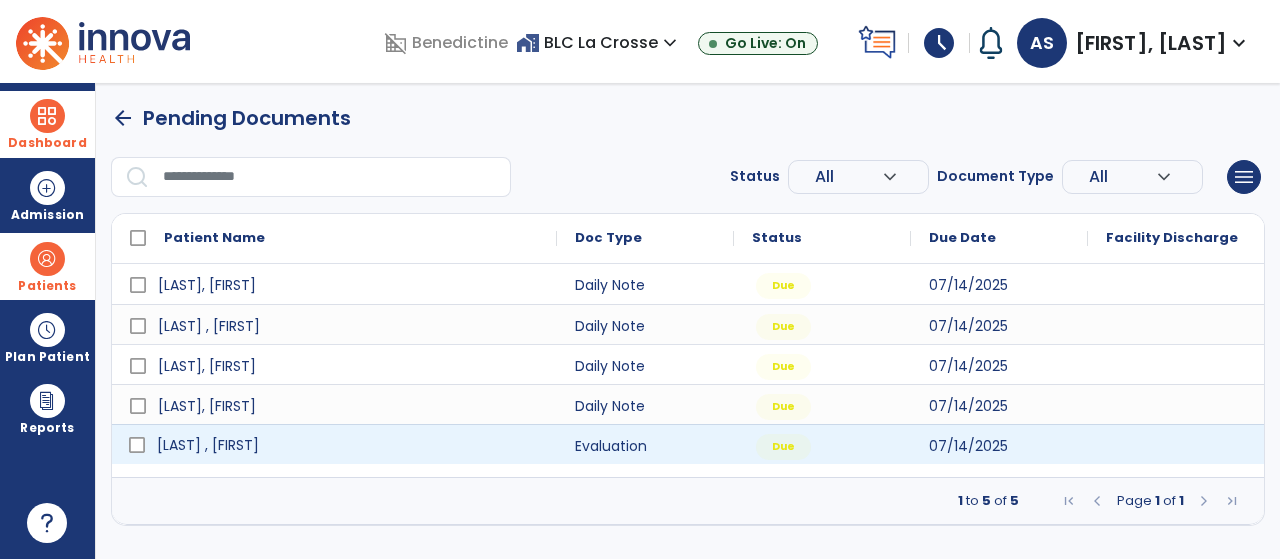 click on "[LAST] , [FIRST]" at bounding box center (348, 445) 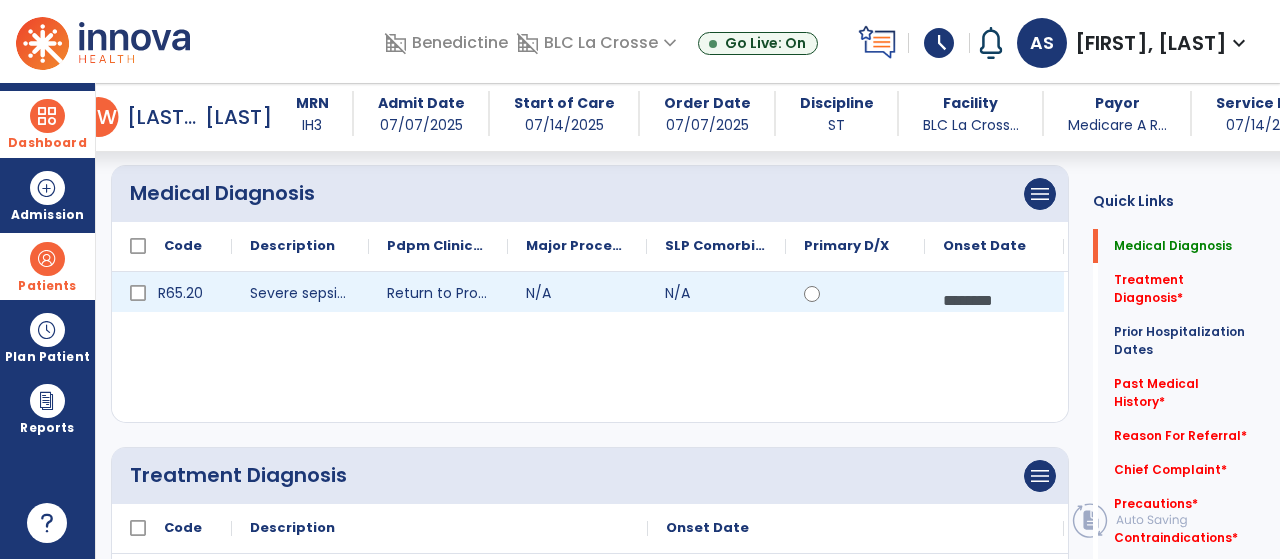 scroll, scrollTop: 0, scrollLeft: 0, axis: both 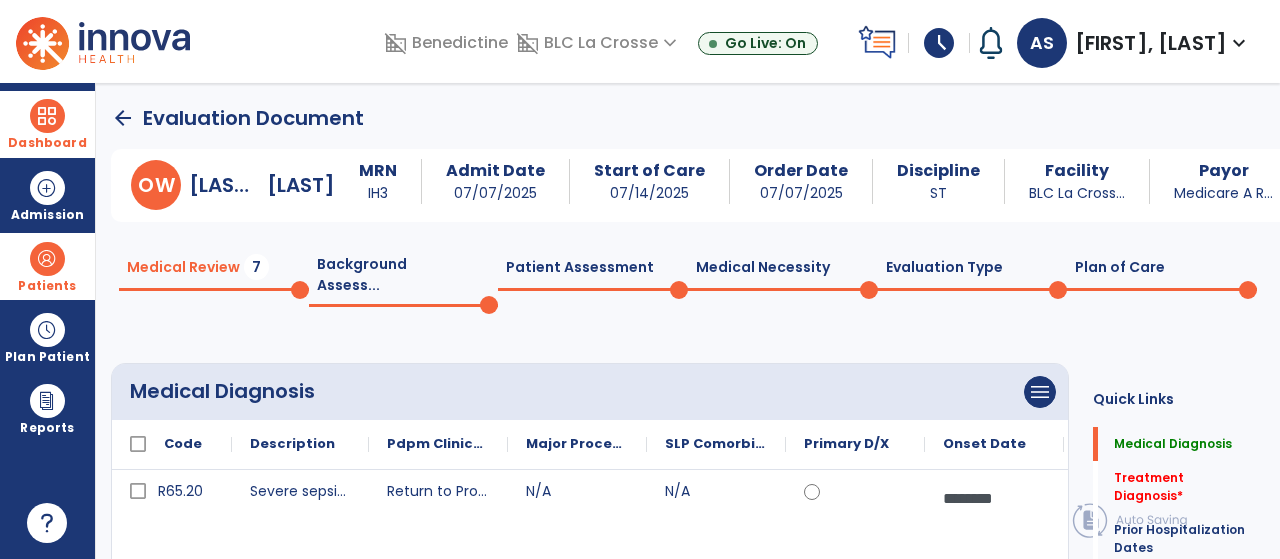 click on "Patient Assessment  0" 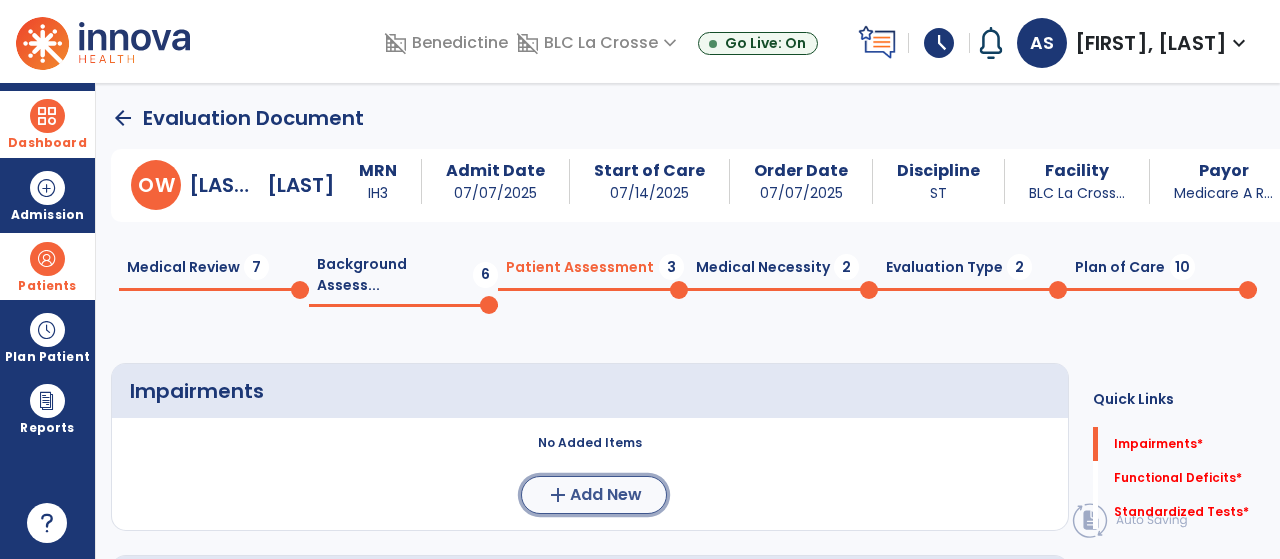click on "add" 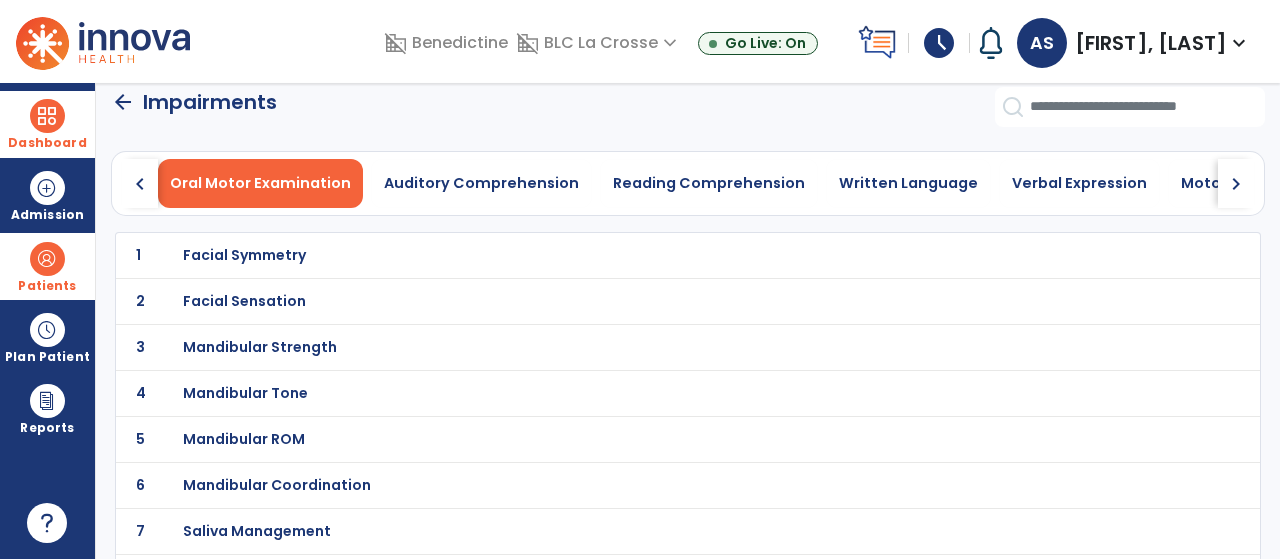 scroll, scrollTop: 17, scrollLeft: 0, axis: vertical 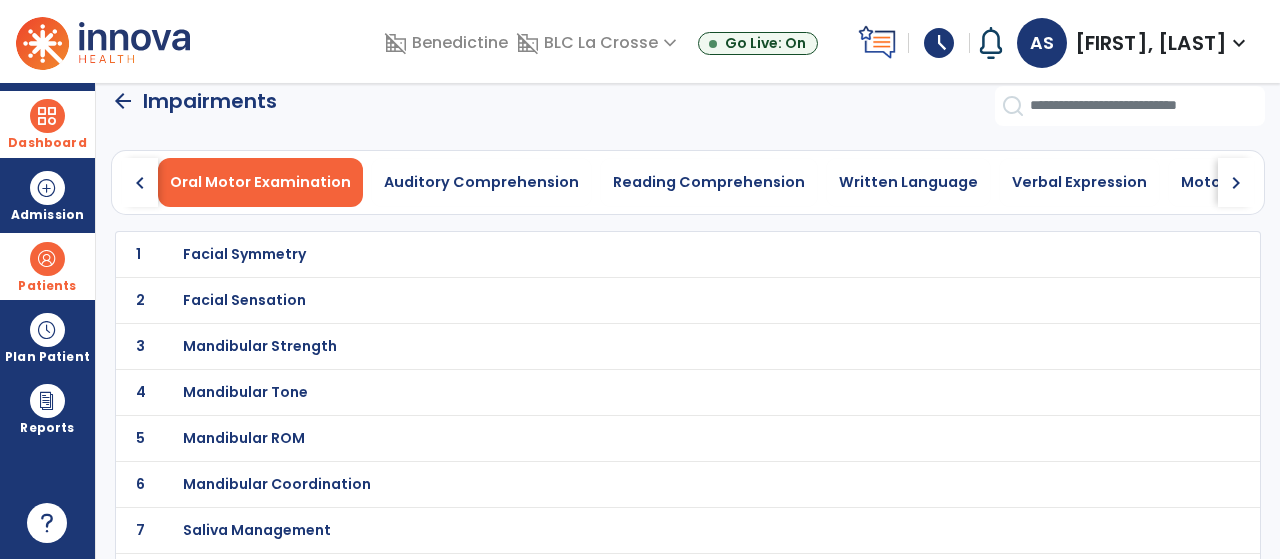 click on "Facial Symmetry" at bounding box center (644, 254) 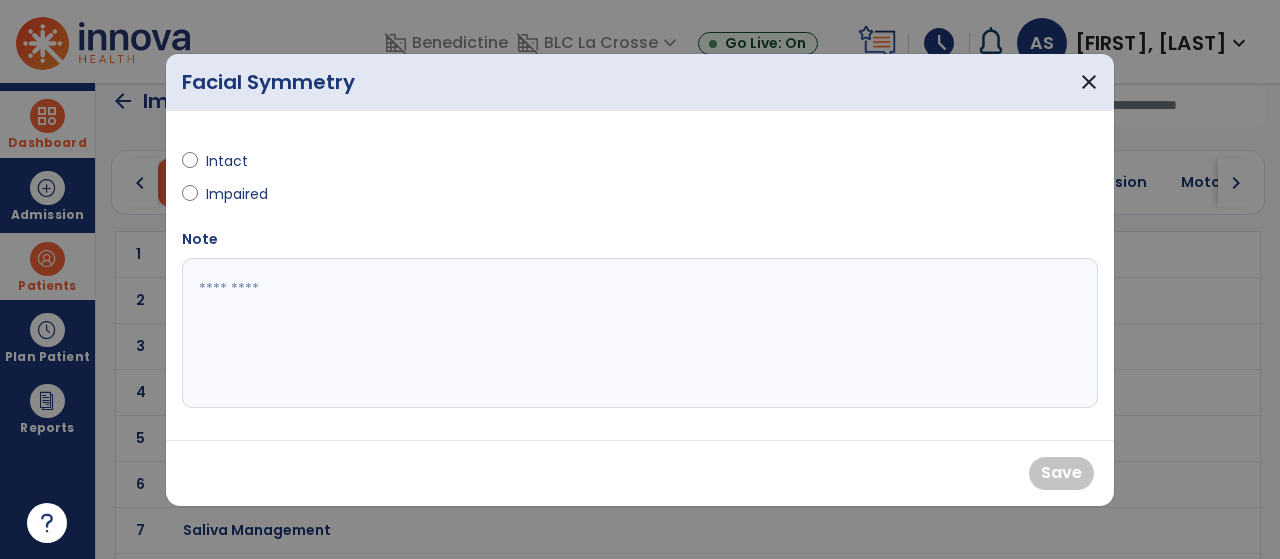 click on "Intact" at bounding box center [405, 165] 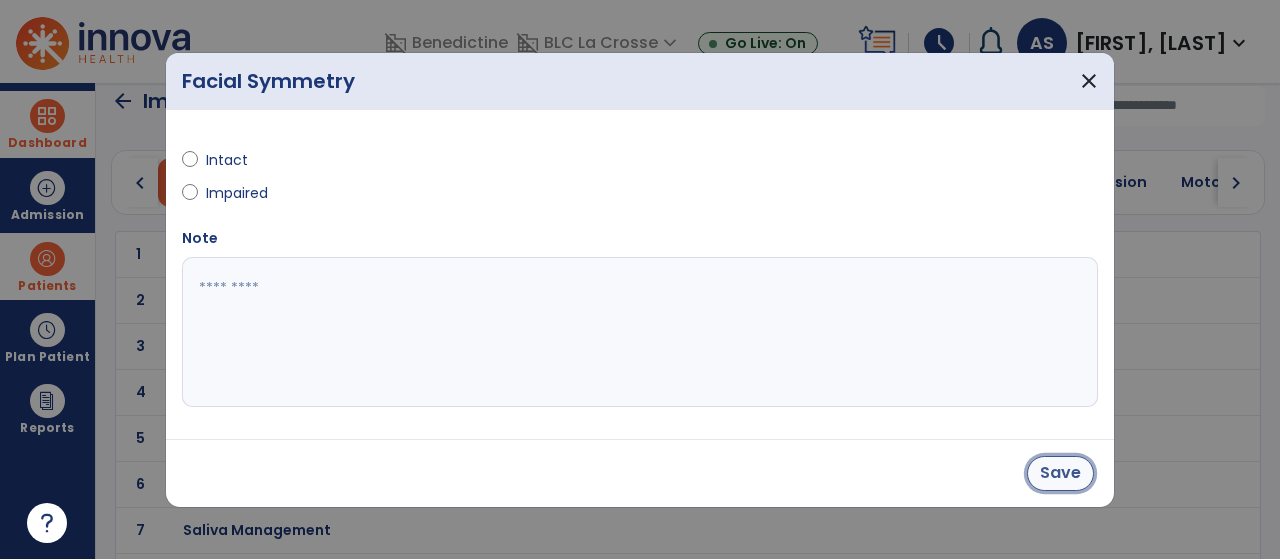 click on "Save" at bounding box center (1060, 473) 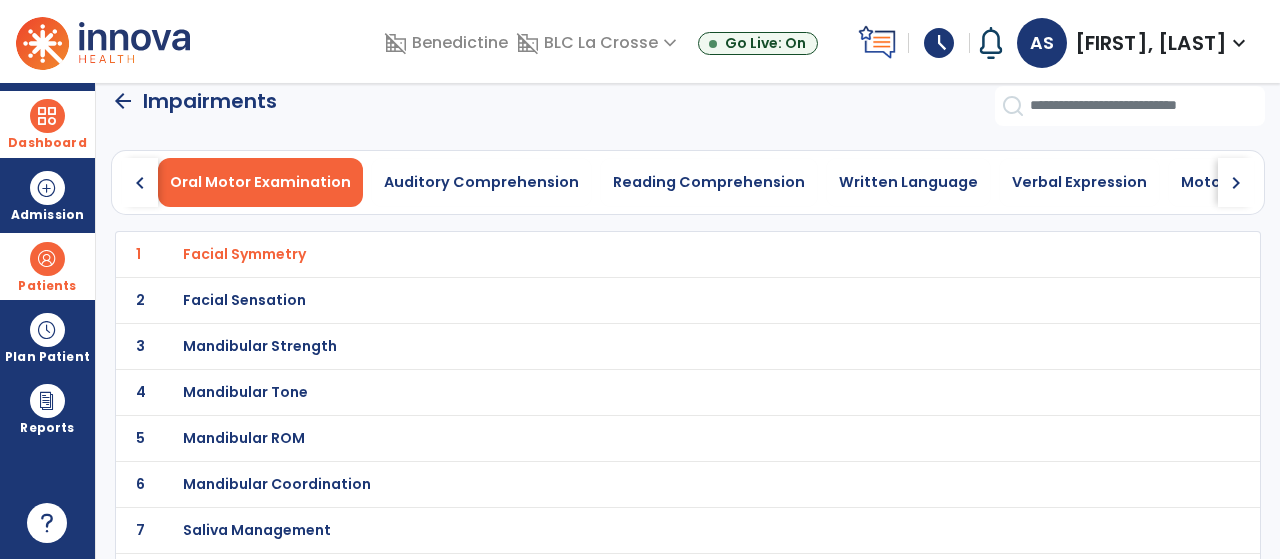 click on "Facial Sensation" at bounding box center (244, 254) 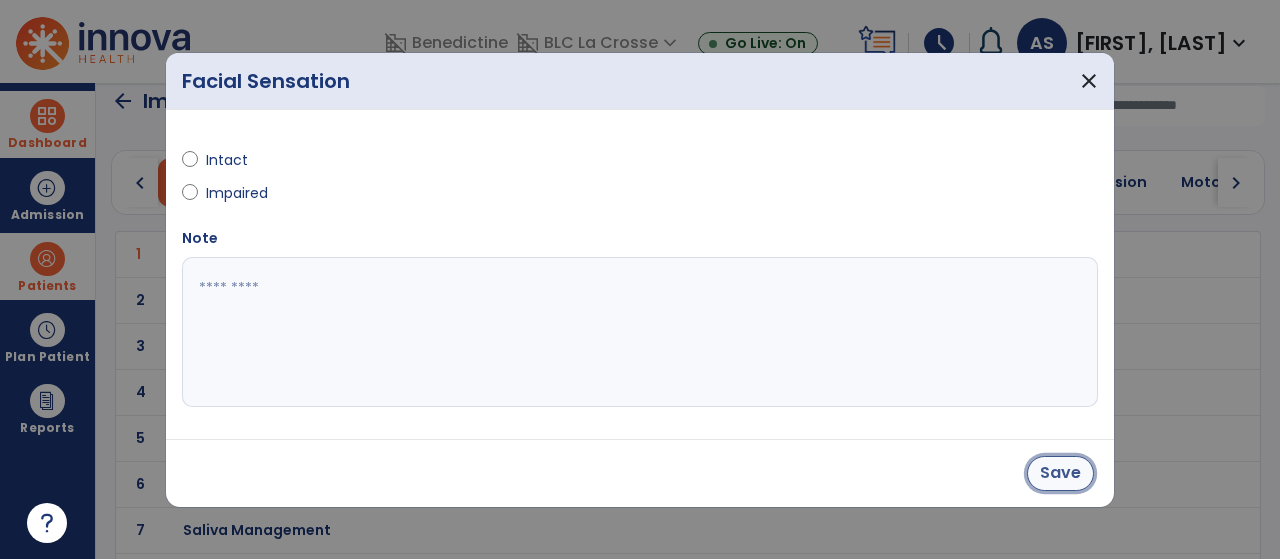 click on "Save" at bounding box center (1060, 473) 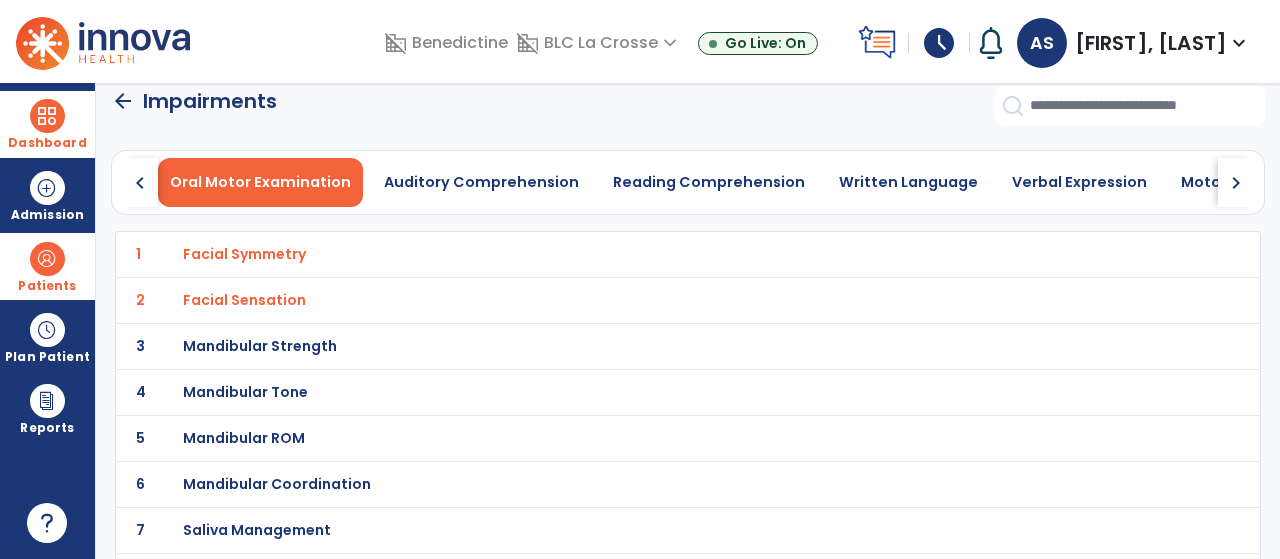 click on "Mandibular Strength" at bounding box center (644, 254) 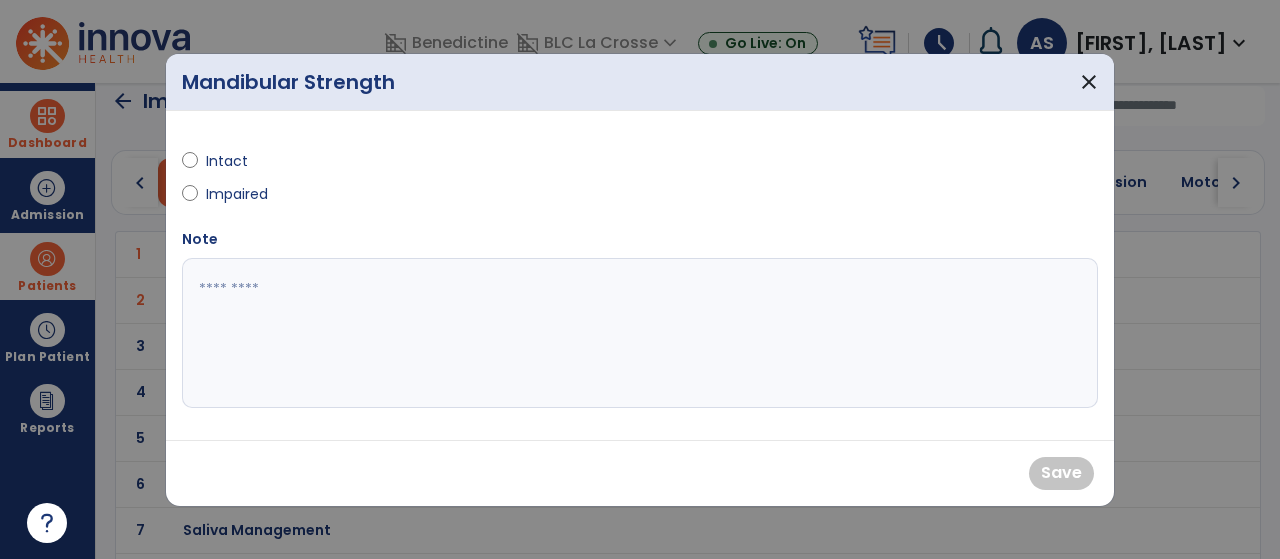 click on "Intact" at bounding box center (241, 161) 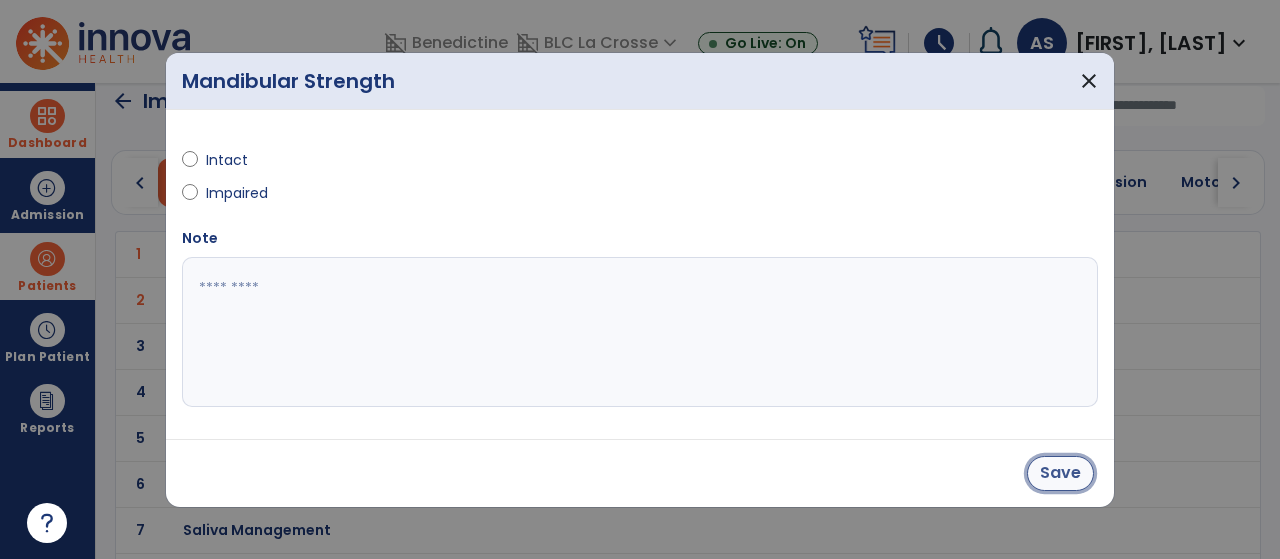 click on "Save" at bounding box center [1060, 473] 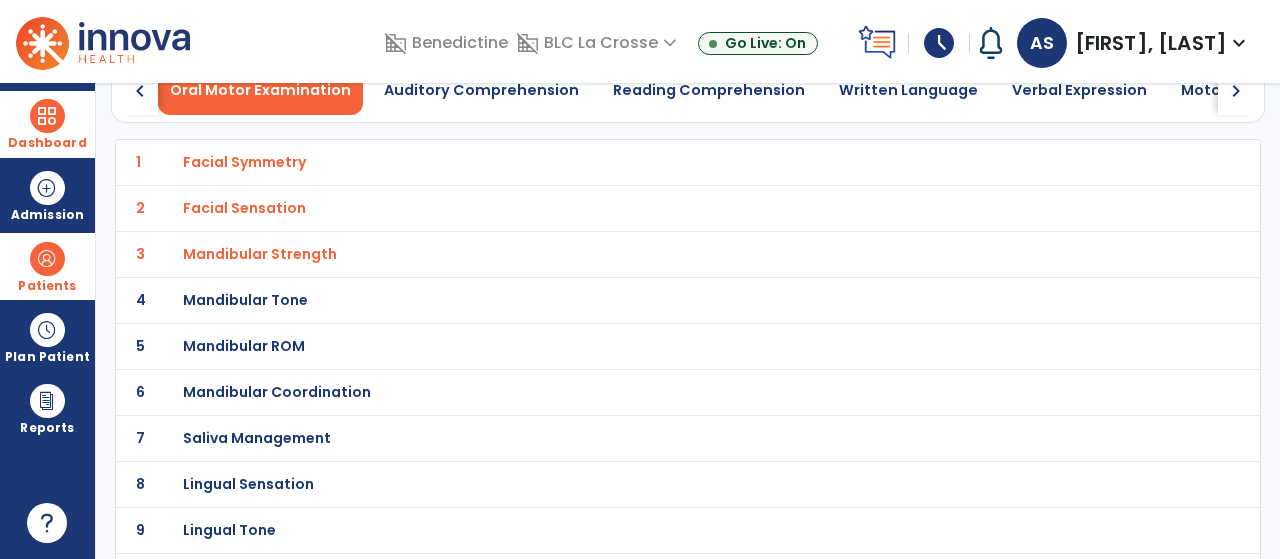 scroll, scrollTop: 111, scrollLeft: 0, axis: vertical 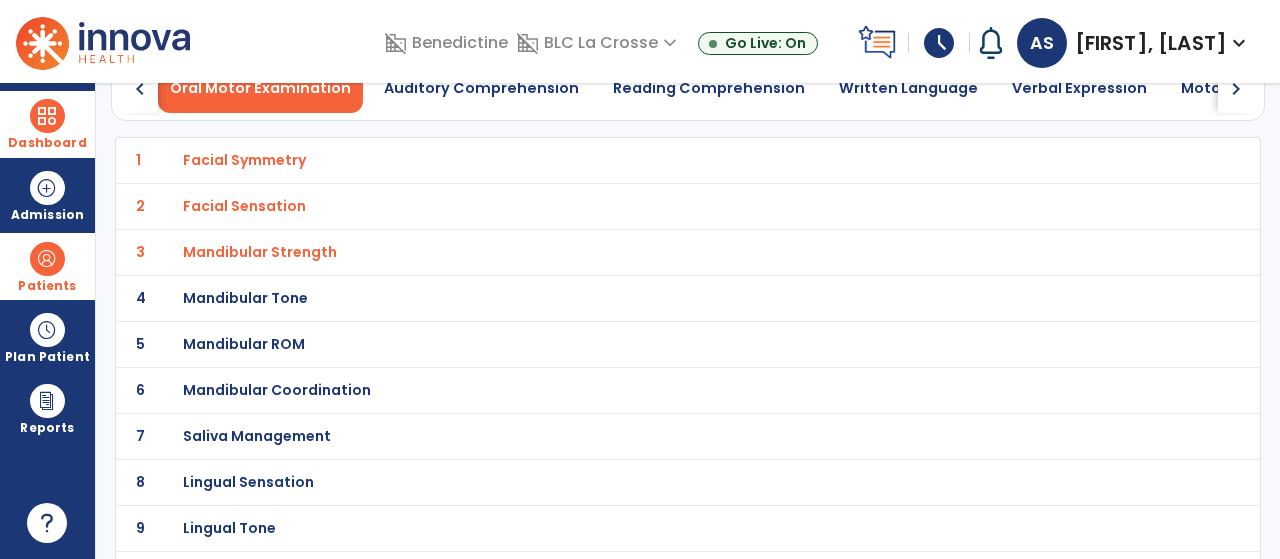 click on "9 Lingual Tone" 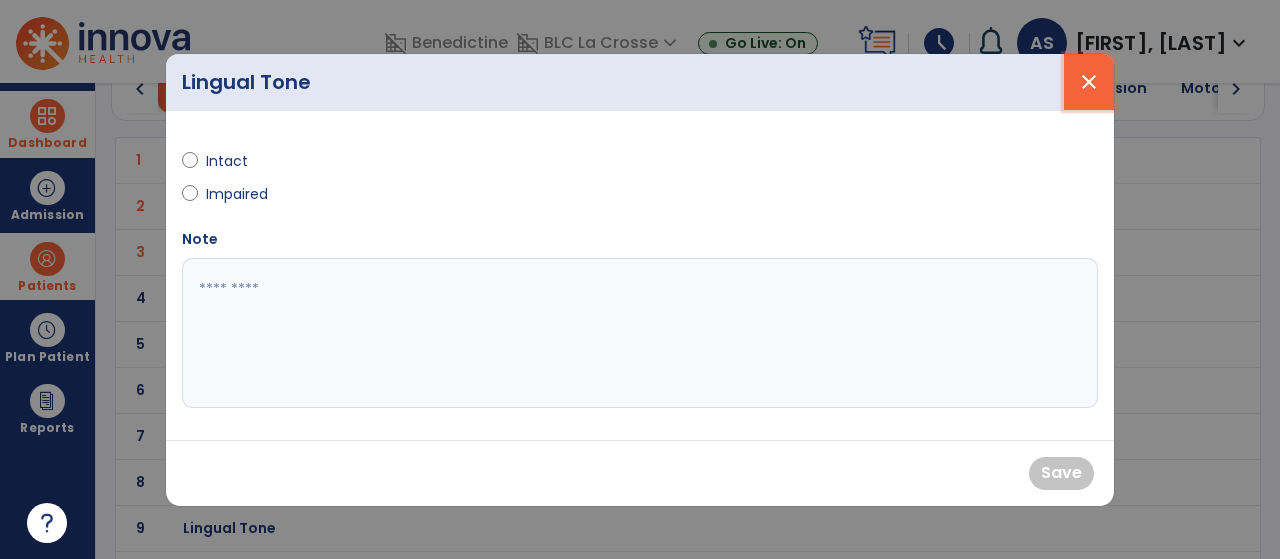 click on "close" at bounding box center (1089, 82) 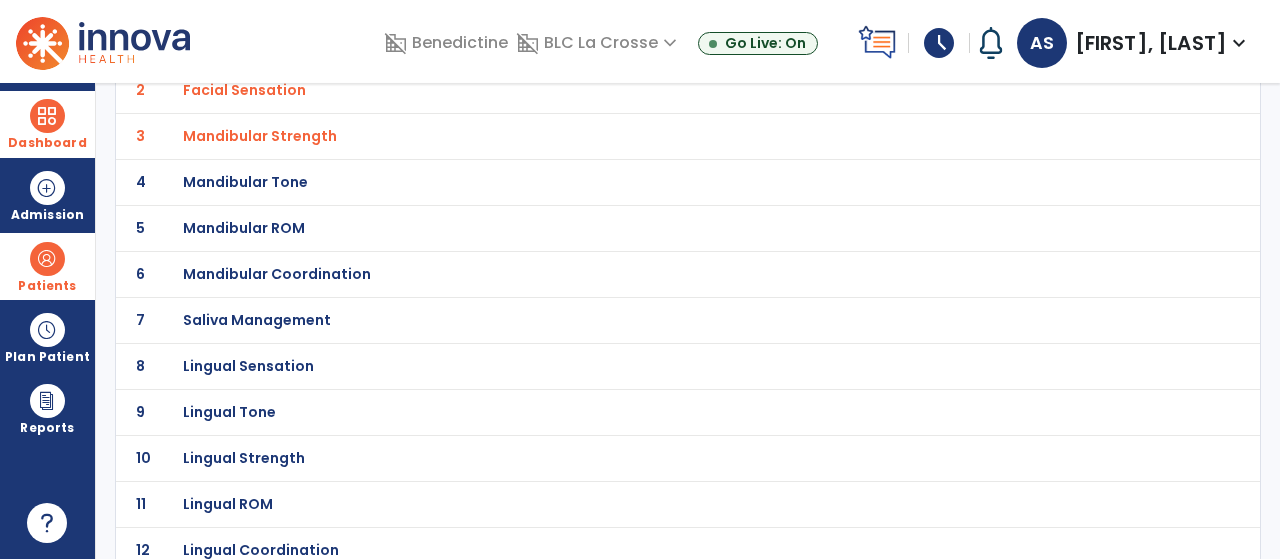 scroll, scrollTop: 239, scrollLeft: 0, axis: vertical 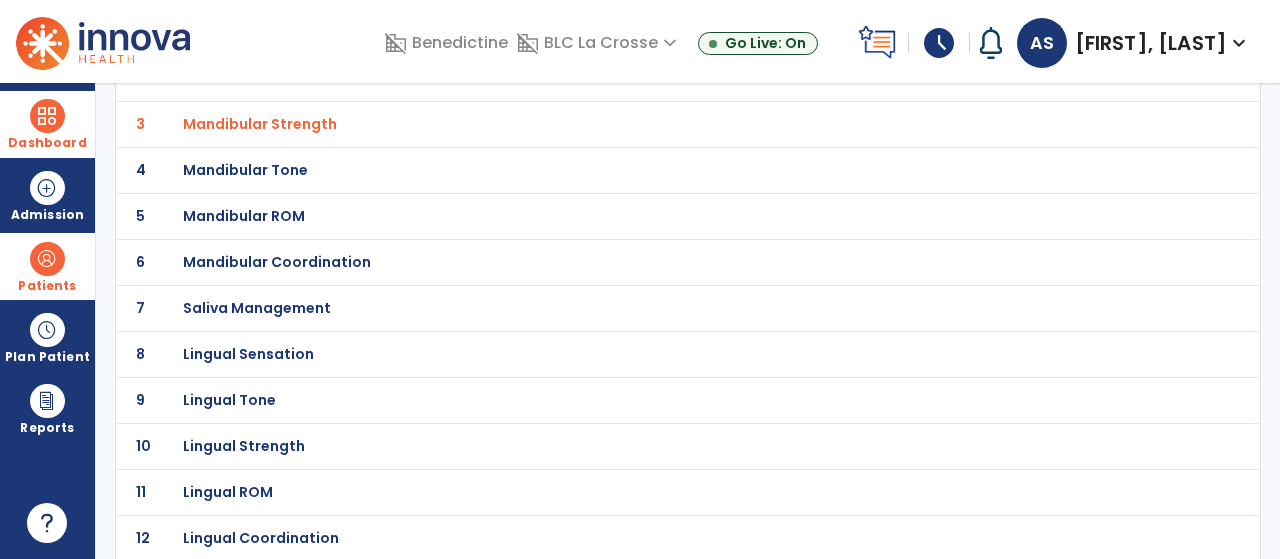 click on "Lingual Strength" at bounding box center [244, 32] 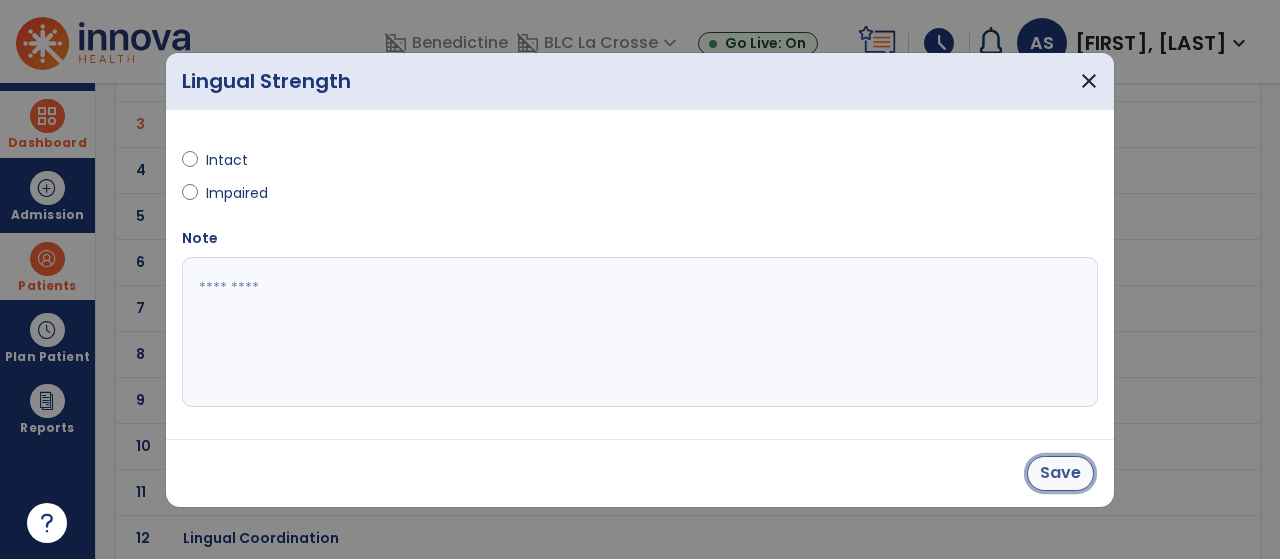 click on "Save" at bounding box center [1060, 473] 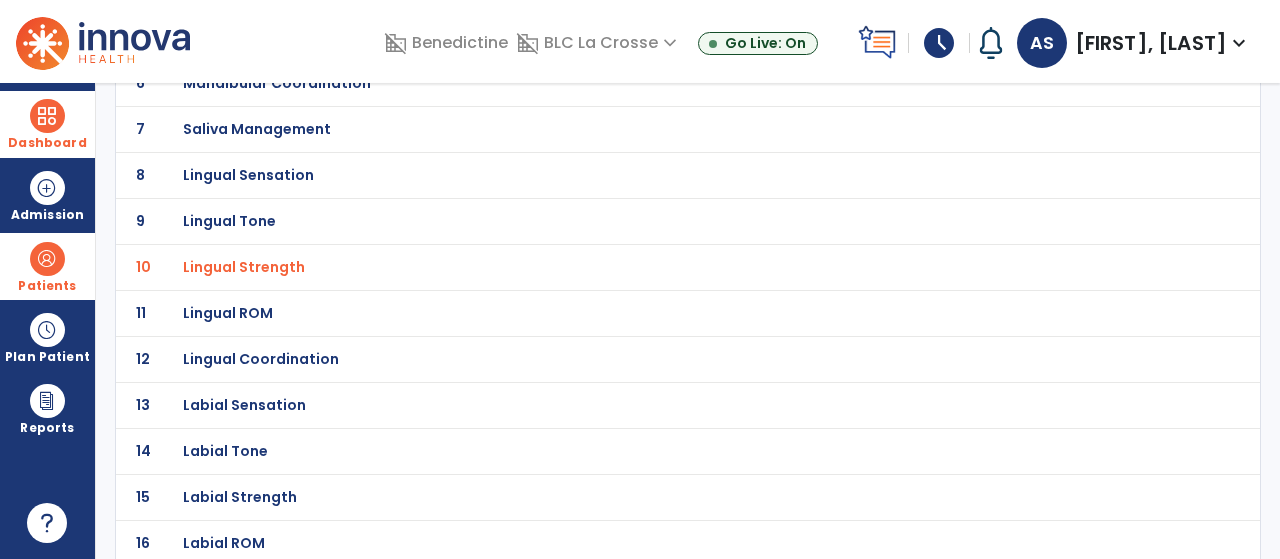 scroll, scrollTop: 424, scrollLeft: 0, axis: vertical 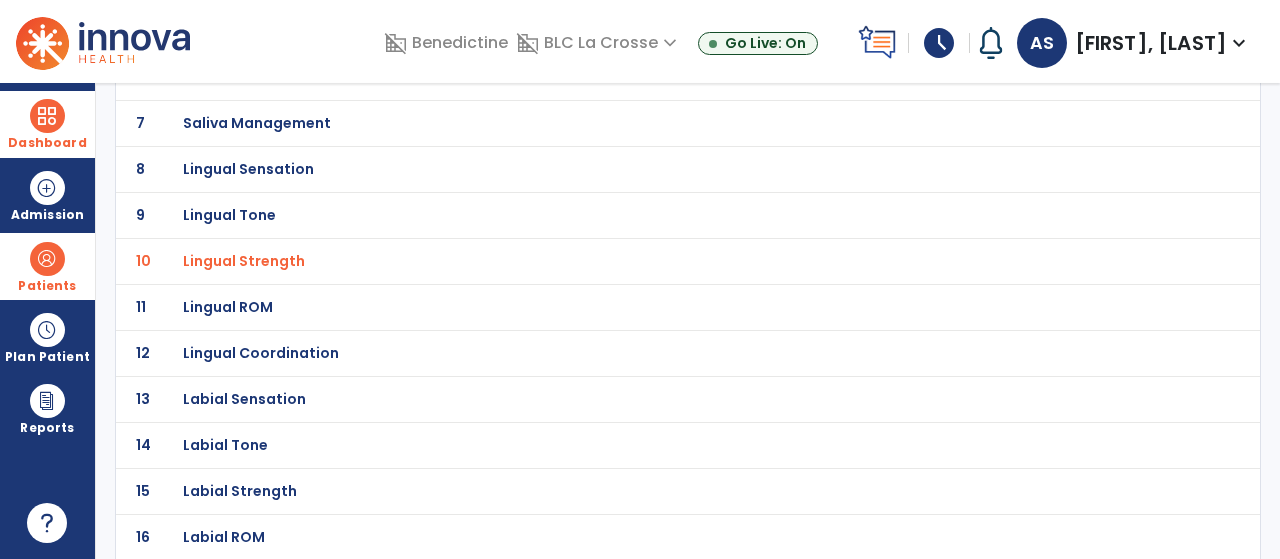 click on "Labial Tone" at bounding box center [644, -153] 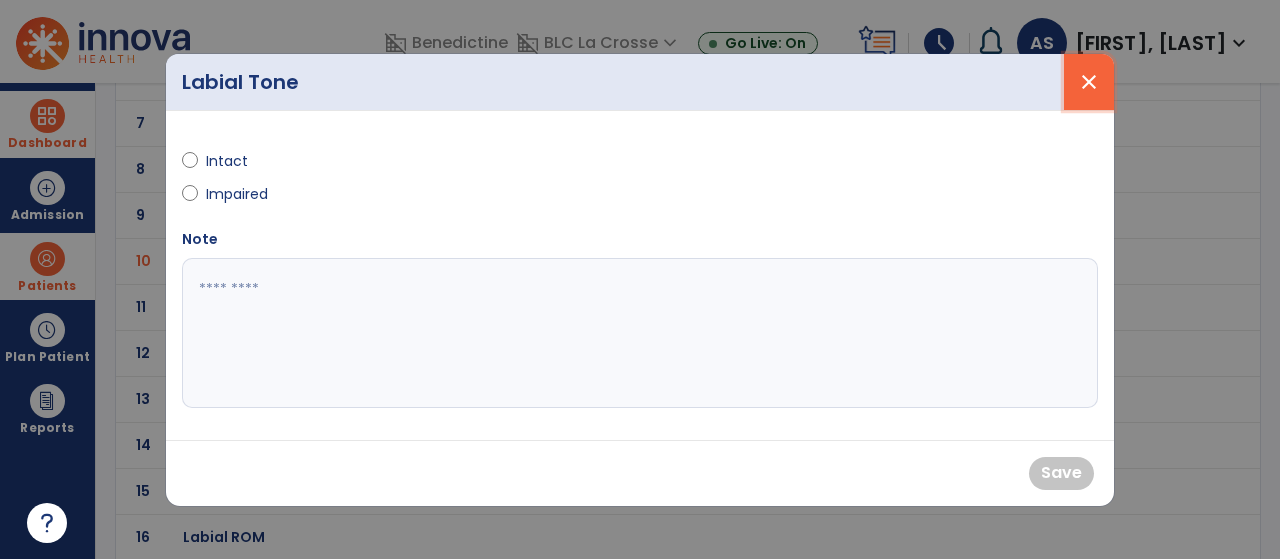 click on "close" at bounding box center (1089, 82) 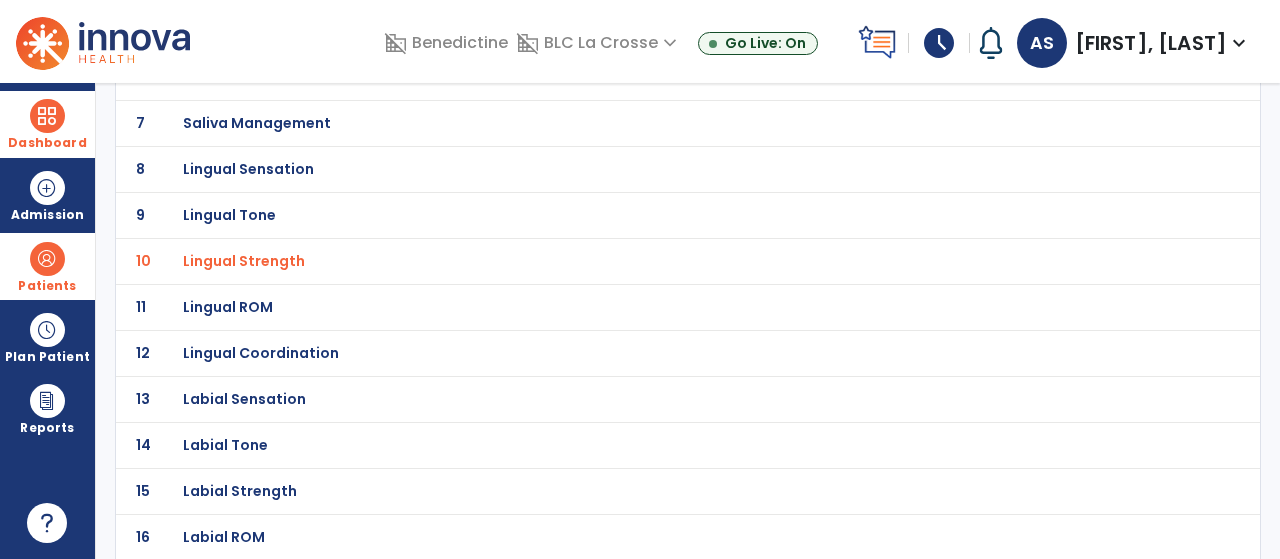 click on "Labial Strength" at bounding box center [244, -153] 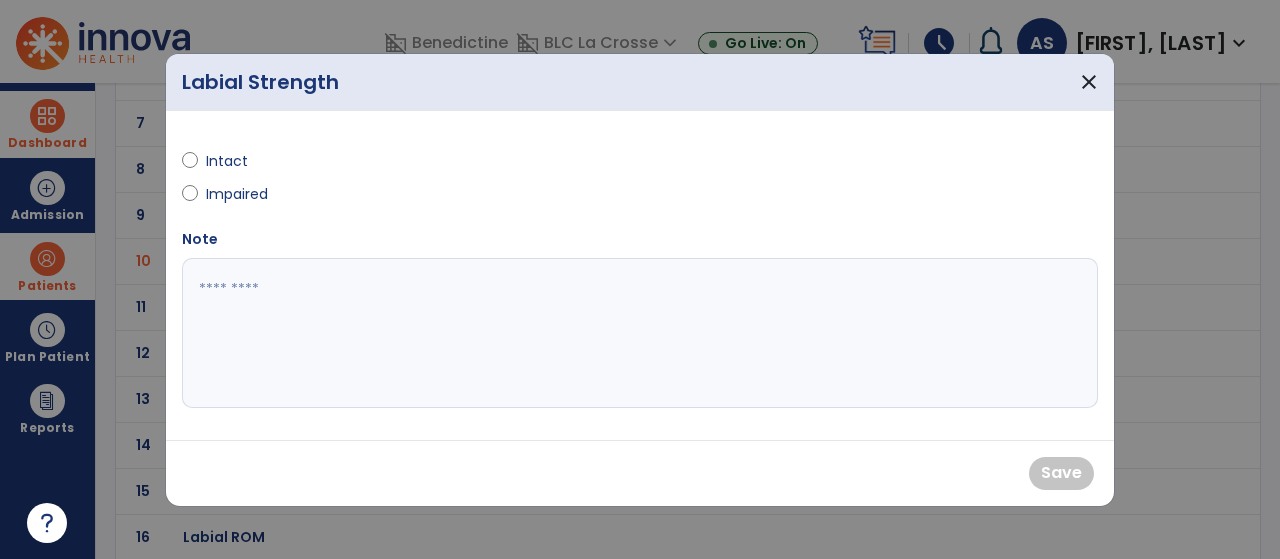 click on "Intact" at bounding box center (241, 161) 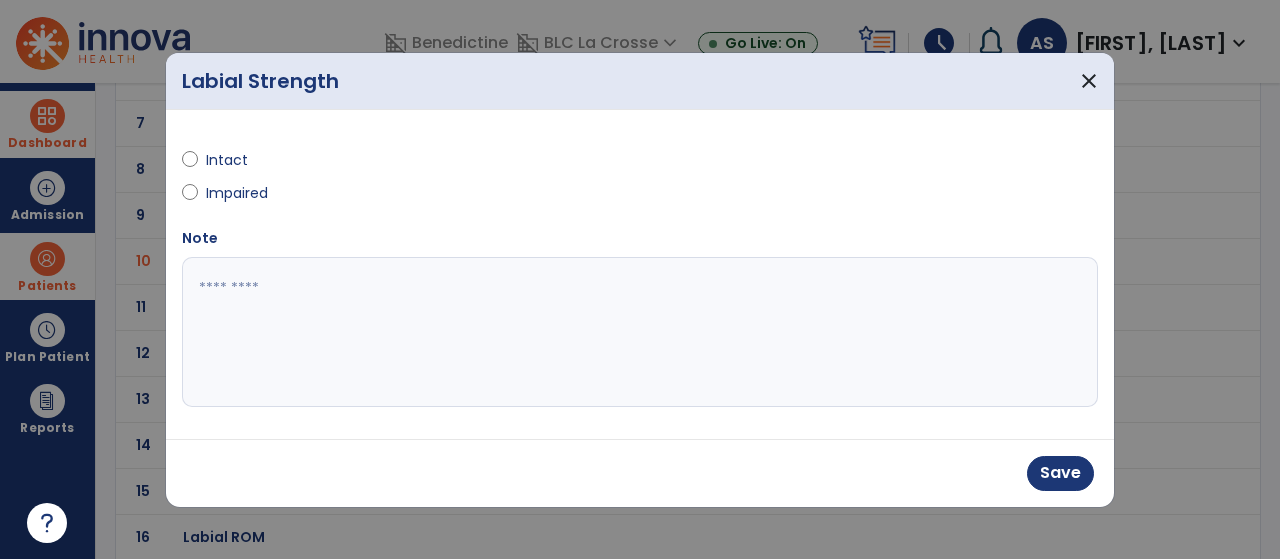 click on "Save" at bounding box center (1060, 473) 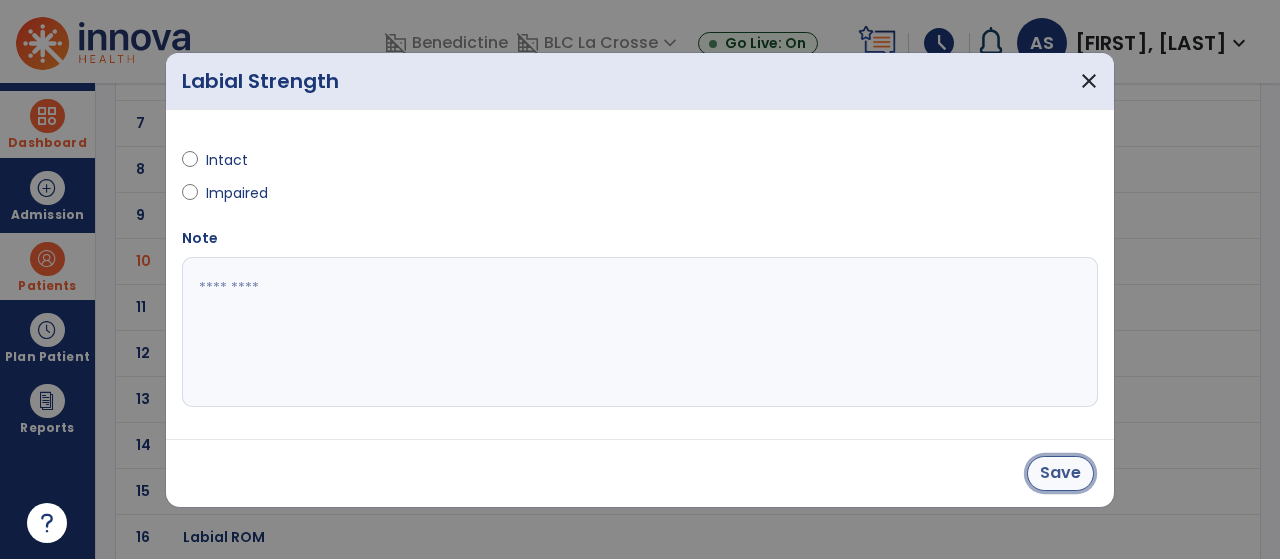 click on "Save" at bounding box center [1060, 473] 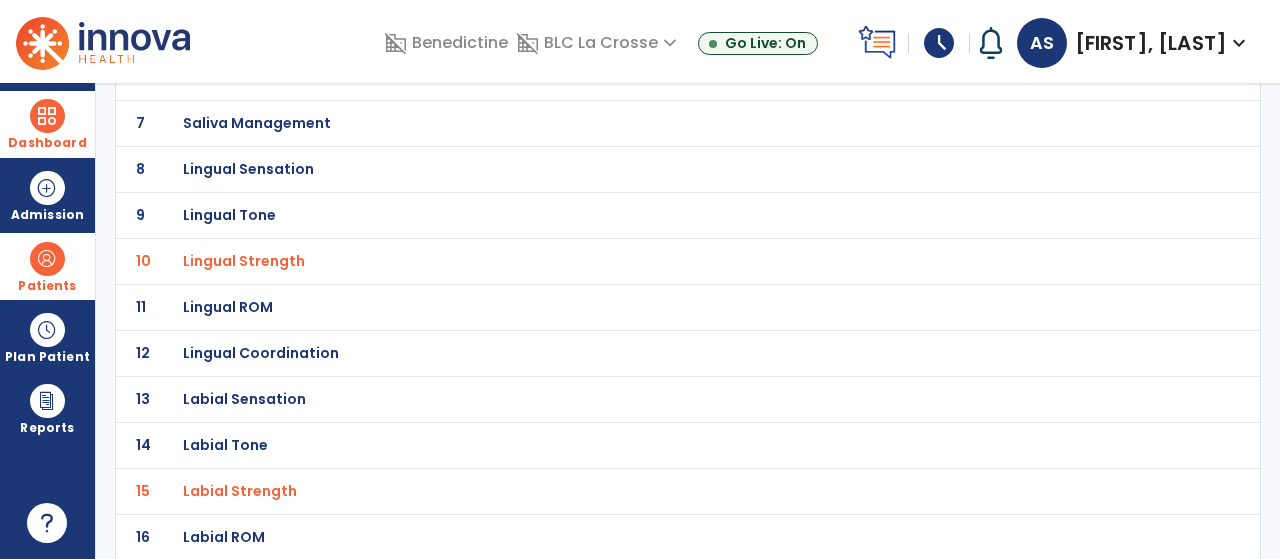 click on "16 Labial ROM" 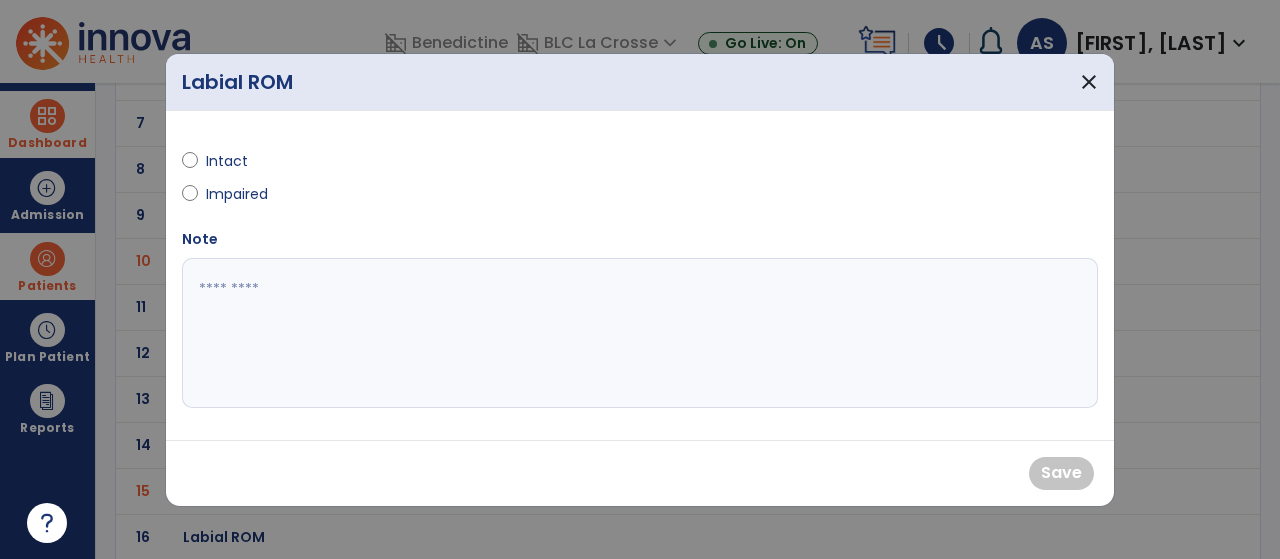 click on "Intact" at bounding box center [405, 165] 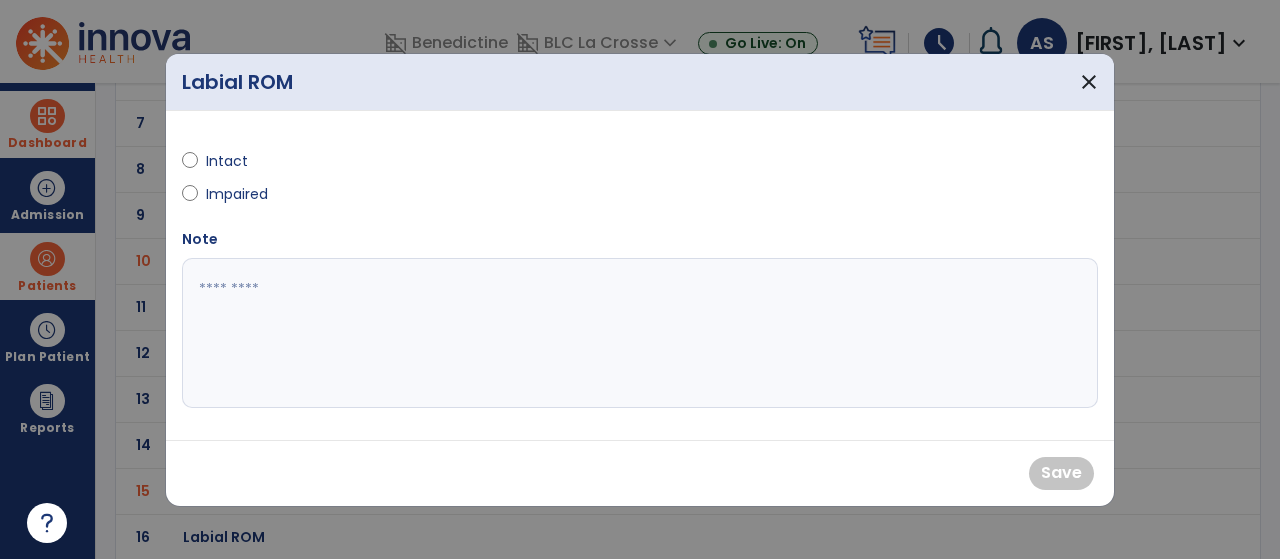 click on "Impaired" at bounding box center [241, 194] 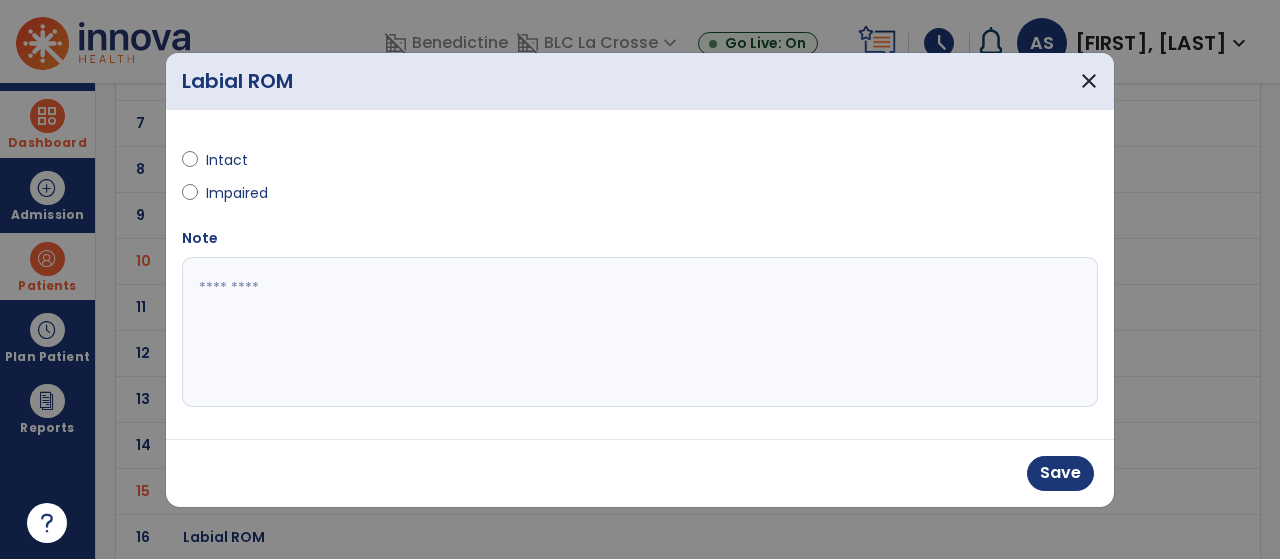 click on "Intact" at bounding box center (241, 160) 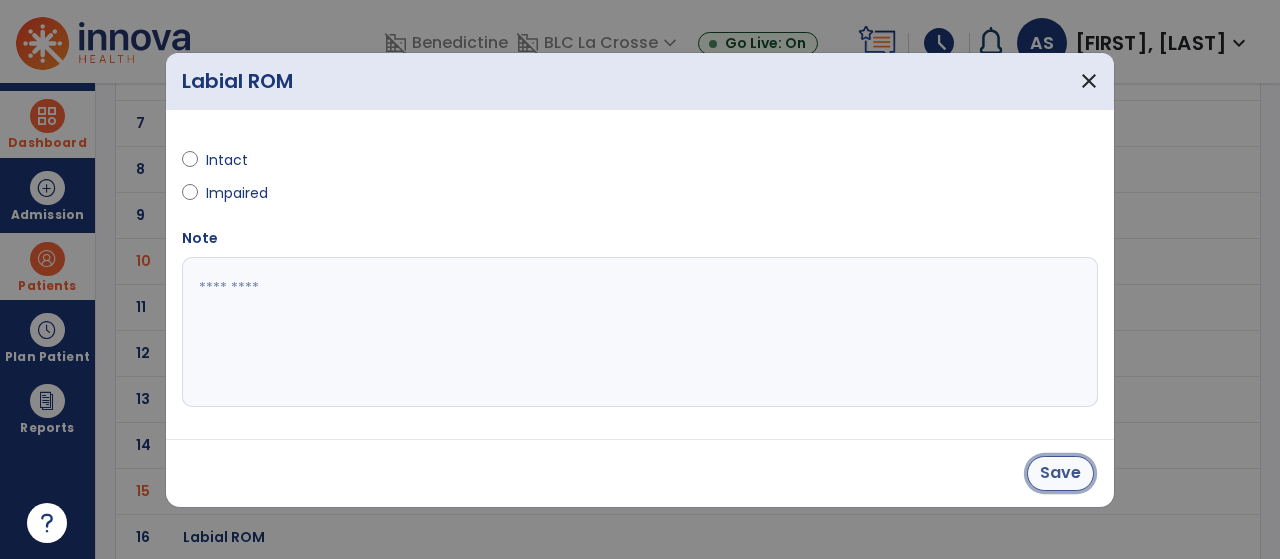 click on "Save" at bounding box center (1060, 473) 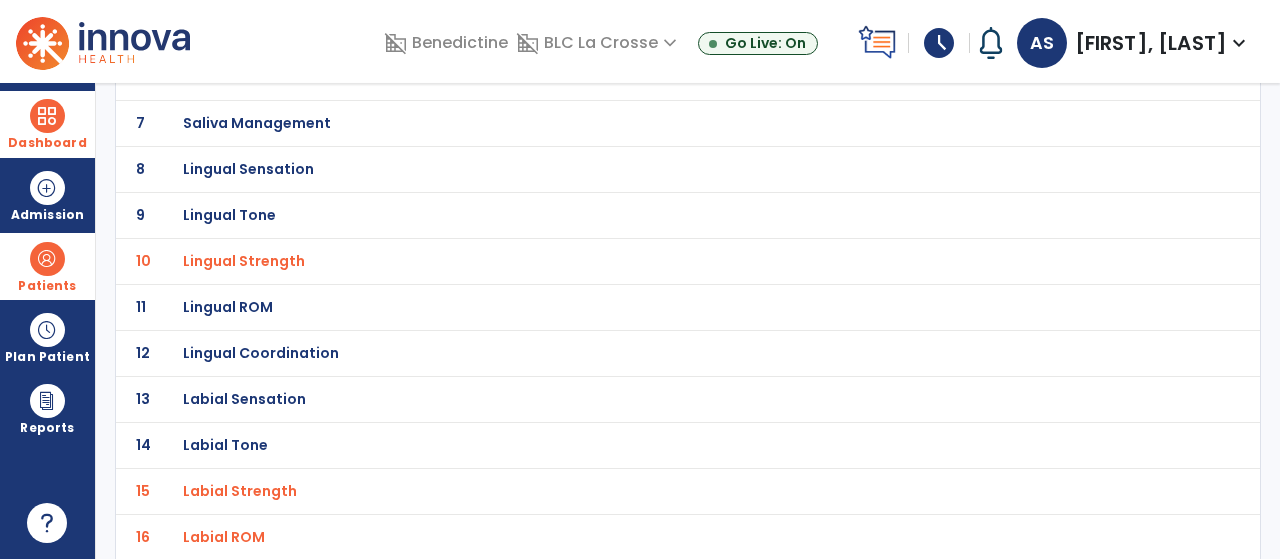 scroll, scrollTop: 465, scrollLeft: 0, axis: vertical 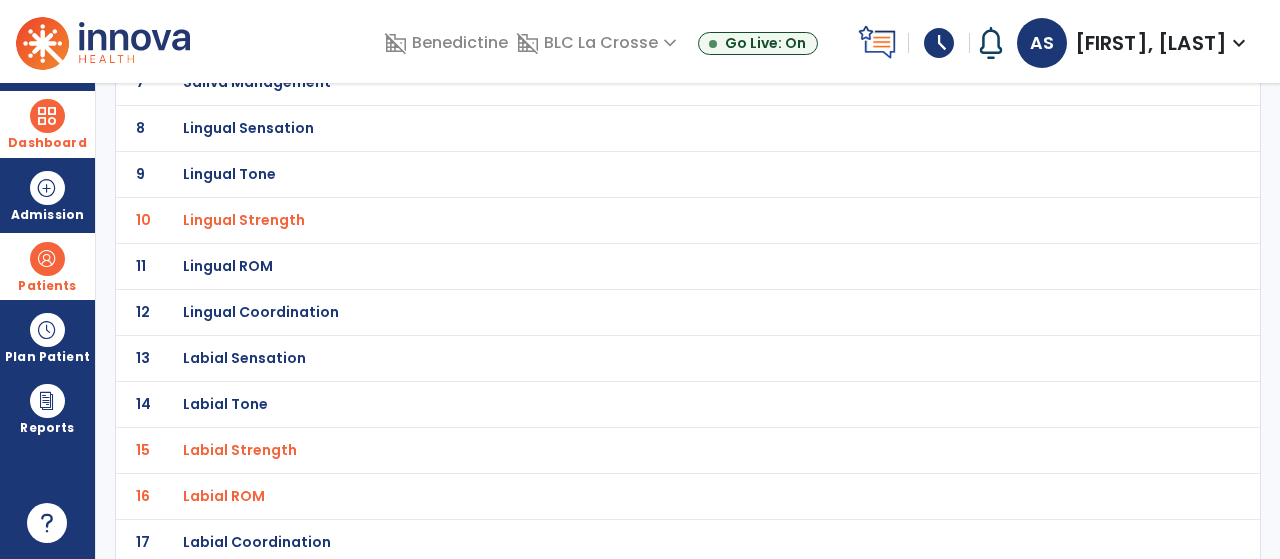 click on "11 Lingual ROM" 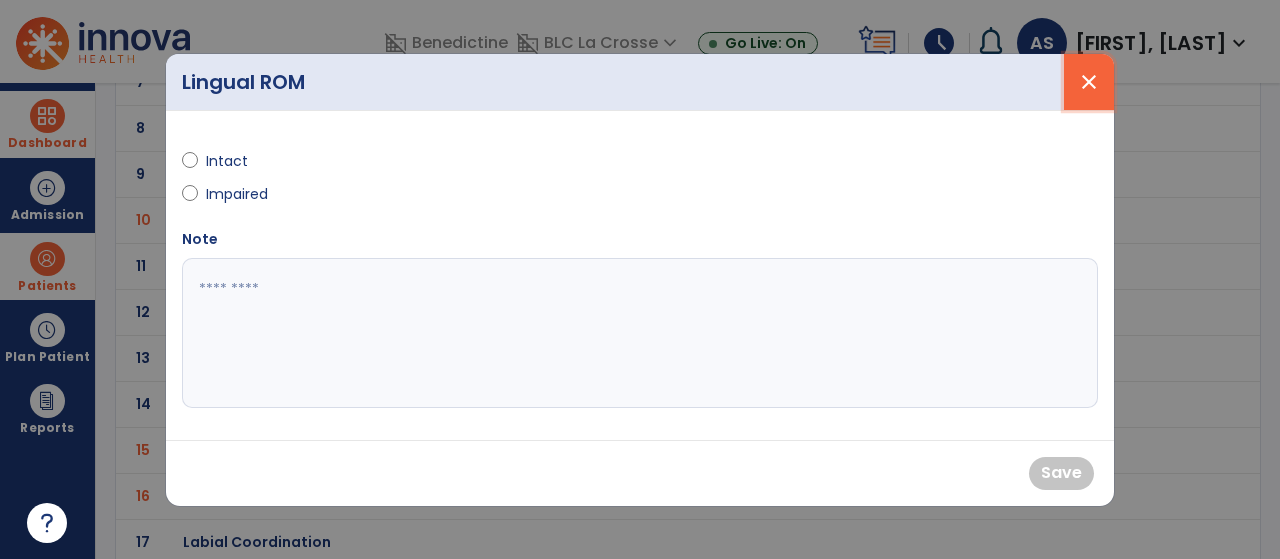 click on "close" at bounding box center (1089, 82) 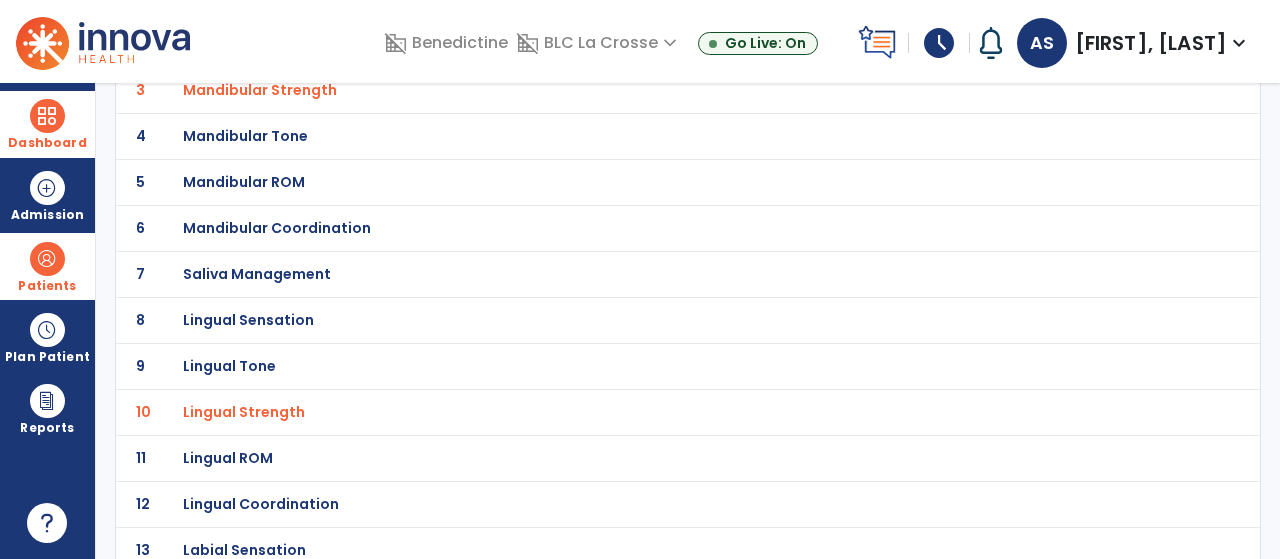 scroll, scrollTop: 0, scrollLeft: 0, axis: both 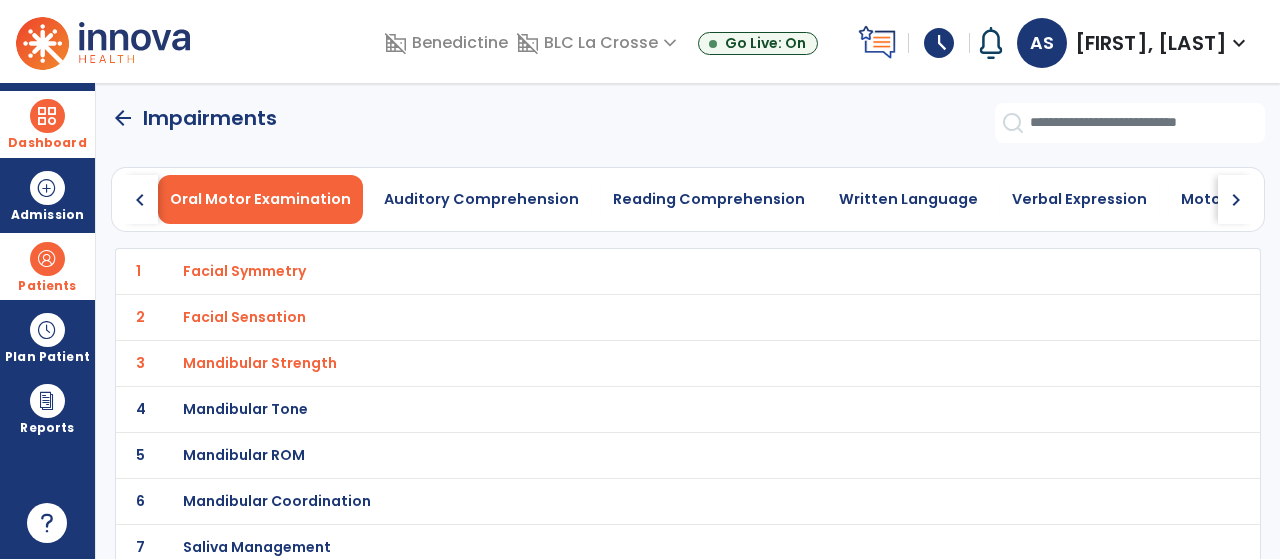 click on "chevron_right" 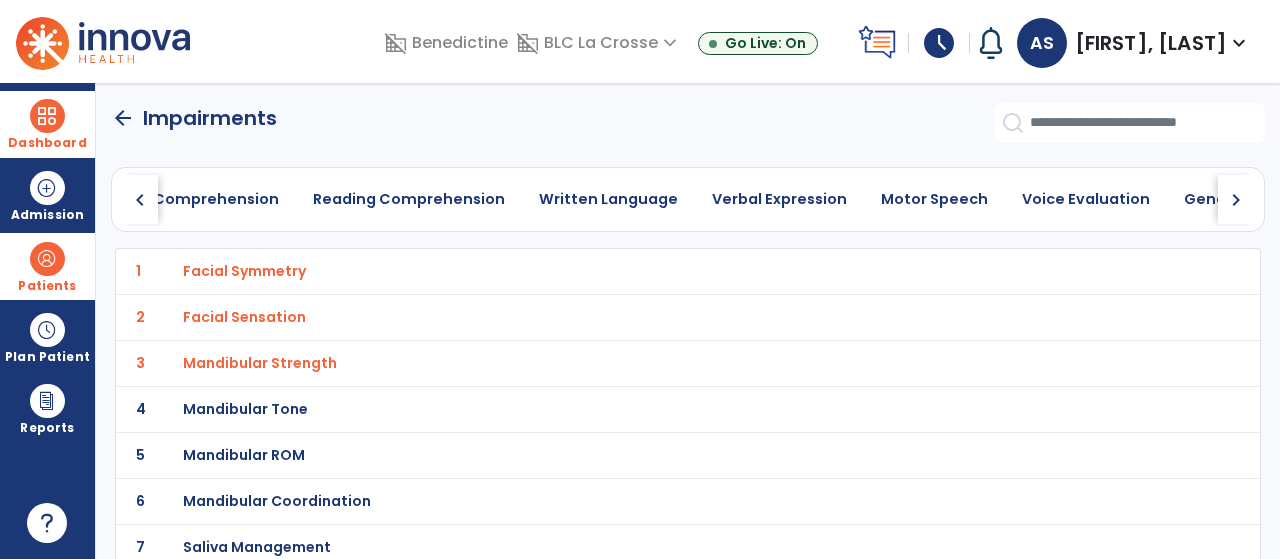click on "chevron_right" 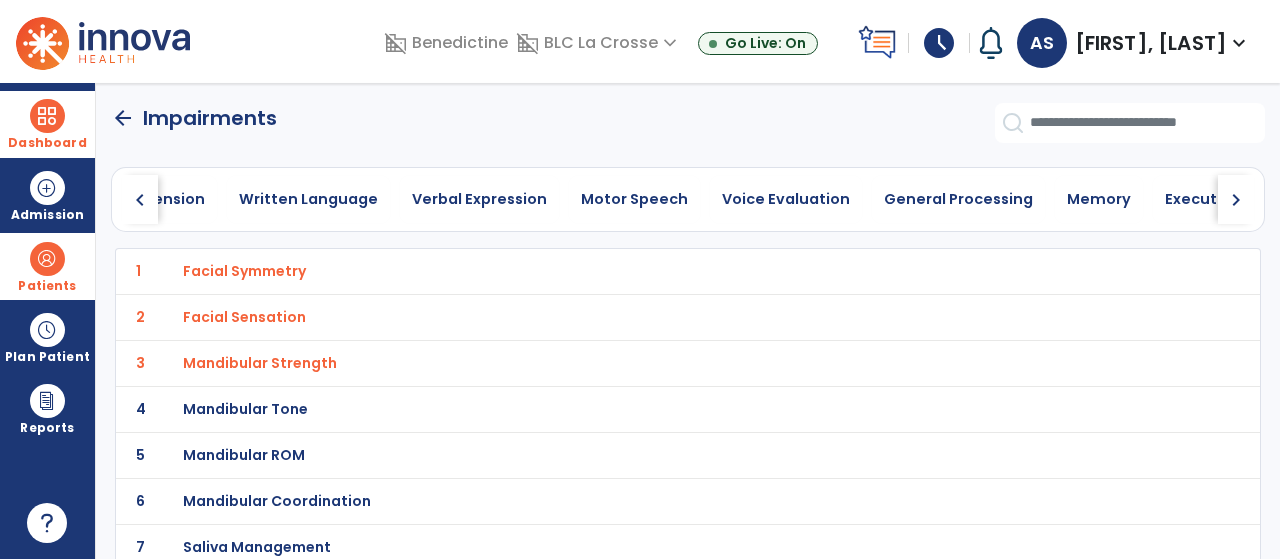 click on "chevron_right" 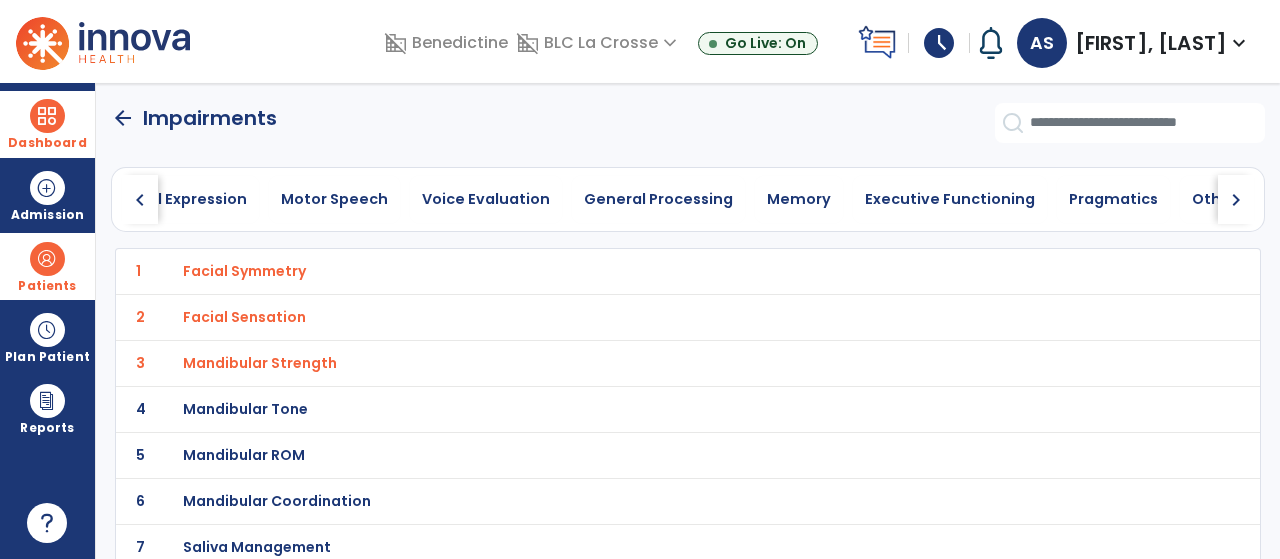 click on "chevron_right" 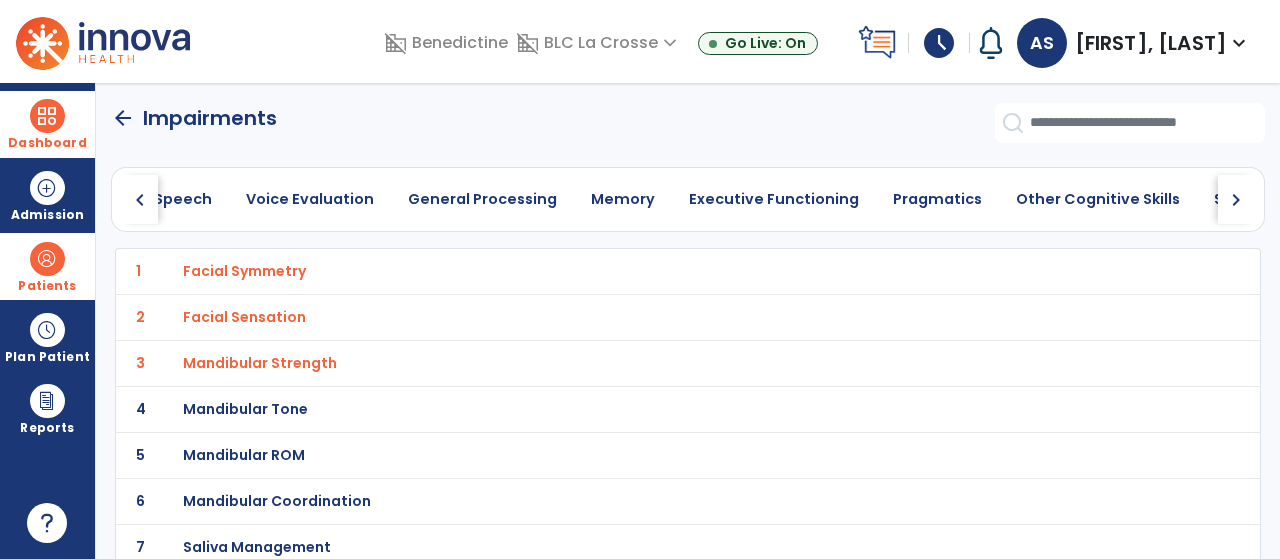 click on "chevron_right" 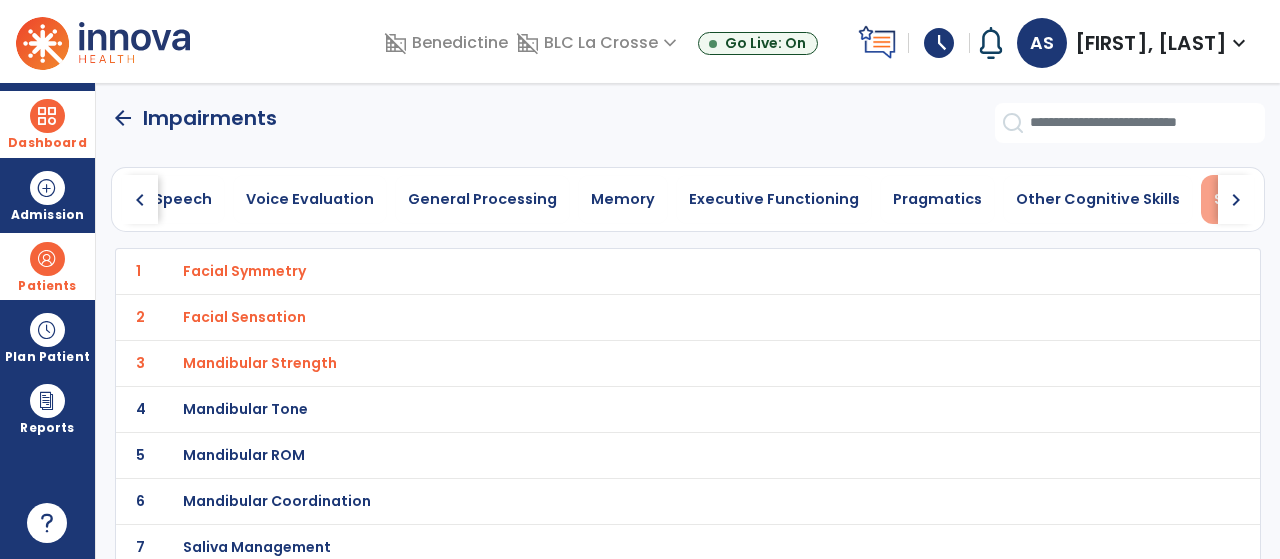 click on "Swallowing" at bounding box center [1256, 199] 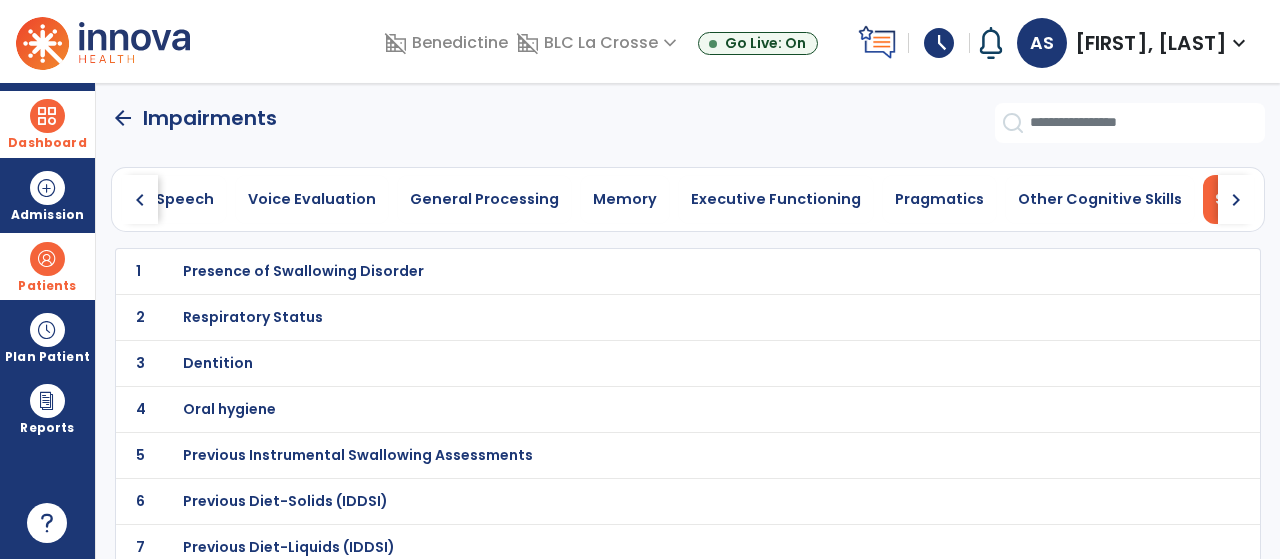 scroll, scrollTop: 0, scrollLeft: 1075, axis: horizontal 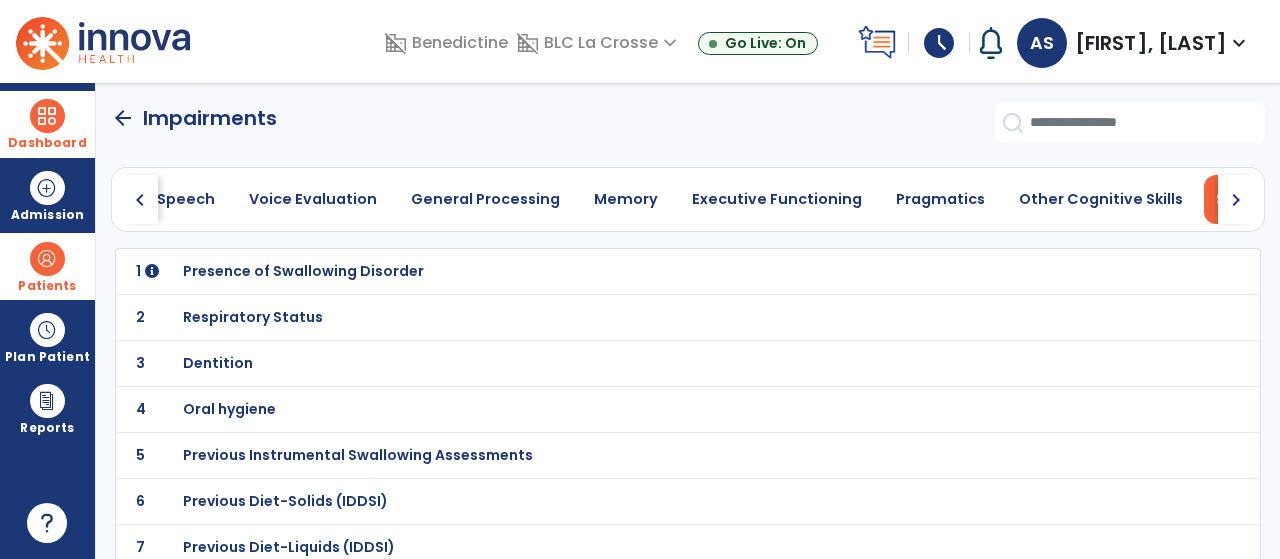 click on "Presence of Swallowing Disorder" at bounding box center [644, 271] 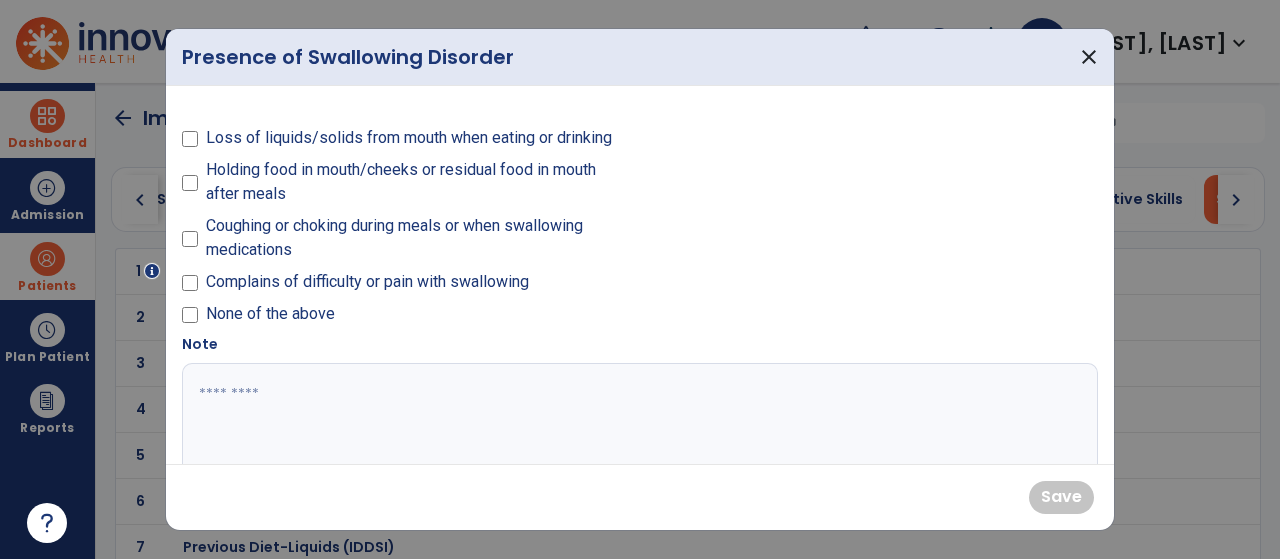 click on "Complains of difficulty or pain with swallowing" at bounding box center (367, 282) 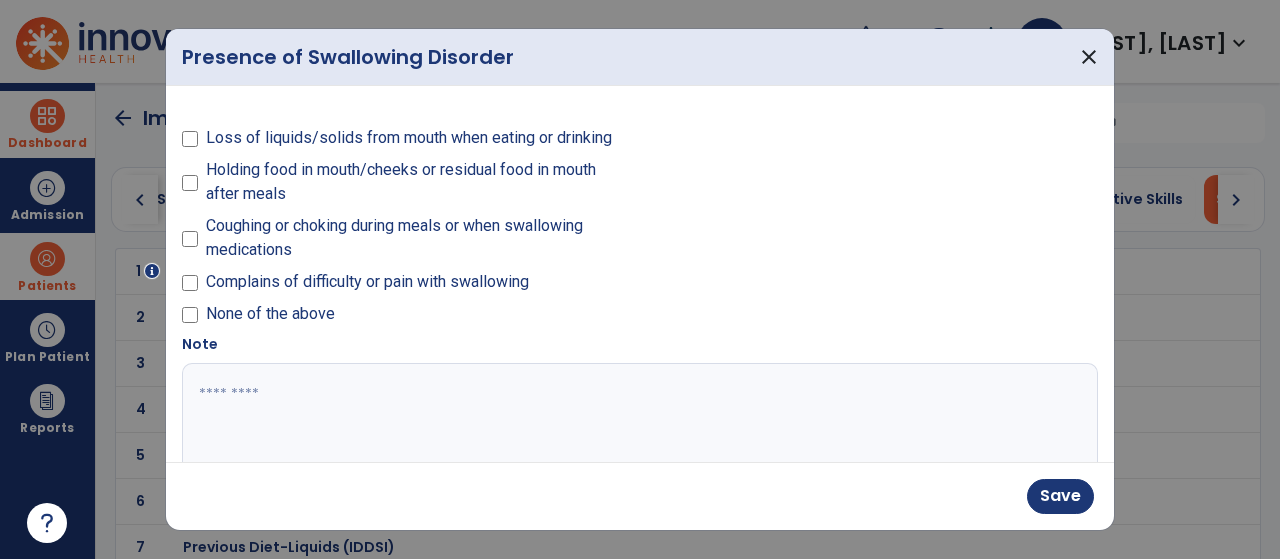 click at bounding box center (638, 438) 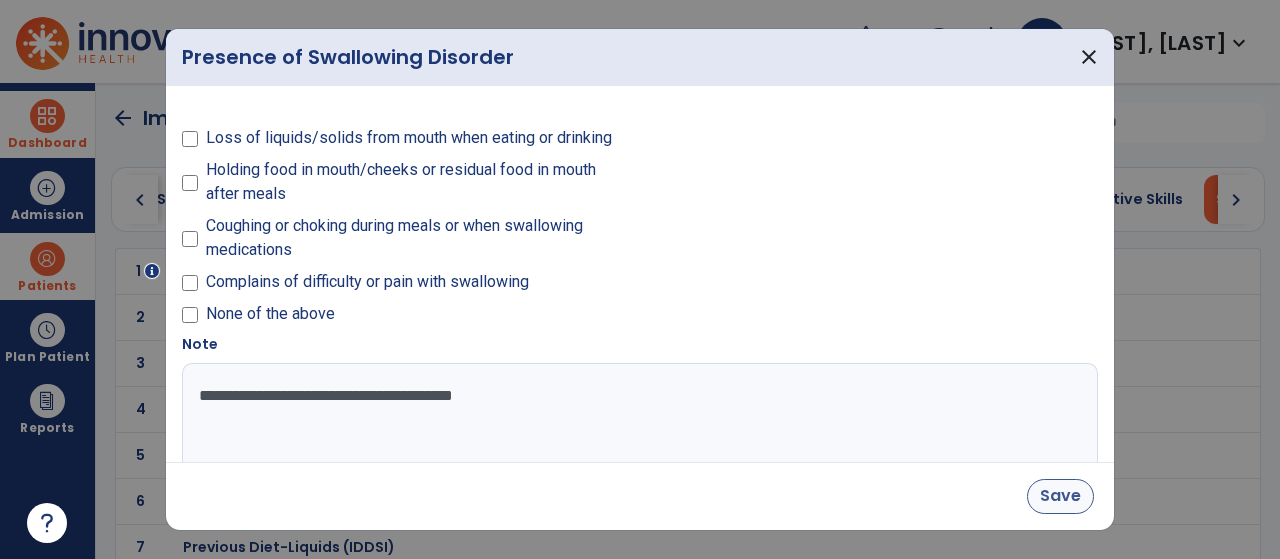 type on "**********" 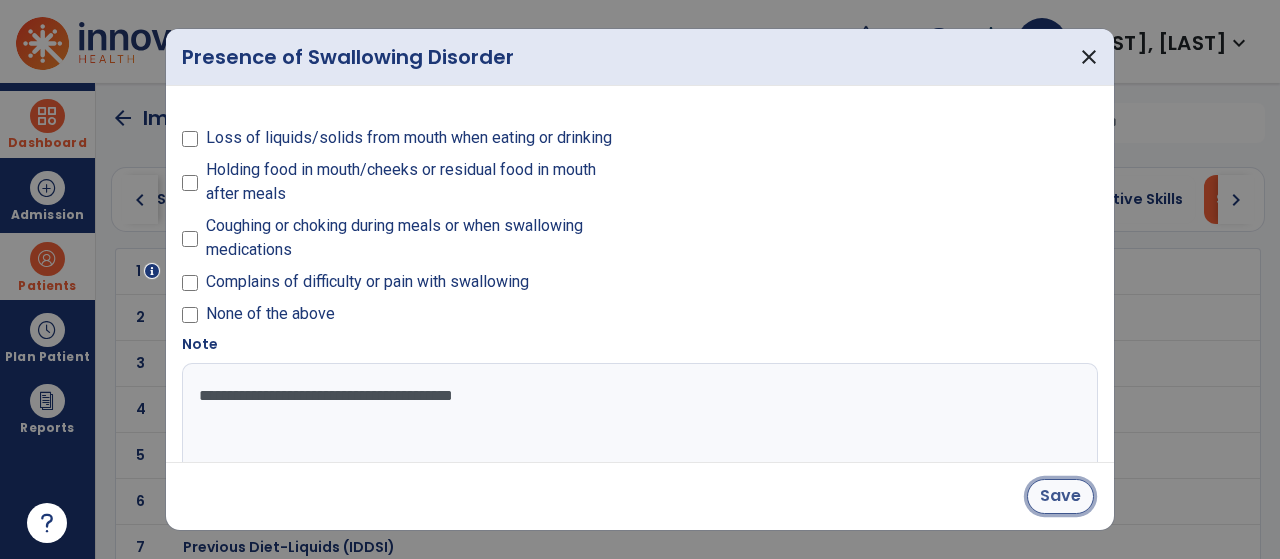 click on "Save" at bounding box center [1060, 496] 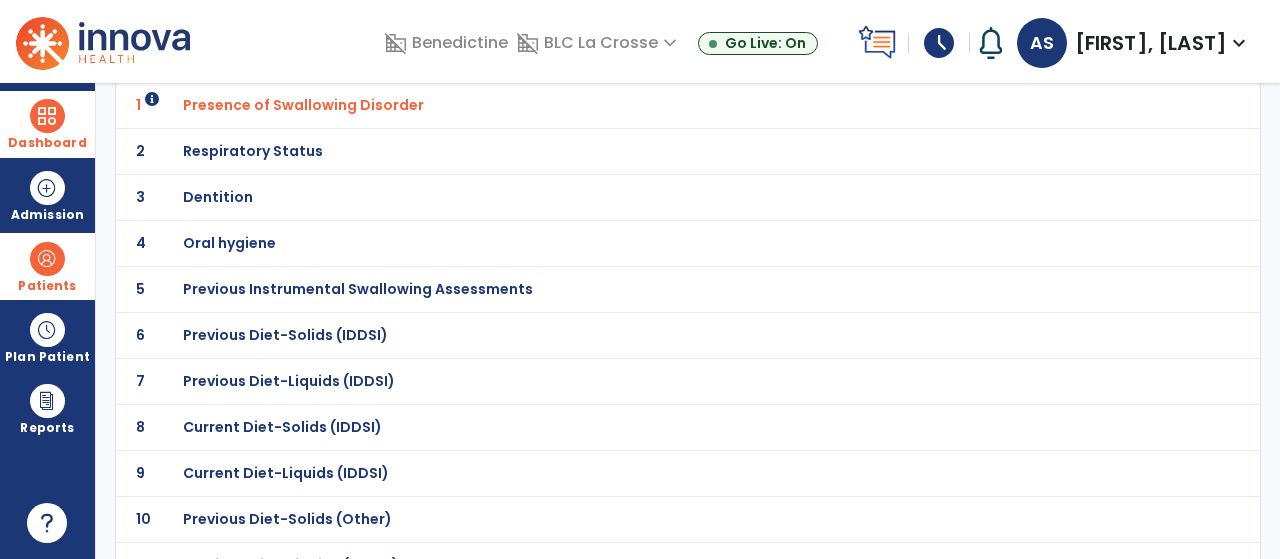 scroll, scrollTop: 177, scrollLeft: 0, axis: vertical 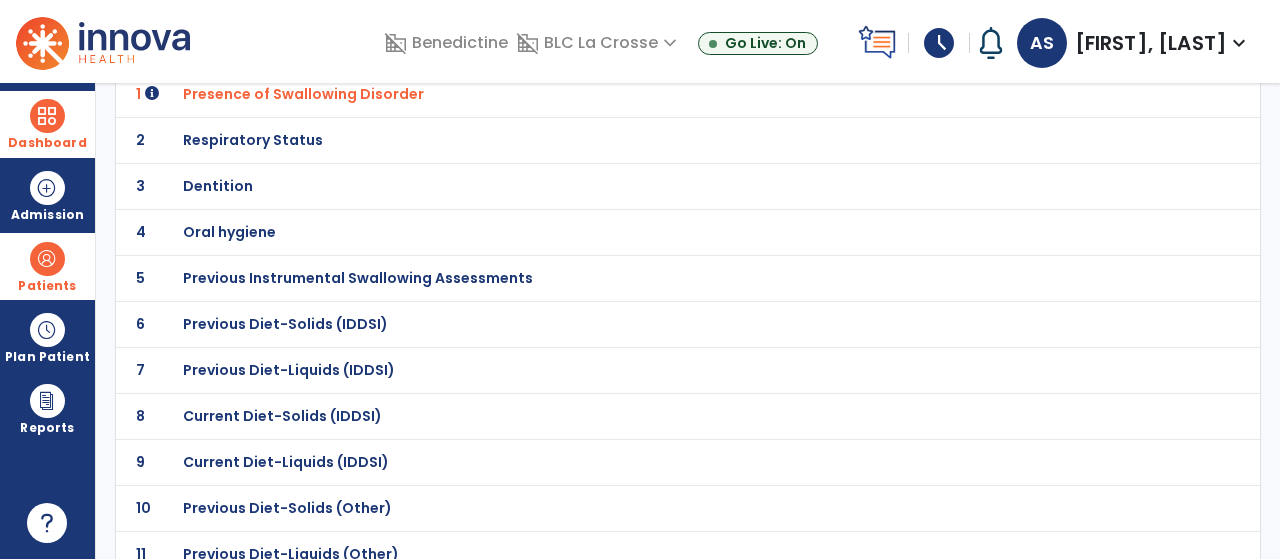 click on "3 Dentition" 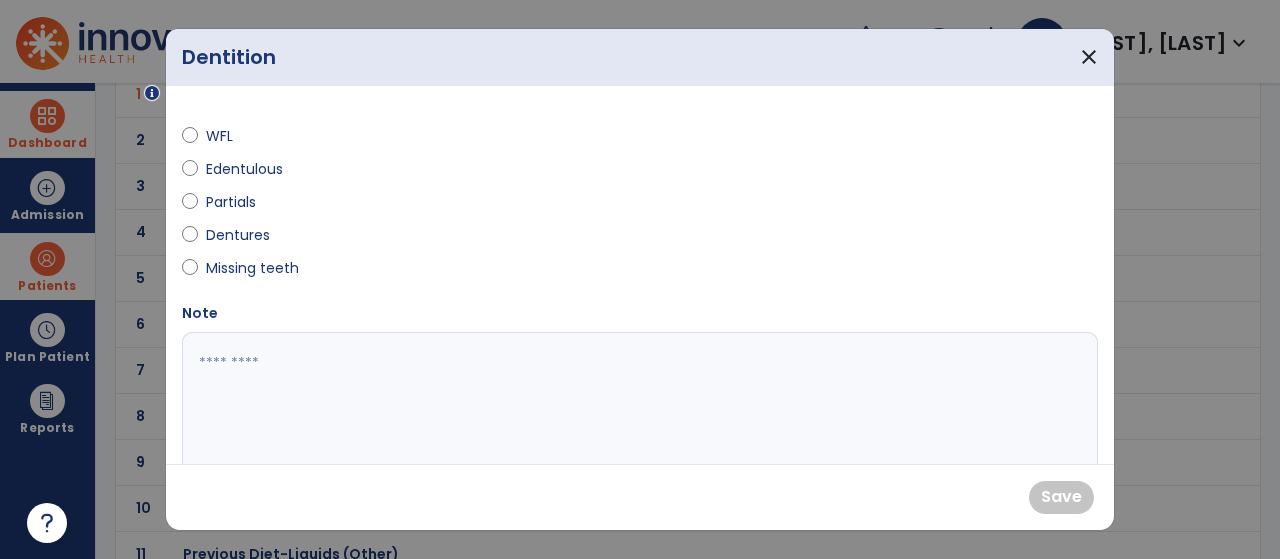 click on "Partials" at bounding box center [241, 202] 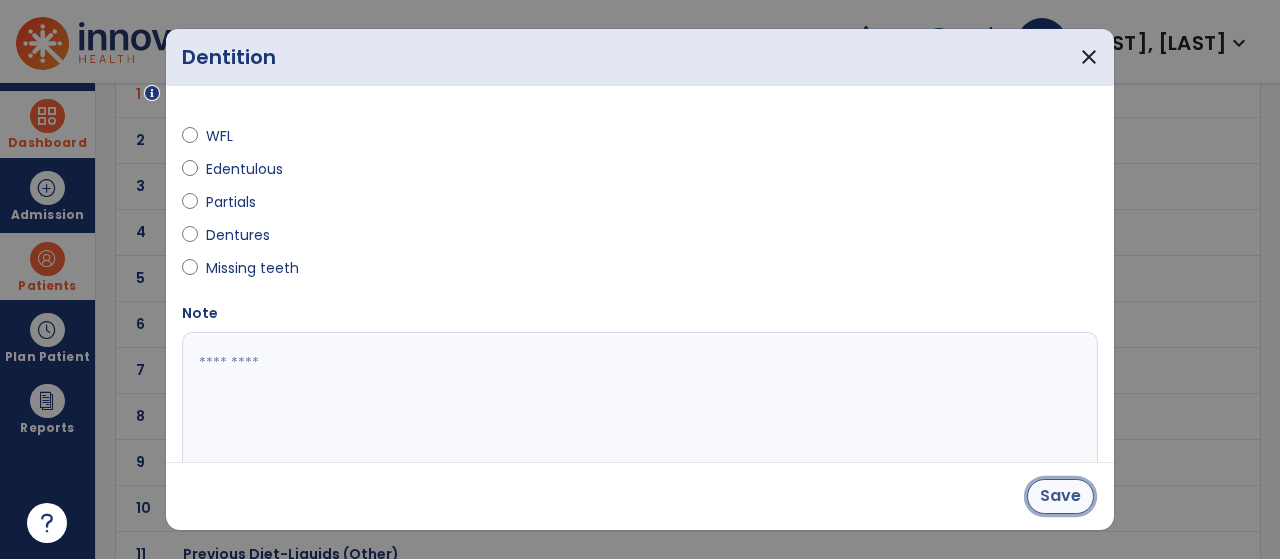 click on "Save" at bounding box center [1060, 496] 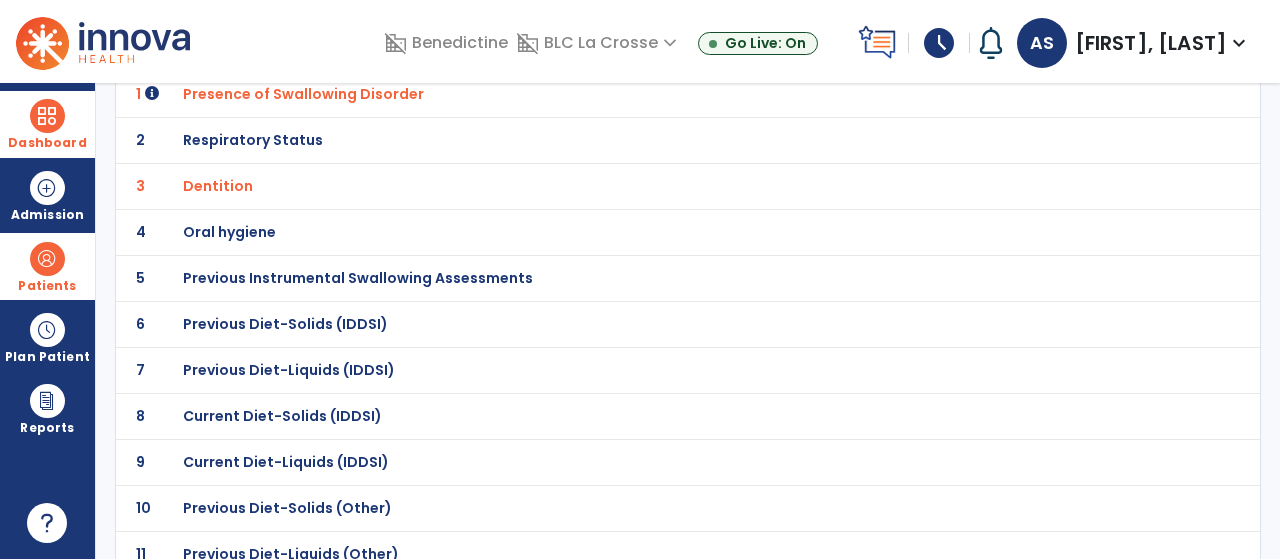 click on "Oral hygiene" at bounding box center [644, 94] 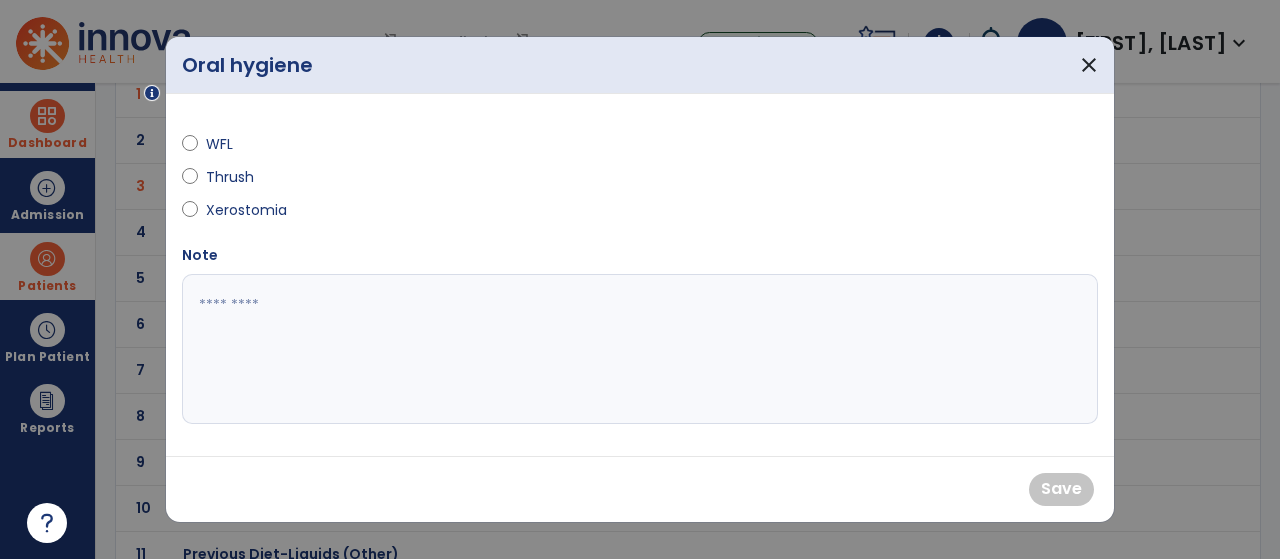 click on "WFL" at bounding box center (241, 144) 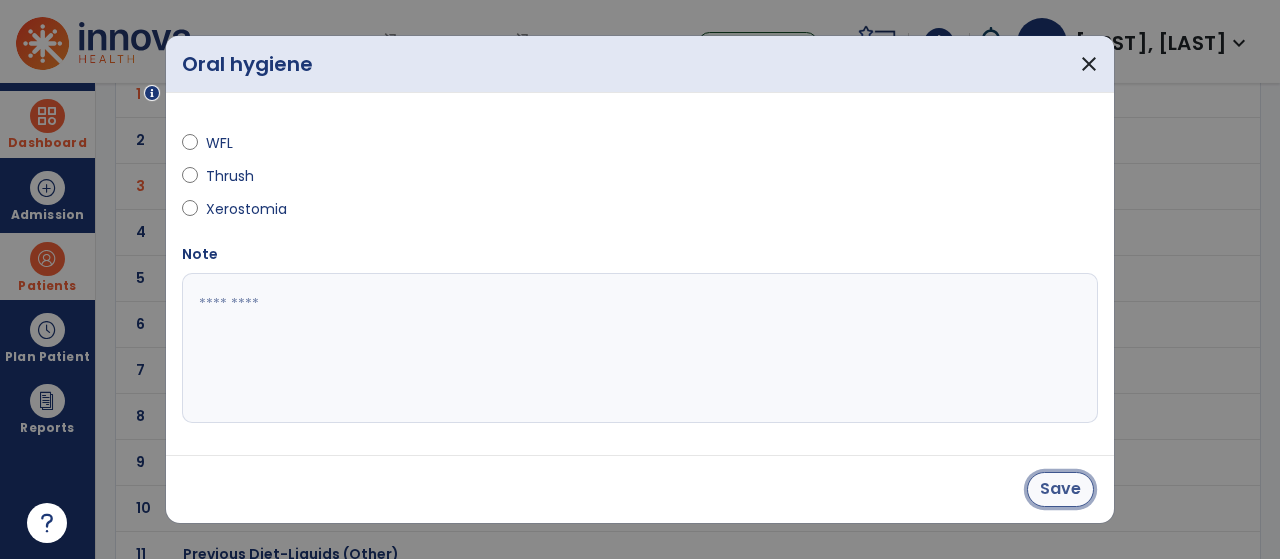 click on "Save" at bounding box center (1060, 489) 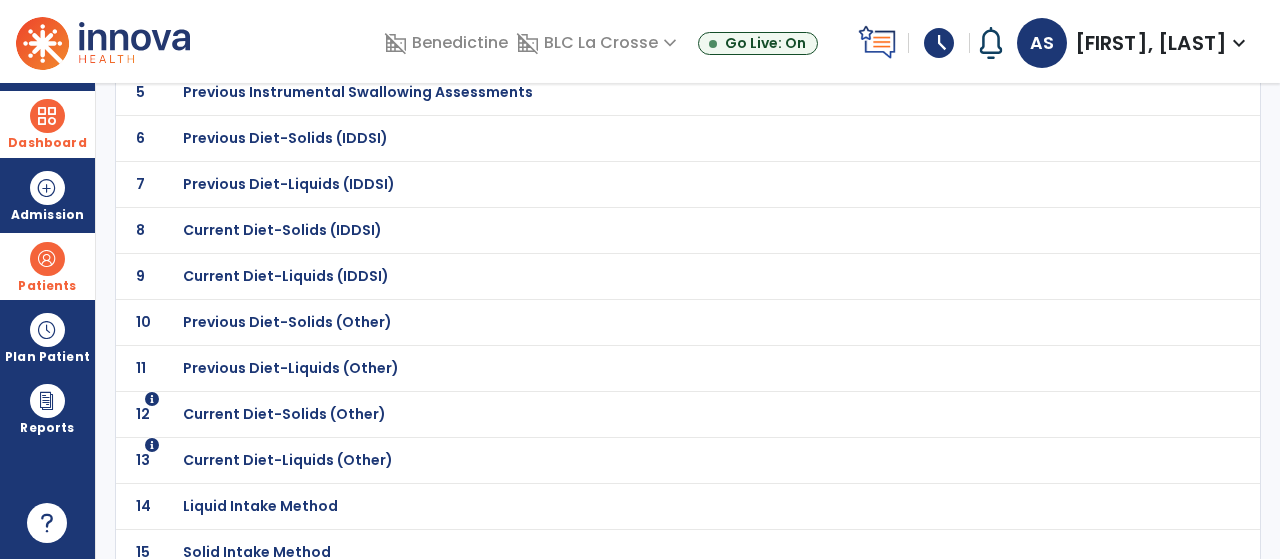 scroll, scrollTop: 377, scrollLeft: 0, axis: vertical 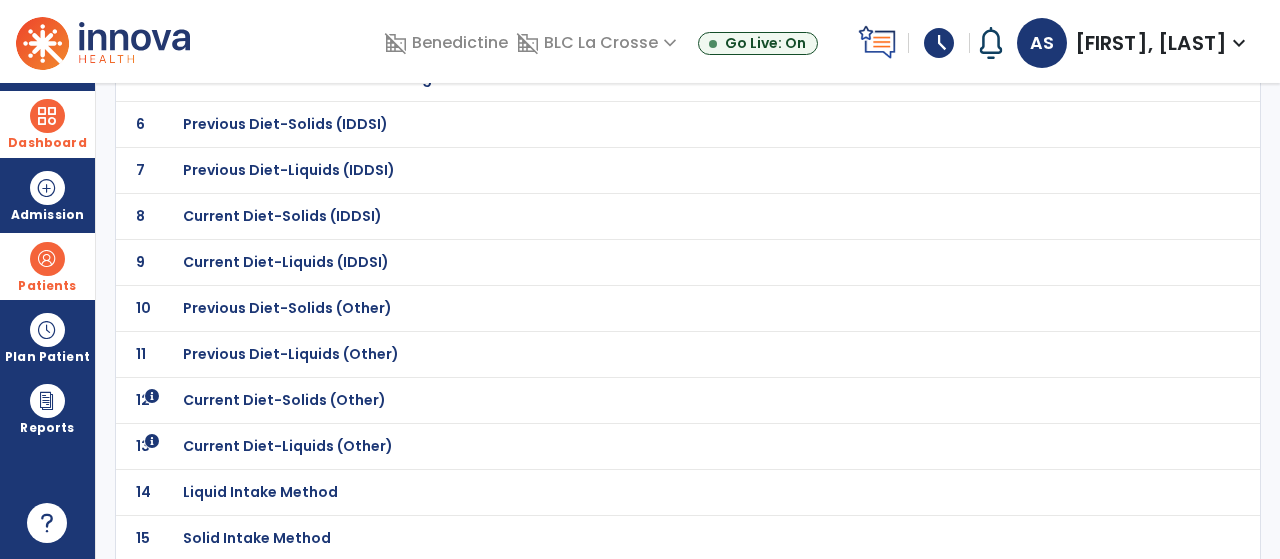 click on "Previous Diet-Solids (IDDSI)" at bounding box center (303, -106) 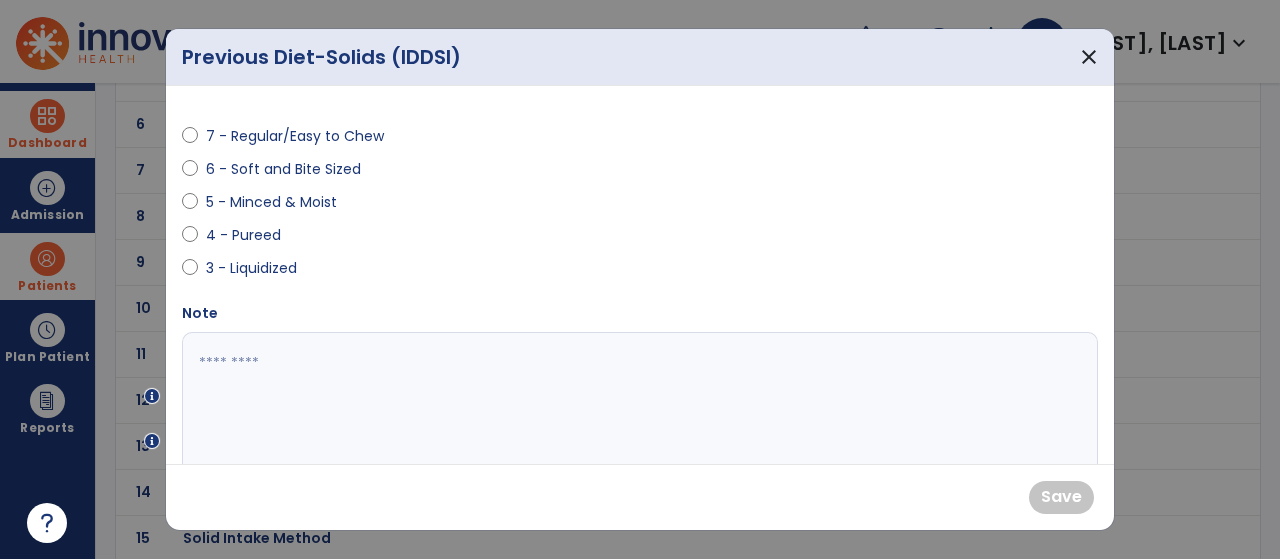 click on "7 - Regular/Easy to Chew" at bounding box center (295, 136) 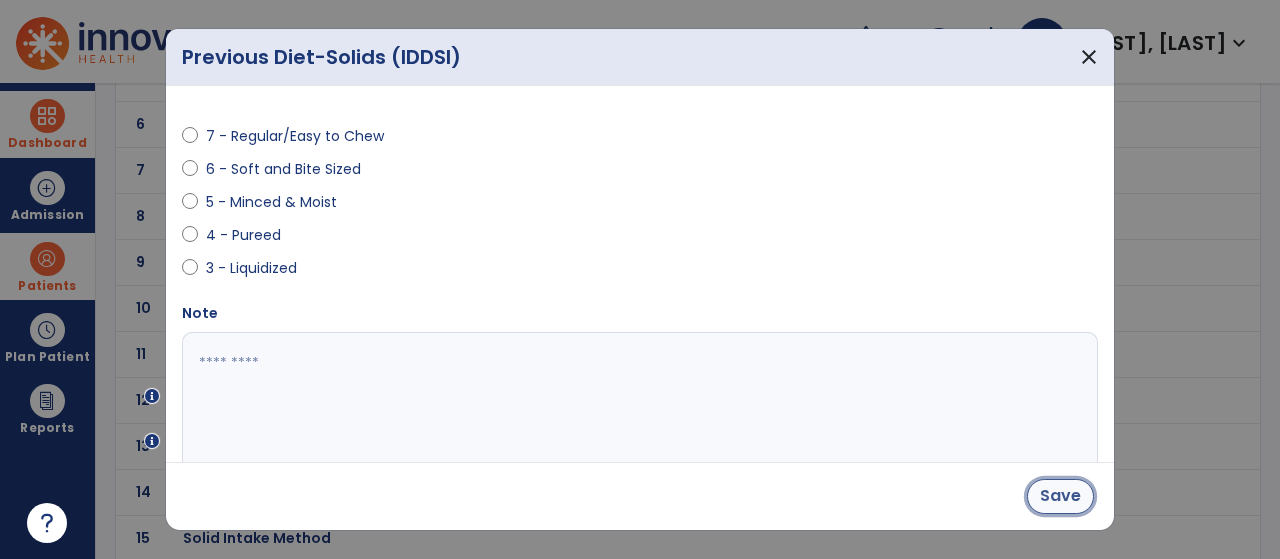 click on "Save" at bounding box center (1060, 496) 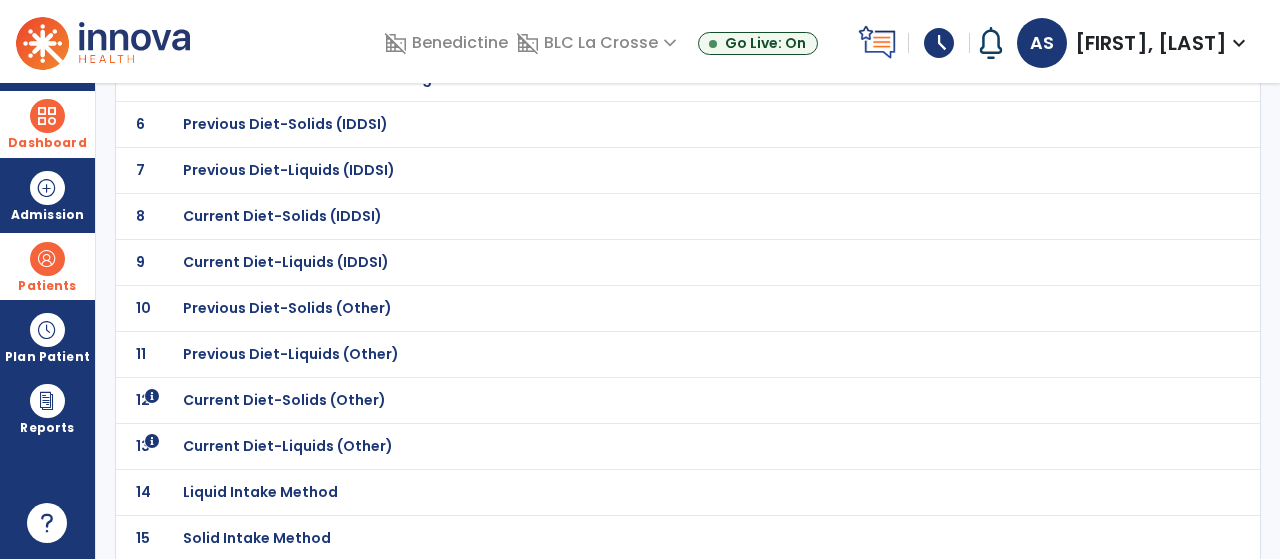 click on "1 Presence of Swallowing Disorder 2 Respiratory Status 3 Dentition 4 Oral hygiene 5 Previous Instrumental Swallowing Assessments 6 Previous Diet-Solids (IDDSI) 7 Previous Diet-Liquids (IDDSI) 8 Current Diet-Solids (IDDSI) 9 Current Diet-Liquids (IDDSI) 10 Previous Diet-Solids (Other) 11 Previous Diet-Liquids (Other) 12 Current Diet-Solids (Other) 13 Current Diet-Liquids (Other) 14 Liquid Intake Method 15 Solid Intake Method 16 Weight 17 Supervision prior to onset 18 Able to feed self? 19 Positioning related to intake 20 Laryngeal/Pharyngeal Examination" 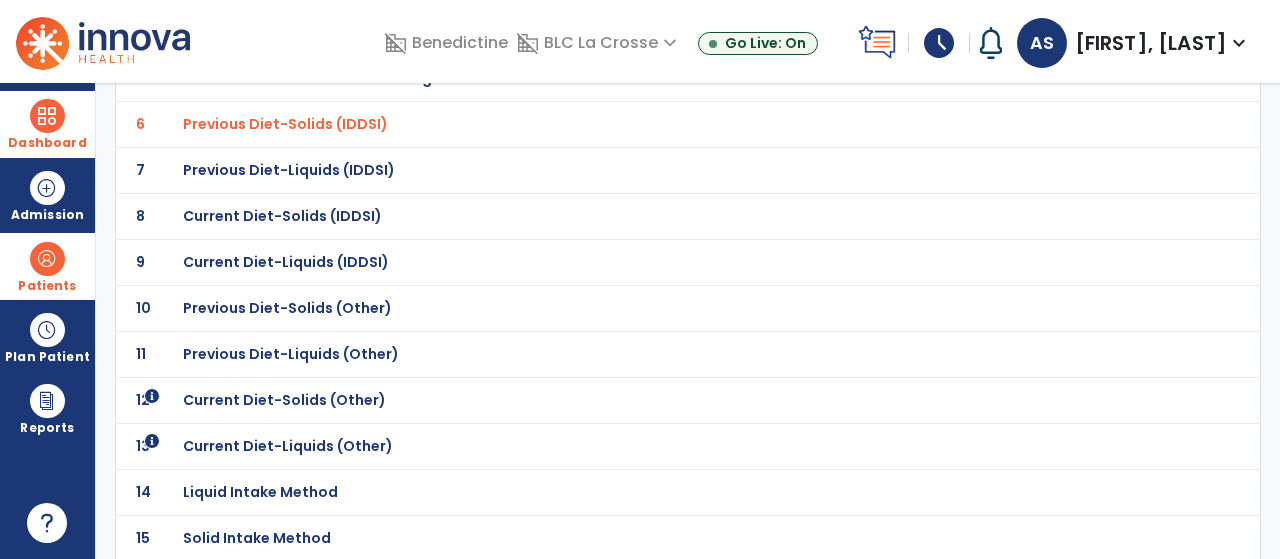 click on "Current Diet-Solids (IDDSI)" at bounding box center [644, -106] 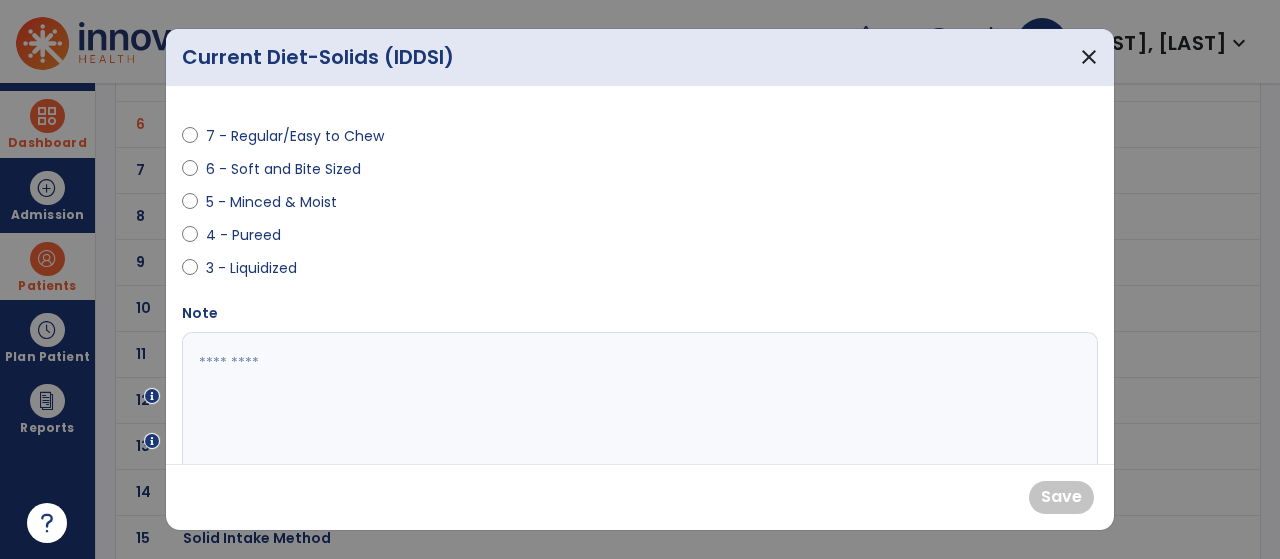 click on "6 - Soft and Bite Sized" at bounding box center [283, 169] 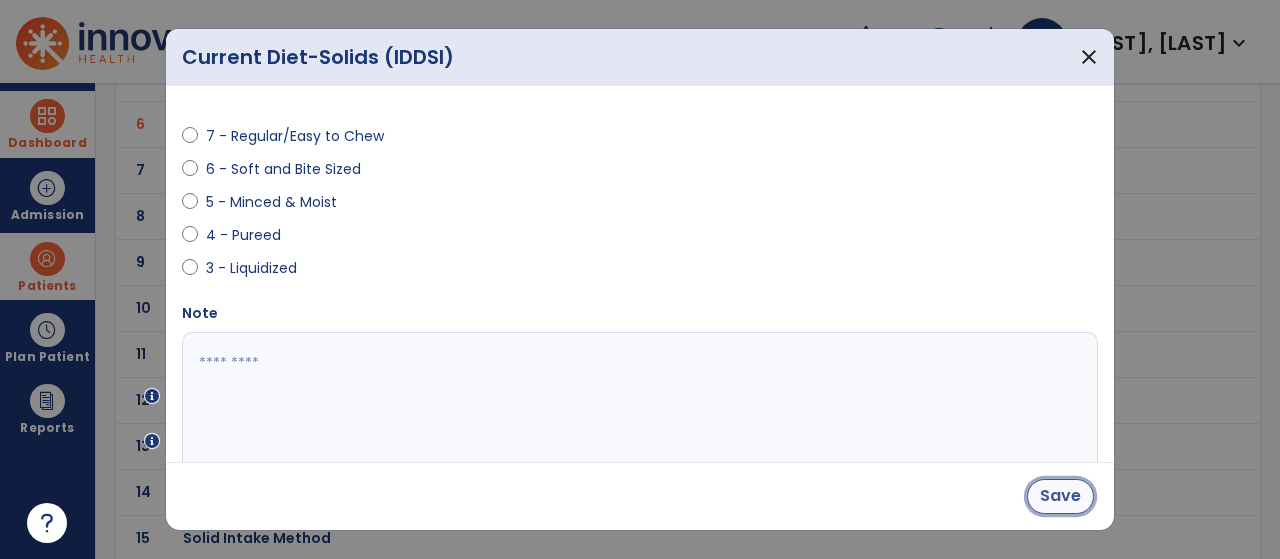 click on "Save" at bounding box center [1060, 496] 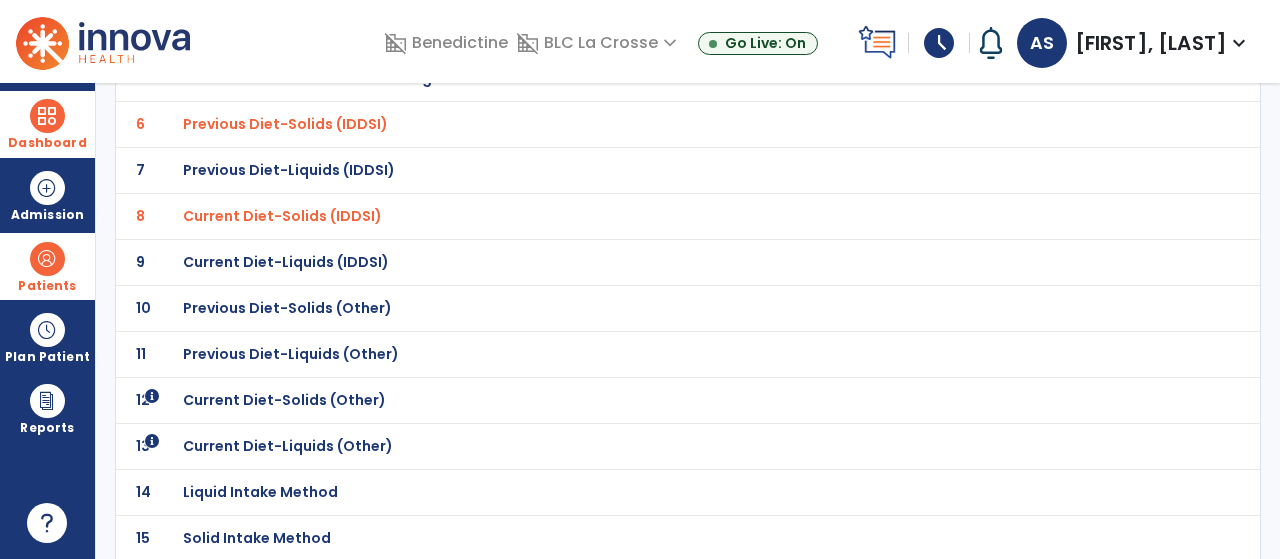 scroll, scrollTop: 602, scrollLeft: 0, axis: vertical 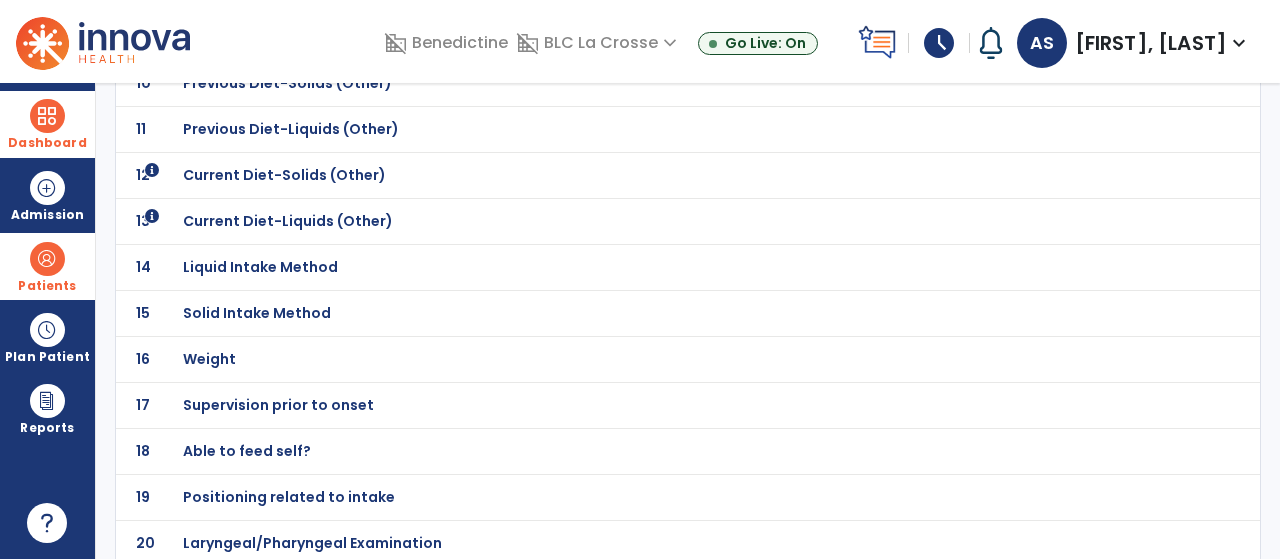 click on "Able to feed self?" at bounding box center (644, -331) 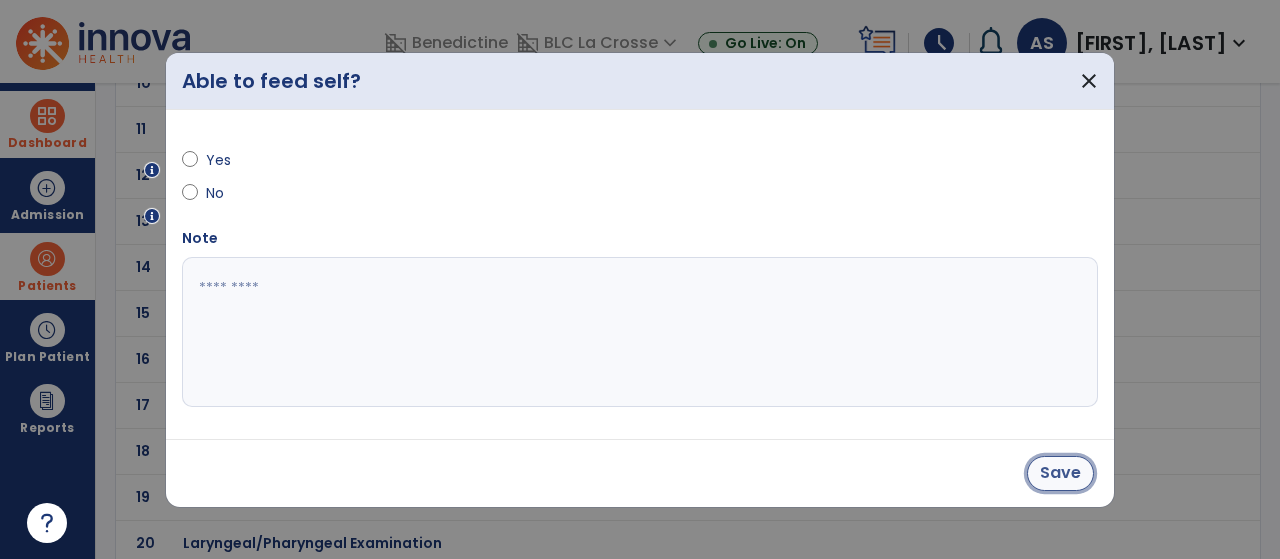 click on "Save" at bounding box center [1060, 473] 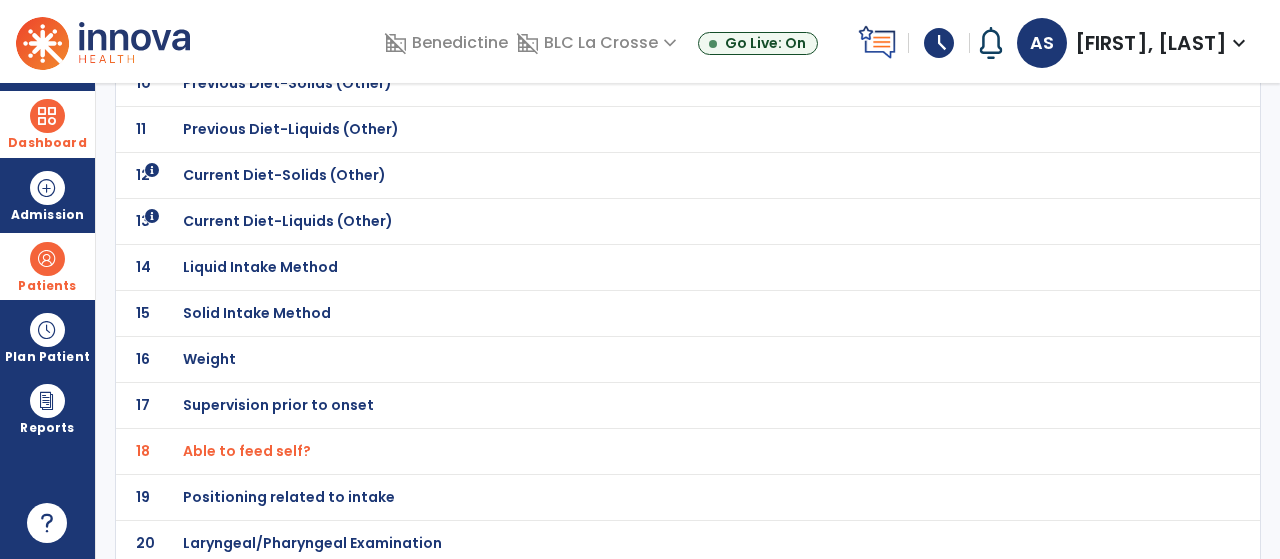 click on "Positioning related to intake" at bounding box center [644, -331] 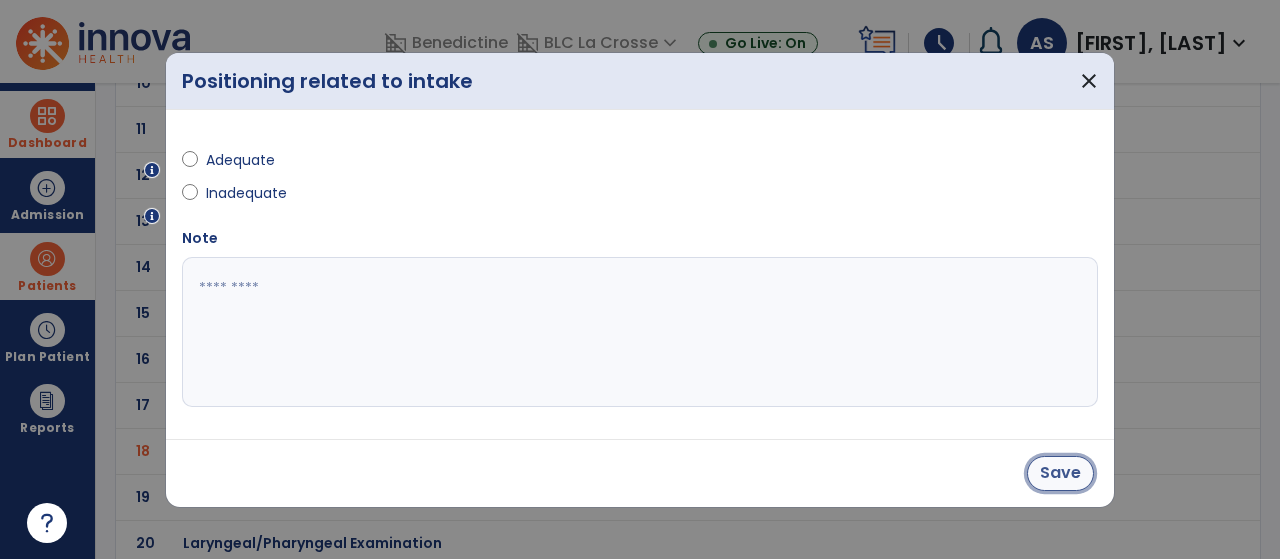 click on "Save" at bounding box center [1060, 473] 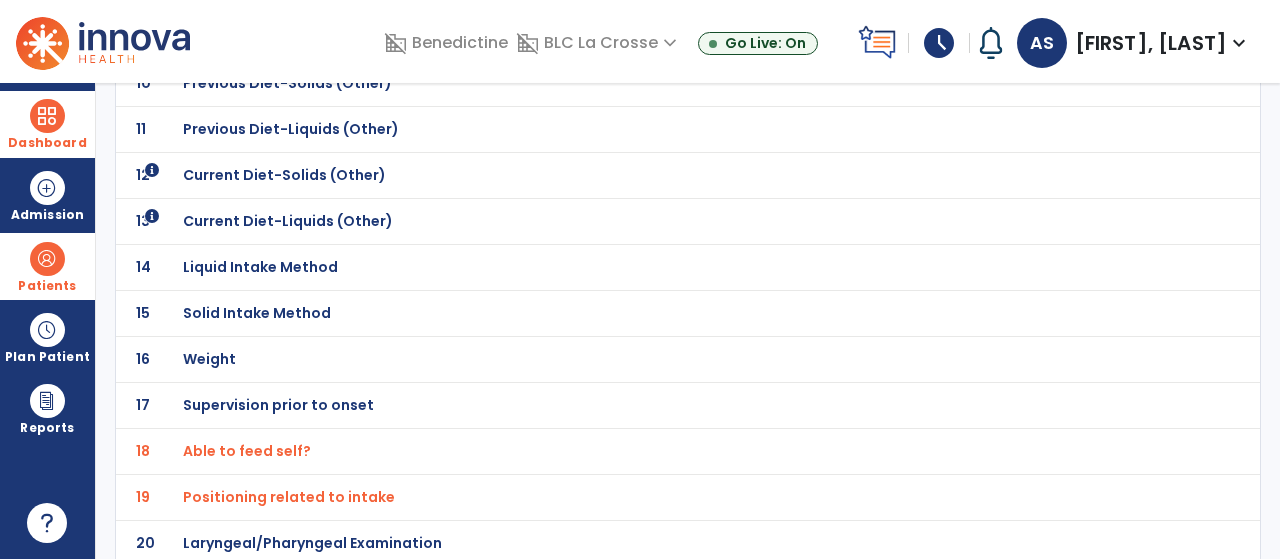 click on "Laryngeal/Pharyngeal Examination" at bounding box center (644, -331) 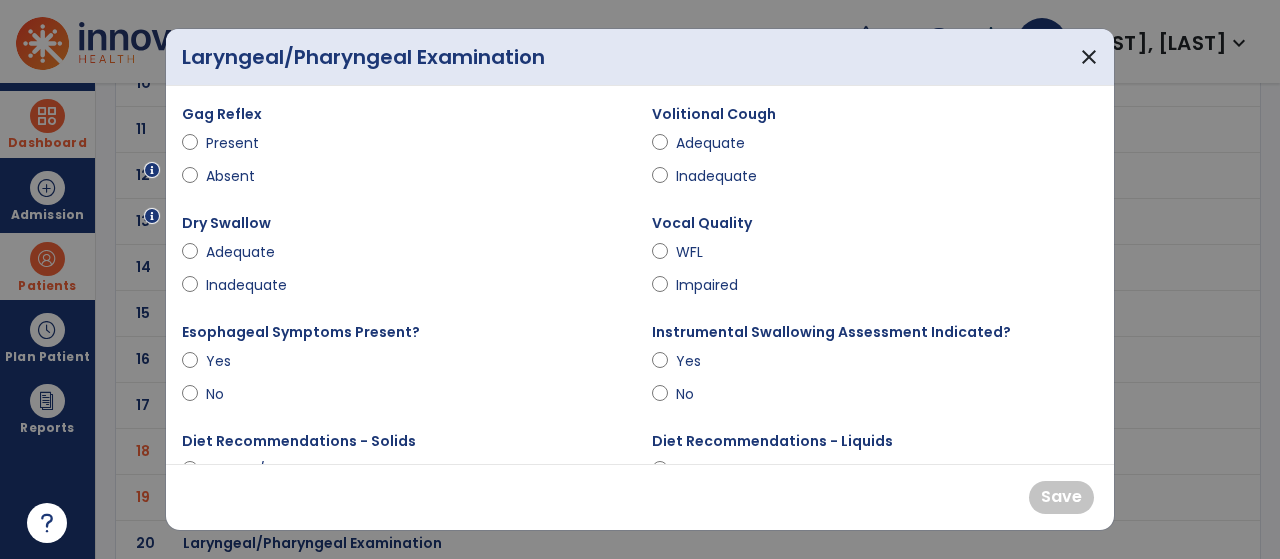 click on "Yes" at bounding box center [405, 365] 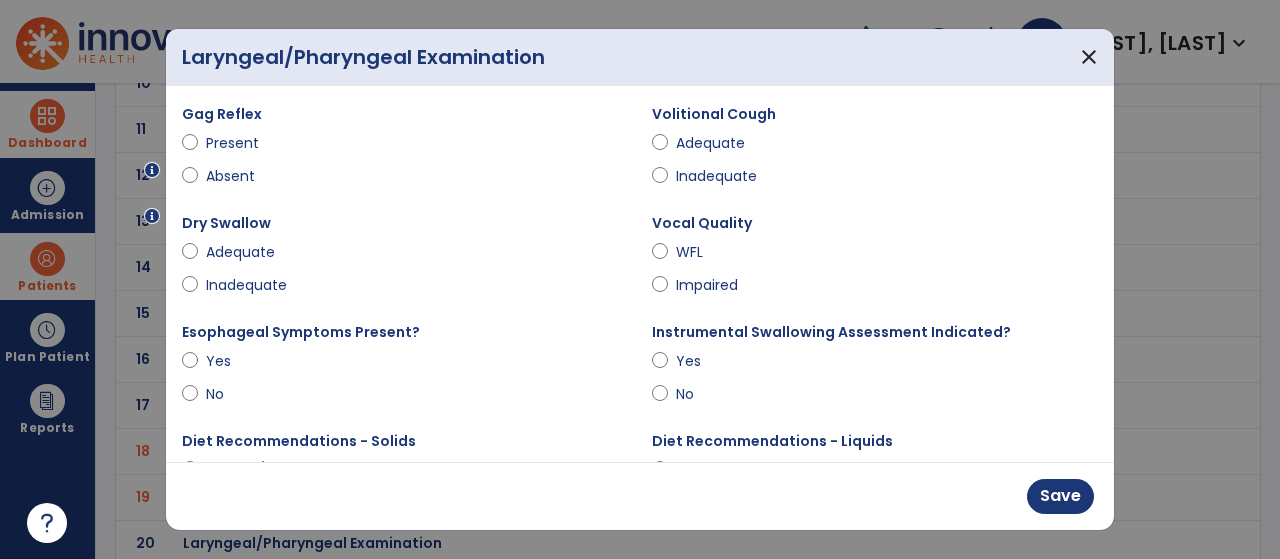click on "WFL" at bounding box center [875, 256] 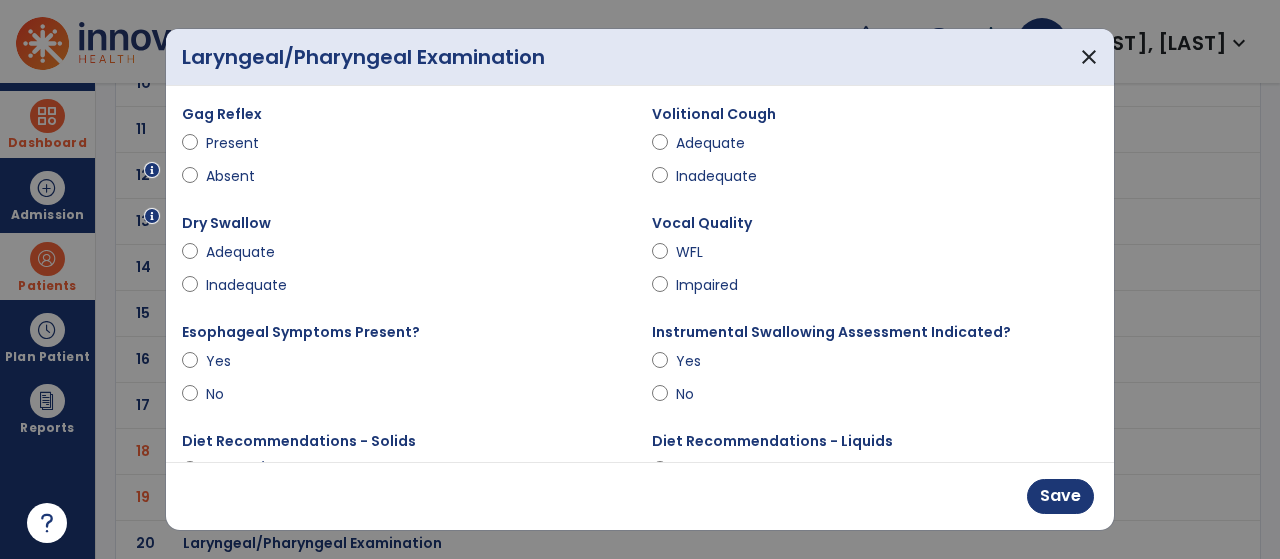 click at bounding box center (190, 365) 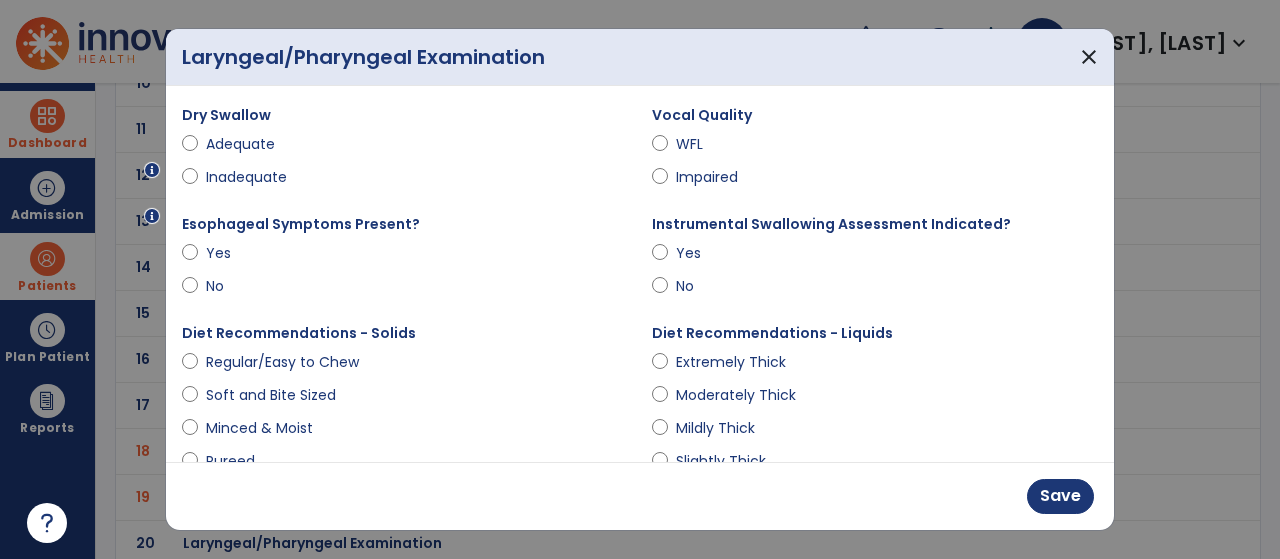 scroll, scrollTop: 107, scrollLeft: 0, axis: vertical 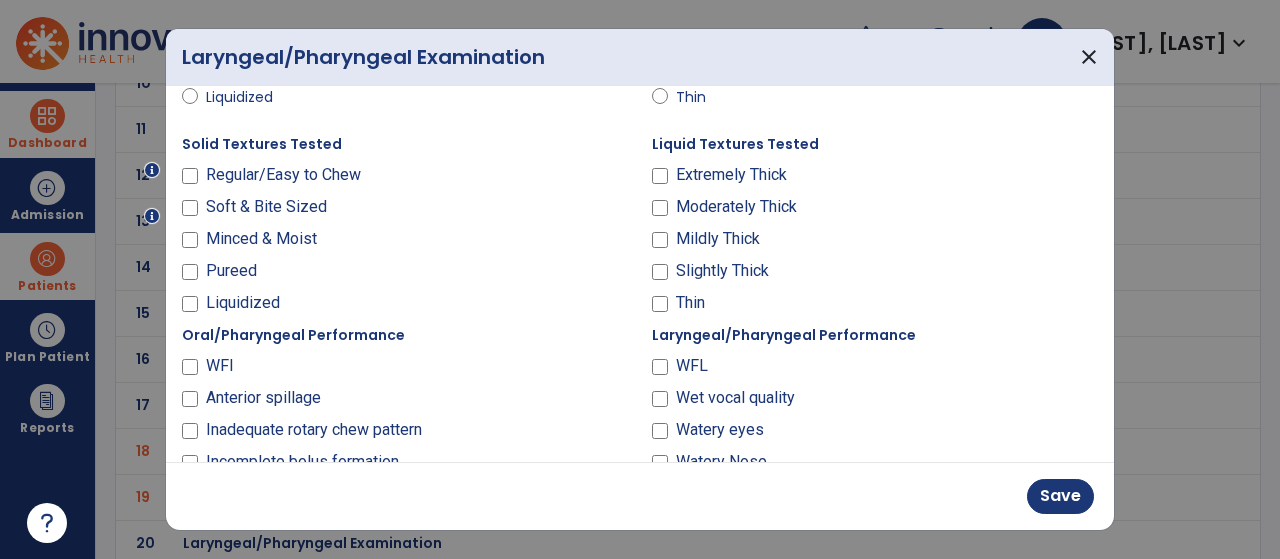 click on "Regular/Easy to Chew" at bounding box center (405, 179) 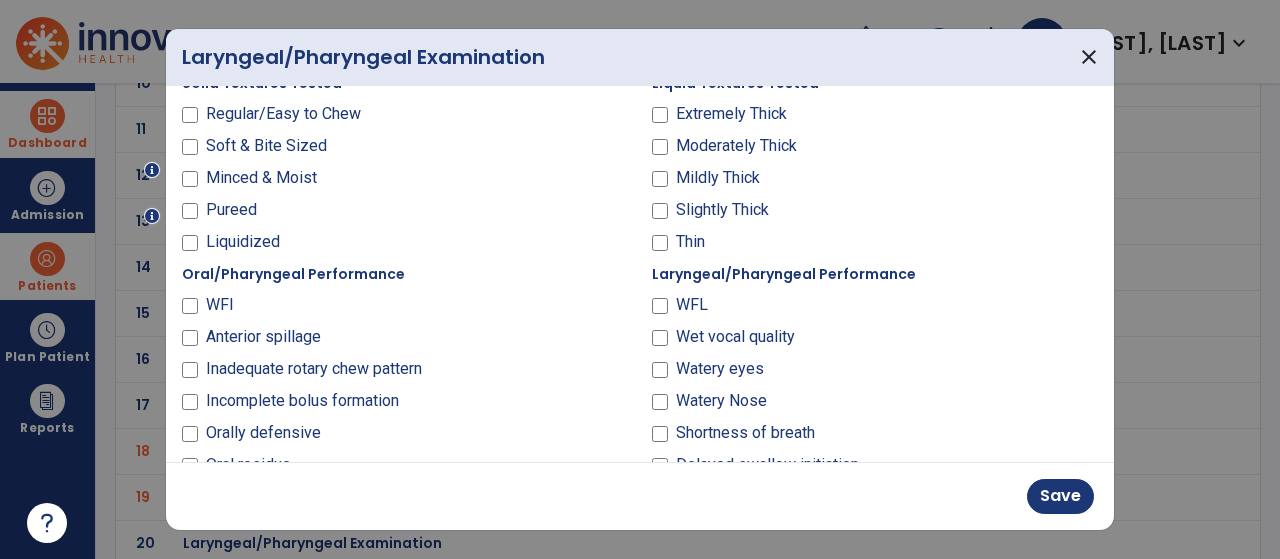 scroll, scrollTop: 565, scrollLeft: 0, axis: vertical 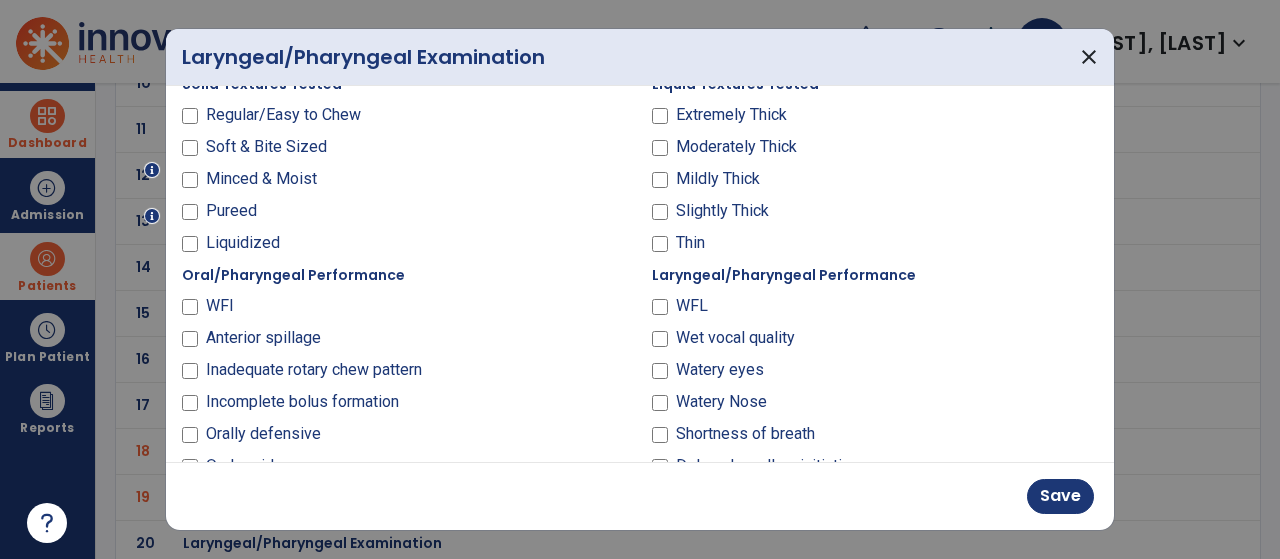 click on "WFL" at bounding box center [692, 306] 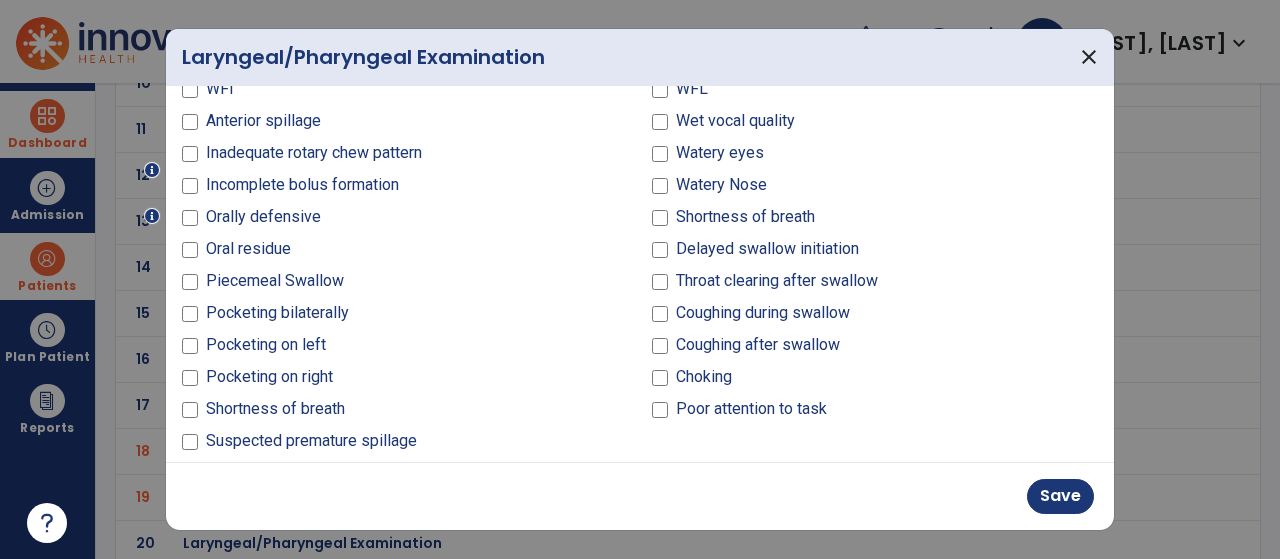 scroll, scrollTop: 784, scrollLeft: 0, axis: vertical 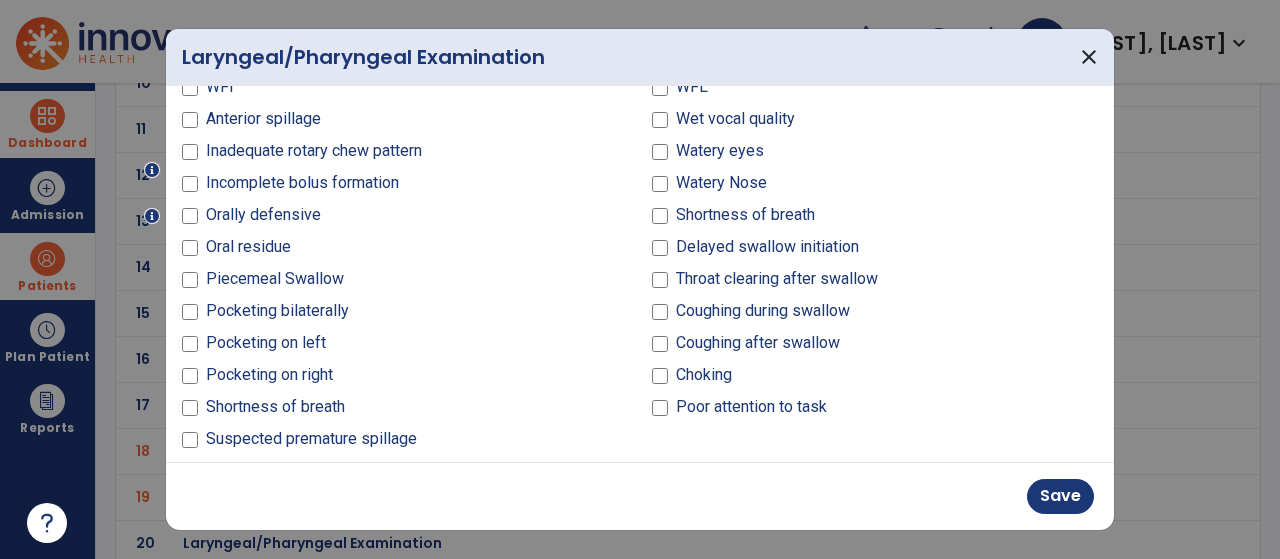 click on "Piecemeal Swallow" at bounding box center (275, 279) 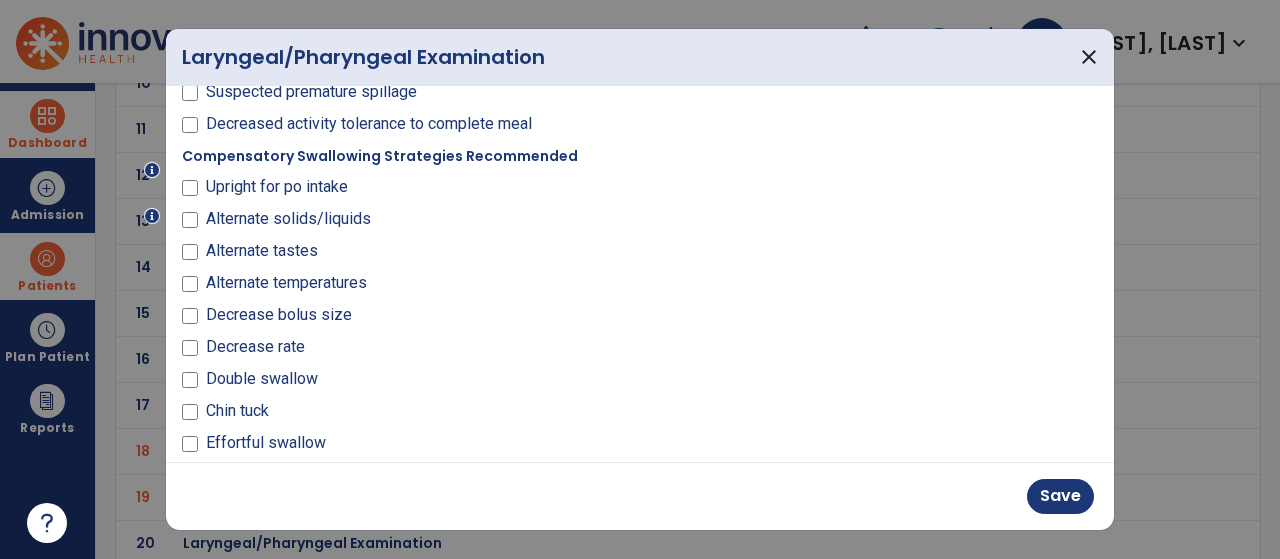 scroll, scrollTop: 1136, scrollLeft: 0, axis: vertical 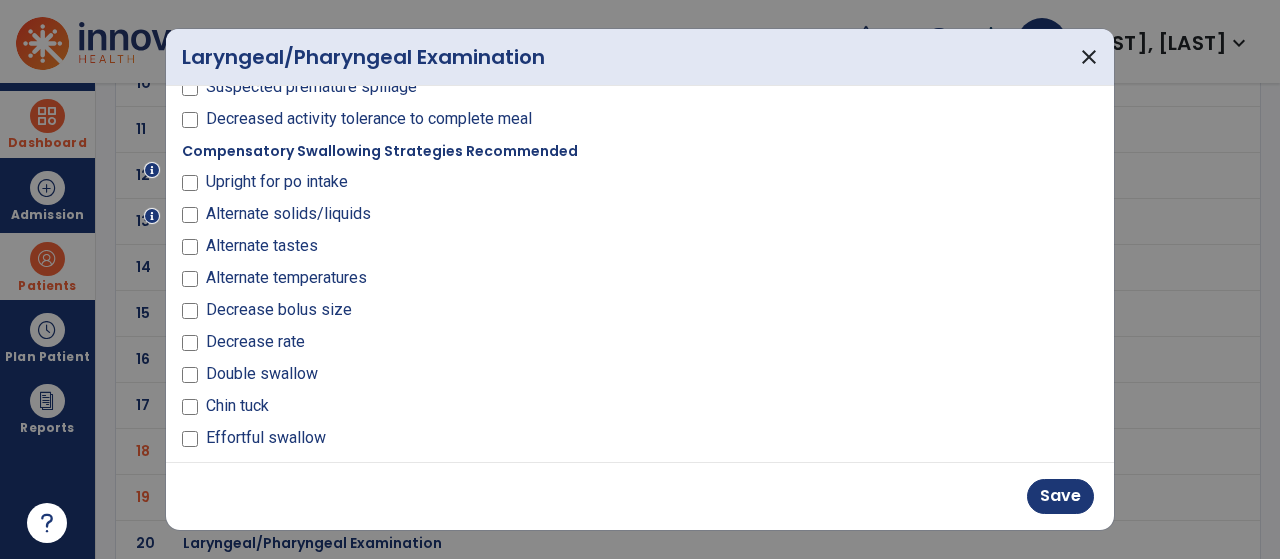 click on "Upright for po intake" at bounding box center (277, 182) 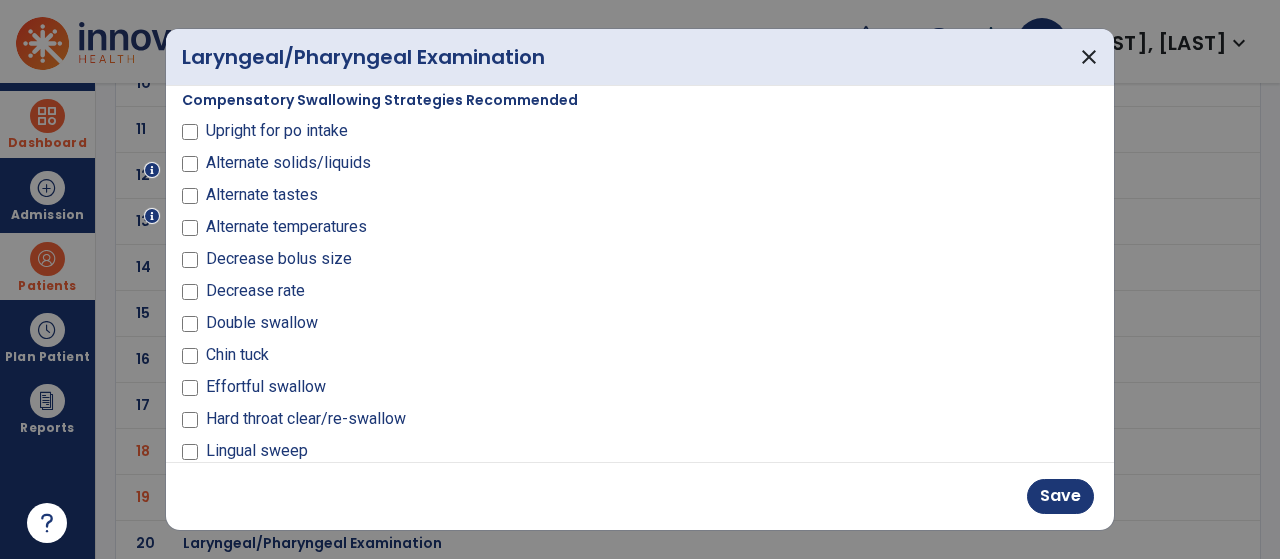 scroll, scrollTop: 1188, scrollLeft: 0, axis: vertical 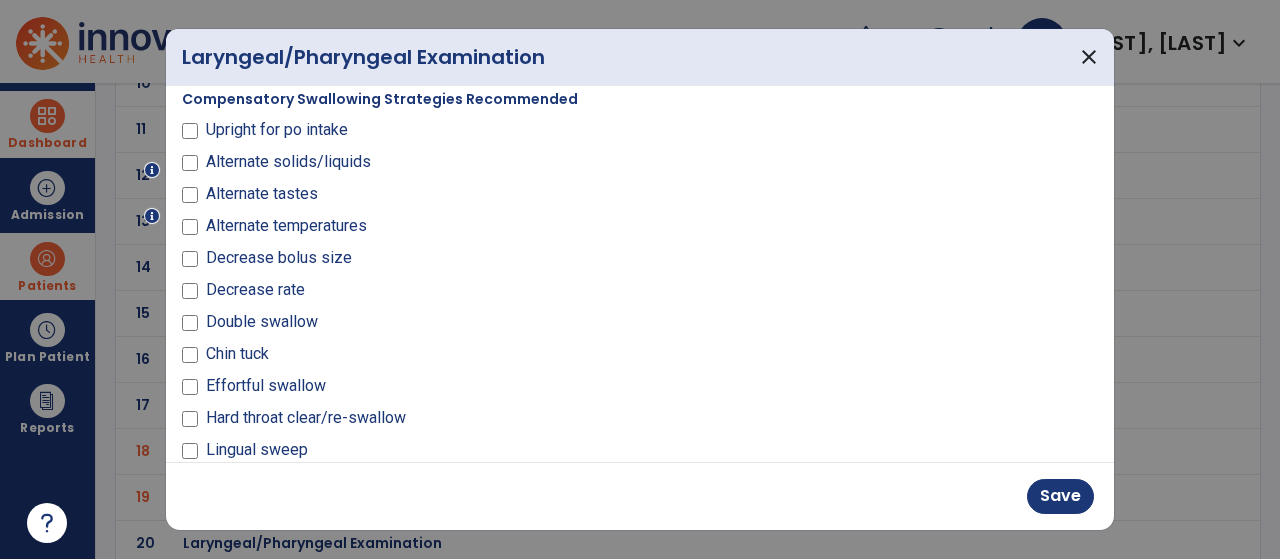 click on "Decrease bolus size" at bounding box center [405, 262] 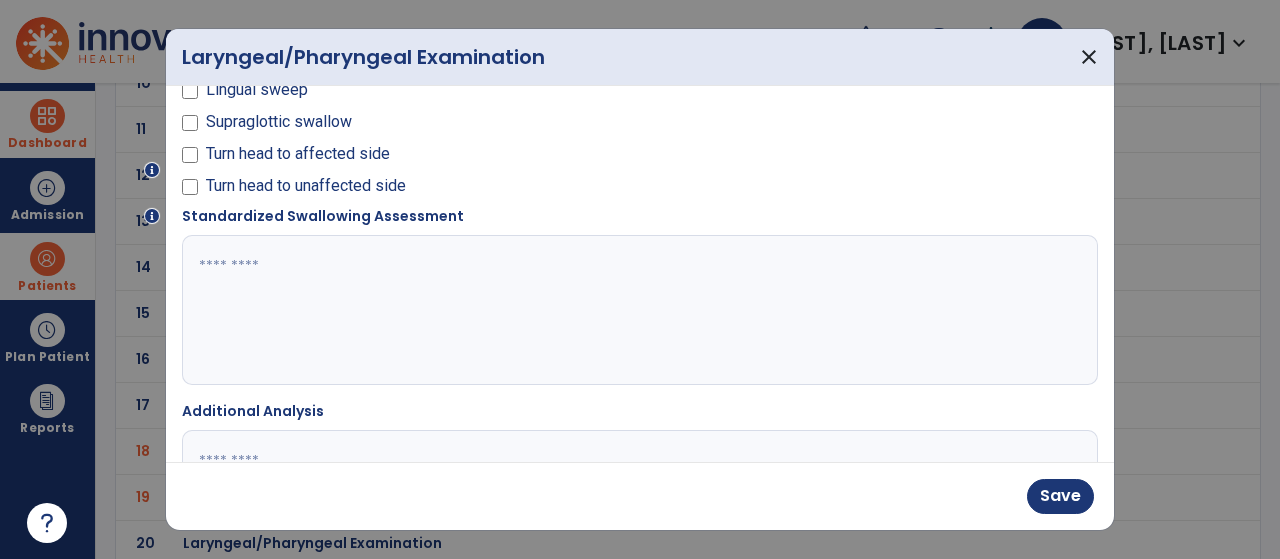 scroll, scrollTop: 1545, scrollLeft: 0, axis: vertical 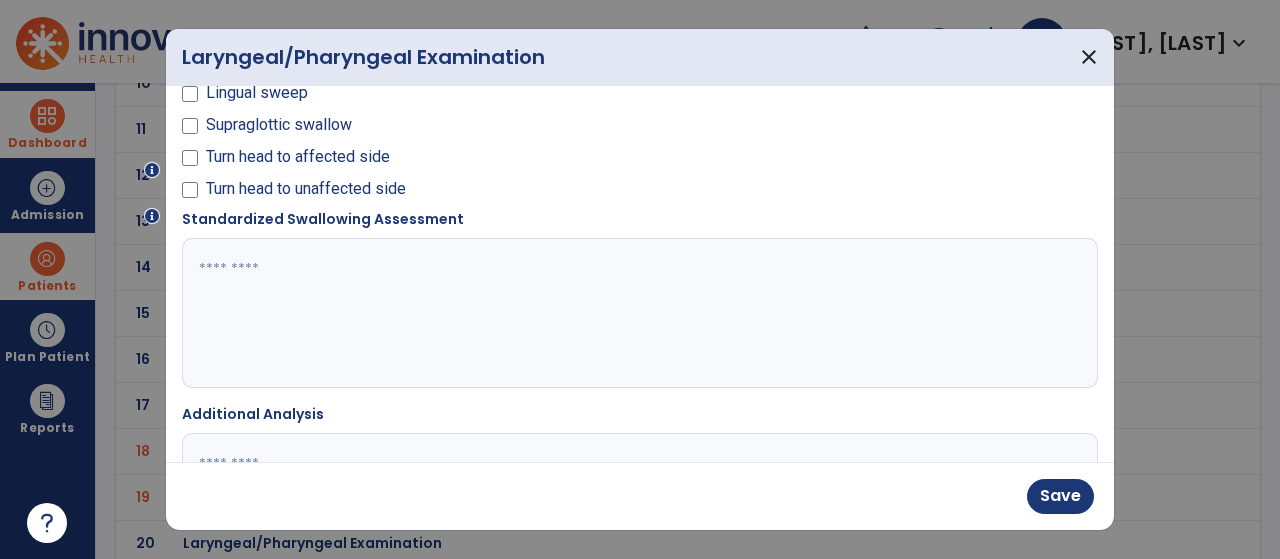 click at bounding box center [638, 313] 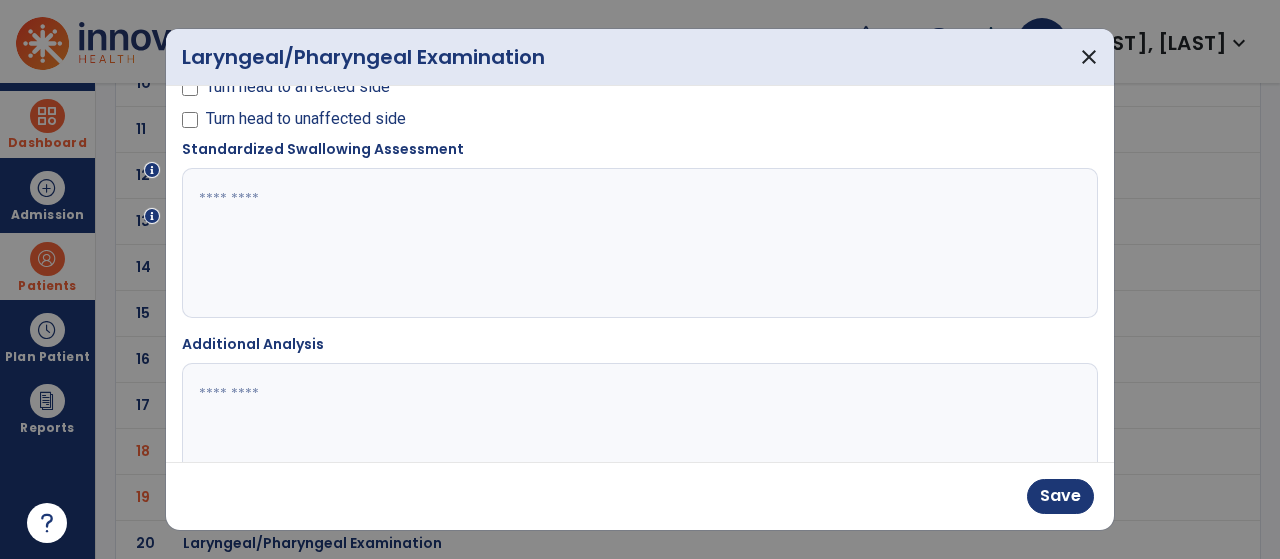 scroll, scrollTop: 1592, scrollLeft: 0, axis: vertical 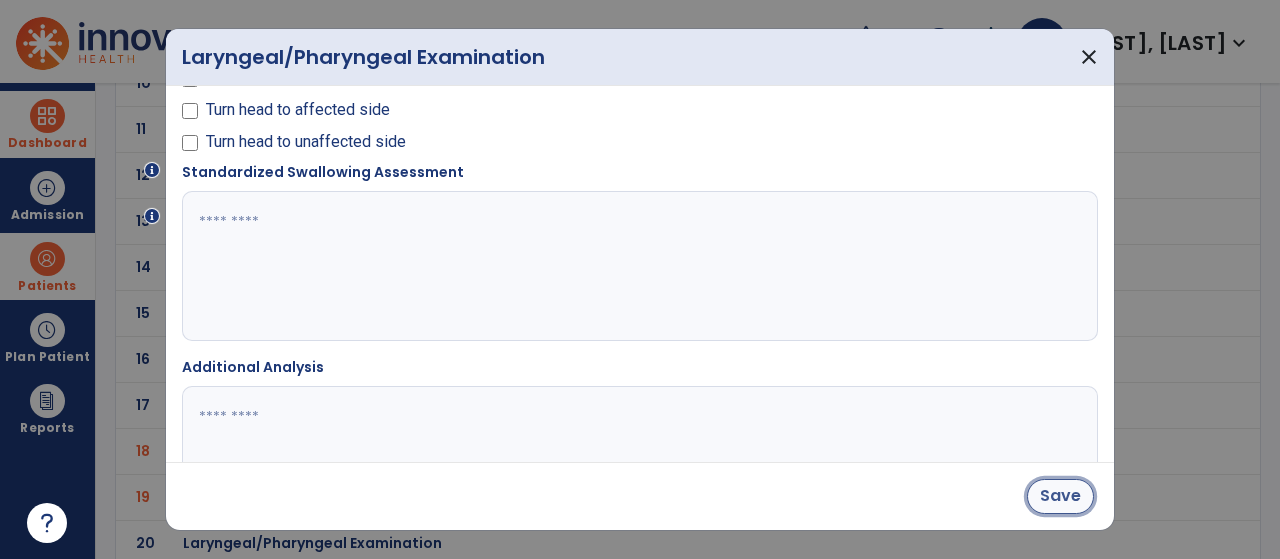 click on "Save" at bounding box center (1060, 496) 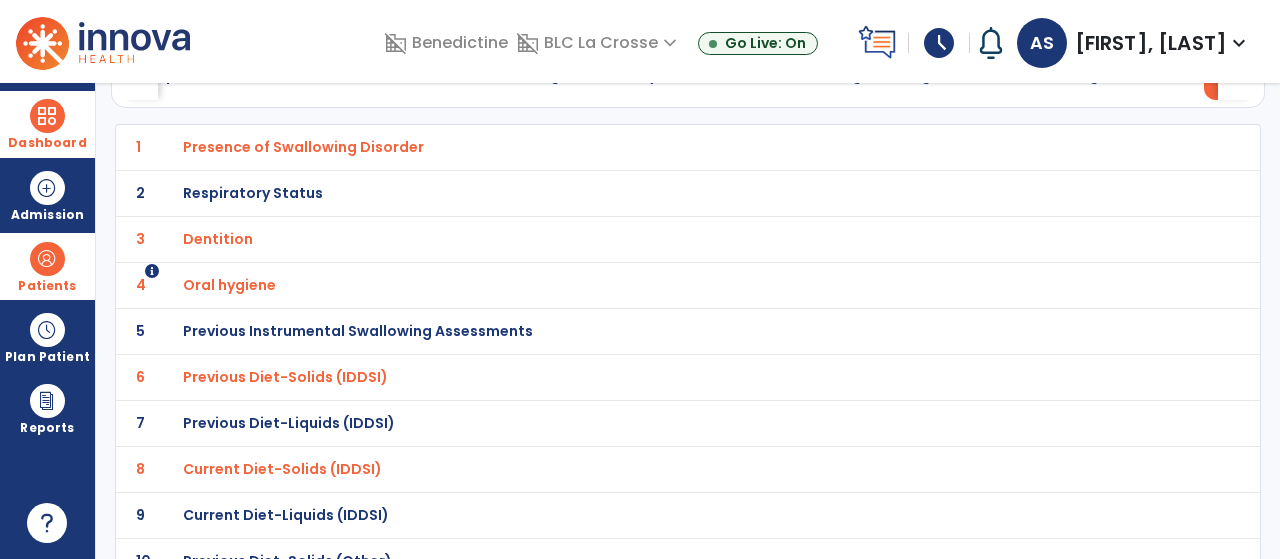 scroll, scrollTop: 0, scrollLeft: 0, axis: both 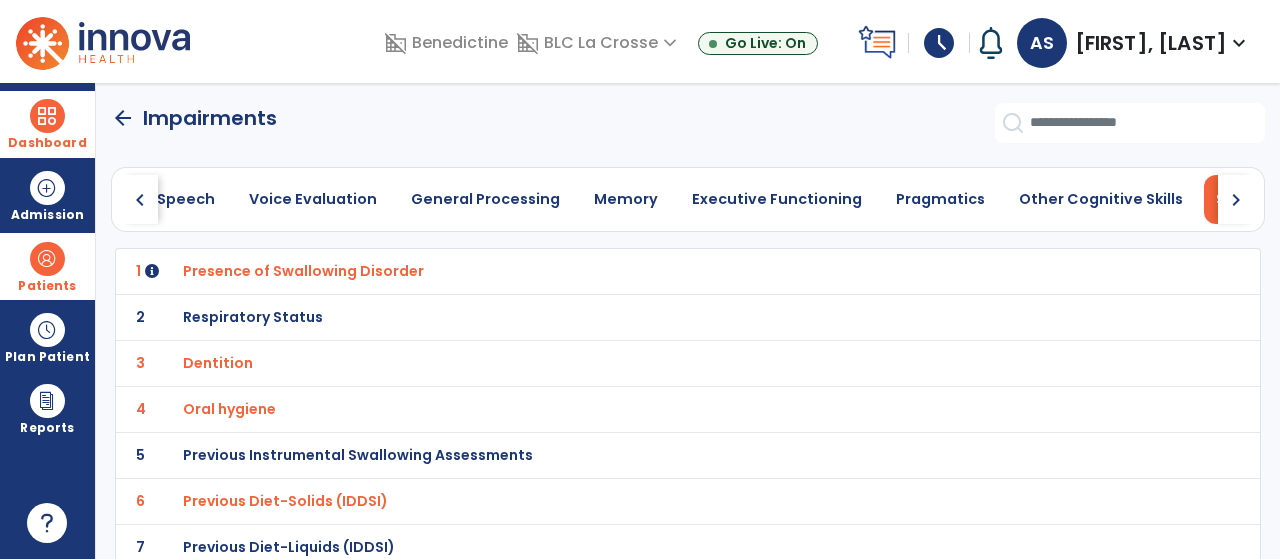 click on "arrow_back" 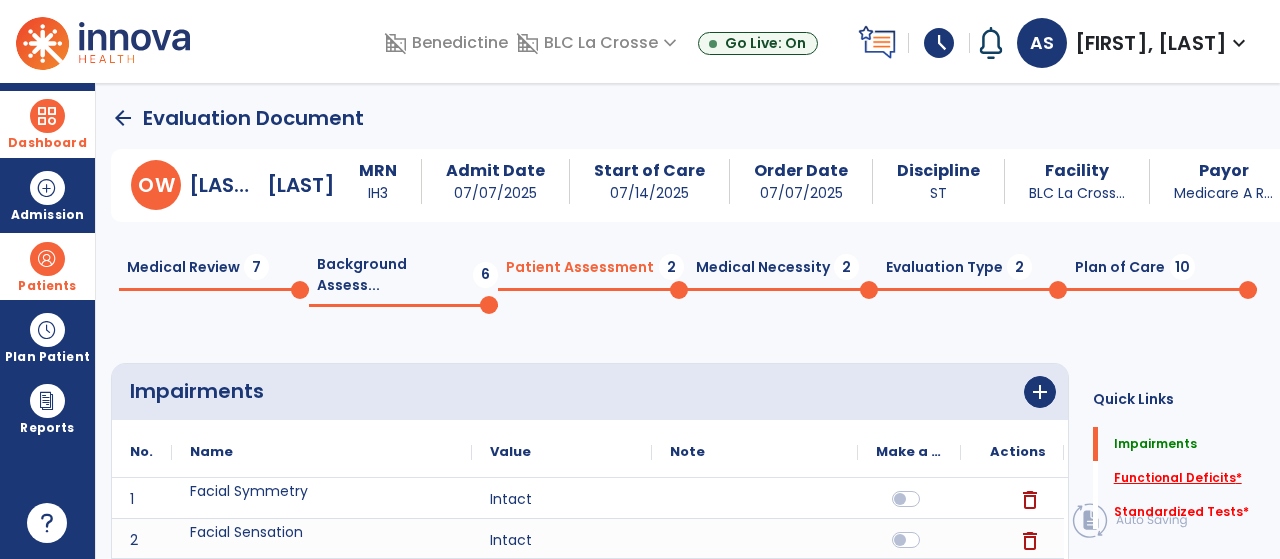 click on "Functional Deficits   *" 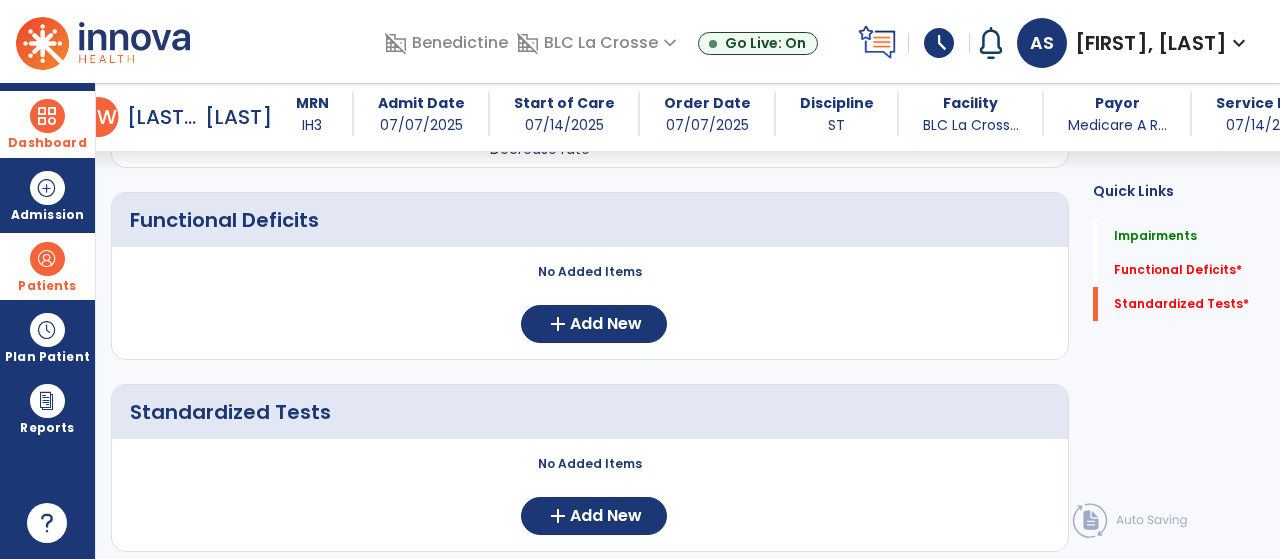 scroll, scrollTop: 1797, scrollLeft: 0, axis: vertical 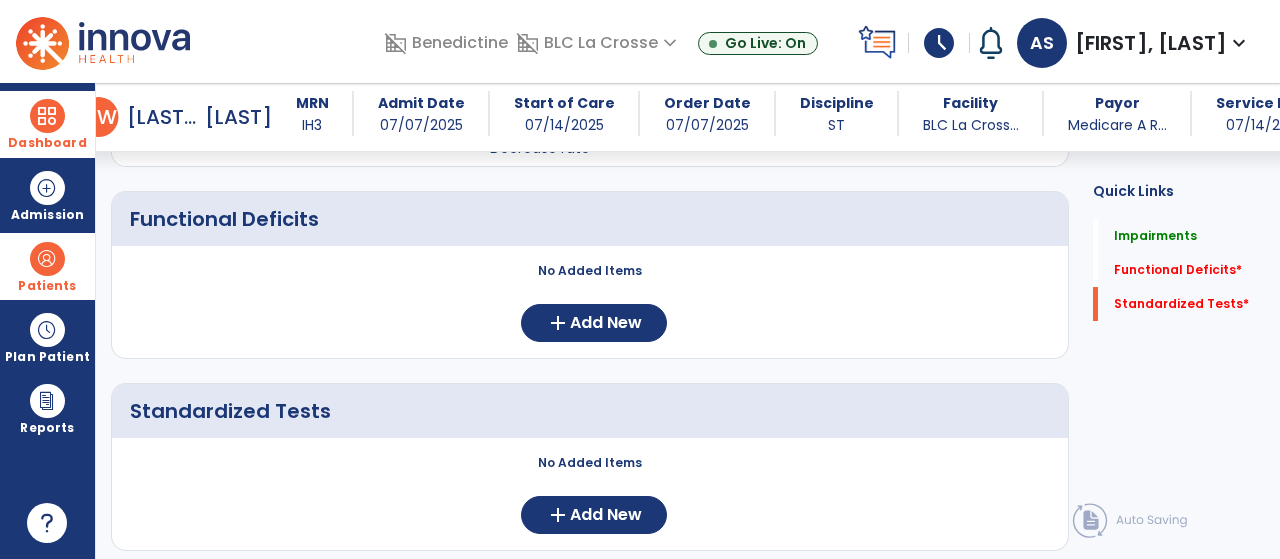 click on "Dashboard" at bounding box center [47, 124] 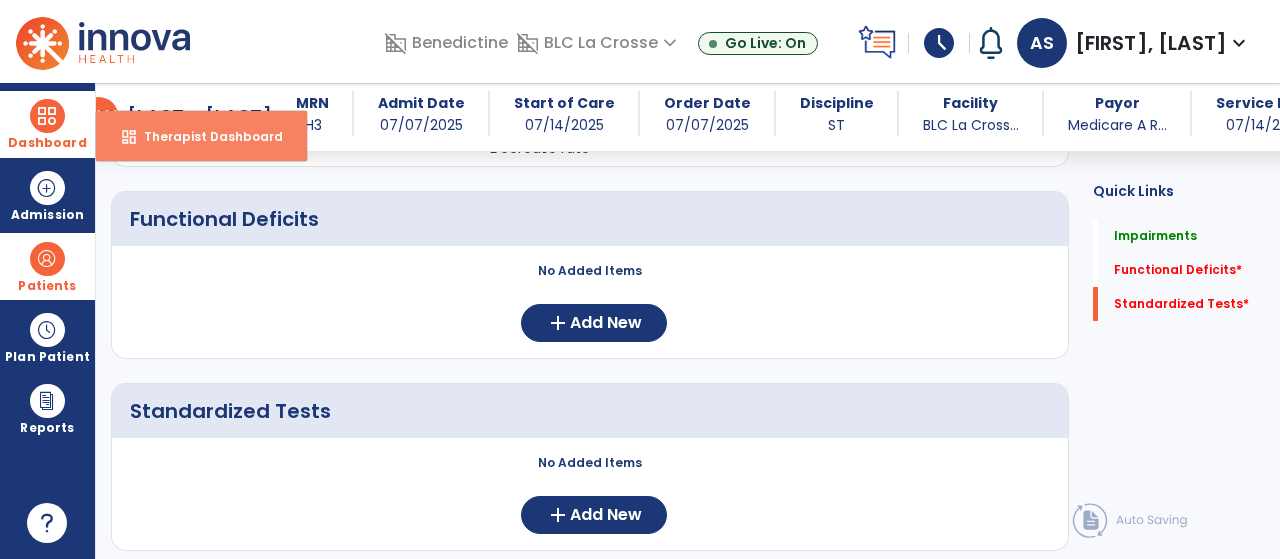 click on "dashboard  Therapist Dashboard" at bounding box center (201, 136) 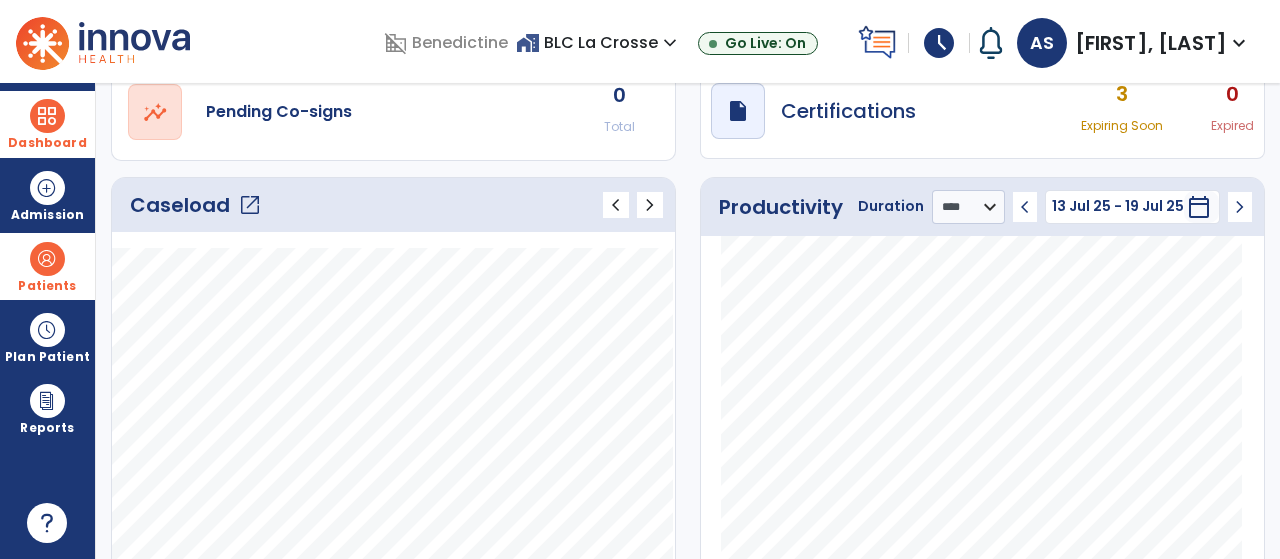 scroll, scrollTop: 0, scrollLeft: 0, axis: both 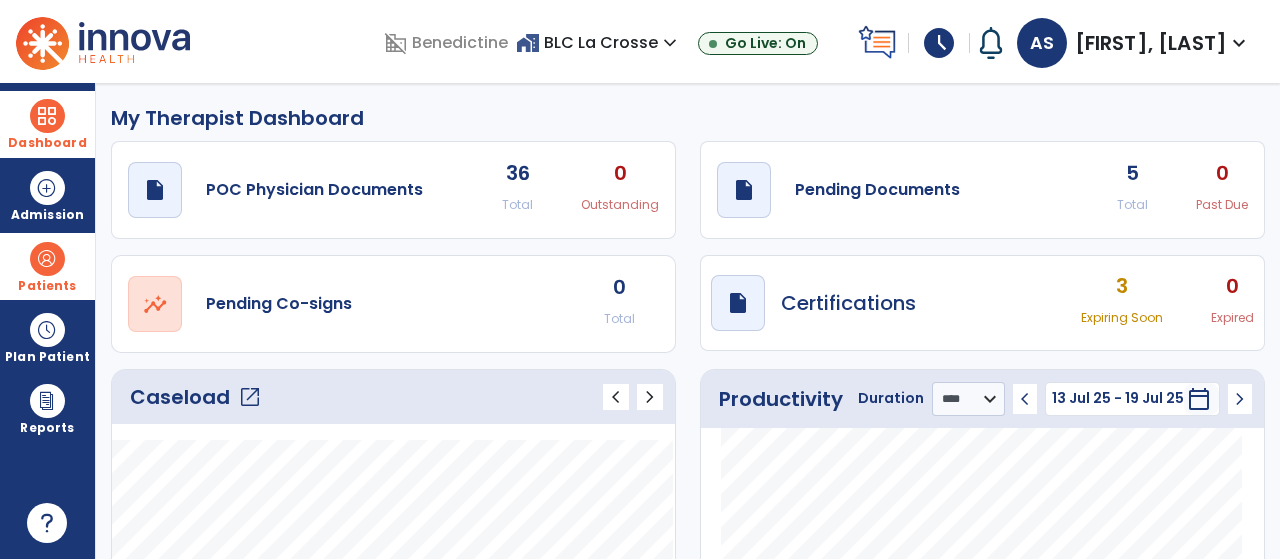 click on "5" 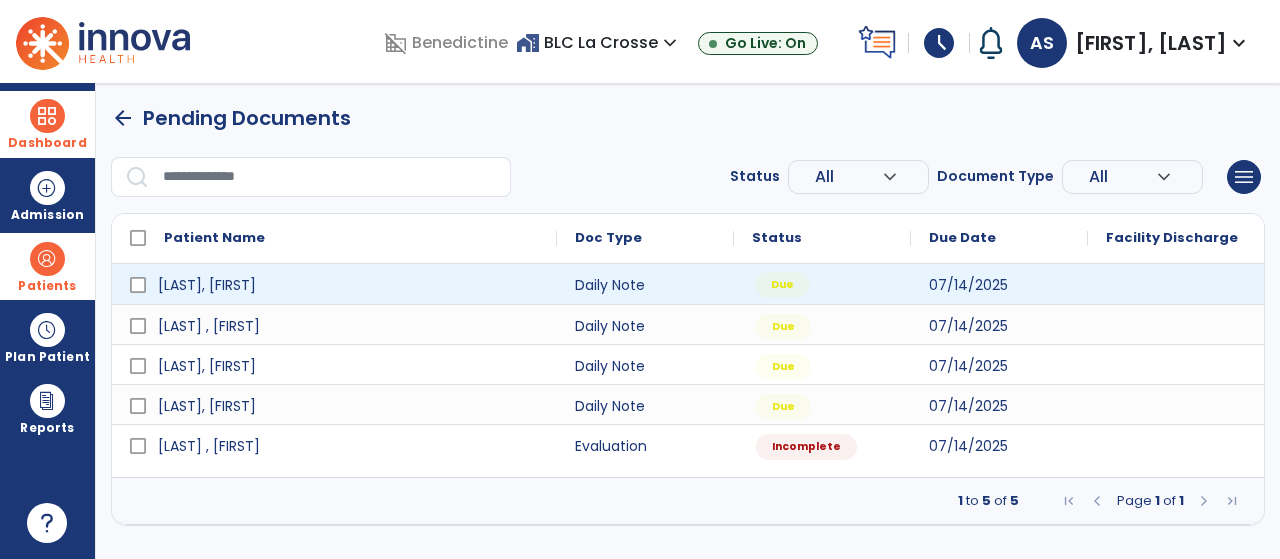 click on "Due" at bounding box center [822, 284] 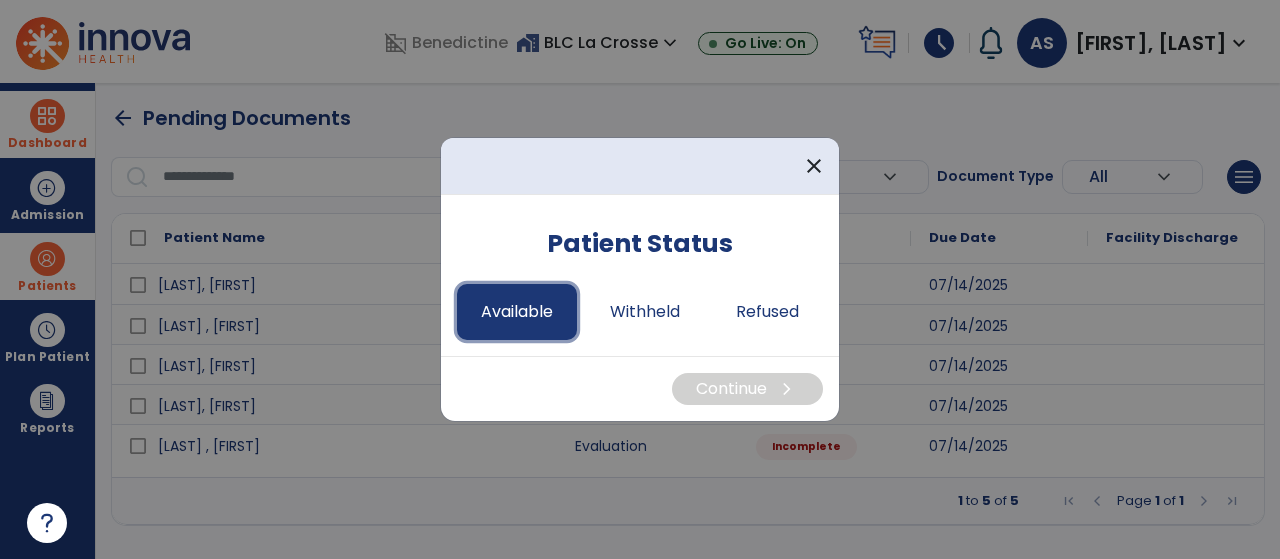 click on "Available" at bounding box center [517, 312] 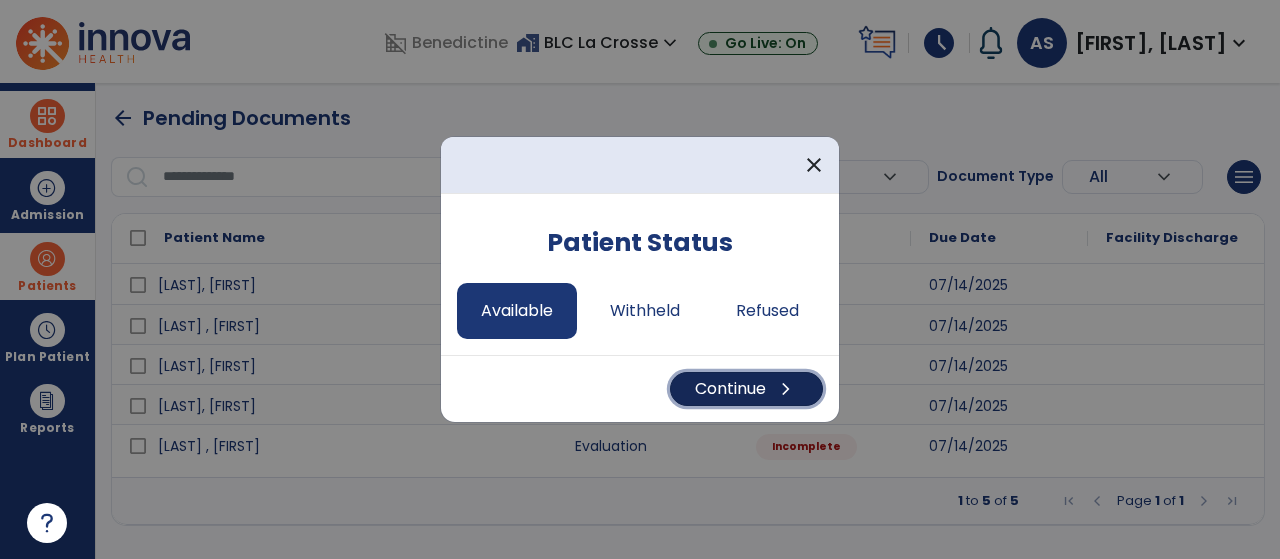 click on "Continue   chevron_right" at bounding box center (746, 389) 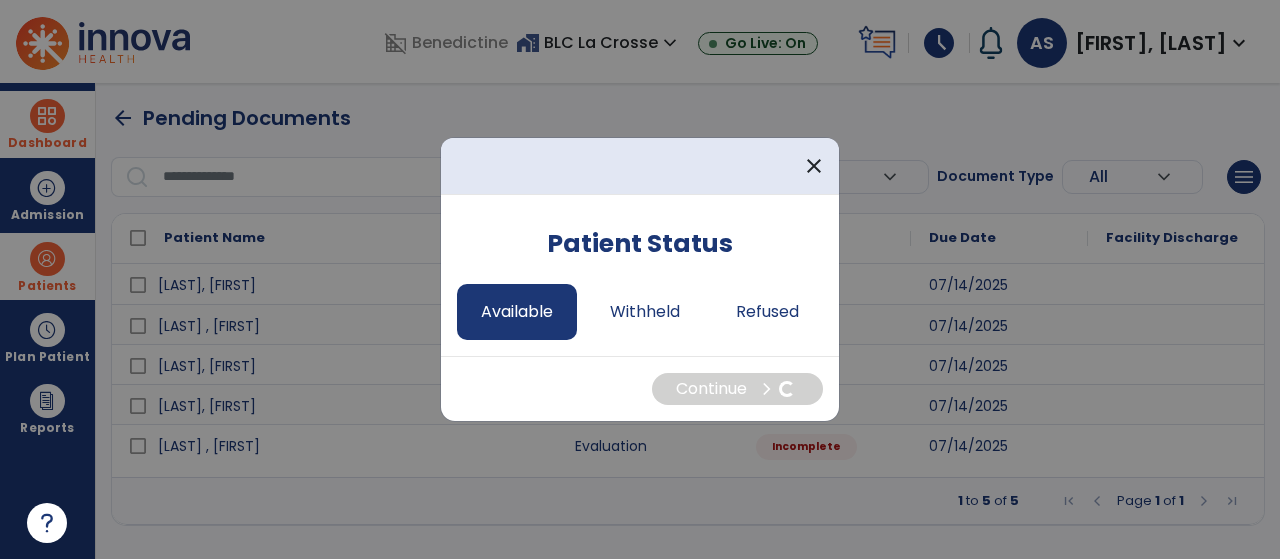 select on "*" 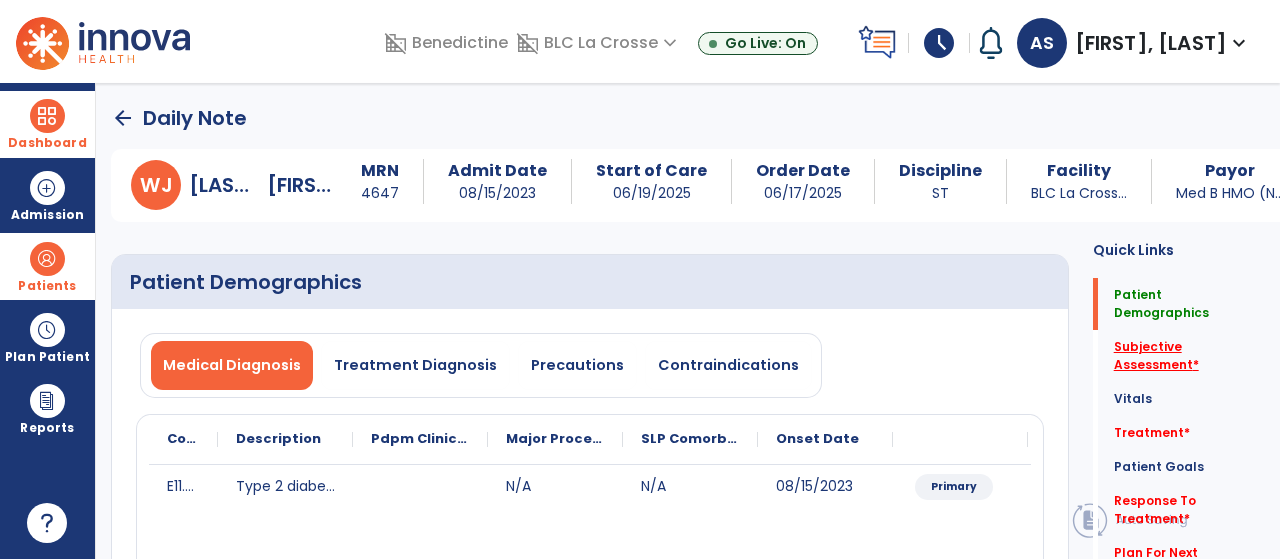 click on "Subjective Assessment   *" 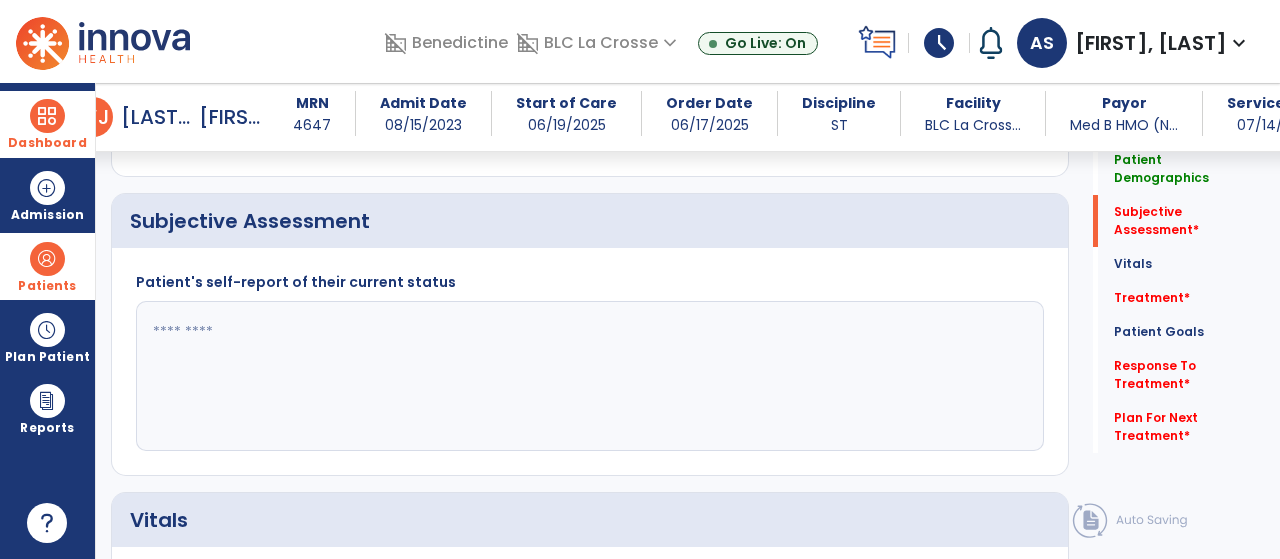 scroll, scrollTop: 475, scrollLeft: 0, axis: vertical 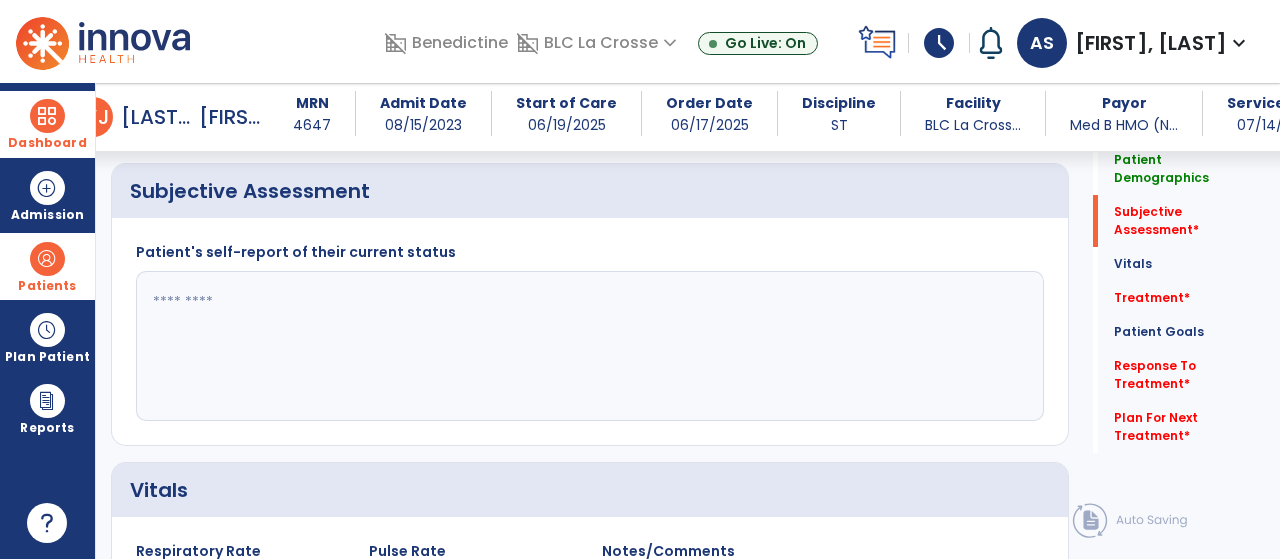 click 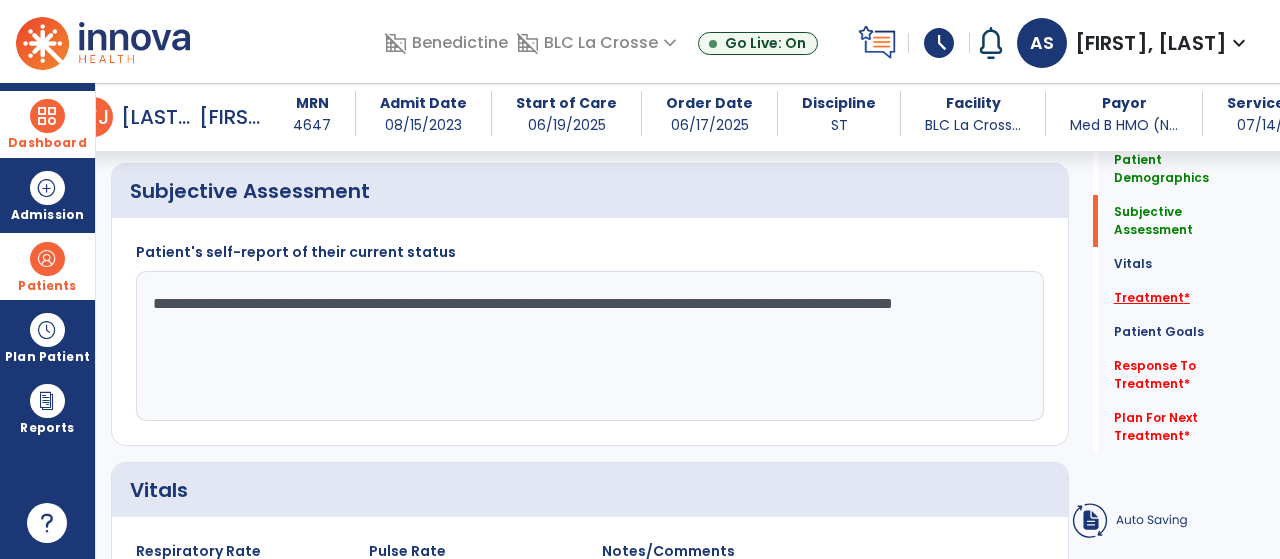 type on "**********" 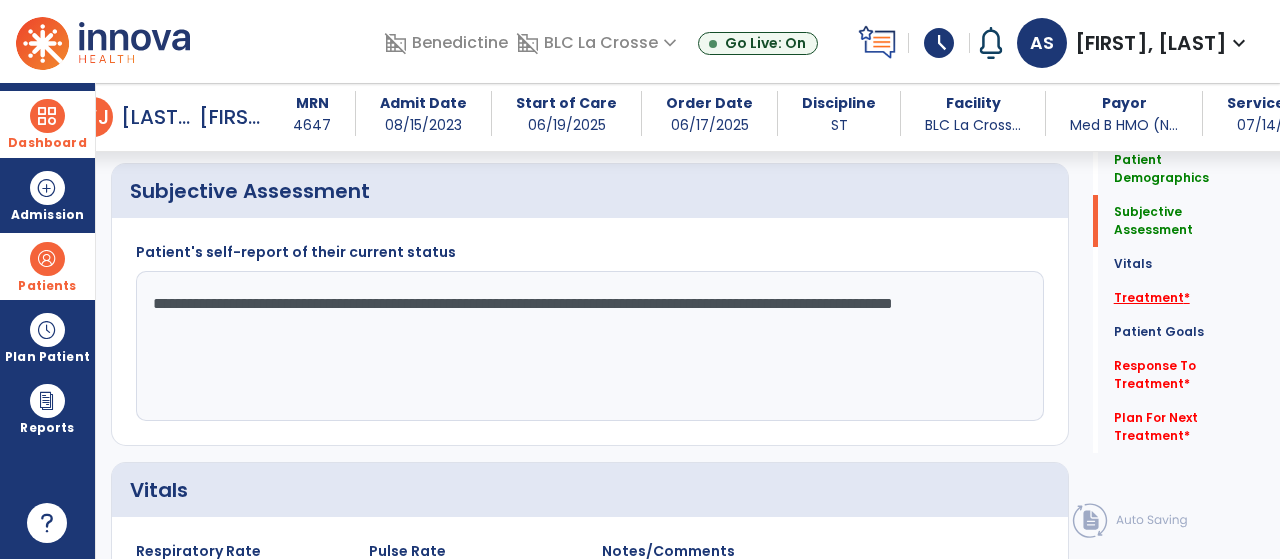 click on "Treatment   *" 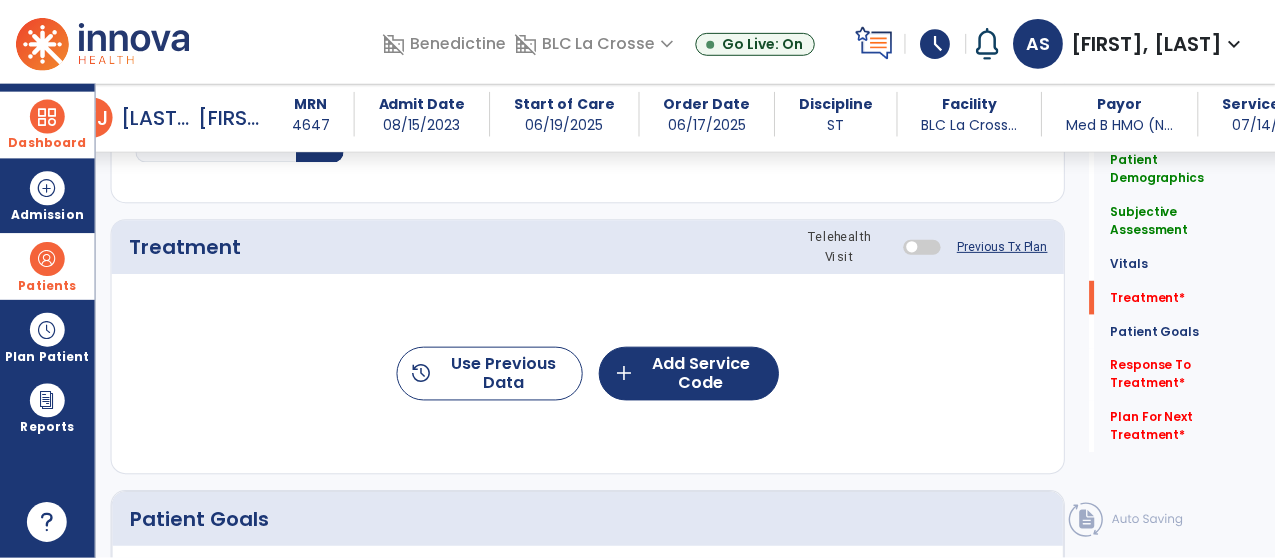 scroll, scrollTop: 1163, scrollLeft: 0, axis: vertical 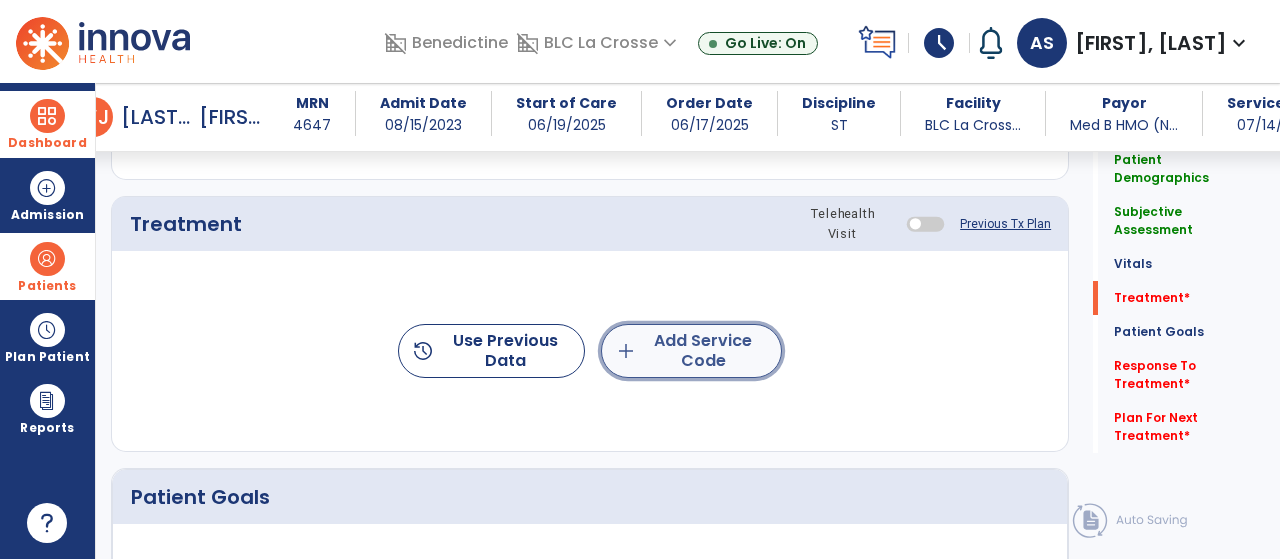 click on "add  Add Service Code" 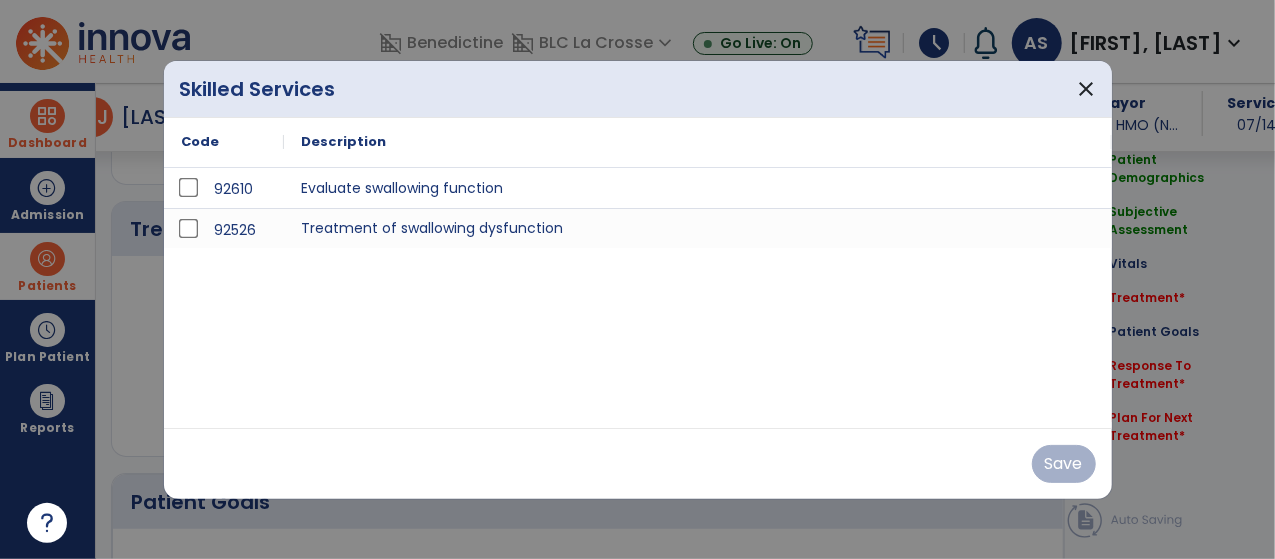 scroll, scrollTop: 1163, scrollLeft: 0, axis: vertical 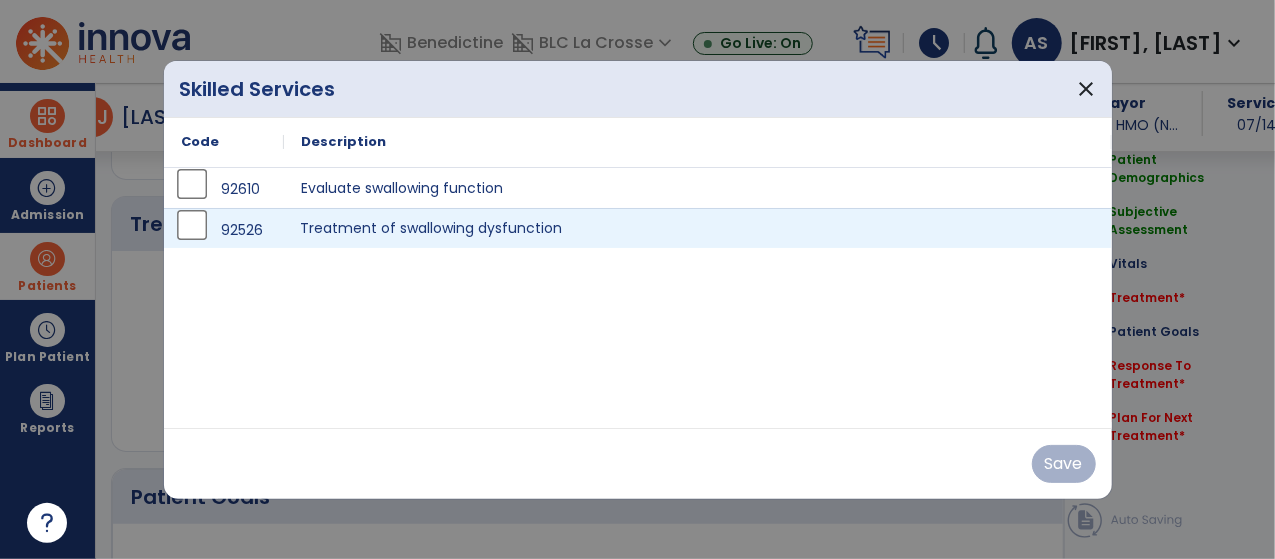 click on "Treatment of swallowing dysfunction" at bounding box center [698, 228] 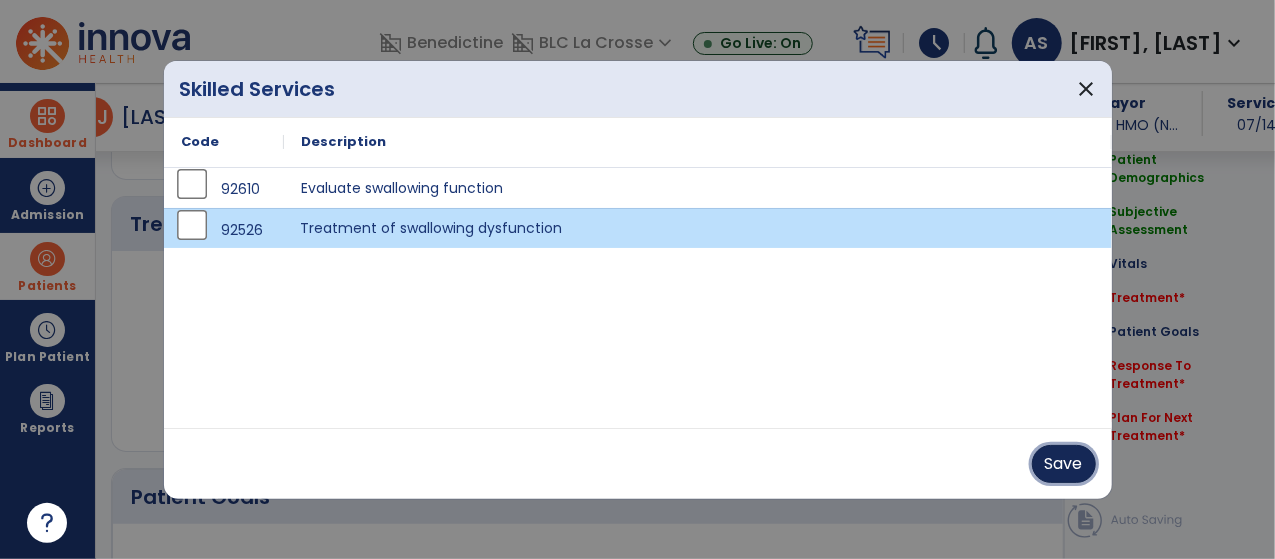 click on "Save" at bounding box center (1064, 464) 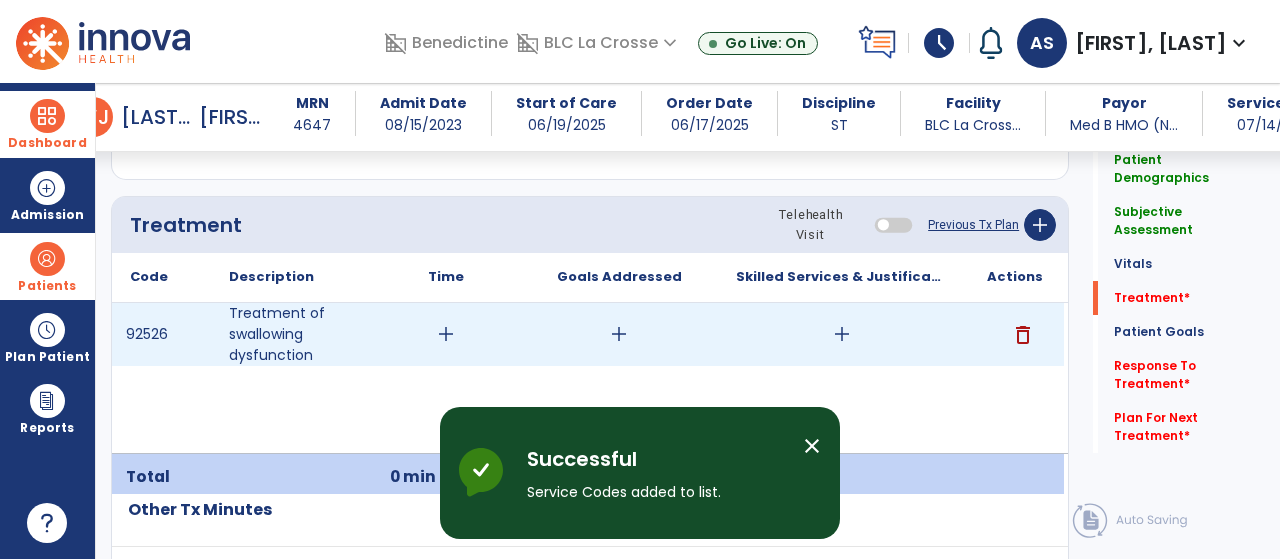 click on "add" at bounding box center [842, 334] 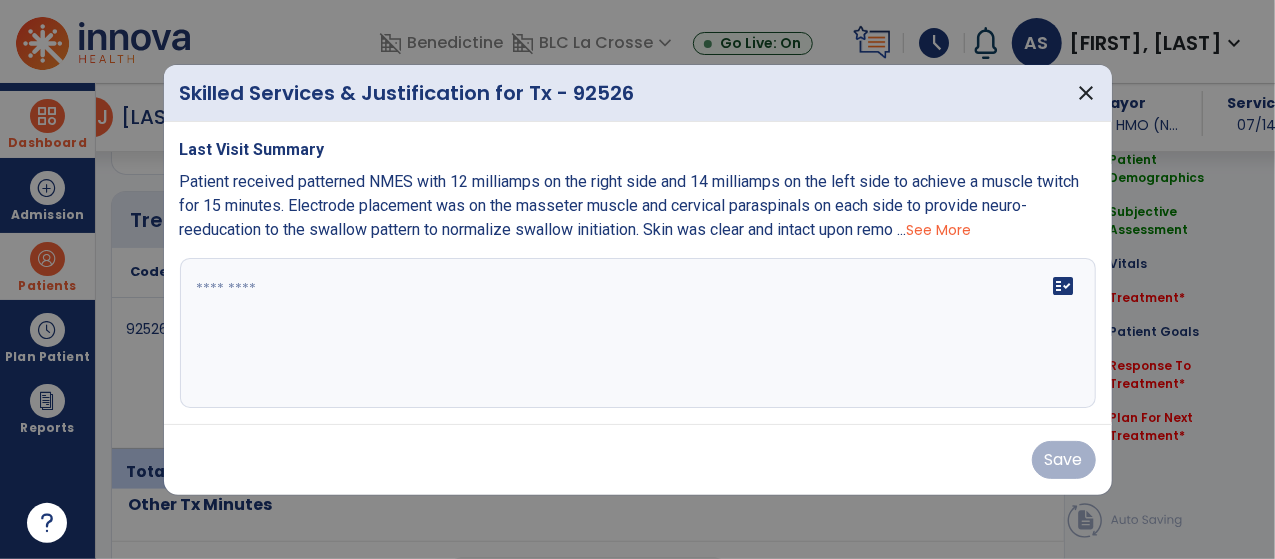 scroll, scrollTop: 1163, scrollLeft: 0, axis: vertical 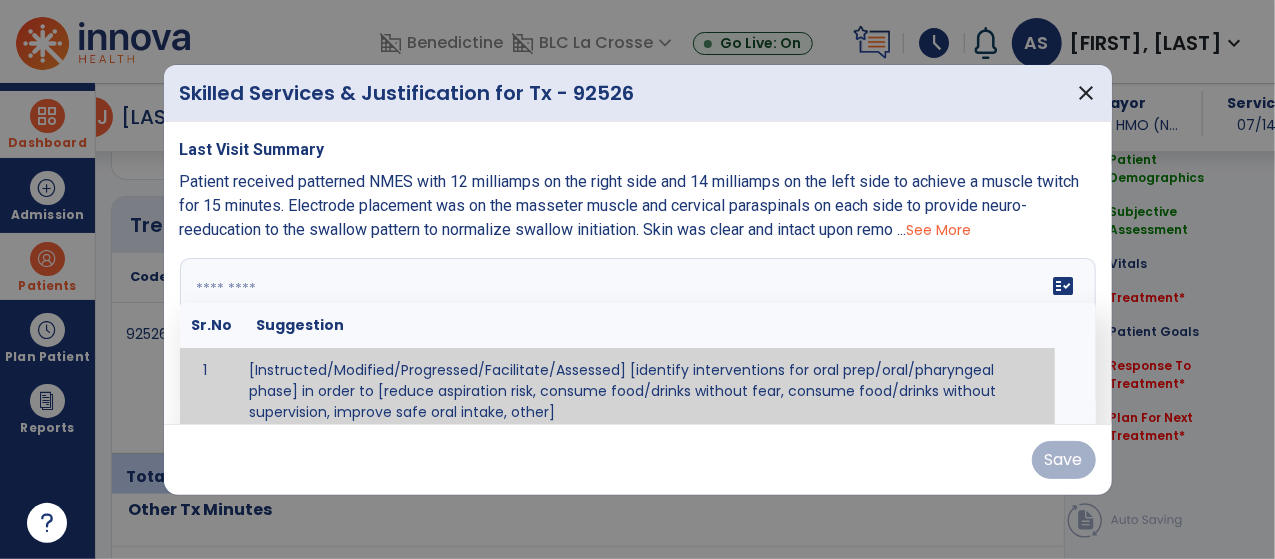 click on "fact_check  Sr.No Suggestion 1 [Instructed/Modified/Progressed/Facilitate/Assessed] [identify interventions for oral prep/oral/pharyngeal phase] in order to [reduce aspiration risk, consume food/drinks without fear, consume food/drinks without supervision, improve safe oral intake, other] 2 [Instructed/Modified/Progressed/Facilitate/Assessed] [identify compensatory methods such as alternating bites/sips, effortful swallow, other] in order to [reduce aspiration risk, consume food/drinks without fear, consume food/drinks without supervision, improve safe oral intake, other] 3 [Instructed/Modified/Progressed/Assessed] trials of [identify IDDSI Food/Drink Level or NDD Solid/Liquid Level] in order to [reduce aspiration risk, consume food/drinks without fear, consume food/drinks without supervision, improve safe oral intake, other] 4 5 Assessed swallow with administration of [identify test]" at bounding box center (638, 333) 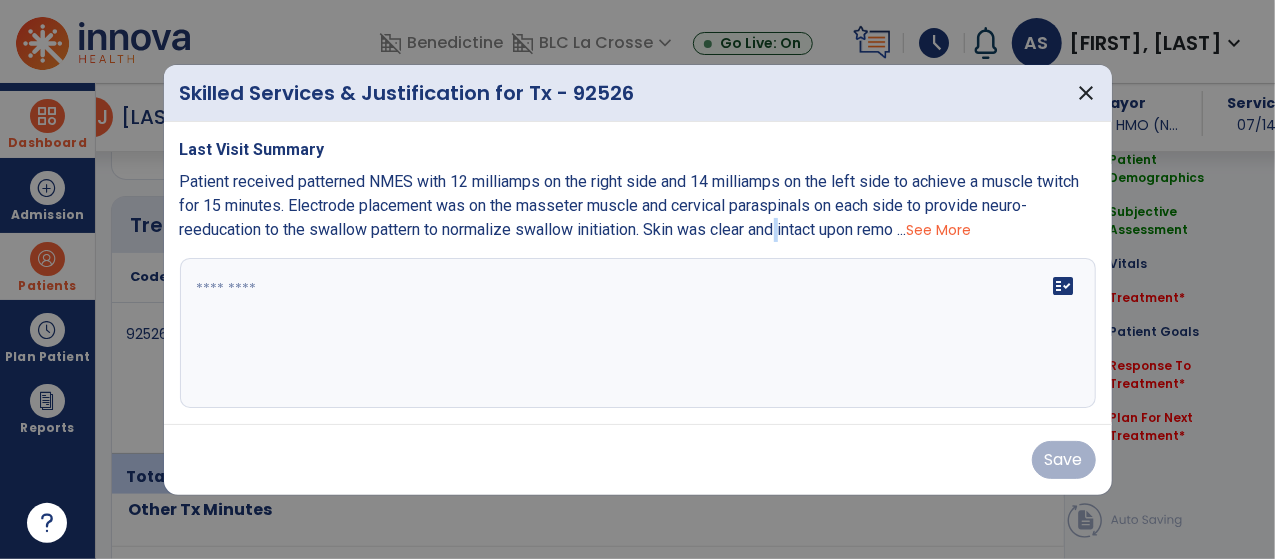 click on "Patient received patterned NMES with 12 milliamps on the right side and 14 milliamps on the left side to achieve a muscle twitch for 15 minutes. Electrode placement was on the masseter muscle and cervical paraspinals on each side to provide neuro-reeducation to the swallow pattern to normalize swallow initiation. Skin was clear and intact upon remo ..." at bounding box center (630, 205) 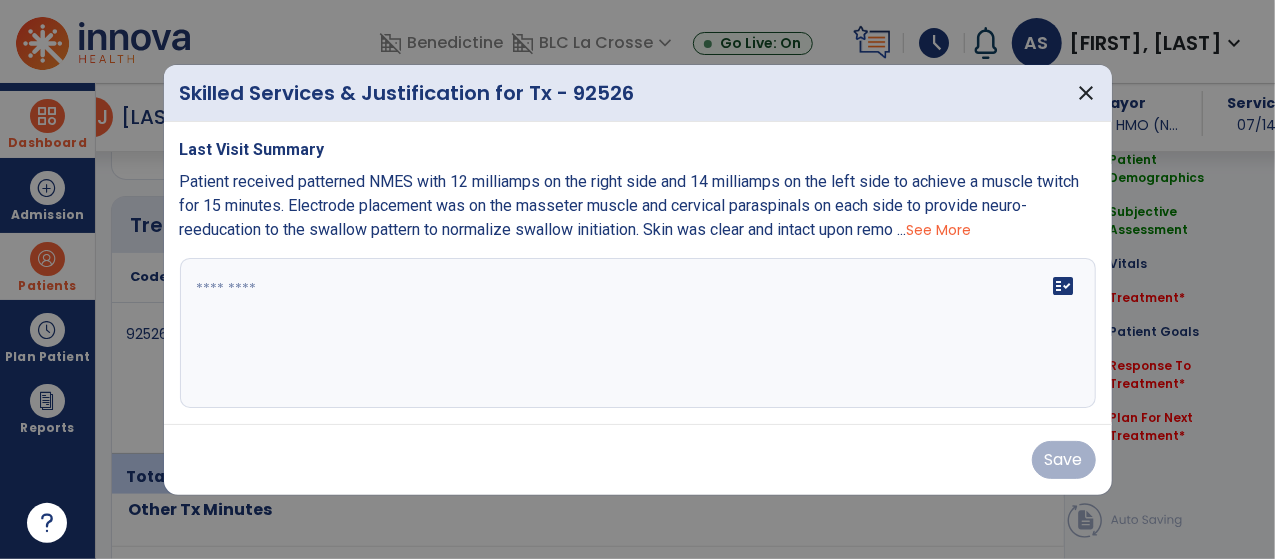 click on "See More" at bounding box center (939, 230) 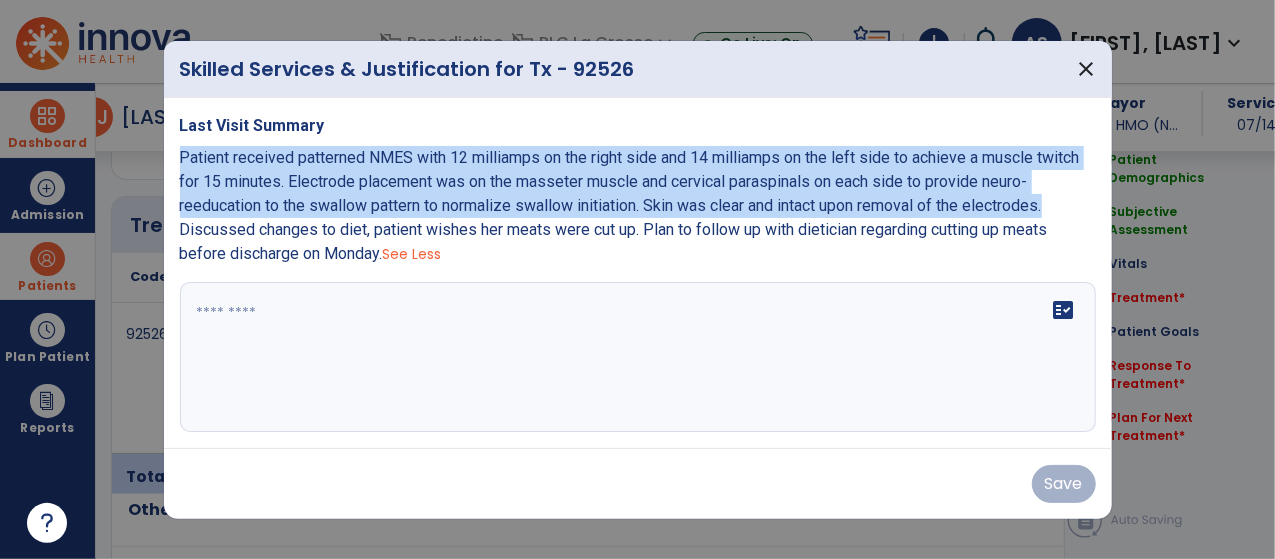 drag, startPoint x: 178, startPoint y: 154, endPoint x: 1056, endPoint y: 207, distance: 879.5982 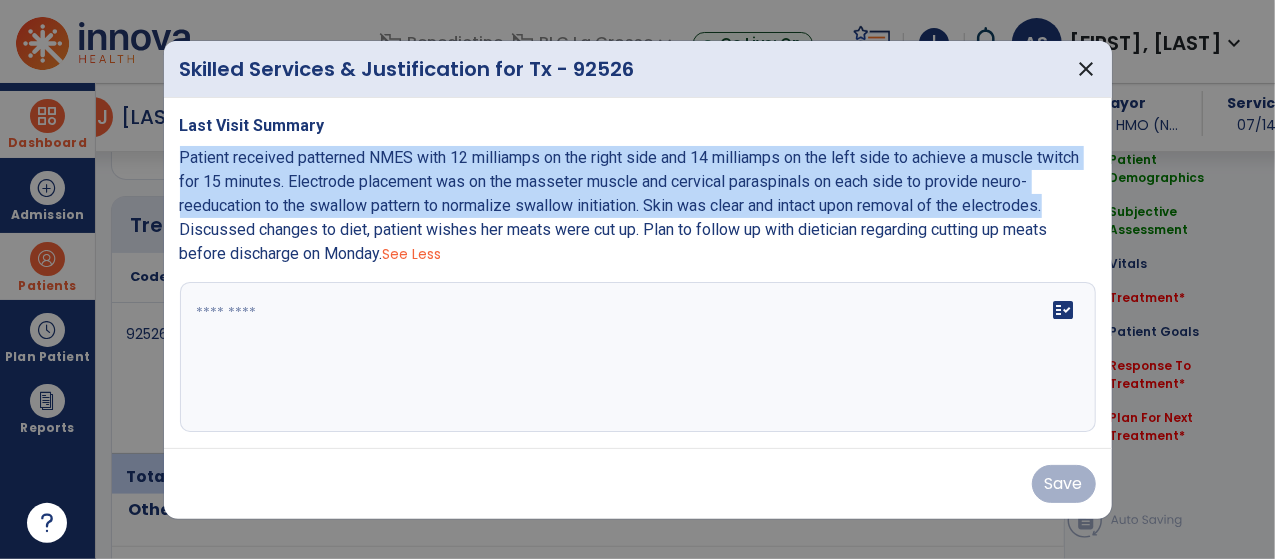 click on "Last Visit Summary Patient received patterned NMES with 12 milliamps on the right side and 14 milliamps on the left side to achieve a muscle twitch for 15 minutes. Electrode placement was on the masseter muscle and cervical paraspinals on each side to provide neuro-reeducation to the swallow pattern to normalize swallow initiation. Skin was clear and intact upon removal of the electrodes. Discussed changes to diet, patient wishes her meats were cut up. Plan to follow up with dietician regarding cutting up meats before discharge on Monday.   See Less   fact_check" at bounding box center [638, 273] 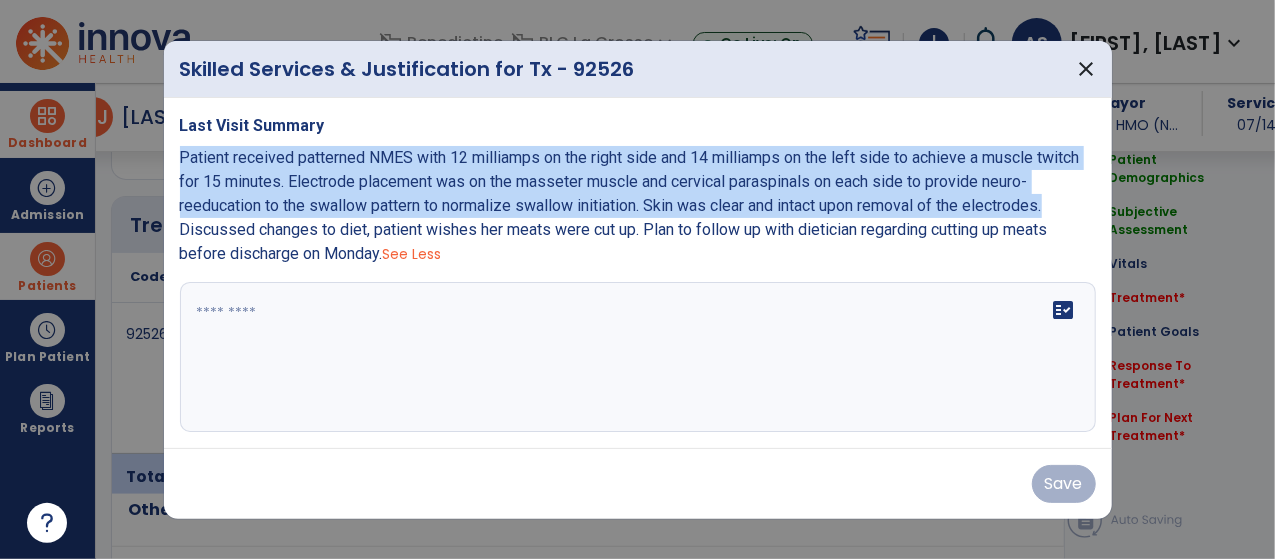 copy on "Patient received patterned NMES with [NUMBER] milliamps on the right side and [NUMBER] milliamps on the left side to achieve a muscle twitch for [NUMBER] minutes. Electrode placement was on the masseter muscle and cervical paraspinals on each side to provide neuro-reeducation to the swallow pattern to normalize swallow initiation. Skin was clear and intact upon removal of the electrodes." 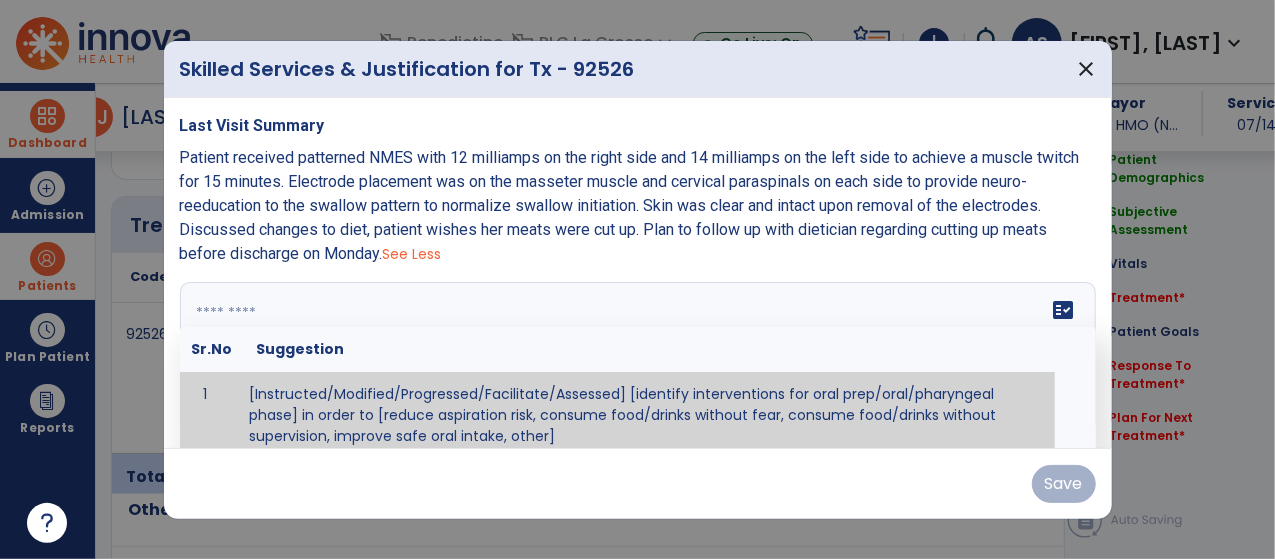 click on "fact_check  Sr.No Suggestion 1 [Instructed/Modified/Progressed/Facilitate/Assessed] [identify interventions for oral prep/oral/pharyngeal phase] in order to [reduce aspiration risk, consume food/drinks without fear, consume food/drinks without supervision, improve safe oral intake, other] 2 [Instructed/Modified/Progressed/Facilitate/Assessed] [identify compensatory methods such as alternating bites/sips, effortful swallow, other] in order to [reduce aspiration risk, consume food/drinks without fear, consume food/drinks without supervision, improve safe oral intake, other] 3 [Instructed/Modified/Progressed/Assessed] trials of [identify IDDSI Food/Drink Level or NDD Solid/Liquid Level] in order to [reduce aspiration risk, consume food/drinks without fear, consume food/drinks without supervision, improve safe oral intake, other] 4 5 Assessed swallow with administration of [identify test]" at bounding box center [638, 357] 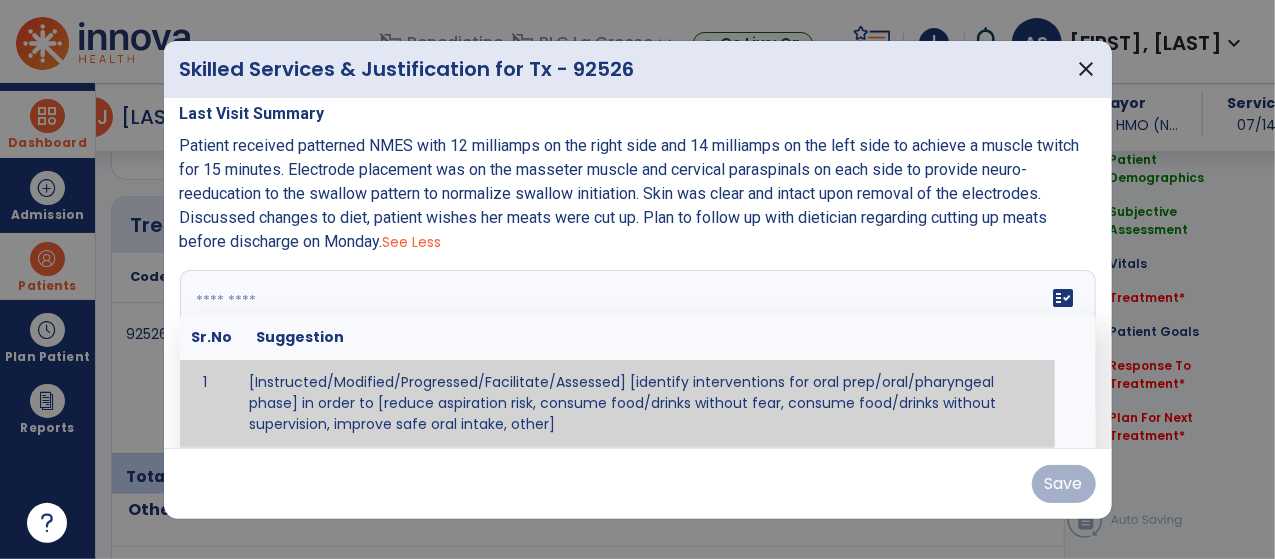 paste on "**********" 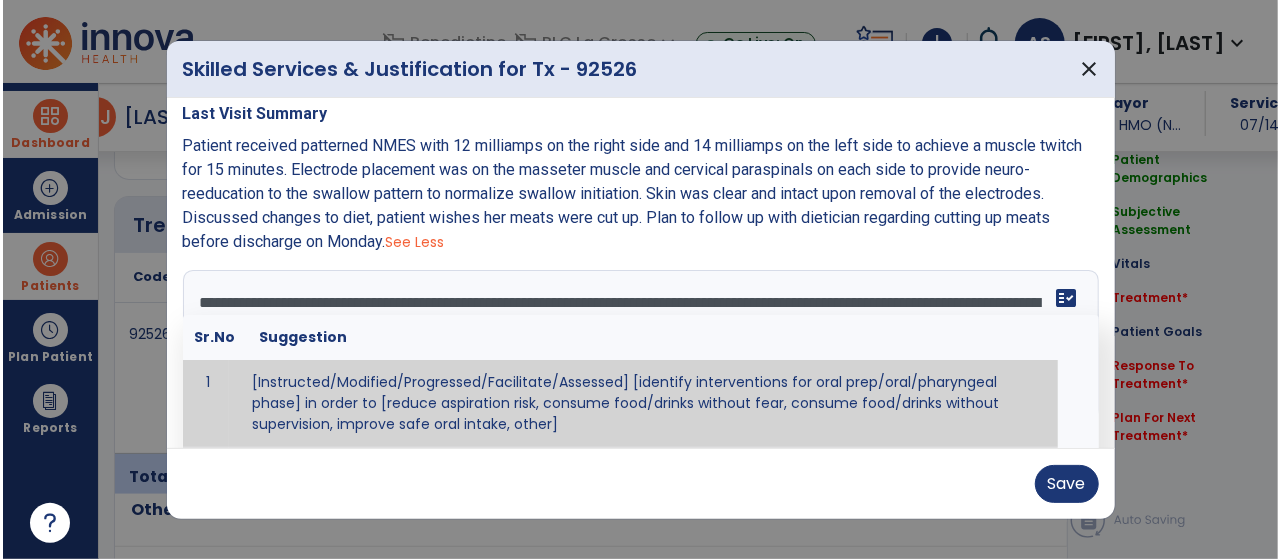 scroll, scrollTop: 0, scrollLeft: 0, axis: both 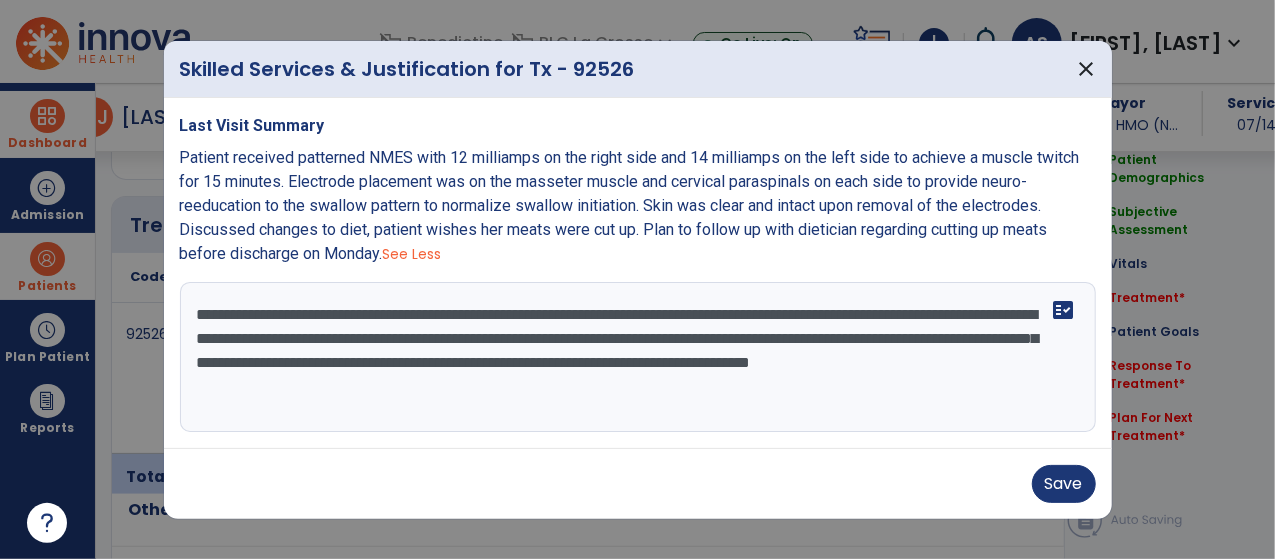 click on "**********" at bounding box center [638, 357] 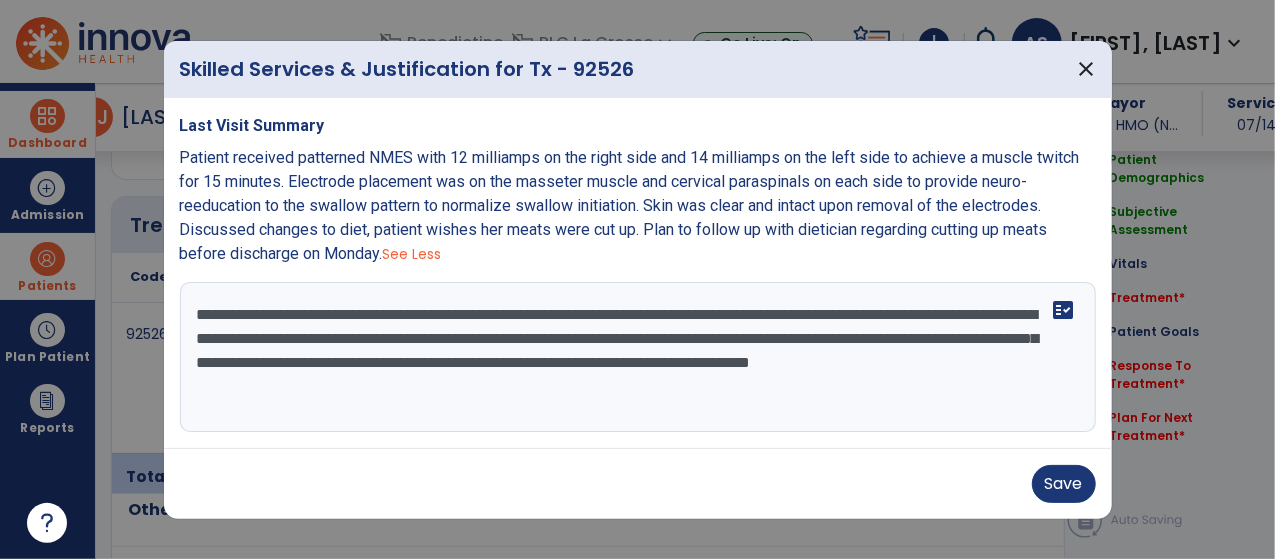 click on "**********" at bounding box center [638, 357] 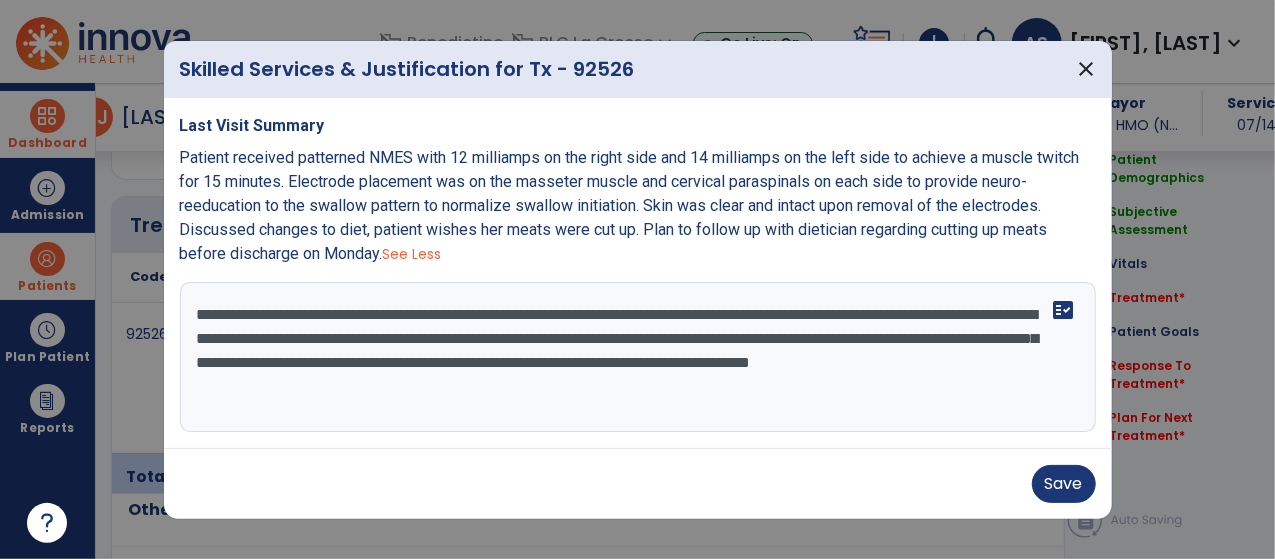 click on "**********" at bounding box center [638, 357] 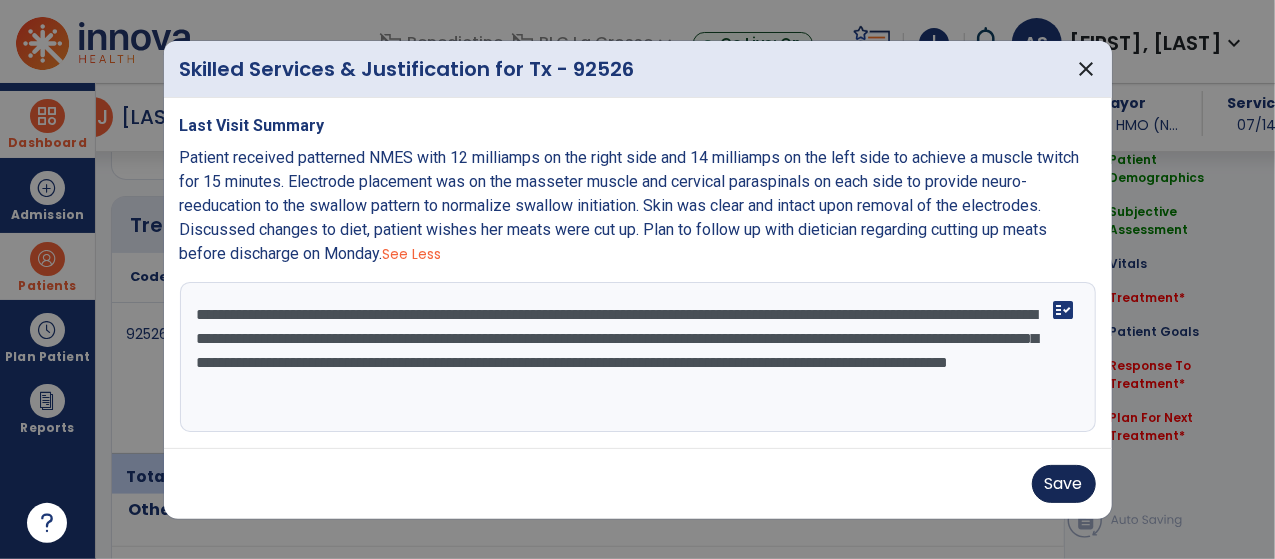 type on "**********" 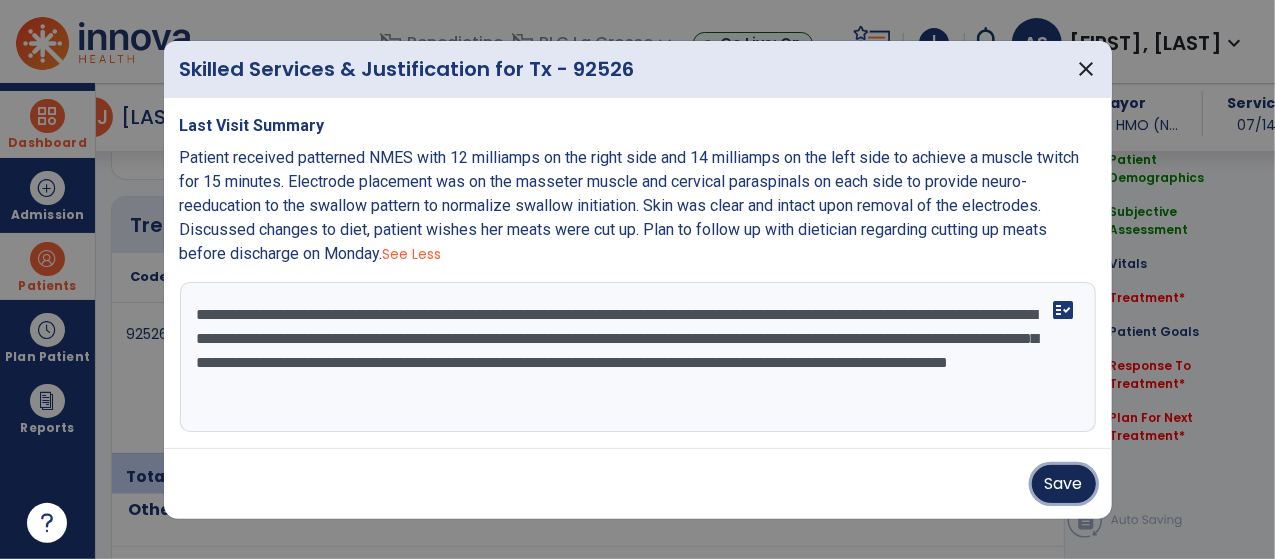 click on "Save" at bounding box center (1064, 484) 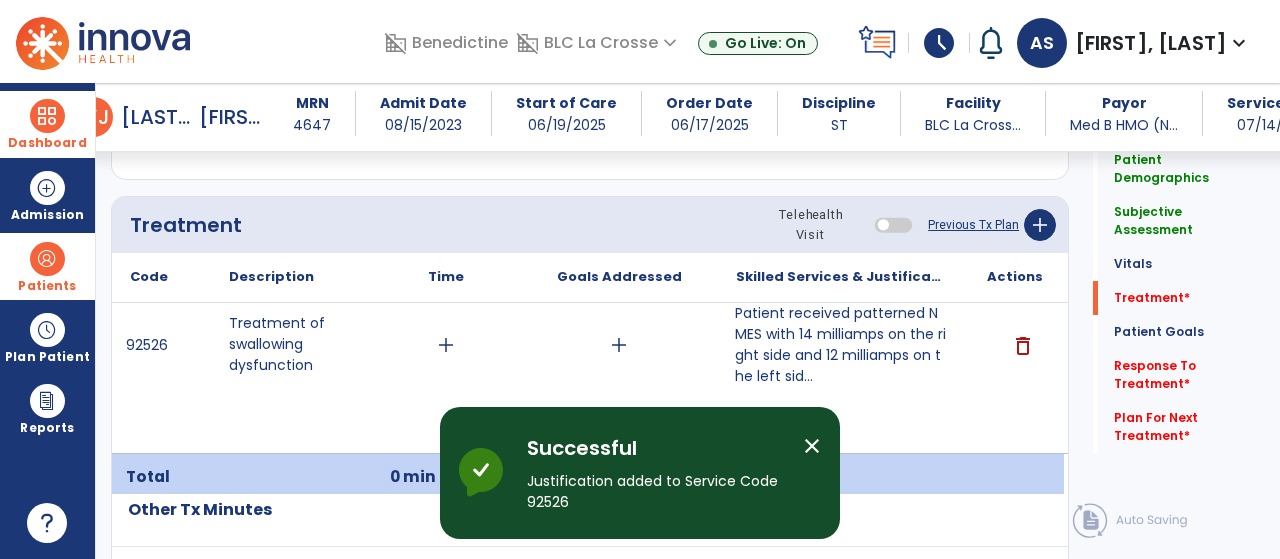 click on "Patients" at bounding box center [47, 266] 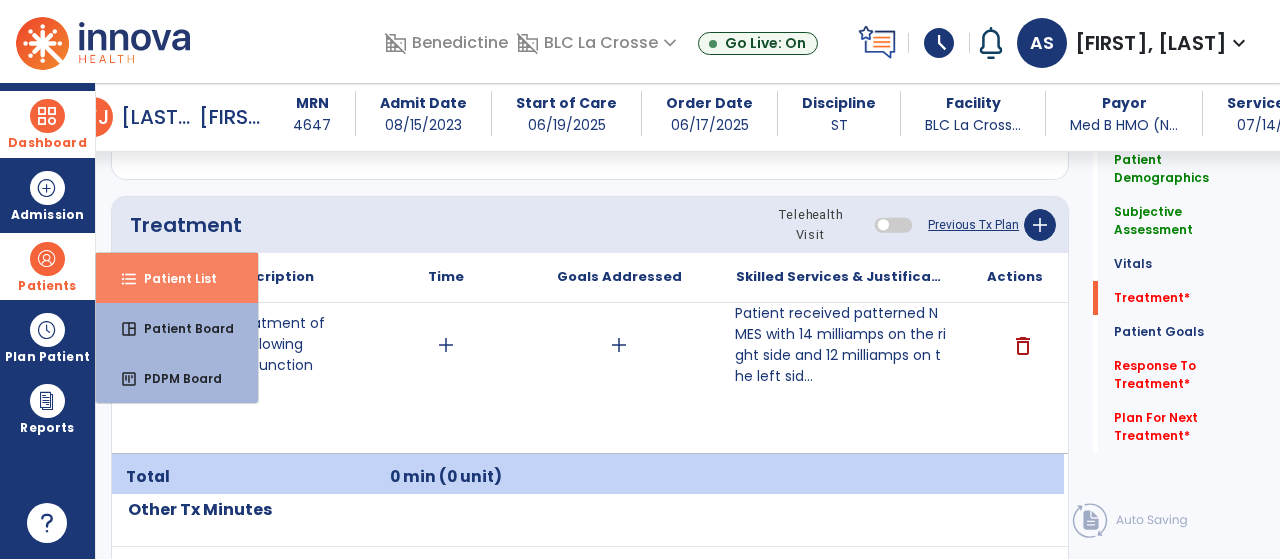 click on "format_list_bulleted  Patient List" at bounding box center [177, 278] 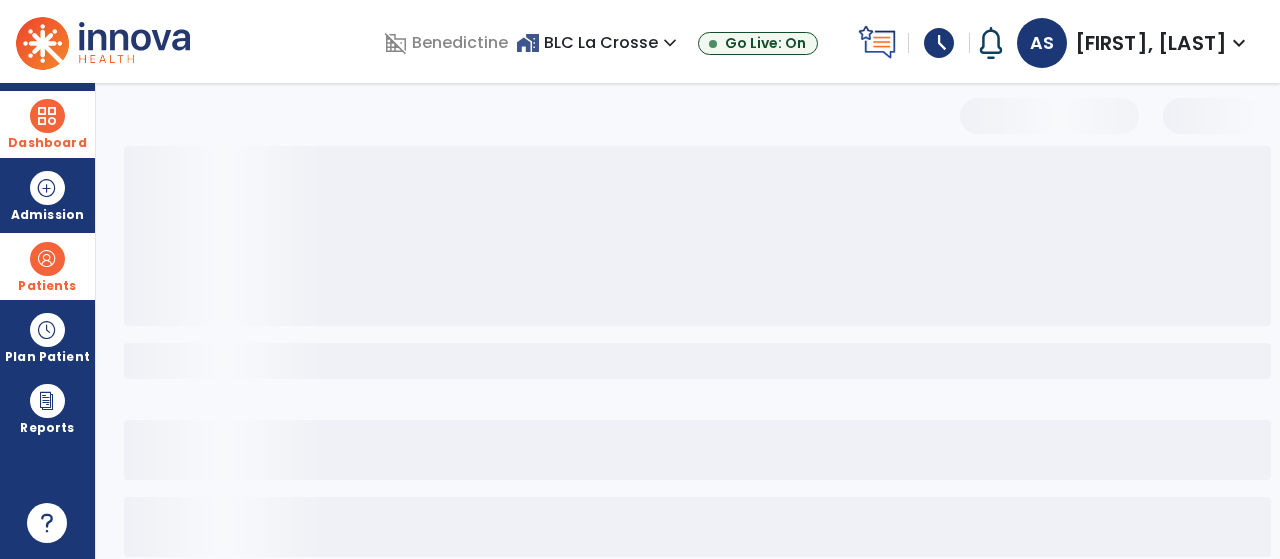 select on "***" 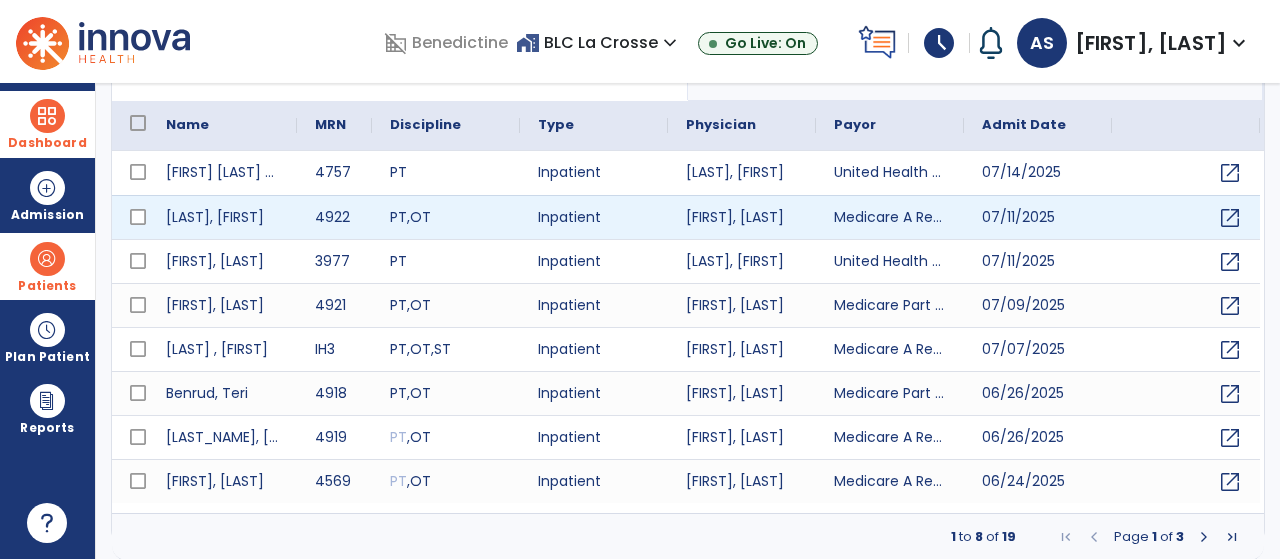 scroll, scrollTop: 0, scrollLeft: 0, axis: both 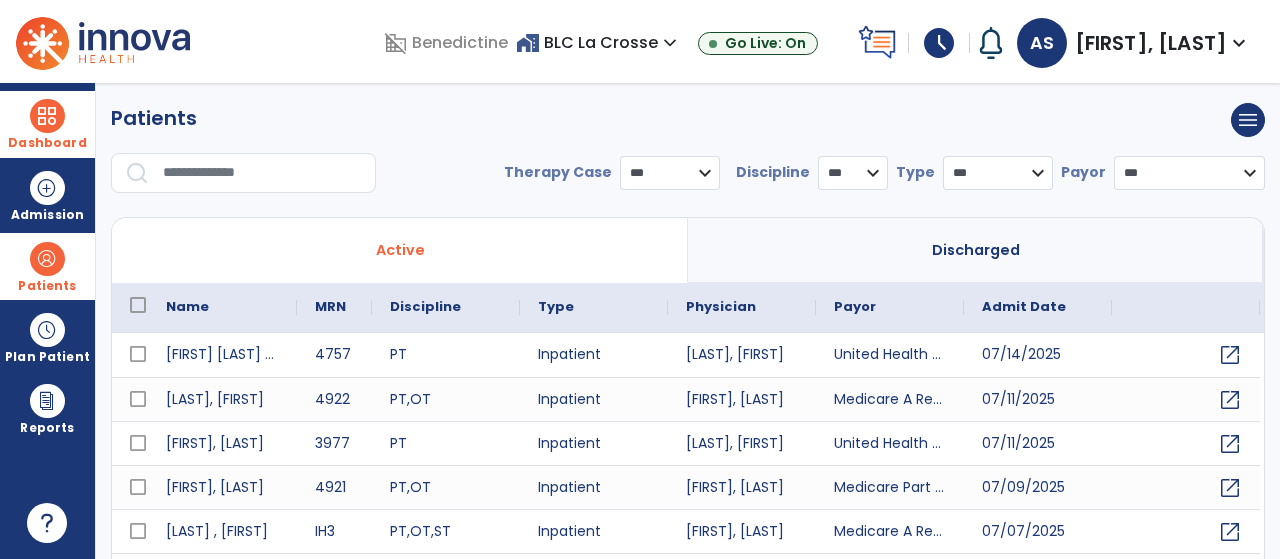 click at bounding box center [262, 173] 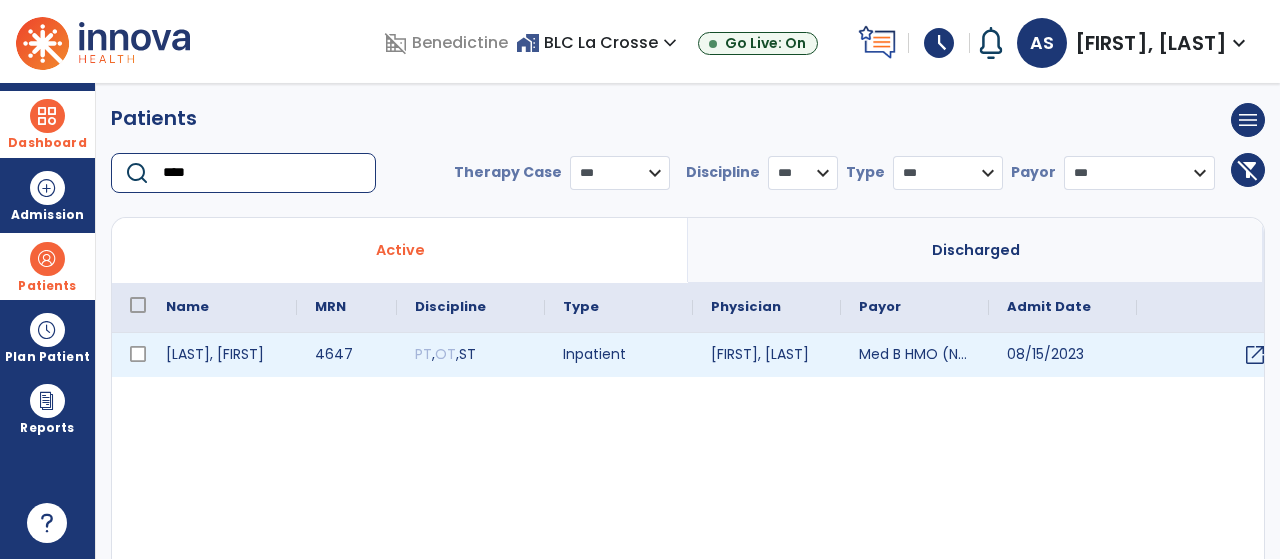 type on "****" 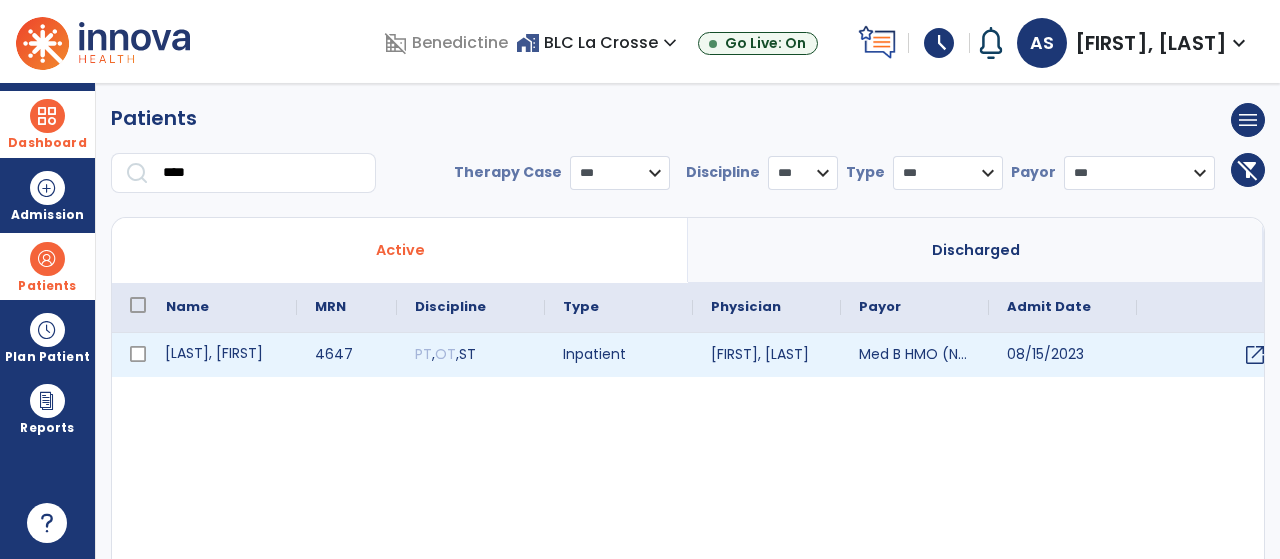 click on "[LAST], [FIRST]" at bounding box center (222, 355) 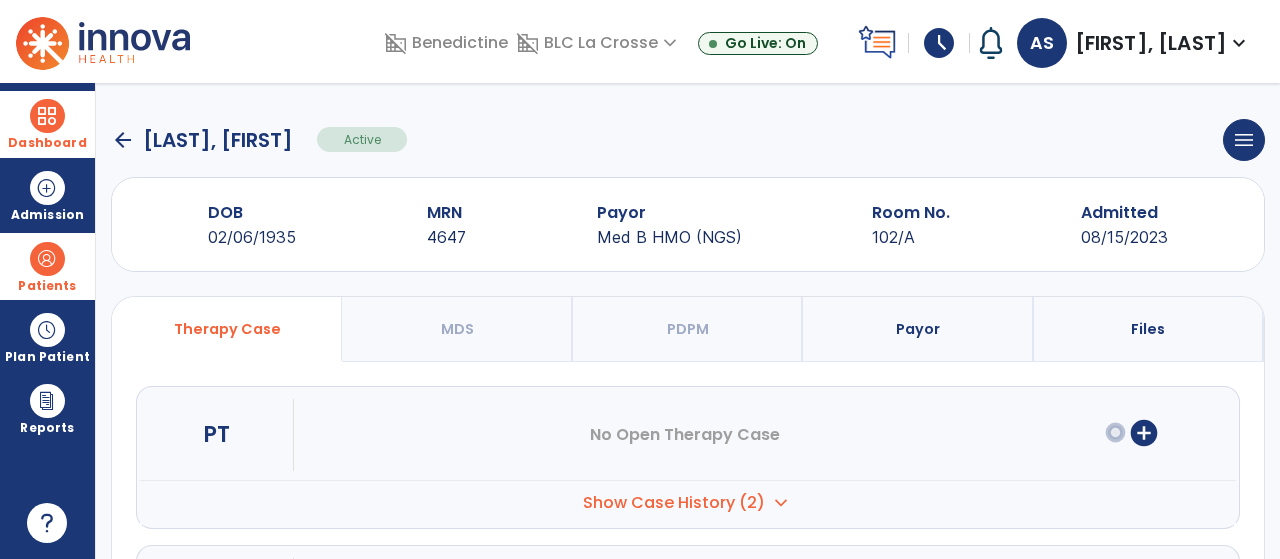 scroll, scrollTop: 331, scrollLeft: 0, axis: vertical 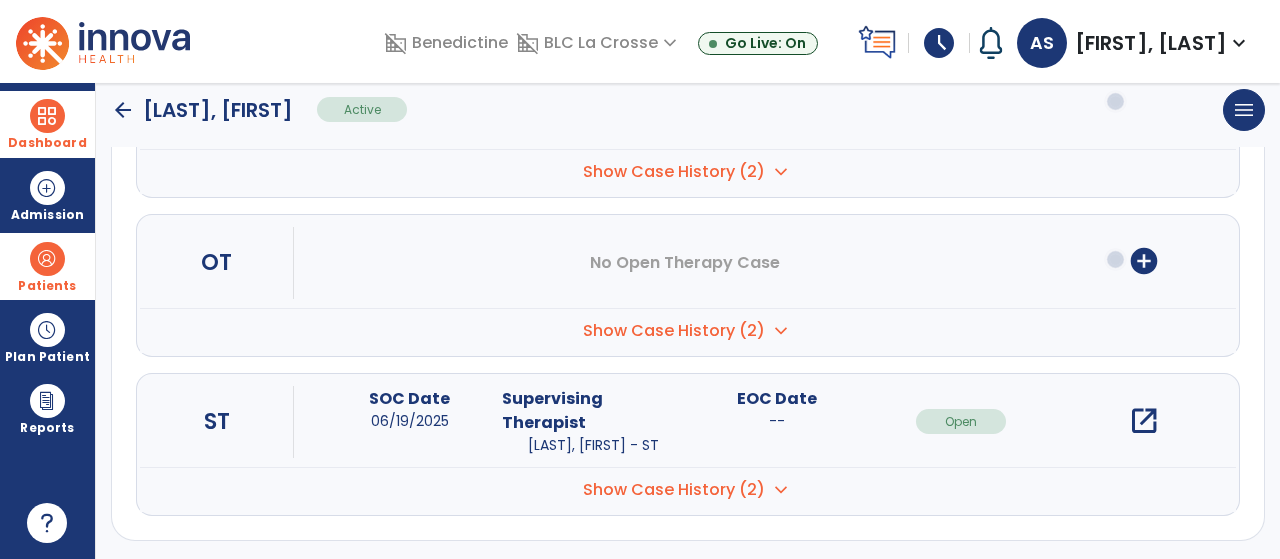 click on "open_in_new" at bounding box center (1144, 421) 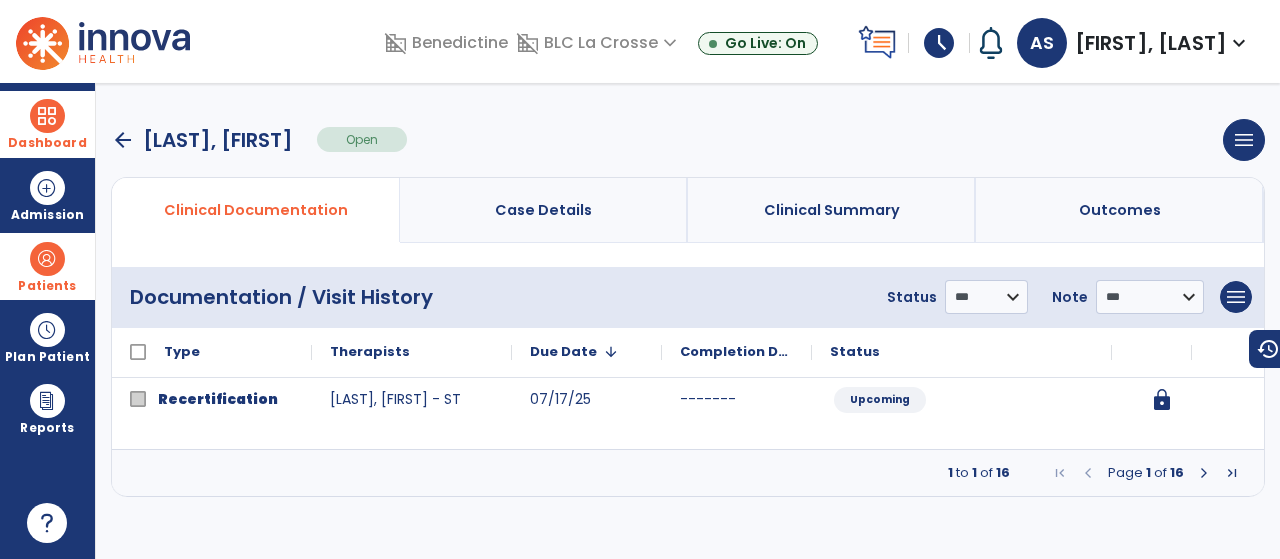 scroll, scrollTop: 0, scrollLeft: 0, axis: both 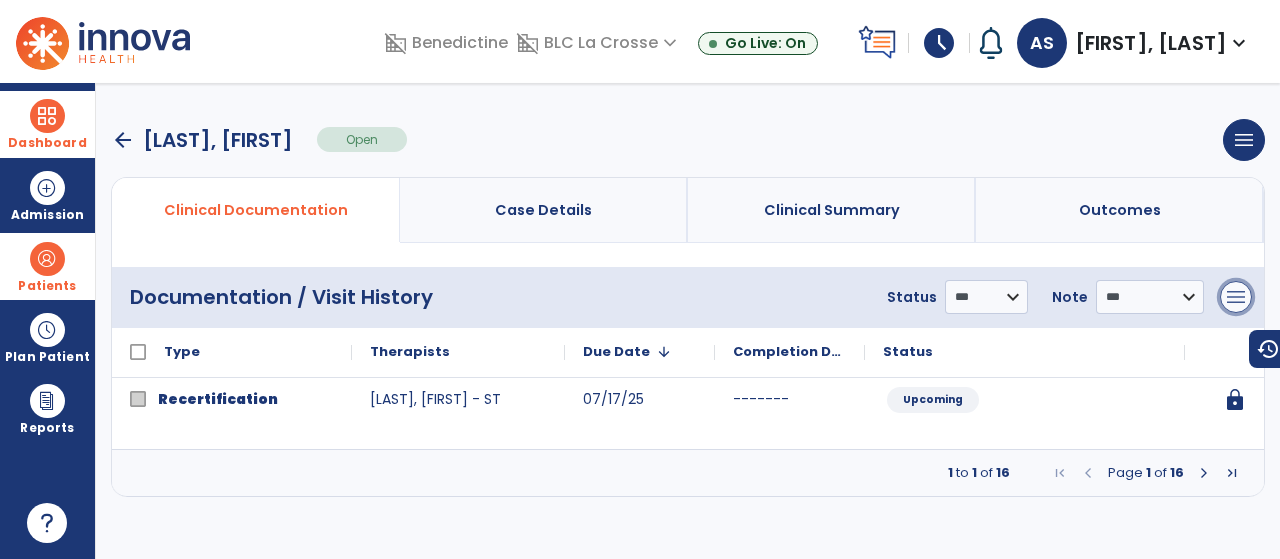 click on "menu" at bounding box center (1236, 297) 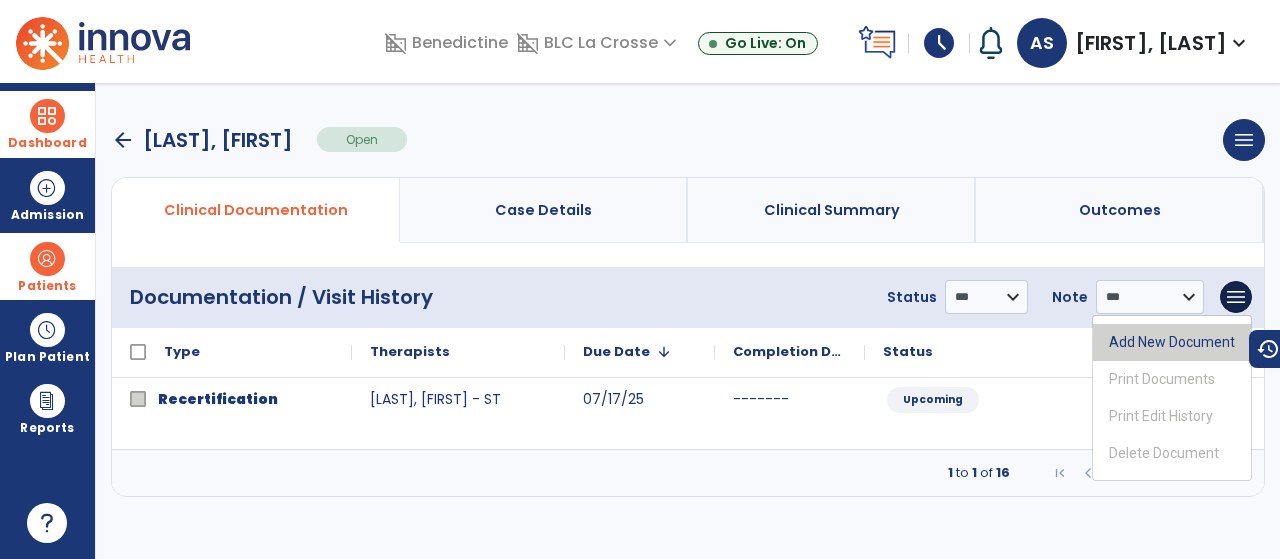 click on "Add New Document" at bounding box center (1172, 342) 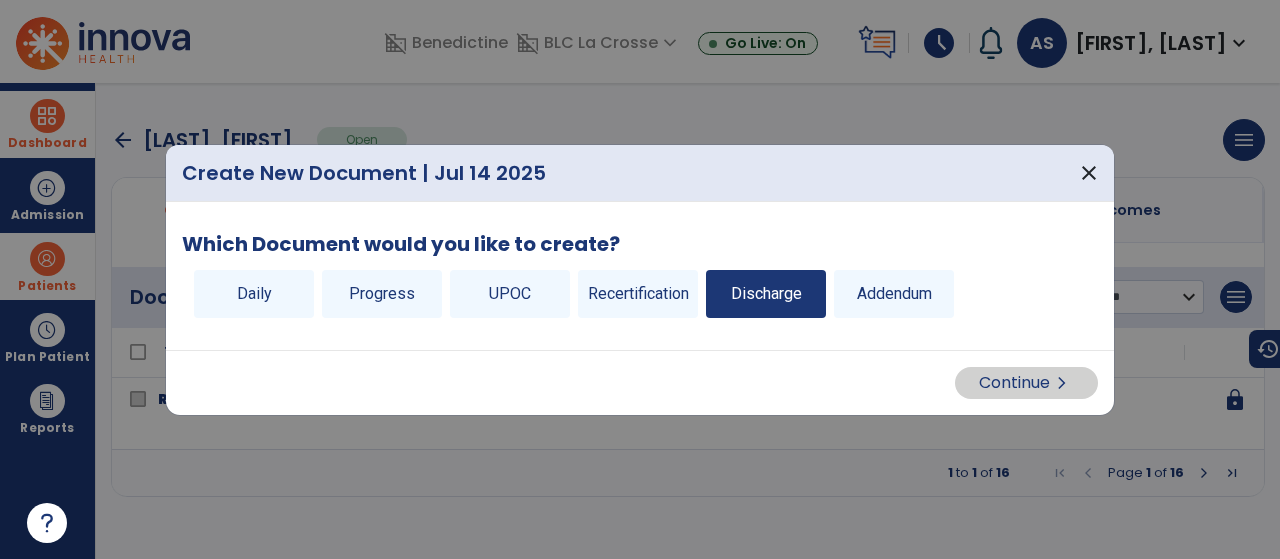 click on "Discharge" at bounding box center (766, 294) 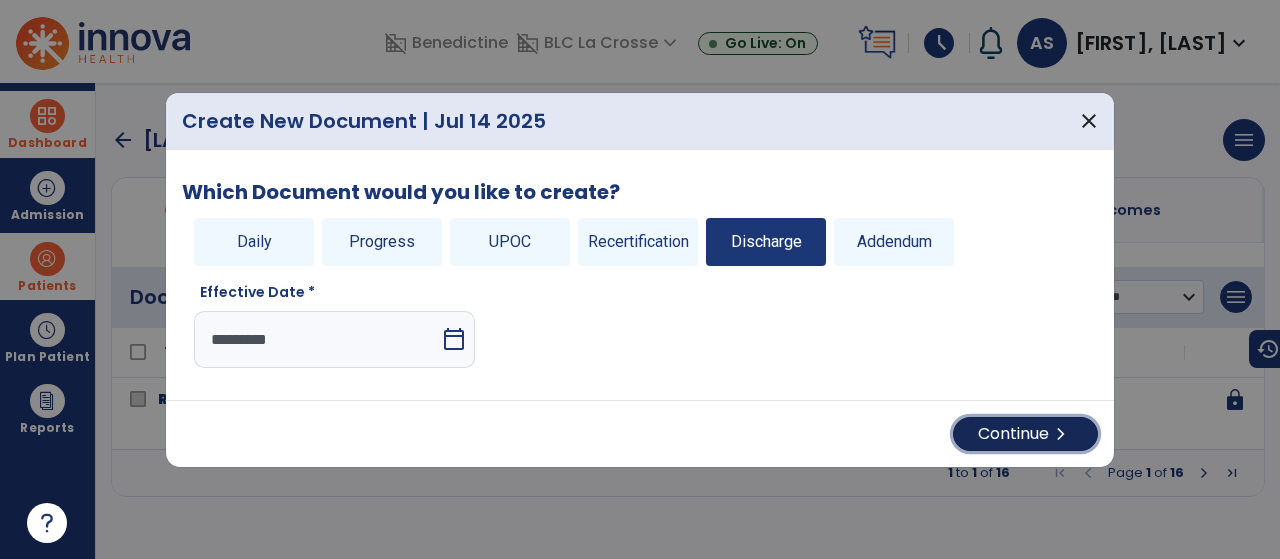 click on "Continue   chevron_right" at bounding box center [1025, 434] 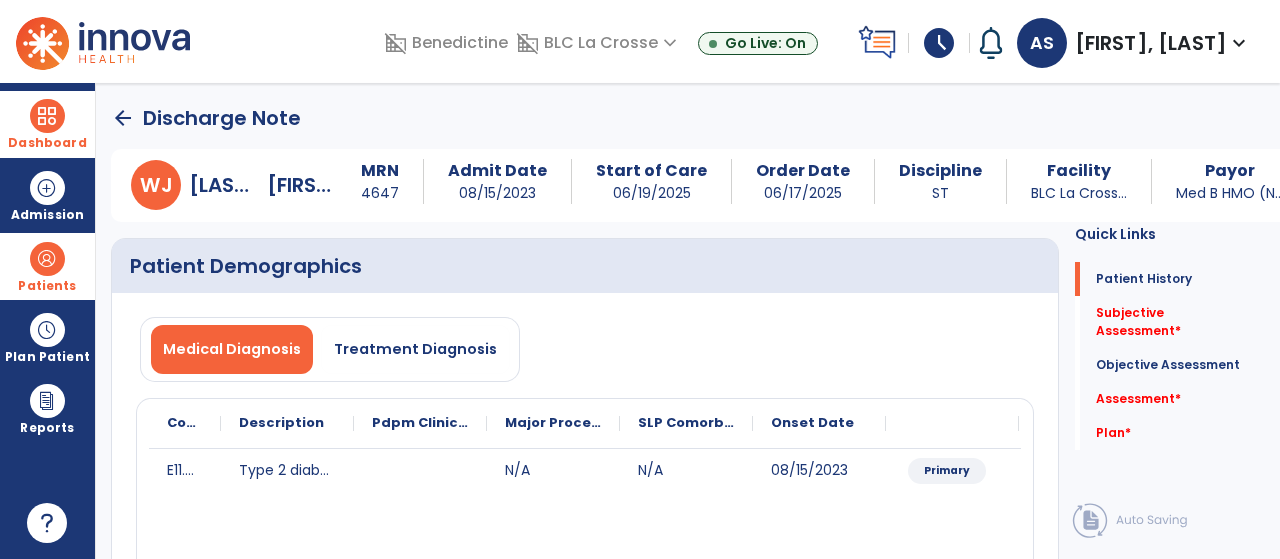 click on "Subjective Assessment   *  Subjective Assessment   *" 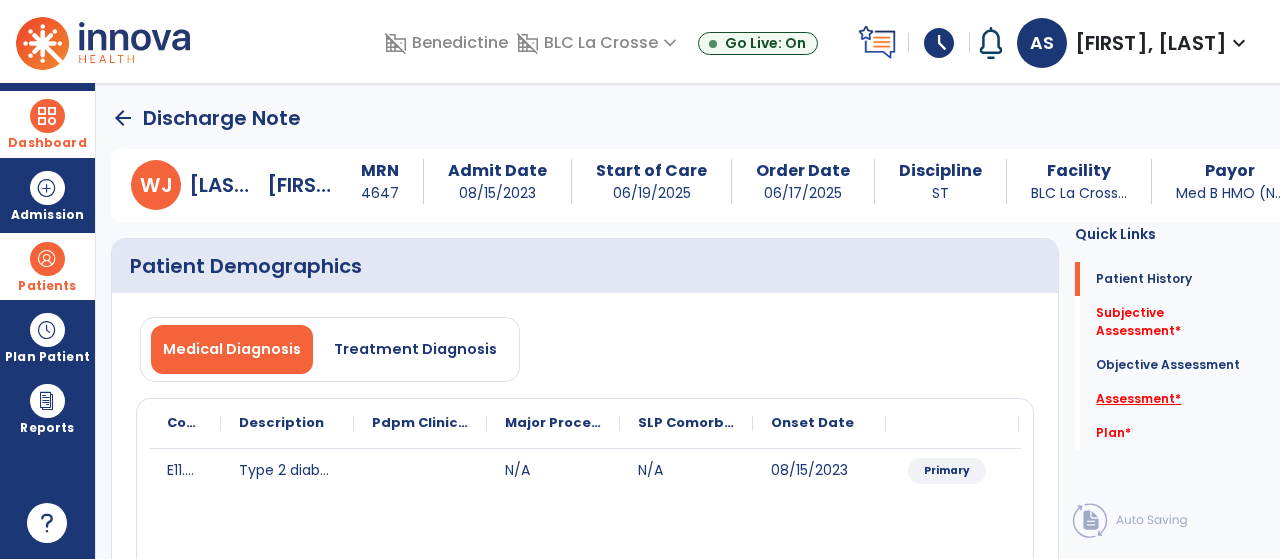 click on "Assessment   *" 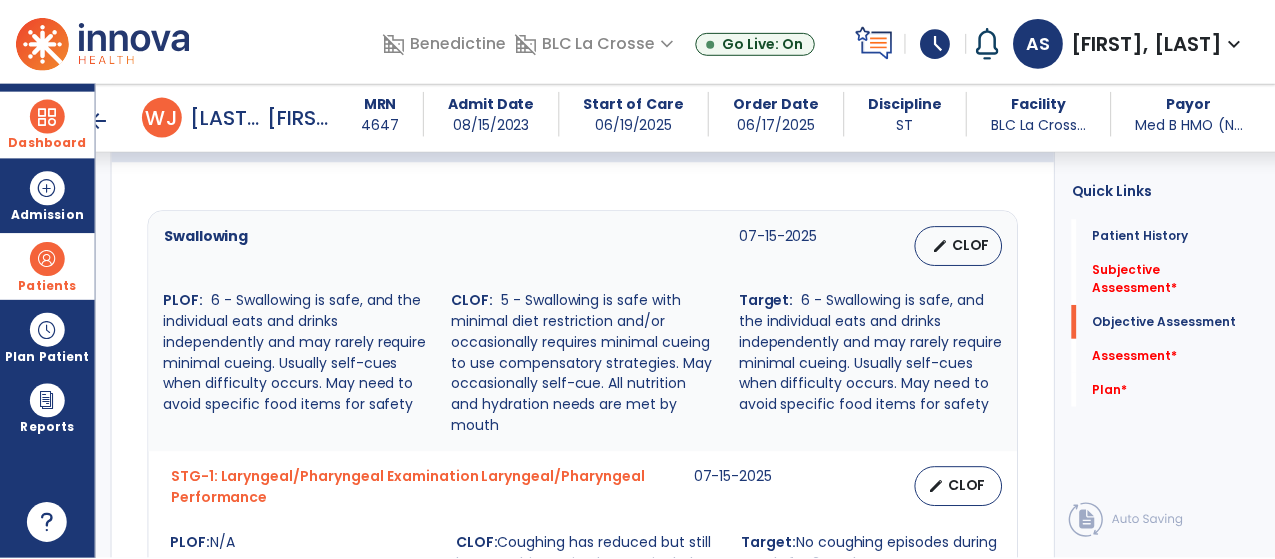 scroll, scrollTop: 800, scrollLeft: 0, axis: vertical 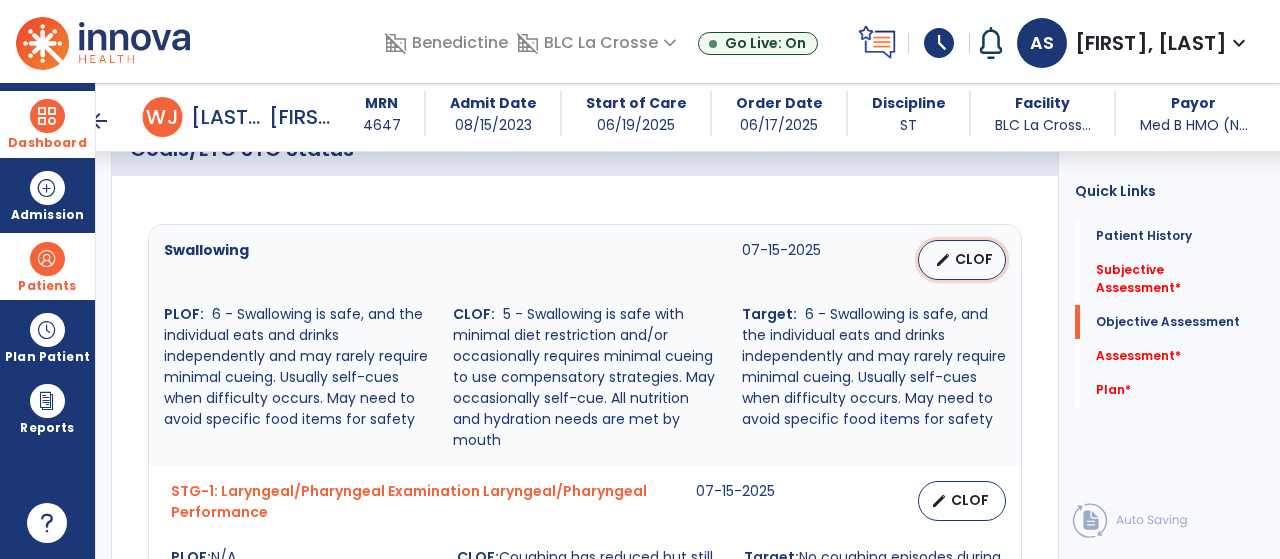 click on "edit   CLOF" at bounding box center (962, 260) 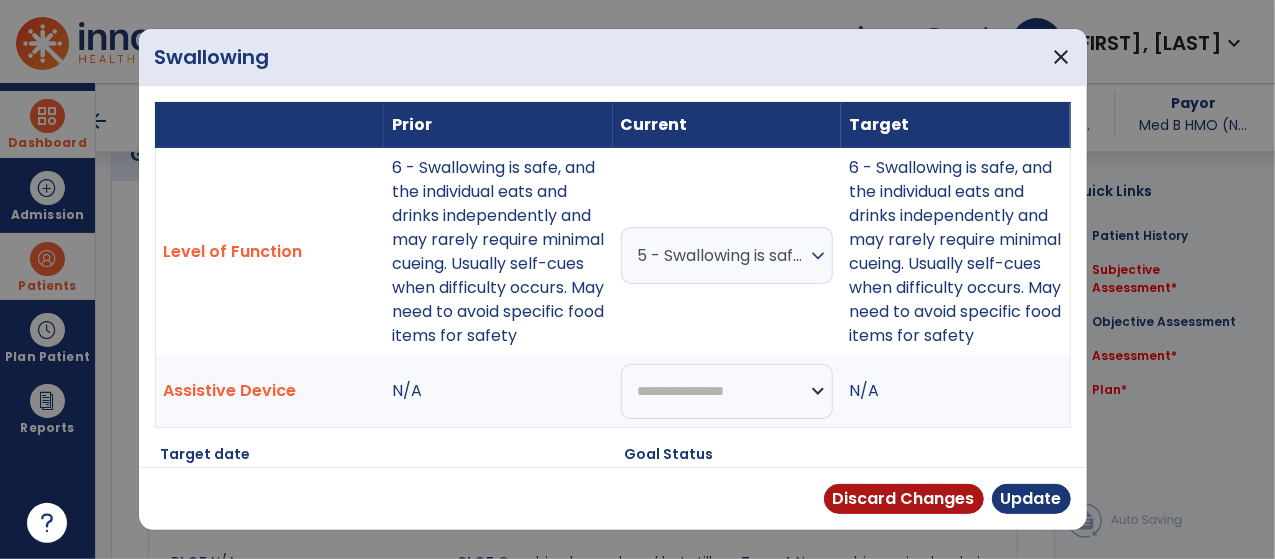 scroll, scrollTop: 800, scrollLeft: 0, axis: vertical 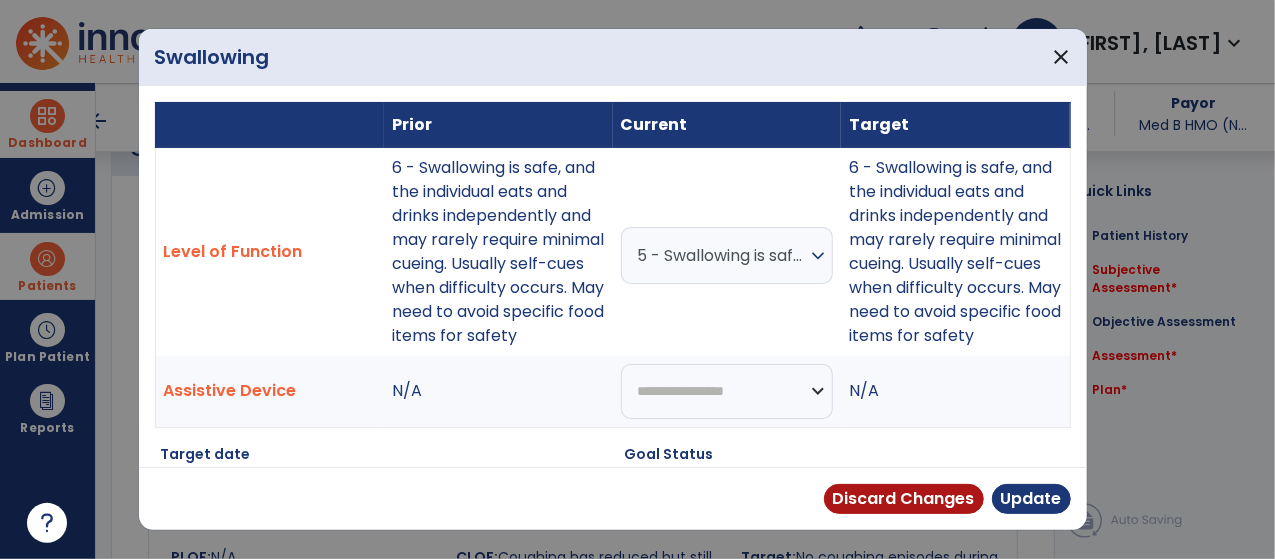 click on "5 - Swallowing is safe with minimal diet restriction and/or occasionally requires minimal cueing to use compensatory strategies. May occasionally self-cue. All nutrition and hydration needs are met by mouth" at bounding box center [722, 255] 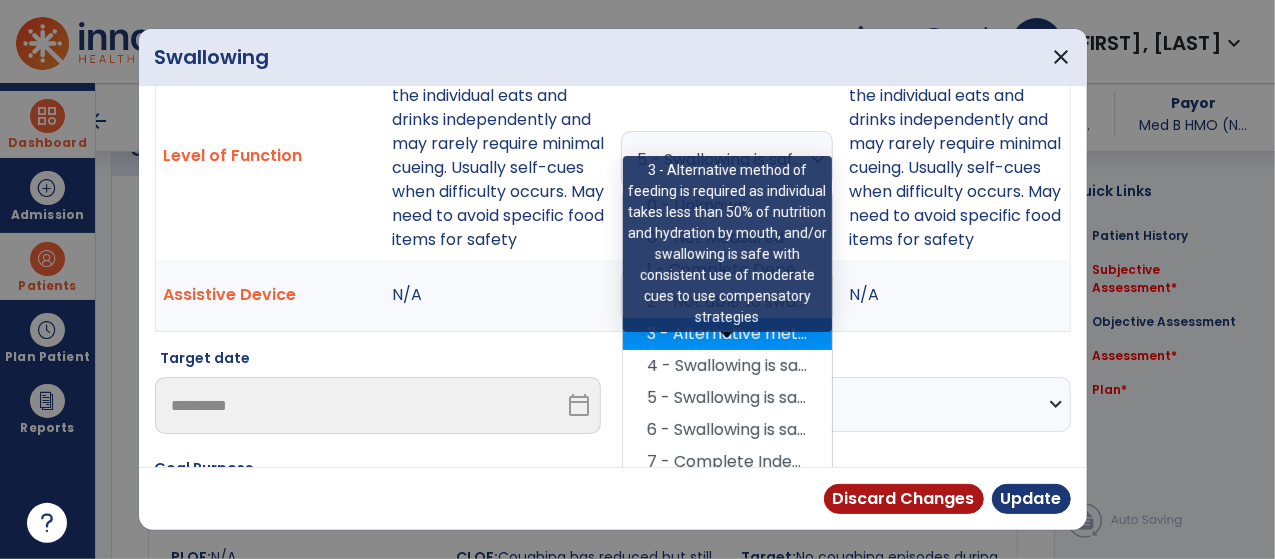 scroll, scrollTop: 97, scrollLeft: 0, axis: vertical 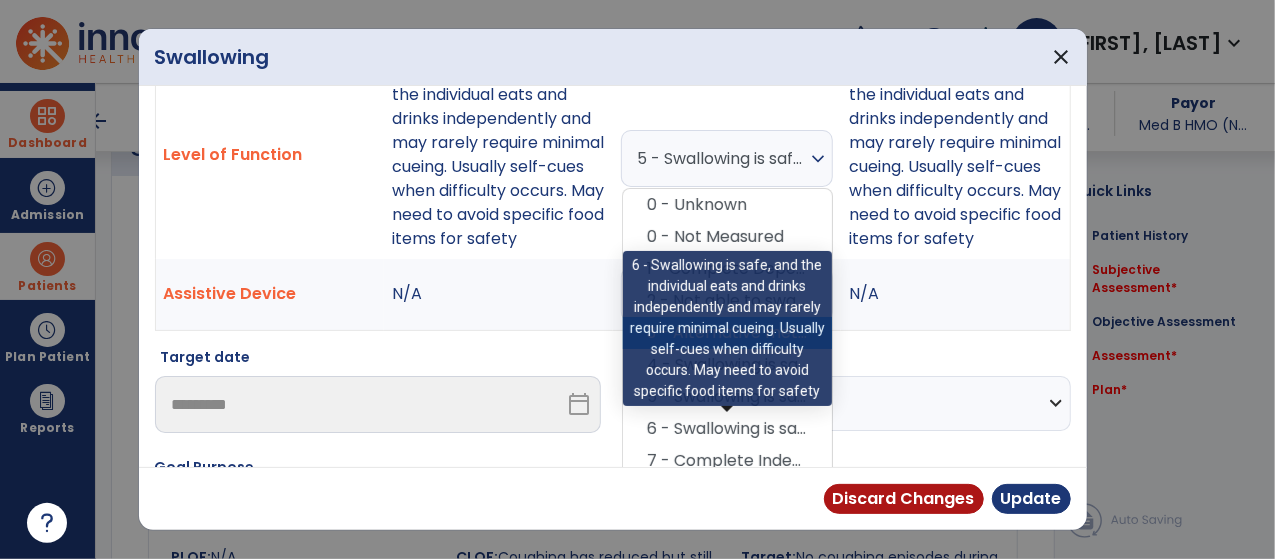 click on "6 - Swallowing is safe, and the individual eats and drinks independently and may rarely require minimal cueing. Usually self-cues when difficulty occurs. May need to avoid specific food items for safety" at bounding box center (727, 429) 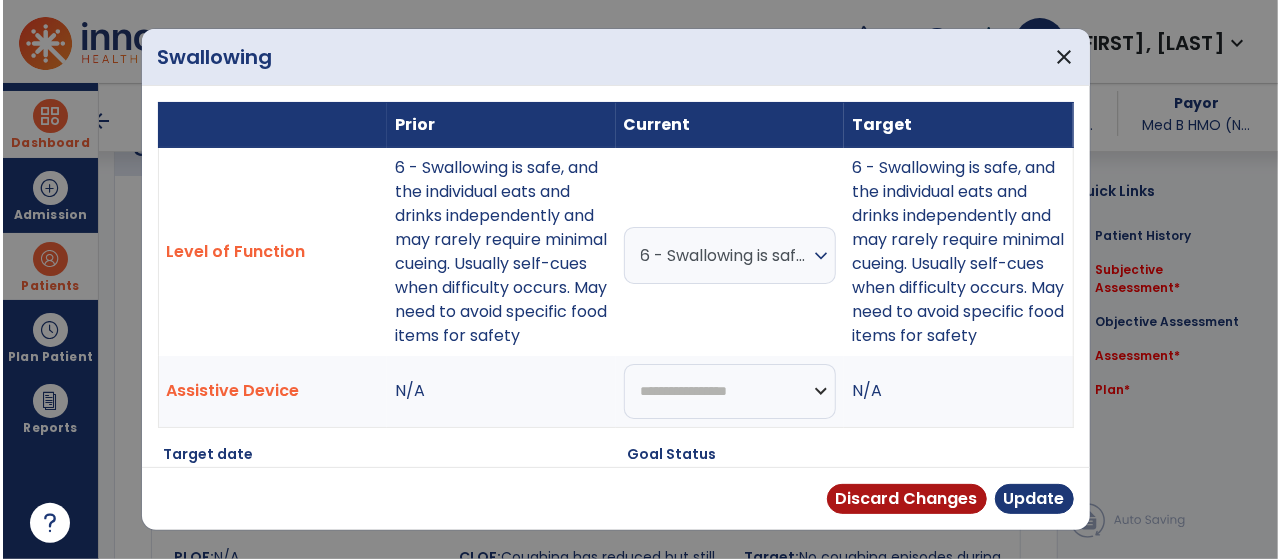scroll, scrollTop: 300, scrollLeft: 0, axis: vertical 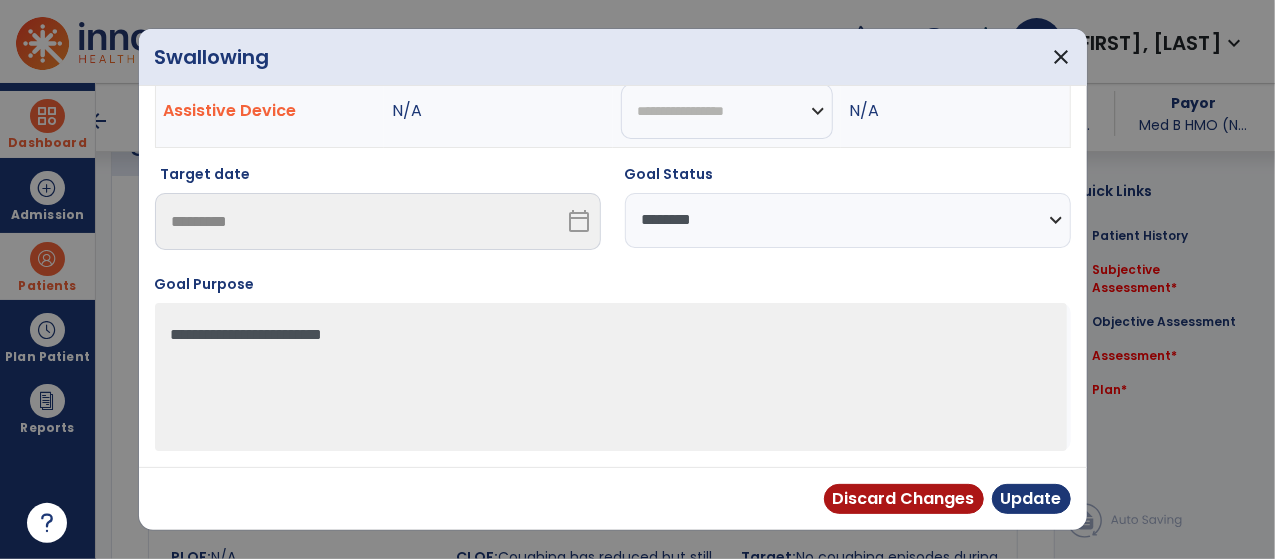 click on "**********" at bounding box center (848, 215) 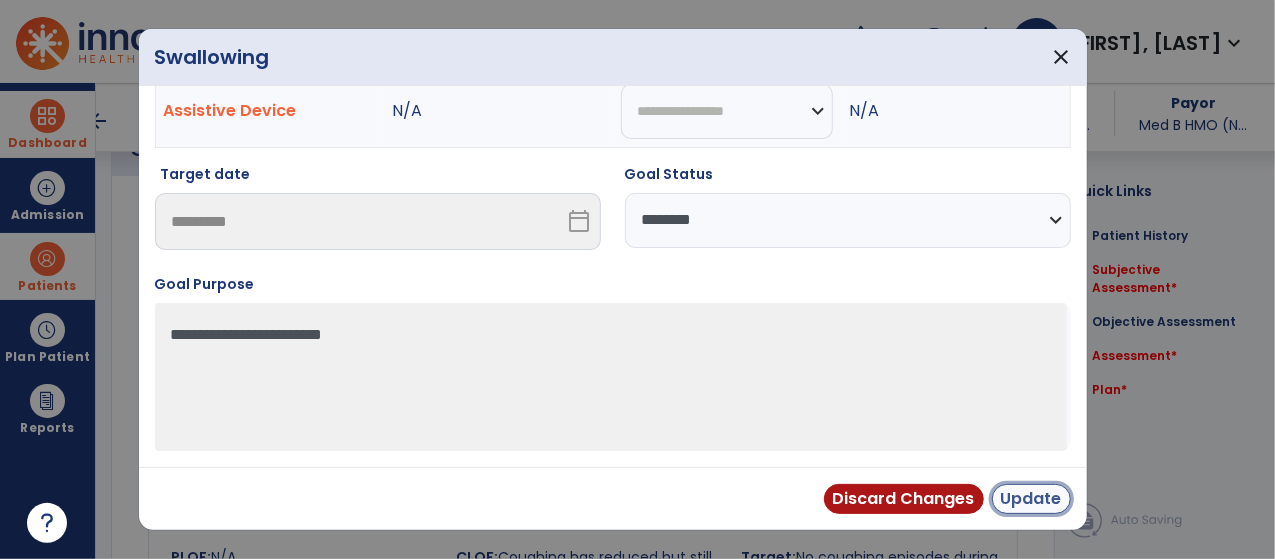 click on "Update" at bounding box center (1031, 499) 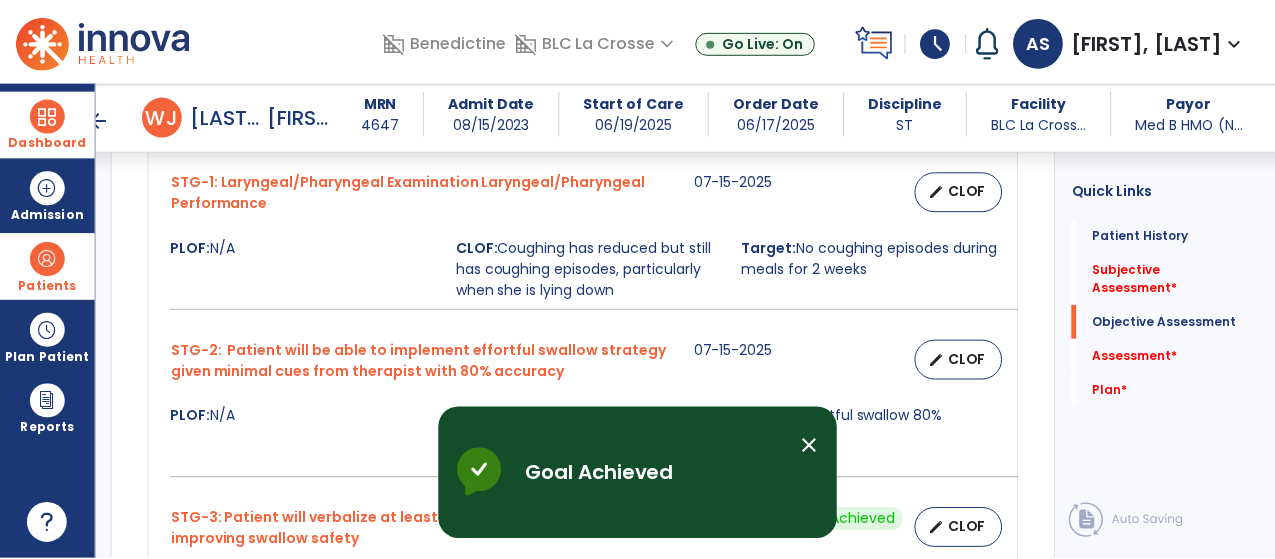 scroll, scrollTop: 1072, scrollLeft: 0, axis: vertical 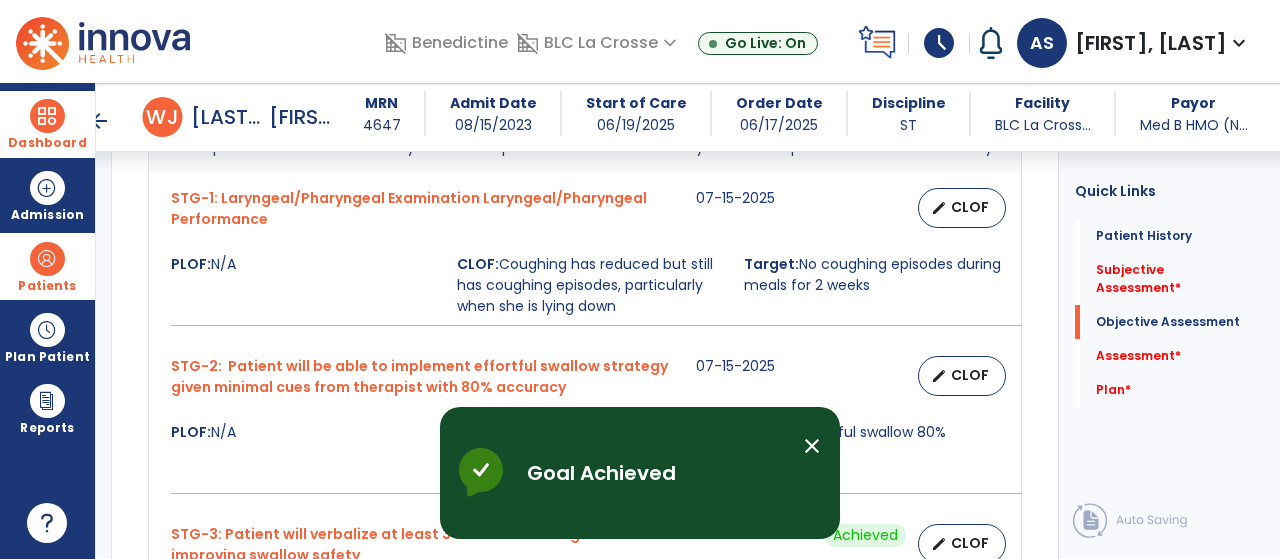 click on "STG-1: 	Laryngeal/Pharyngeal Examination 	Laryngeal/Pharyngeal Performance 	07-15-2025 	 	edit 	 	CLOF PLOF: 		N/A 	CLOF: 		Coughing has reduced but still has coughing episodes, particularly when she is lying down 	Target: 		No coughing episodes during meals for 2 weeks" at bounding box center [585, 257] 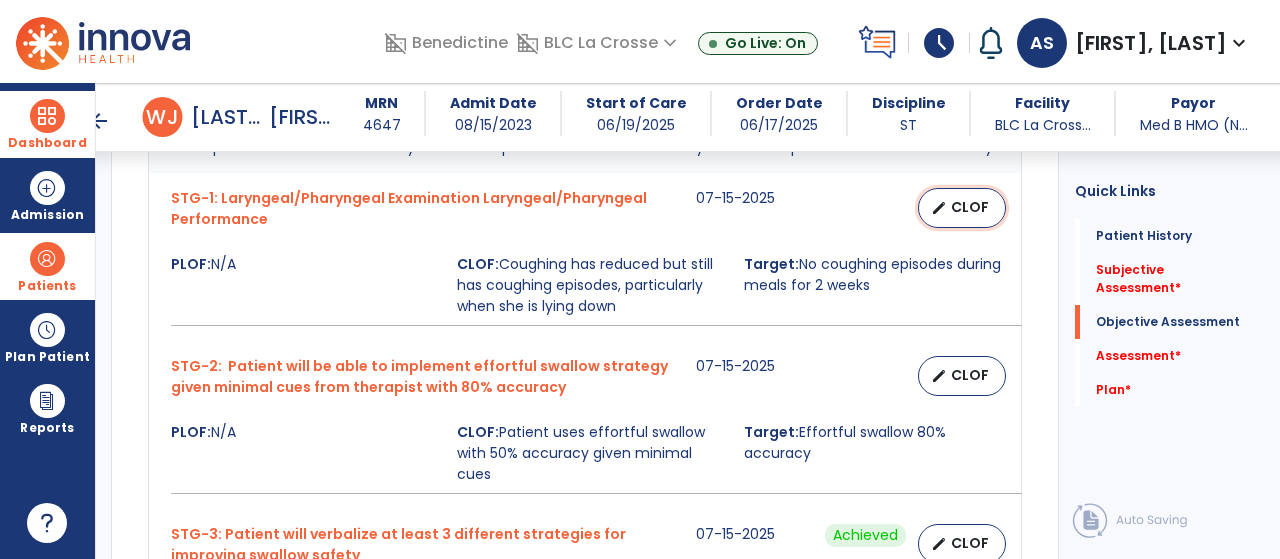 click on "edit   CLOF" at bounding box center (962, 208) 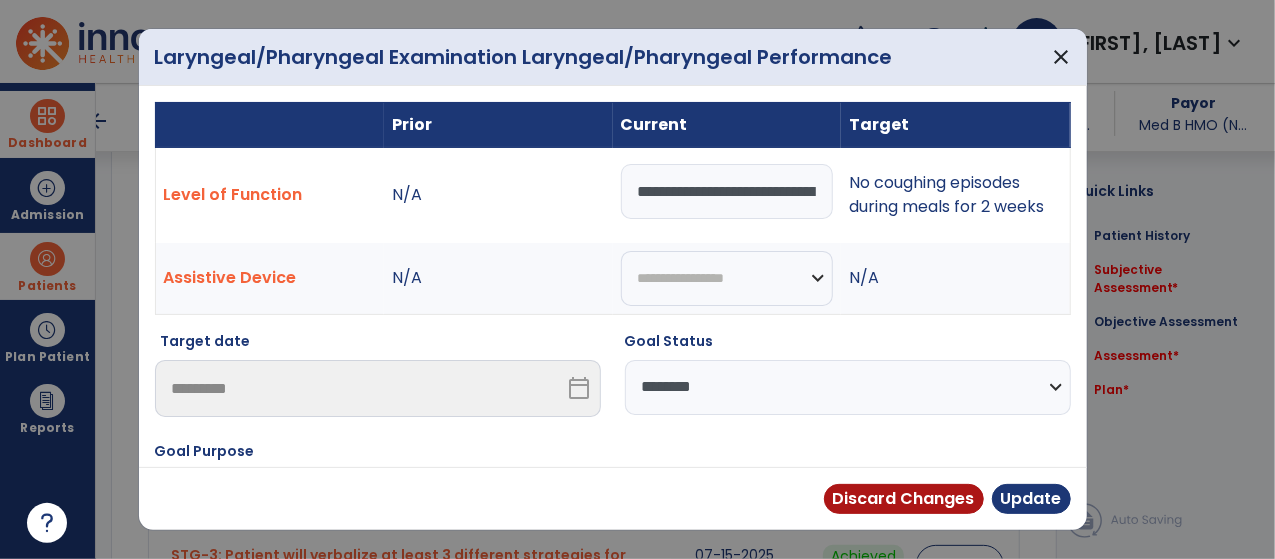 scroll, scrollTop: 1072, scrollLeft: 0, axis: vertical 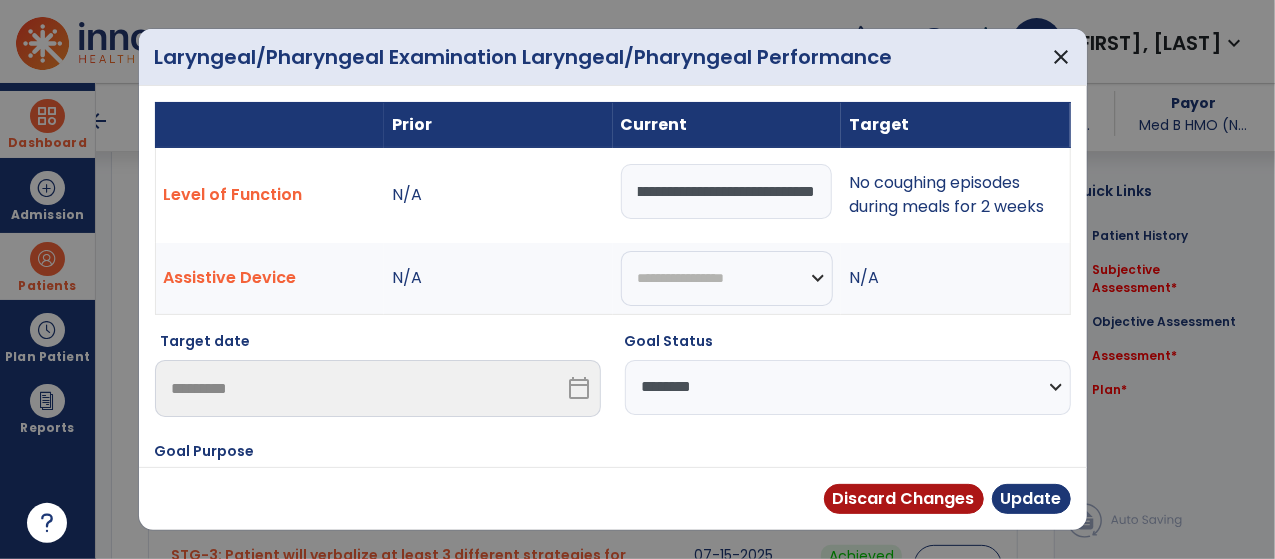 drag, startPoint x: 636, startPoint y: 185, endPoint x: 995, endPoint y: 294, distance: 375.18262 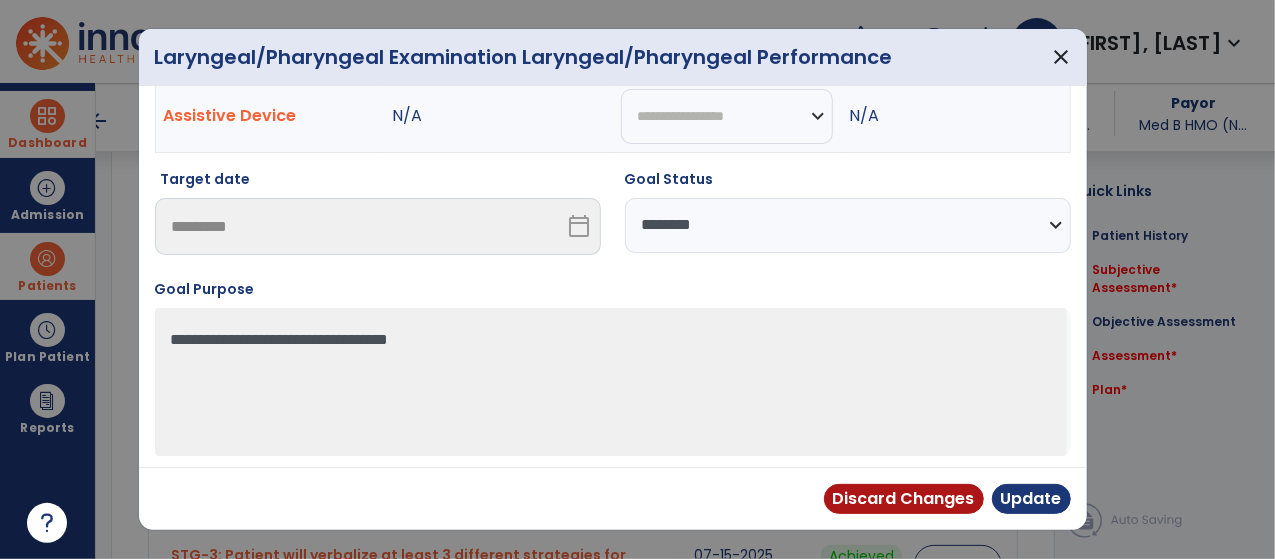 type on "**********" 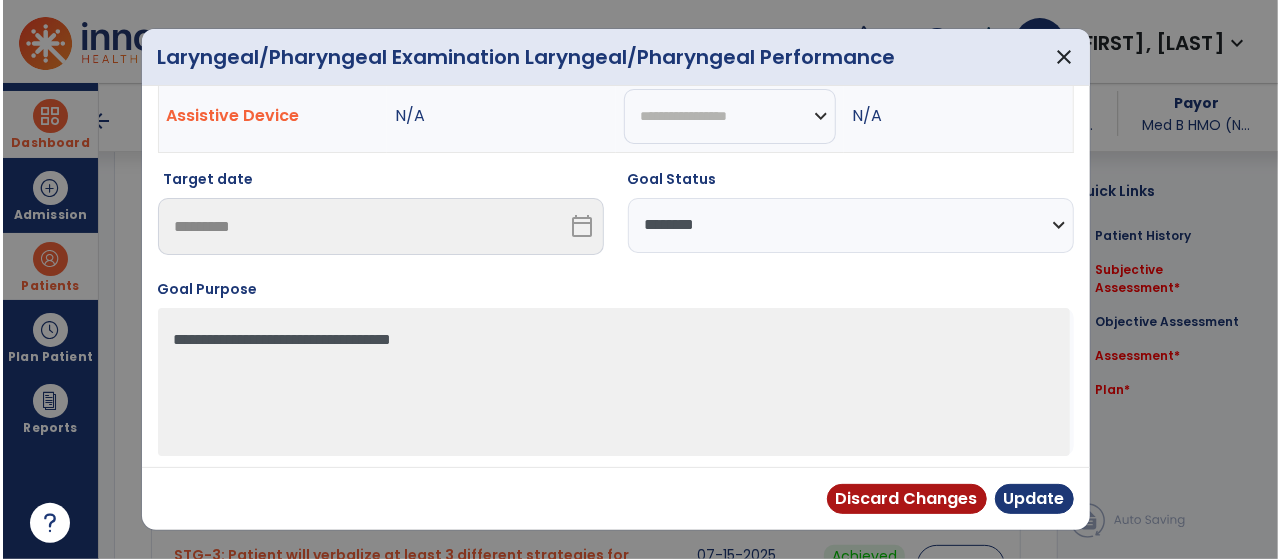 scroll, scrollTop: 0, scrollLeft: 0, axis: both 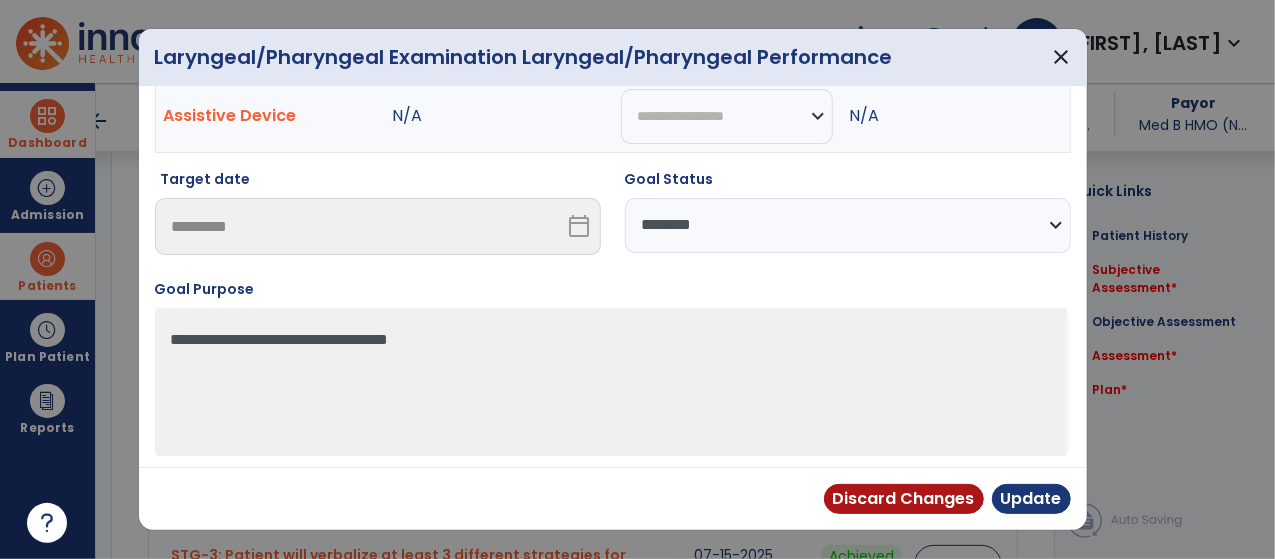 click on "**********" at bounding box center [848, 225] 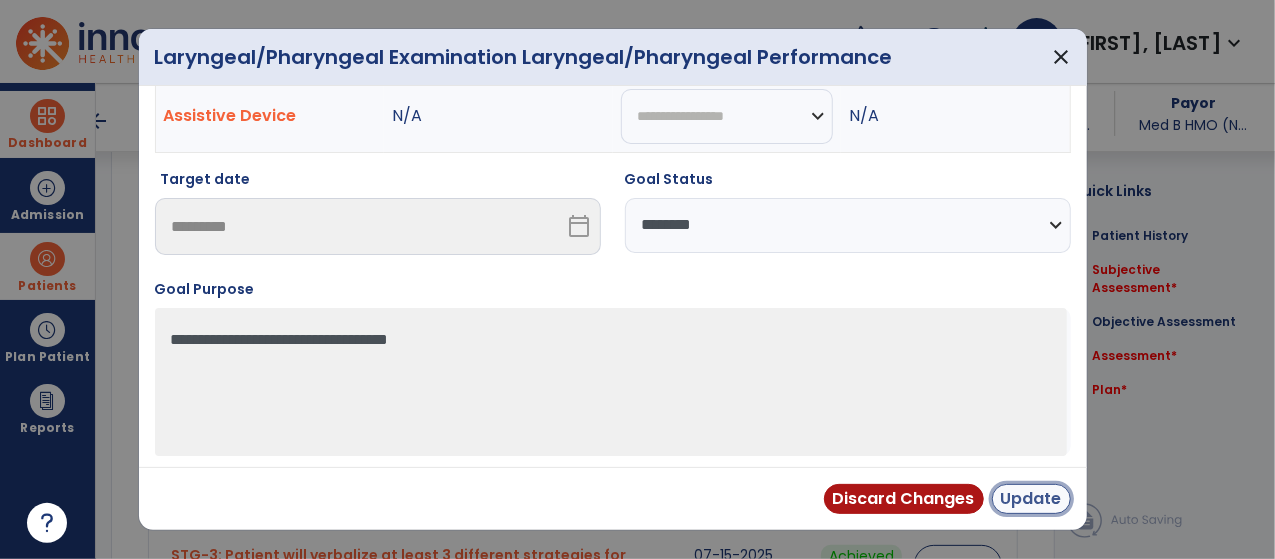 click on "Update" at bounding box center [1031, 499] 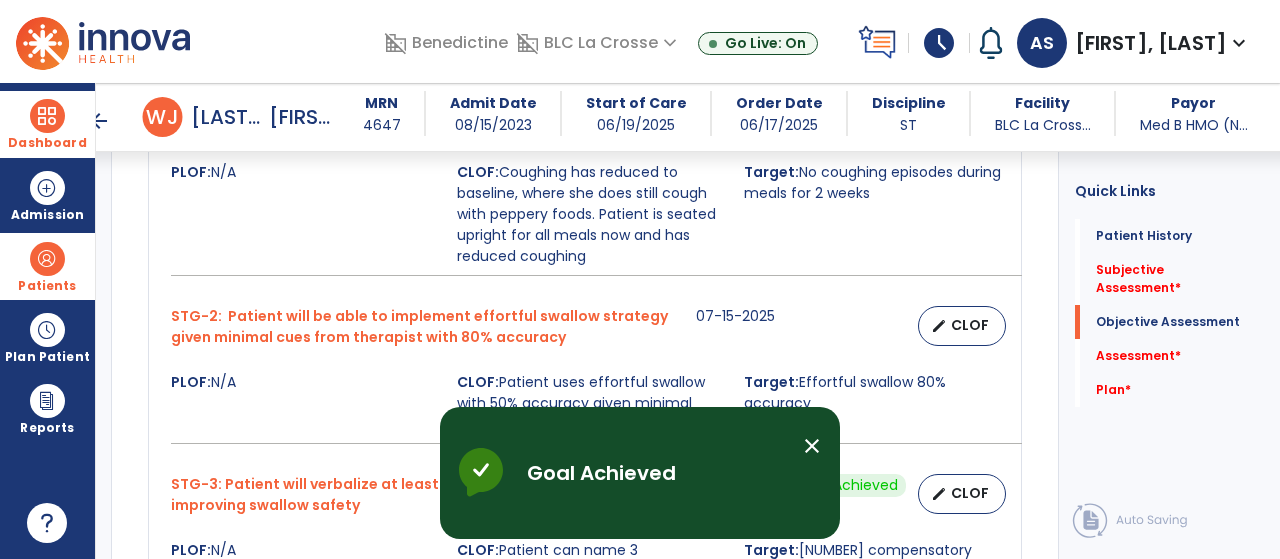 scroll, scrollTop: 1166, scrollLeft: 0, axis: vertical 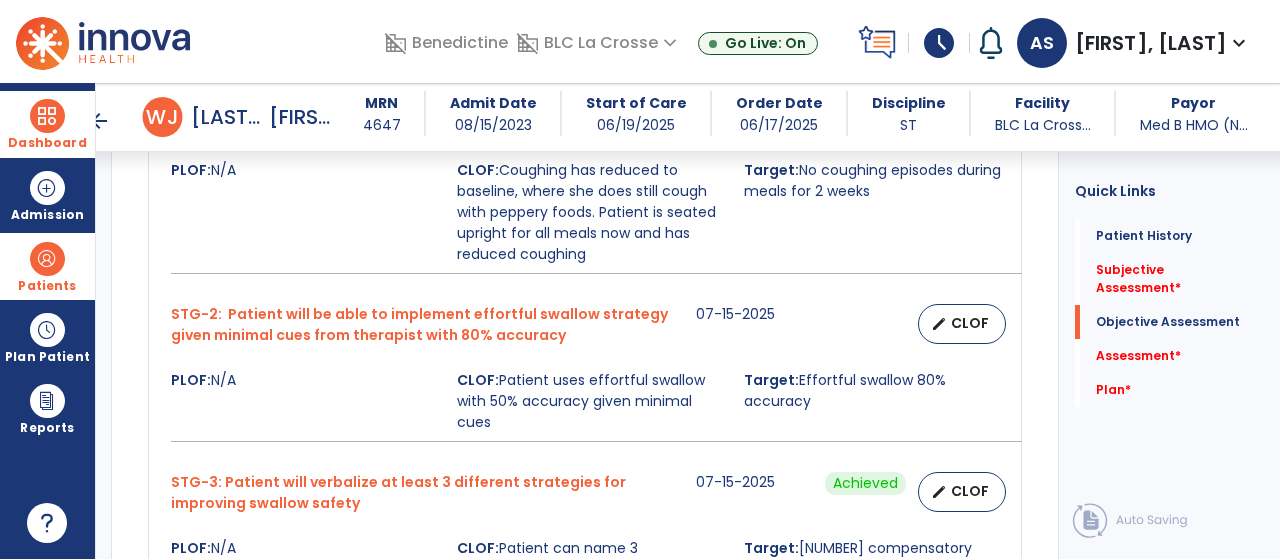 drag, startPoint x: 966, startPoint y: 366, endPoint x: 954, endPoint y: 404, distance: 39.849716 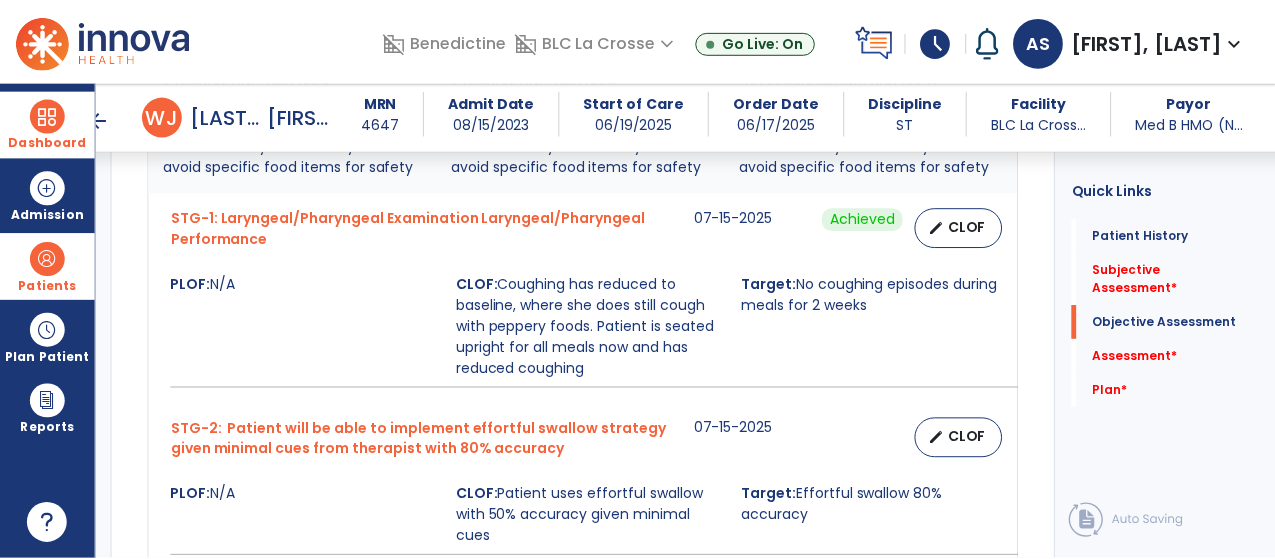 scroll, scrollTop: 1052, scrollLeft: 0, axis: vertical 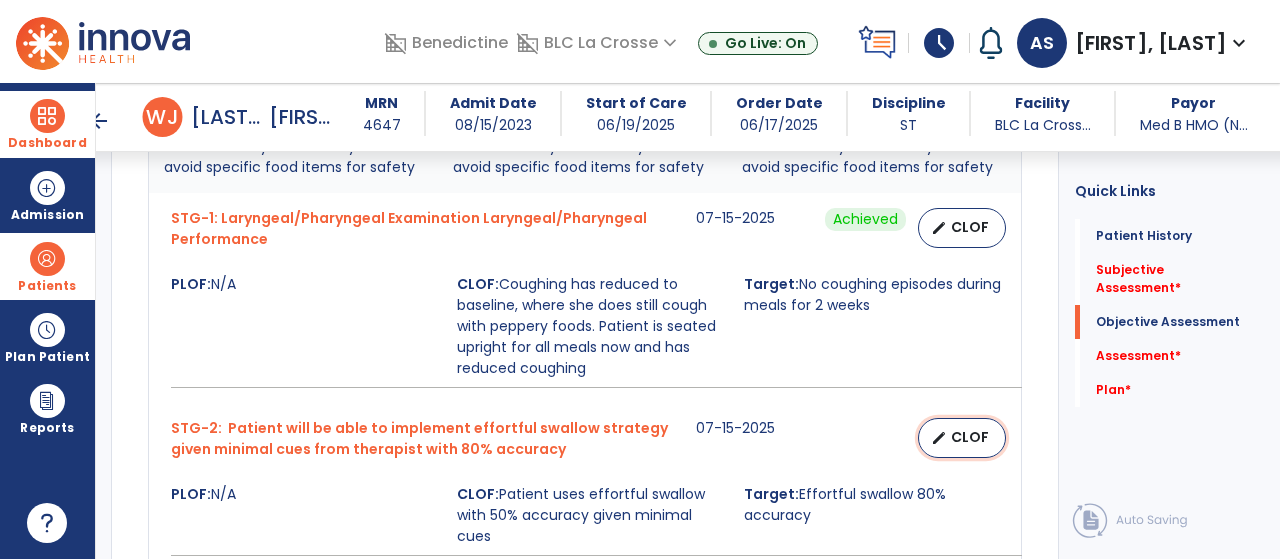 click on "edit" at bounding box center [939, 438] 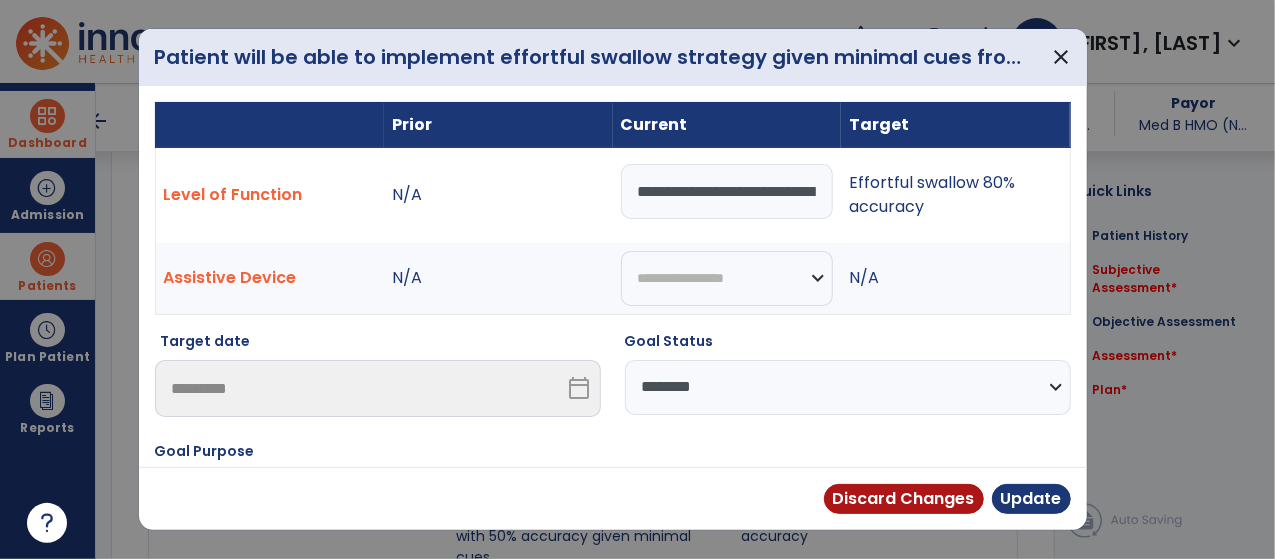 scroll, scrollTop: 1052, scrollLeft: 0, axis: vertical 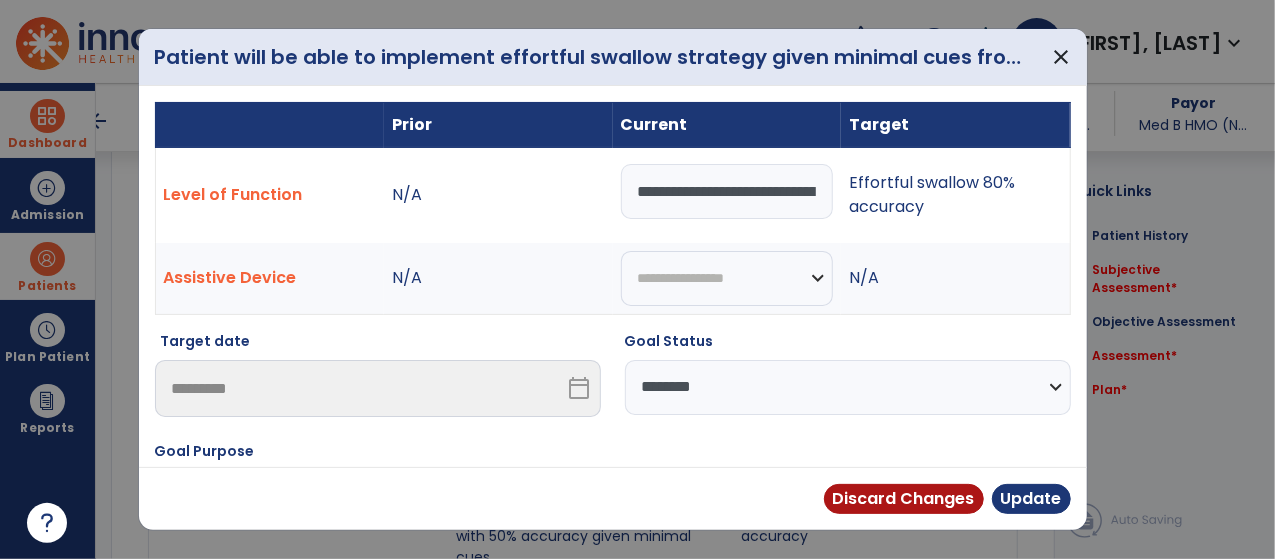 select on "********" 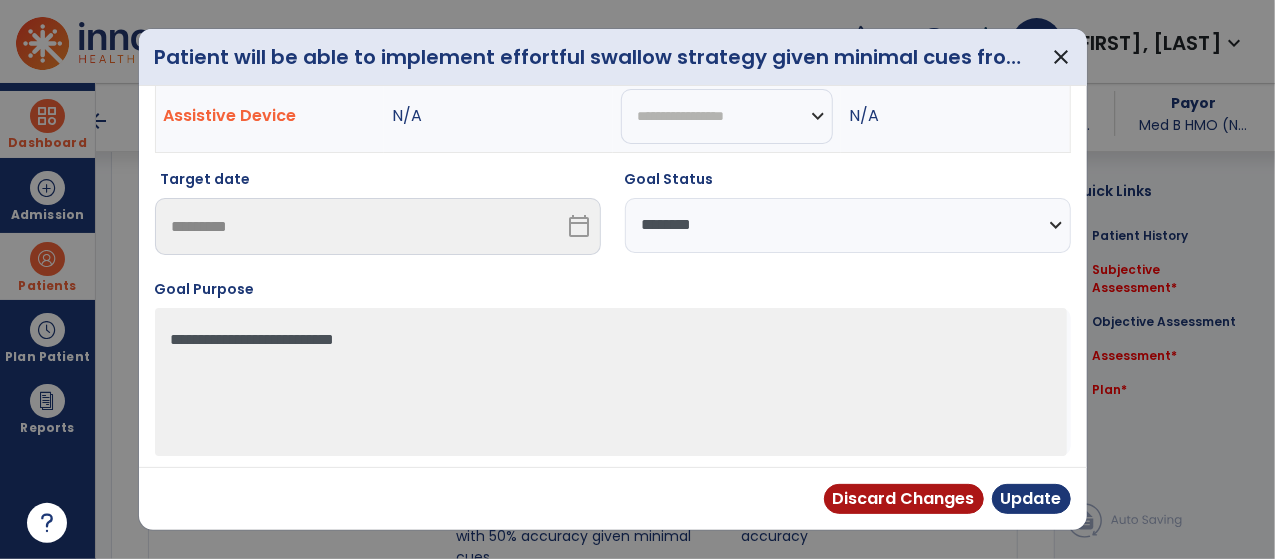scroll, scrollTop: 0, scrollLeft: 0, axis: both 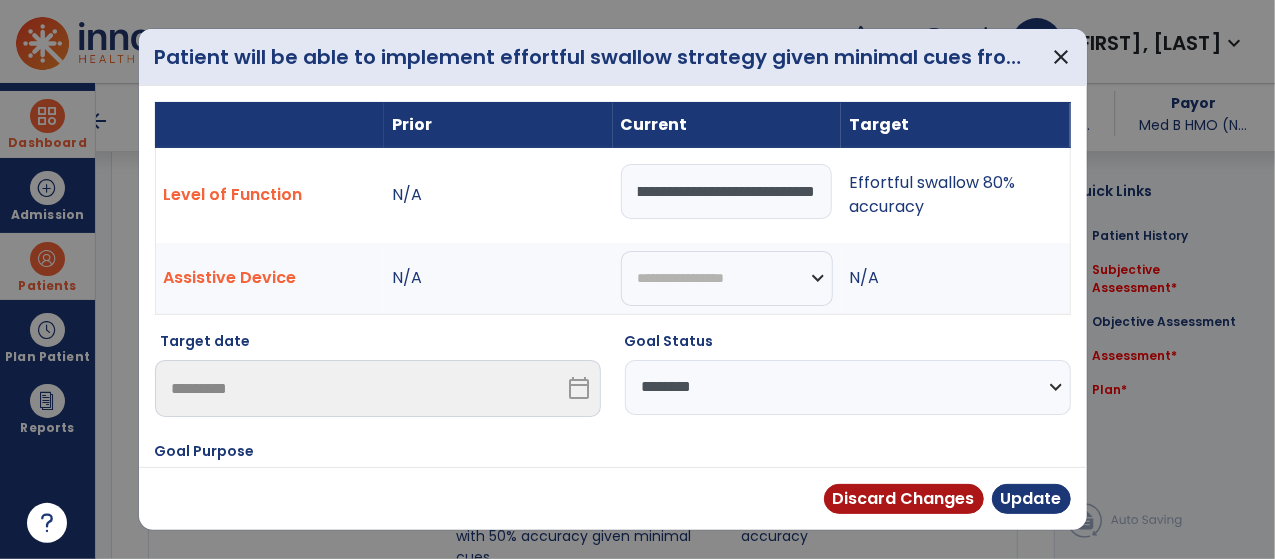 drag, startPoint x: 736, startPoint y: 193, endPoint x: 671, endPoint y: 198, distance: 65.192024 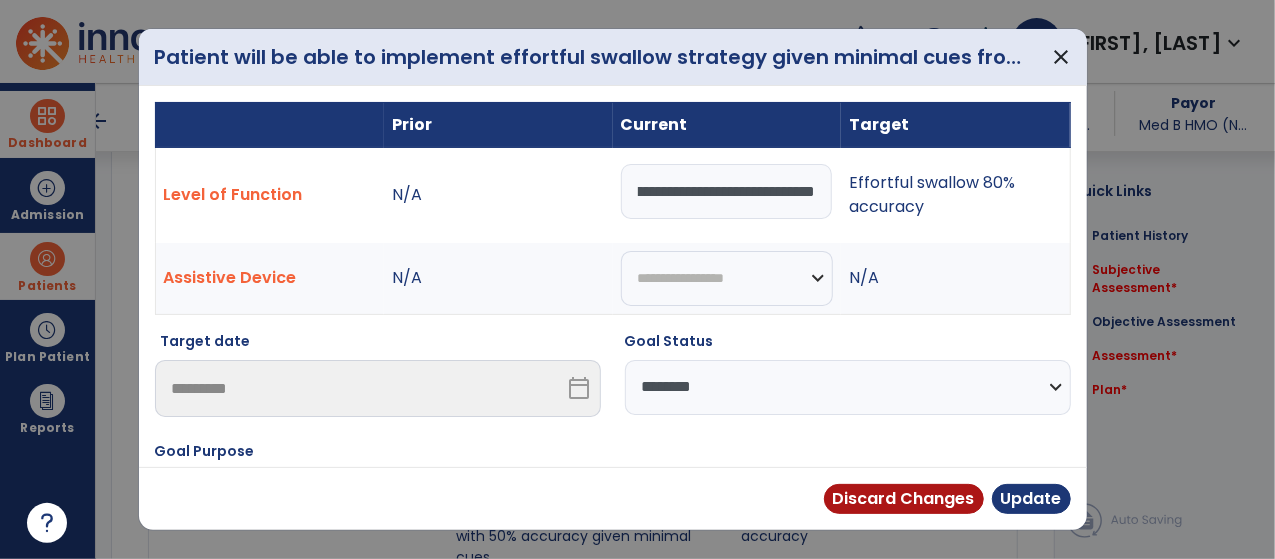 scroll, scrollTop: 0, scrollLeft: 0, axis: both 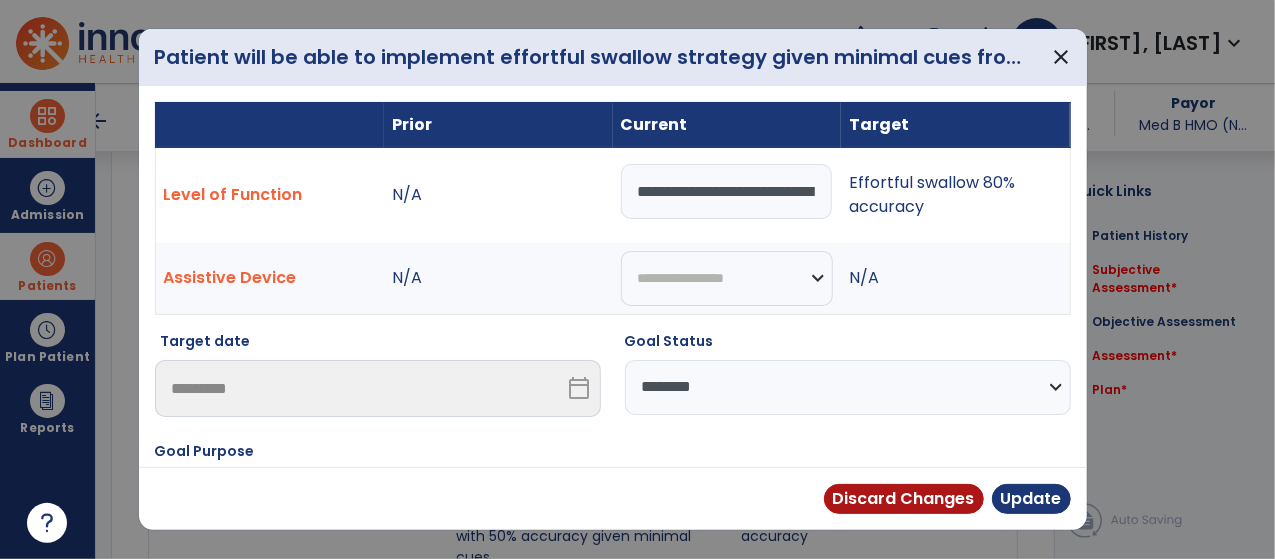 click on "**********" at bounding box center [848, 387] 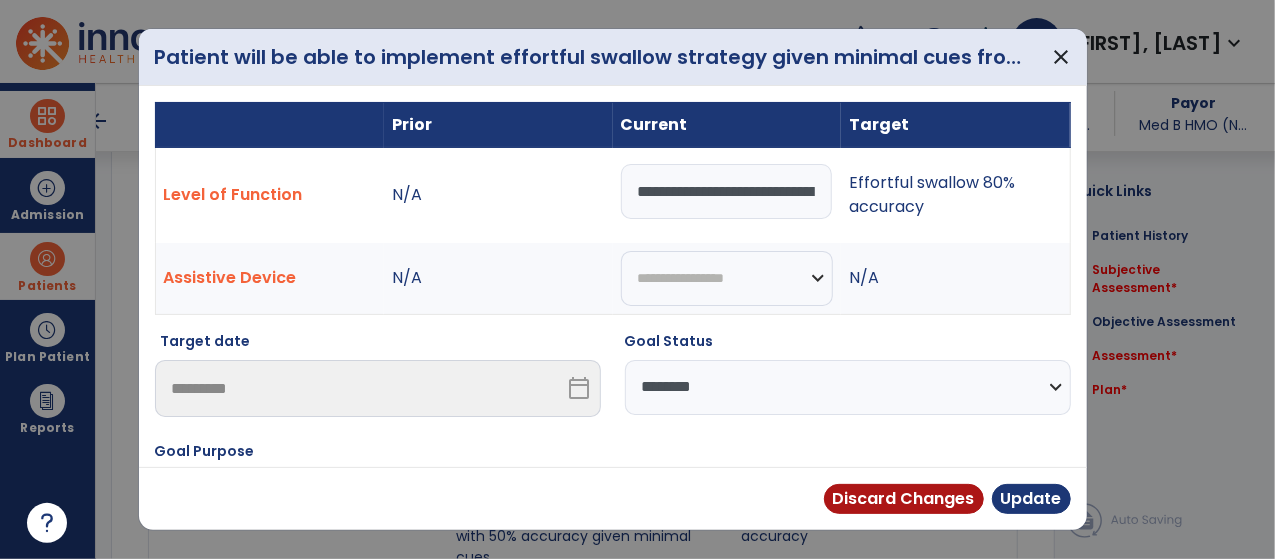 click on "**********" at bounding box center [848, 387] 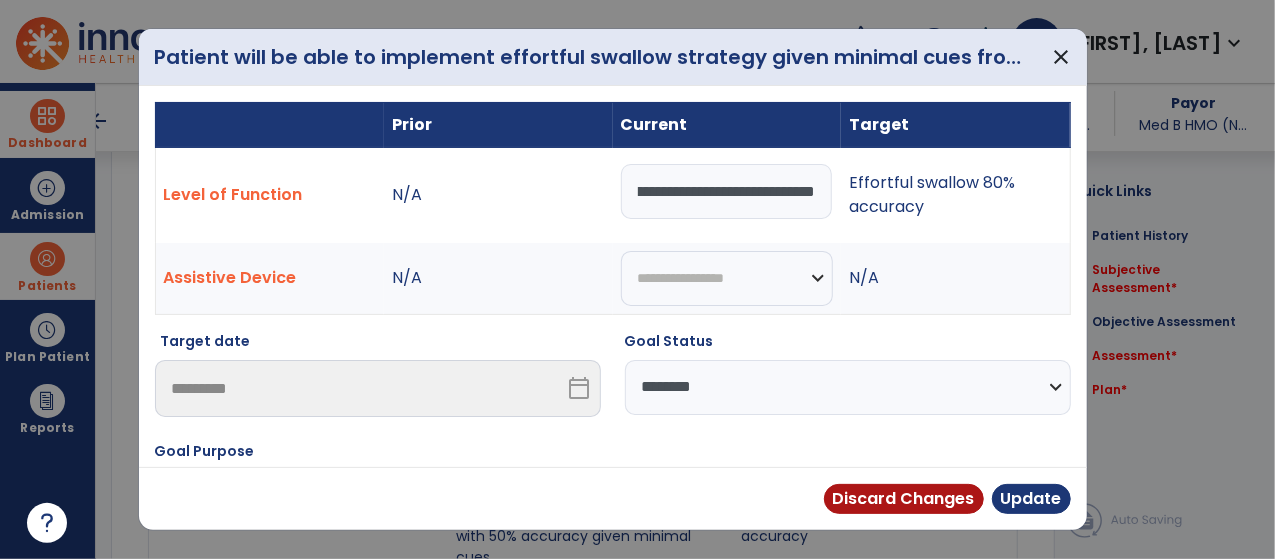 drag, startPoint x: 706, startPoint y: 193, endPoint x: 675, endPoint y: 198, distance: 31.400637 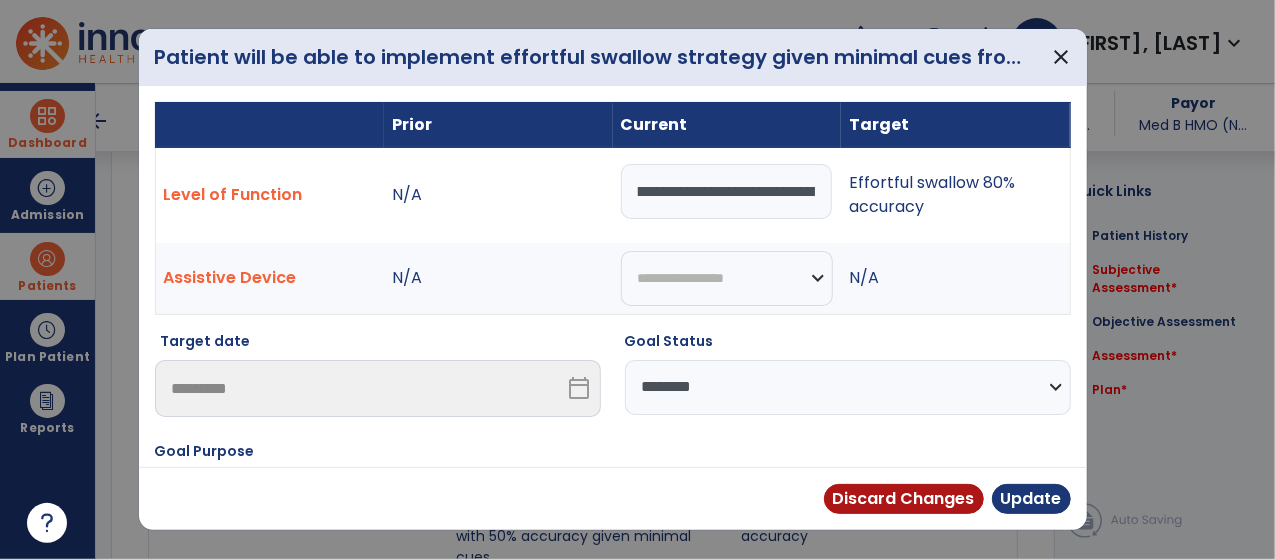 scroll, scrollTop: 0, scrollLeft: 192, axis: horizontal 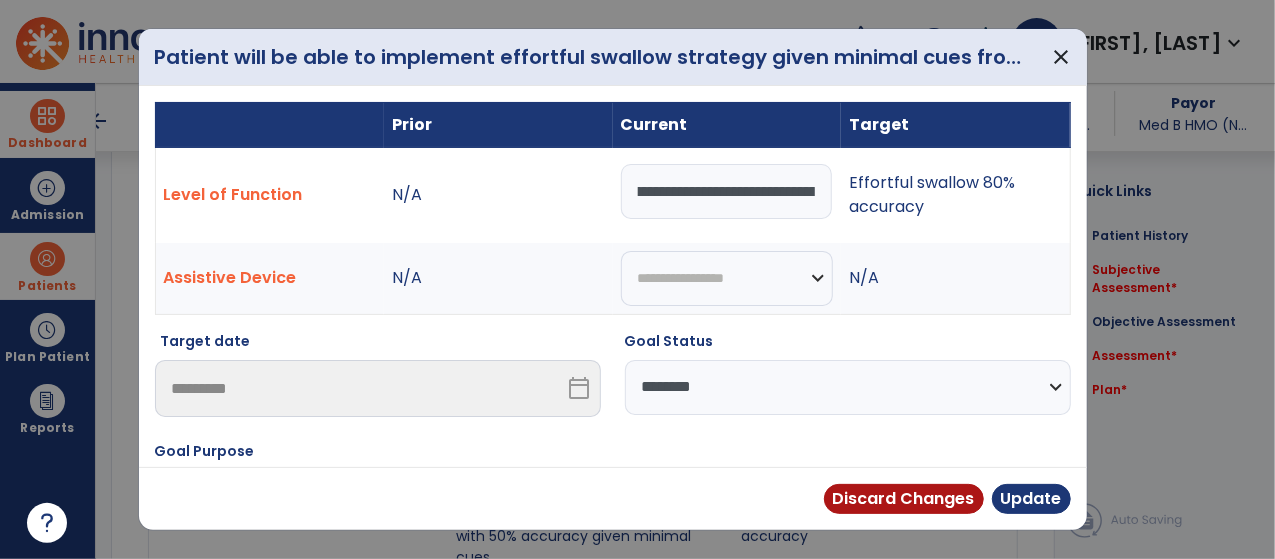 drag, startPoint x: 731, startPoint y: 197, endPoint x: 720, endPoint y: 197, distance: 11 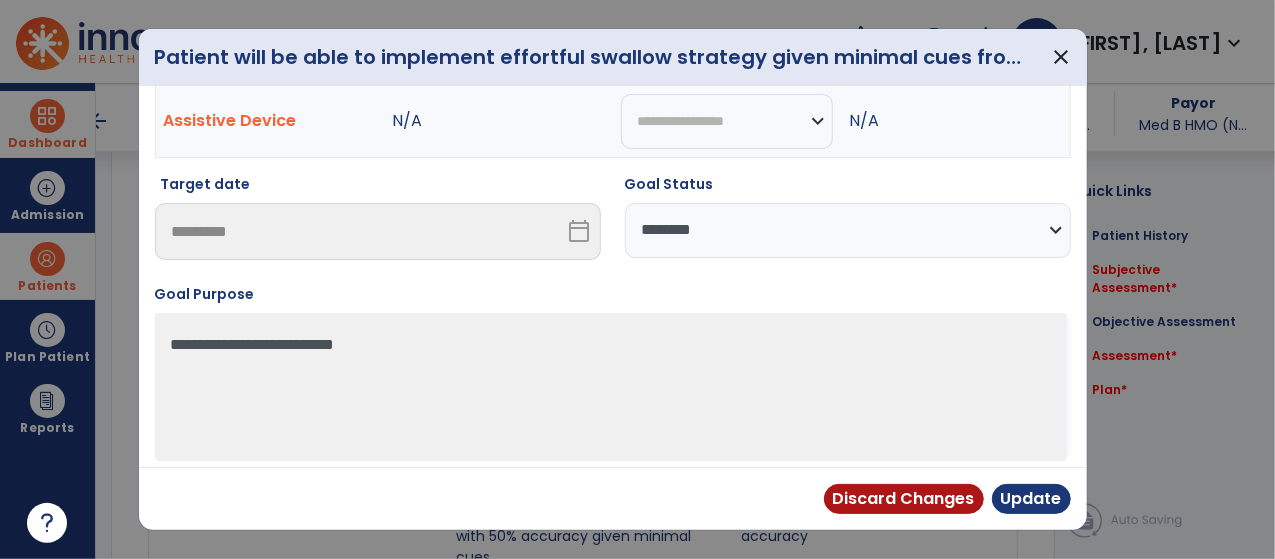 scroll, scrollTop: 162, scrollLeft: 0, axis: vertical 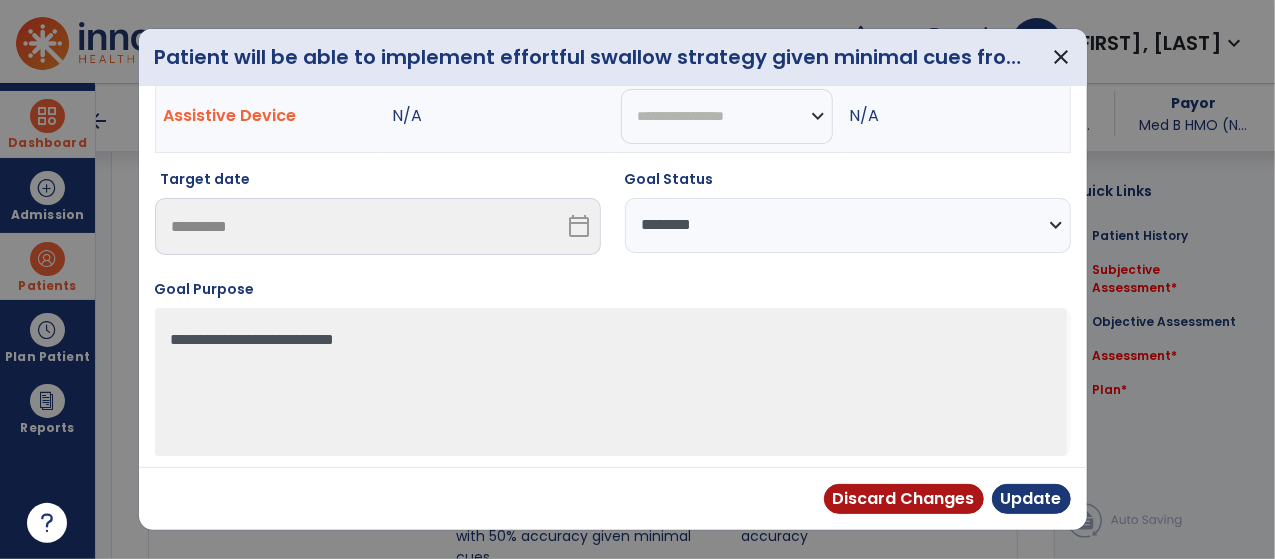 type on "**********" 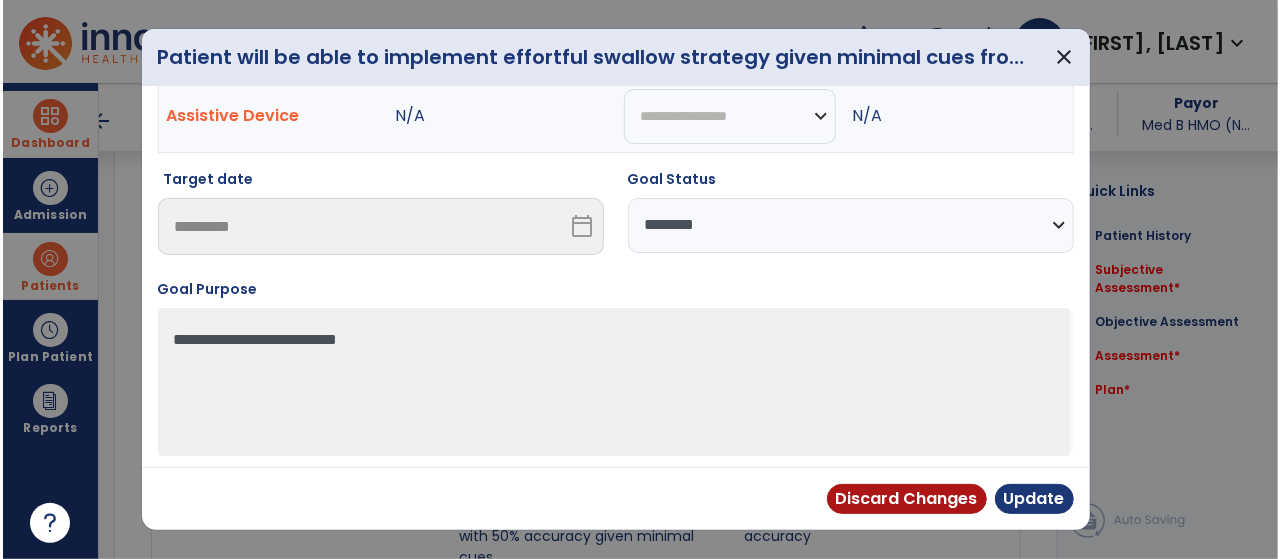 scroll, scrollTop: 0, scrollLeft: 0, axis: both 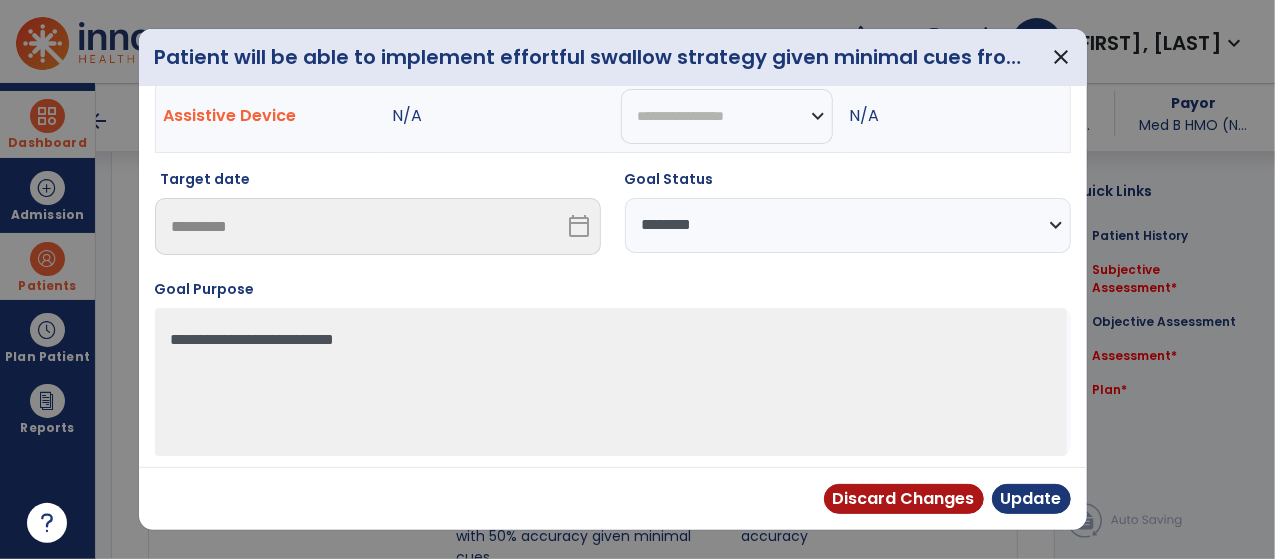 click on "Discard Changes  Update" at bounding box center (613, 498) 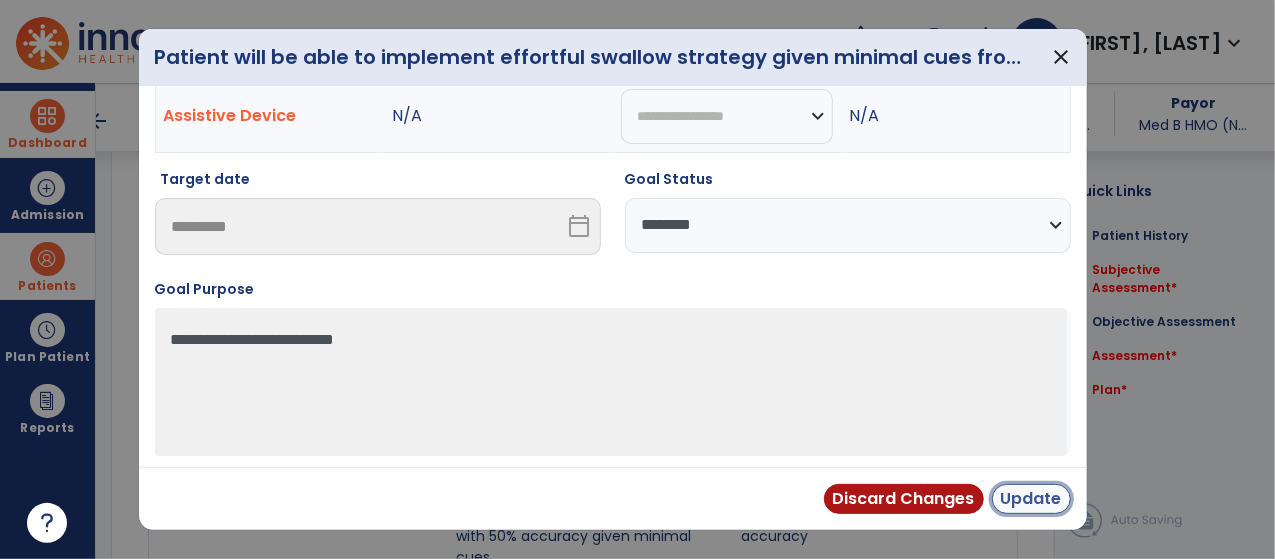 click on "Update" at bounding box center (1031, 499) 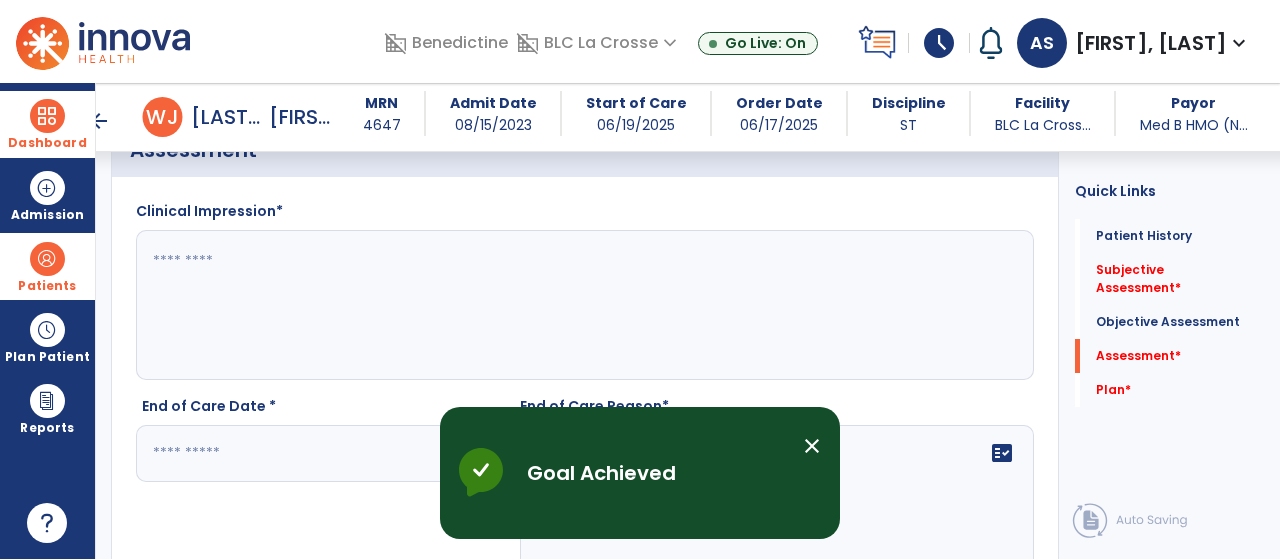 scroll, scrollTop: 2022, scrollLeft: 0, axis: vertical 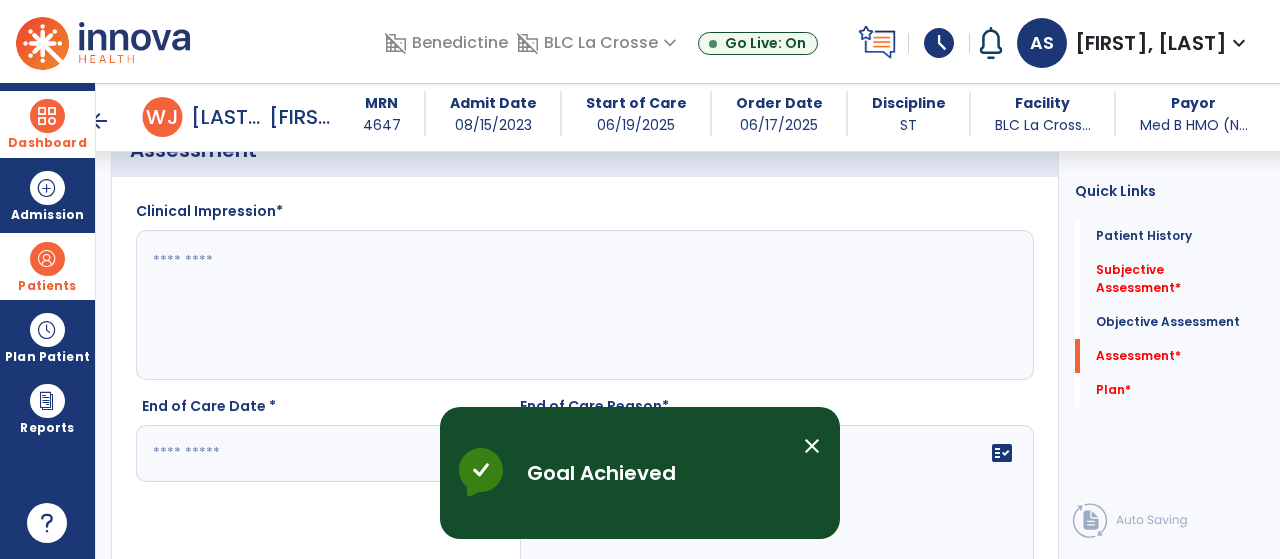 click 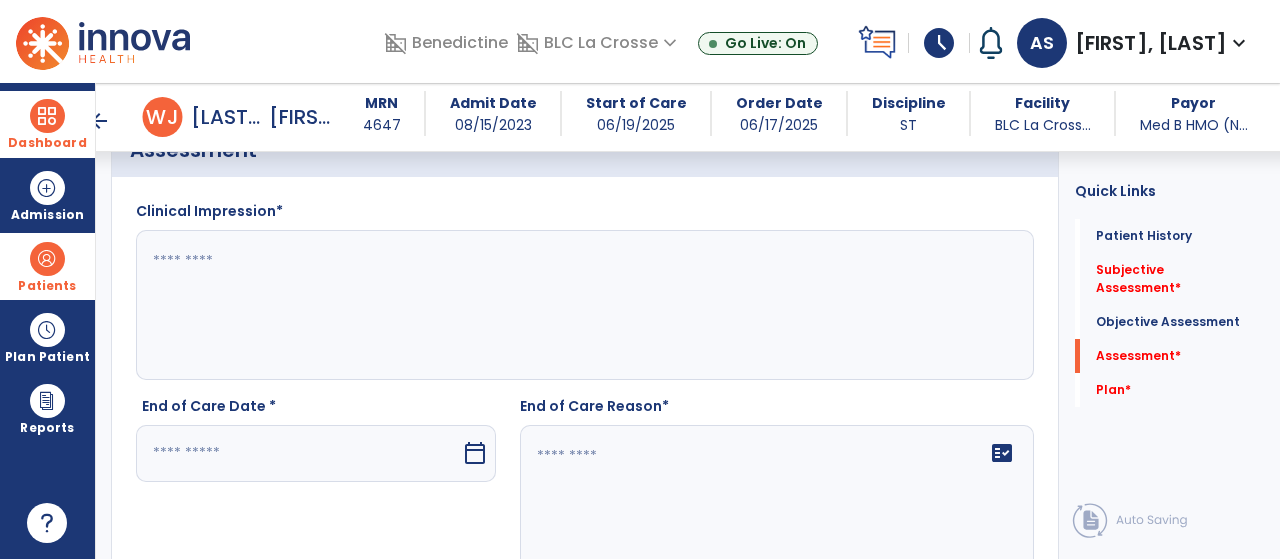 click 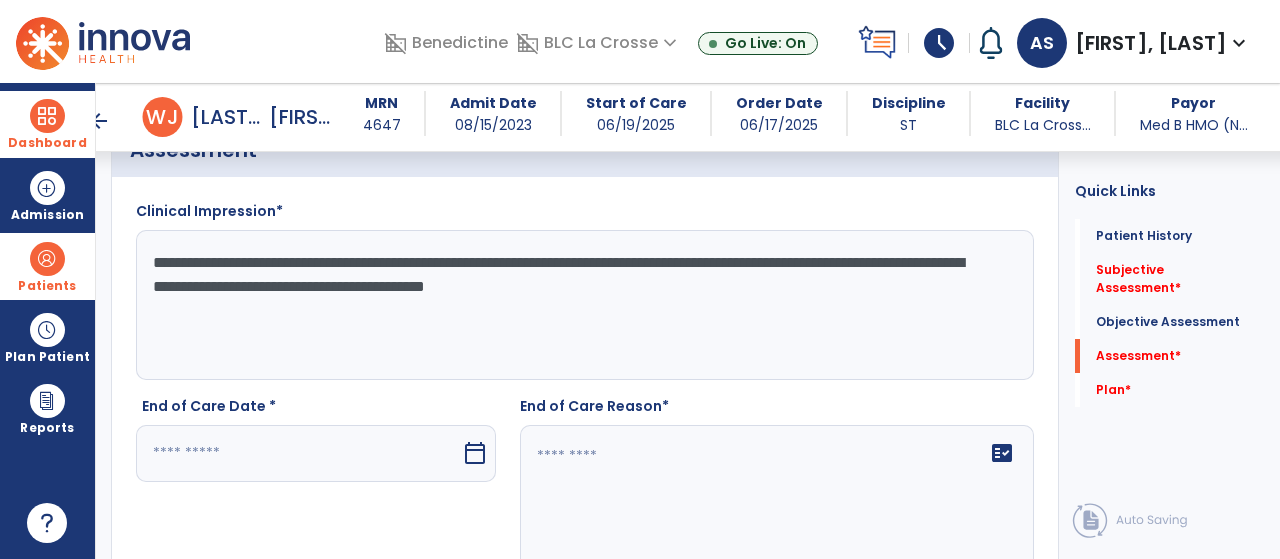 type on "**********" 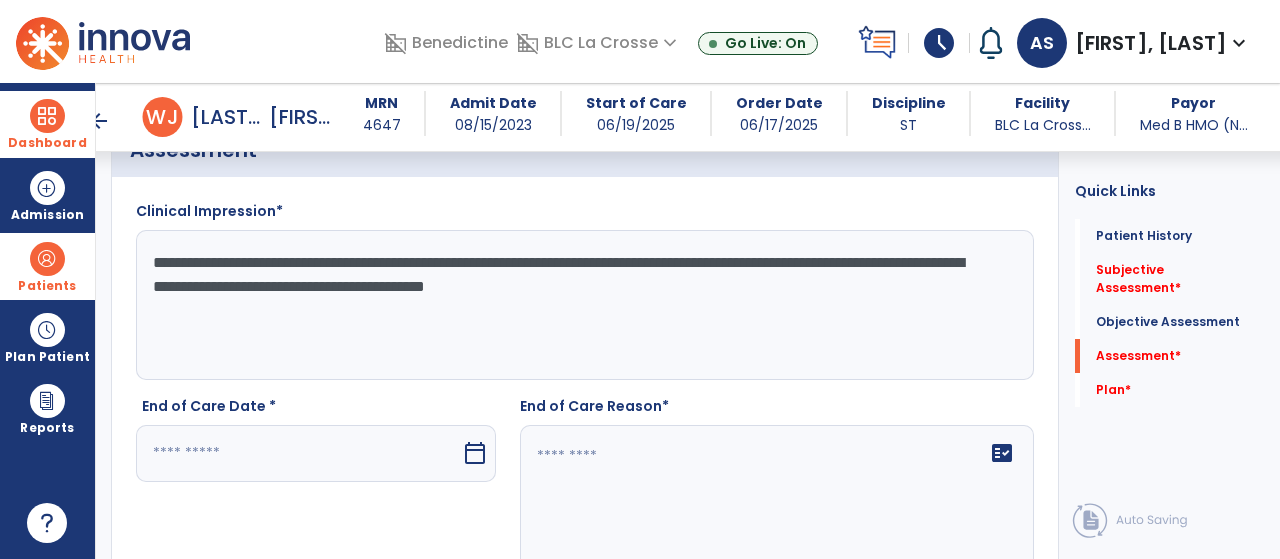 click at bounding box center [298, 453] 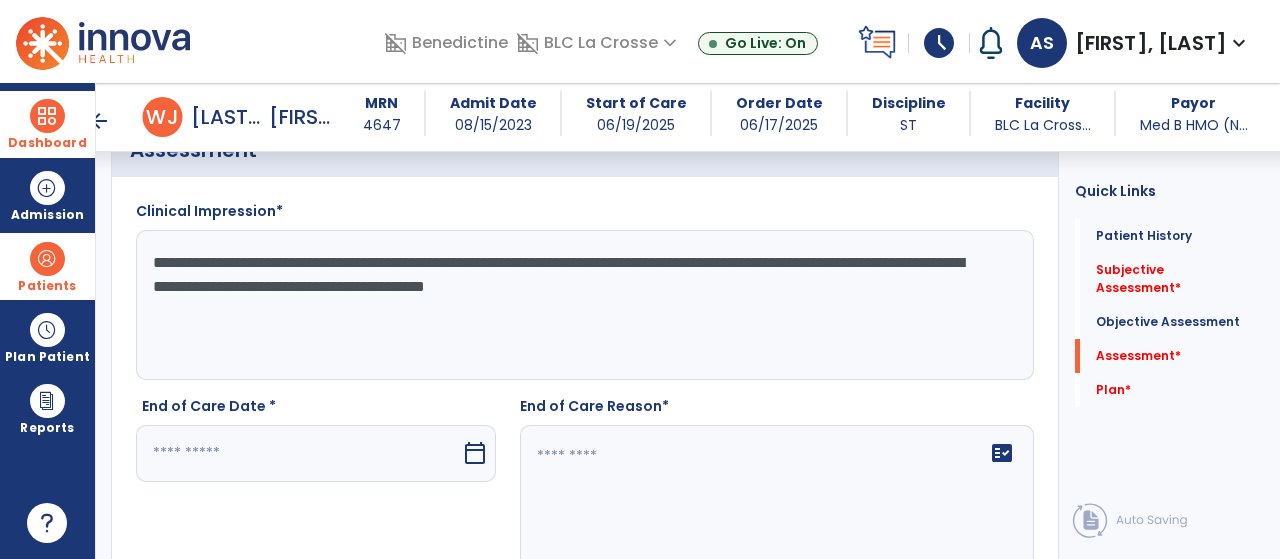 scroll, scrollTop: 2366, scrollLeft: 0, axis: vertical 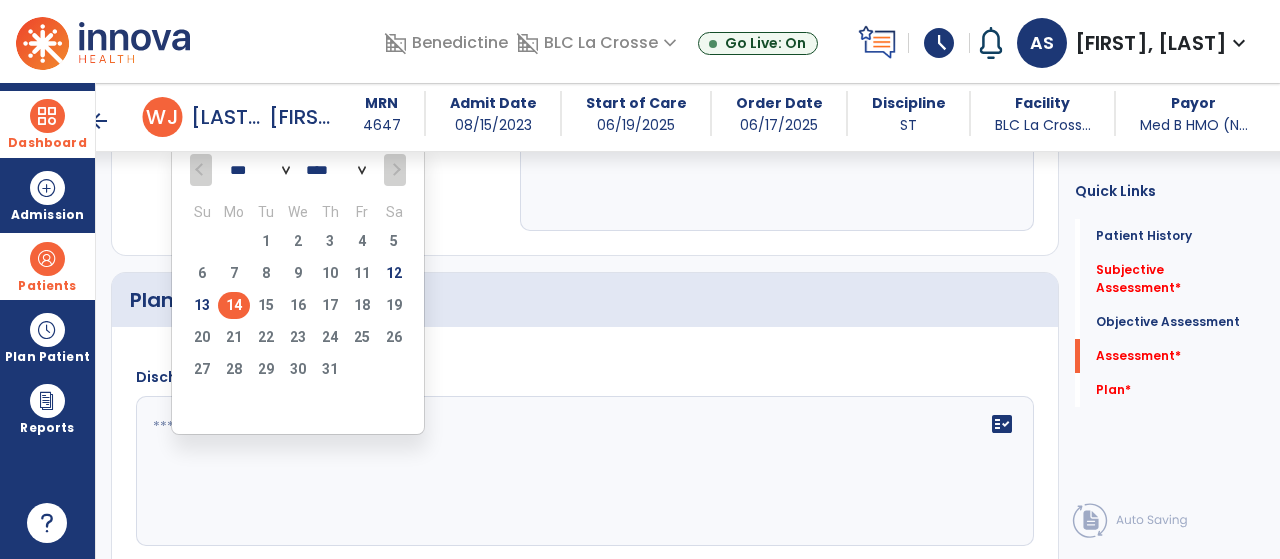 click on "14" at bounding box center (234, 305) 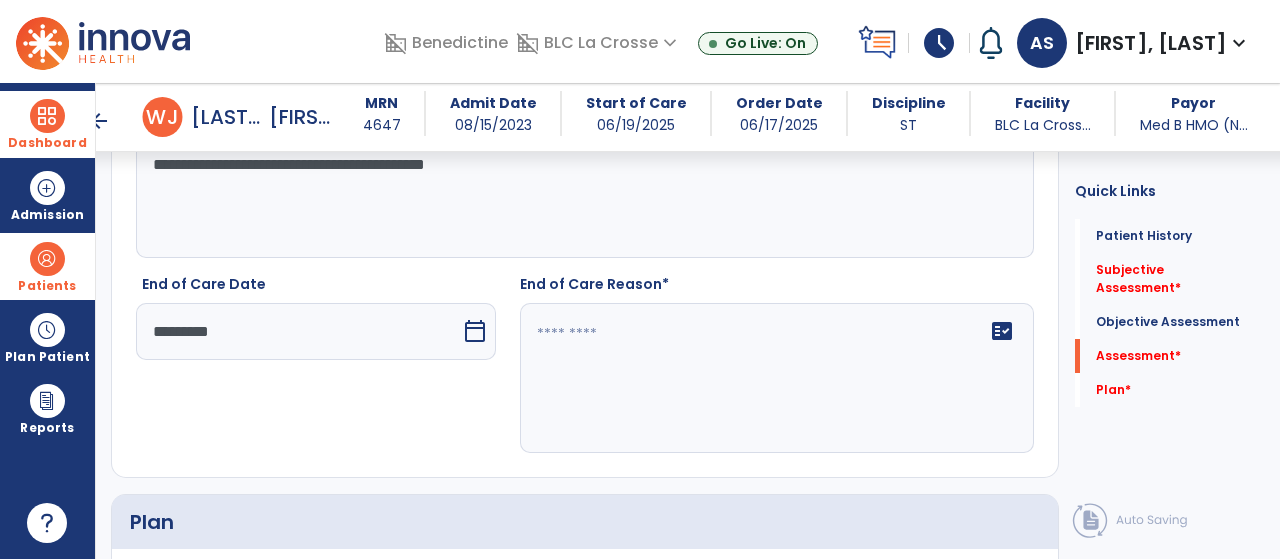 scroll, scrollTop: 2142, scrollLeft: 0, axis: vertical 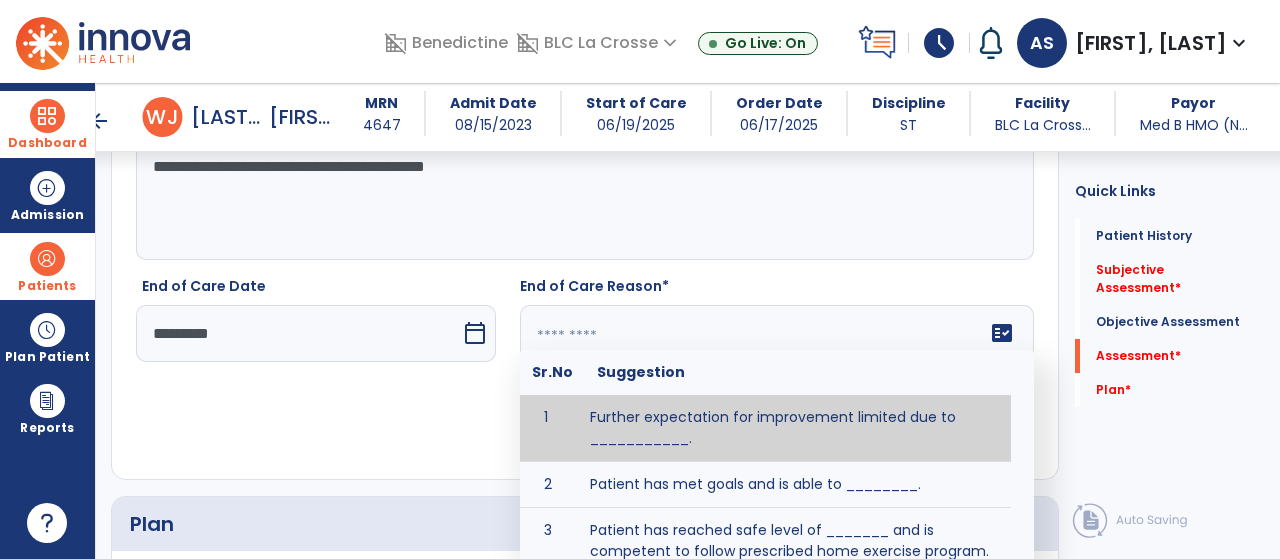 click on "fact_check  Sr.No Suggestion 1 Further expectation for improvement limited due to ___________. 2 Patient has met goals and is able to ________. 3 Patient has reached safe level of _______ and is competent to follow prescribed home exercise program. 4 Patient responded to therapy ____________. 5 Unexpected facility discharge - patient continues to warrant further therapy and will be re-screened upon readmission. 6 Unstable medical condition makes continued services inappropriate at this time." 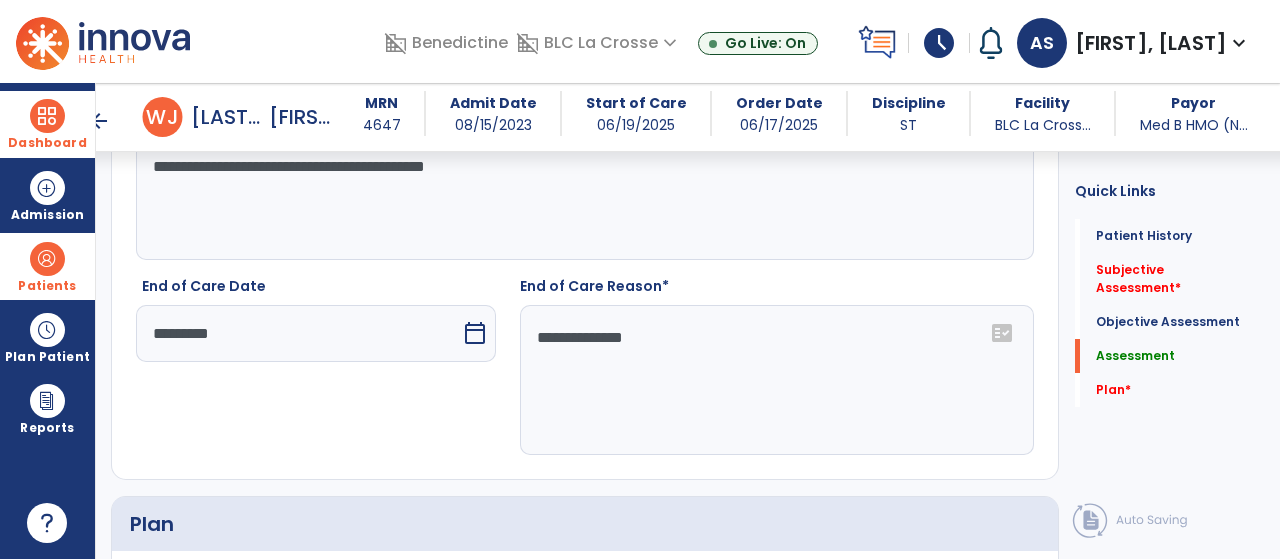 type on "**********" 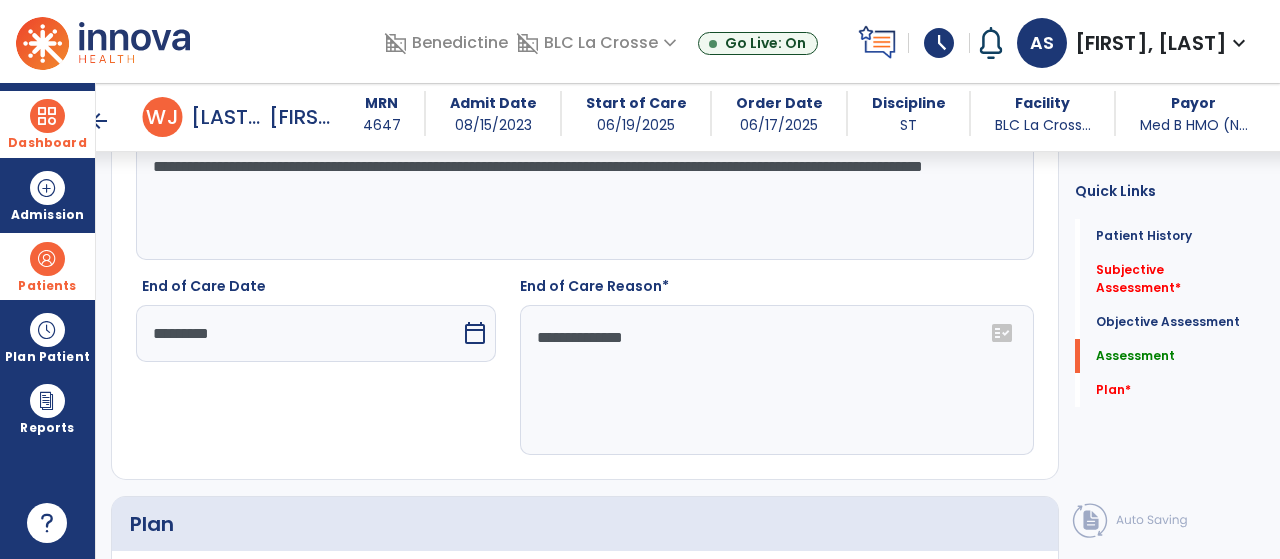 click on "**********" 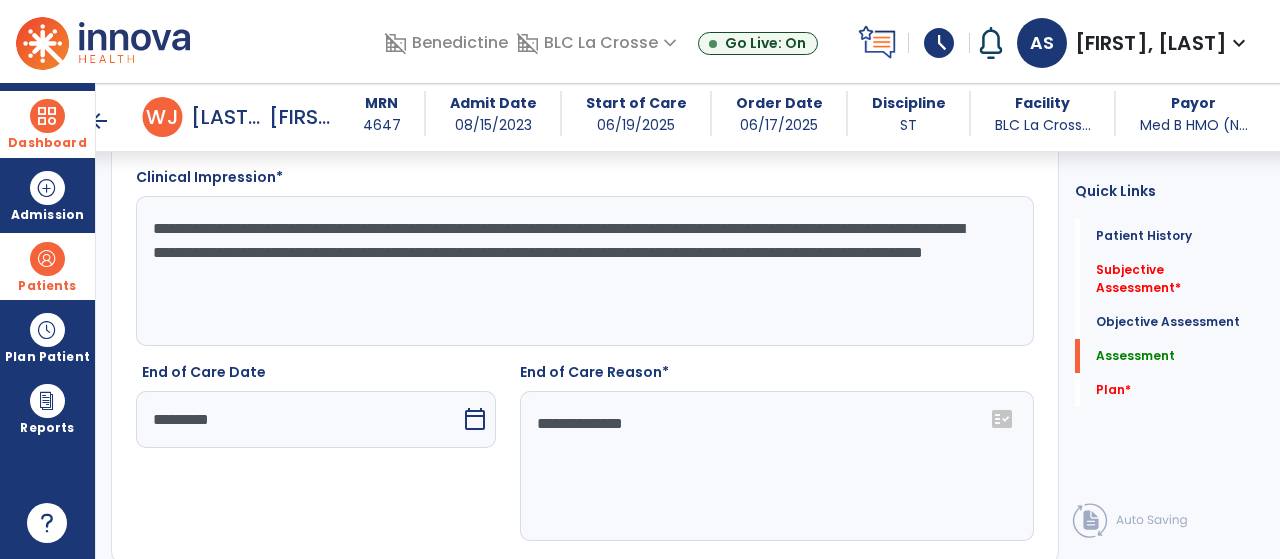 scroll, scrollTop: 2056, scrollLeft: 0, axis: vertical 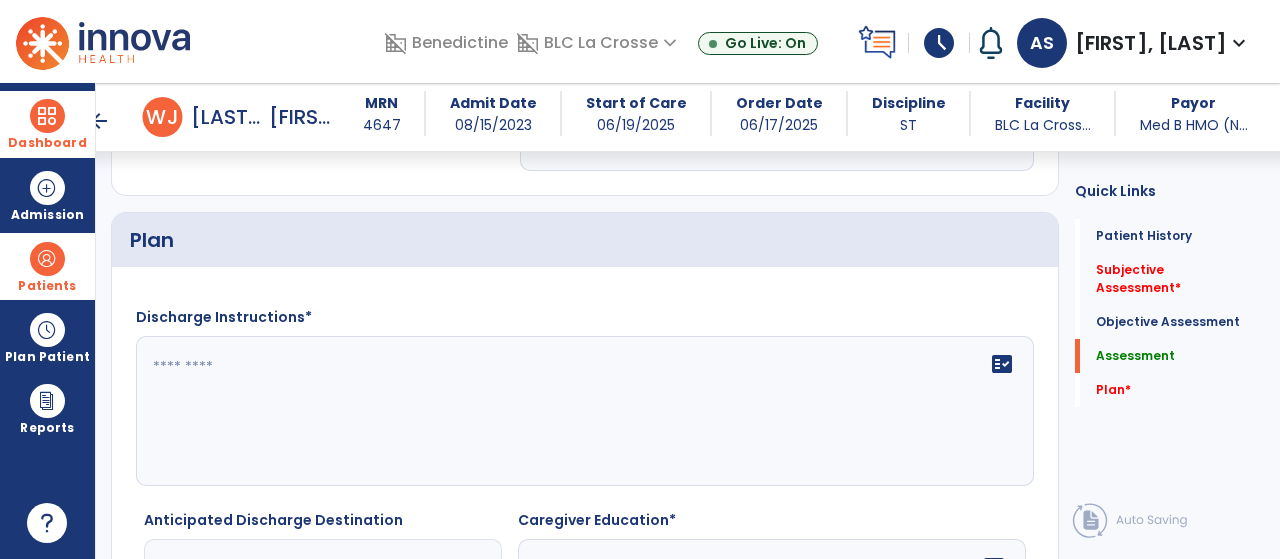 type on "**********" 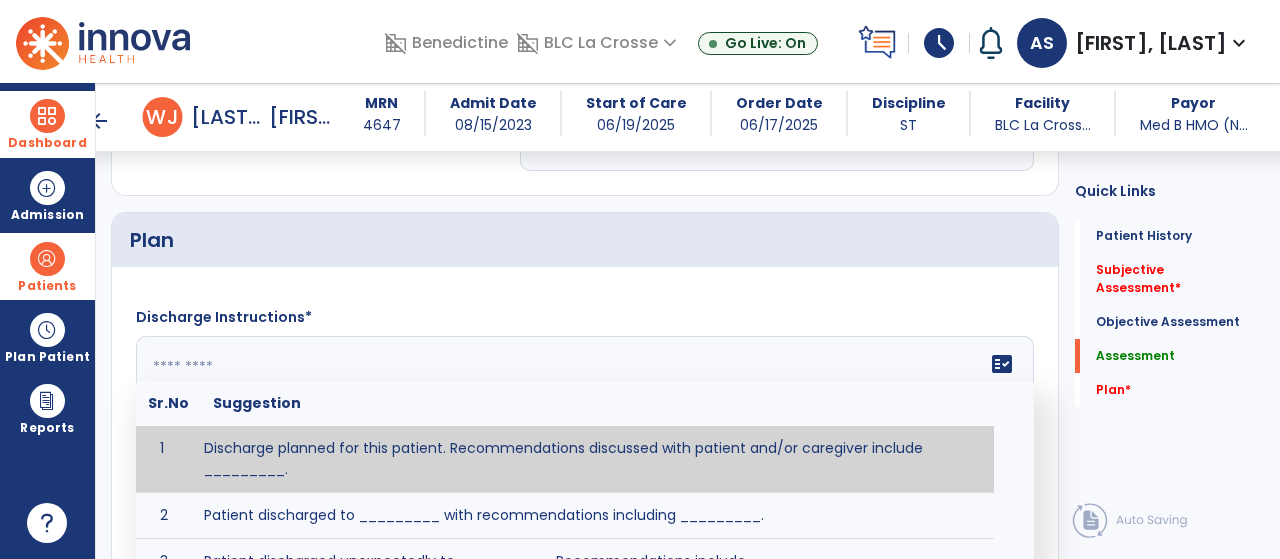 click on "fact_check  Sr.No Suggestion 1 Discharge planned for this patient. Recommendations discussed with patient and/or caregiver include _________. 2 Patient discharged to _________ with recommendations including _________. 3 Patient discharged unexpectedly to __________. Recommendations include ____________." 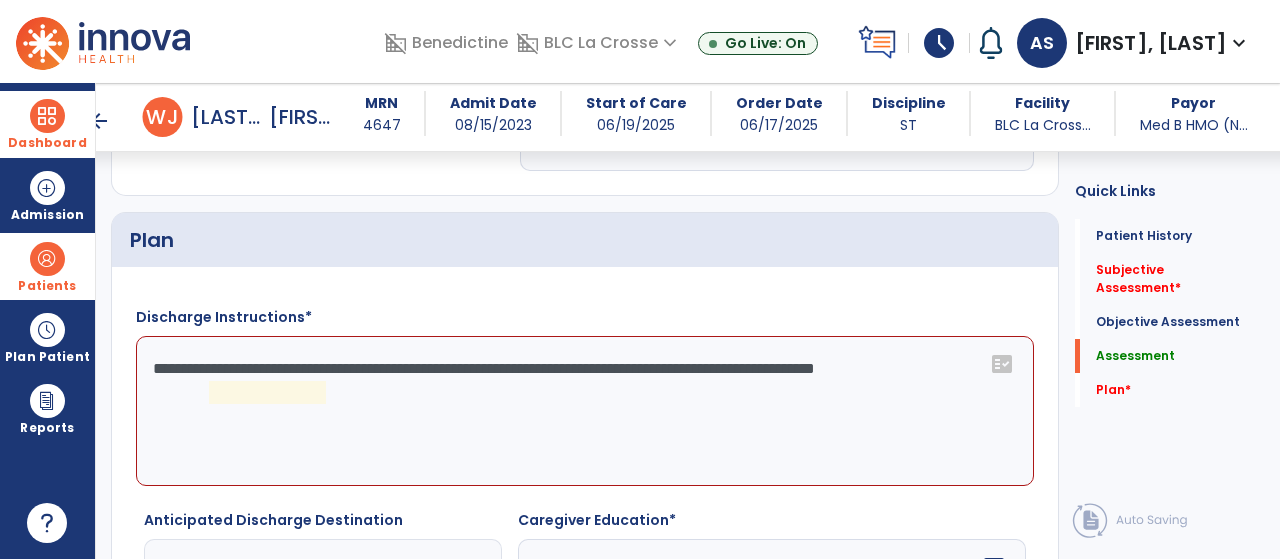 click on "**********" 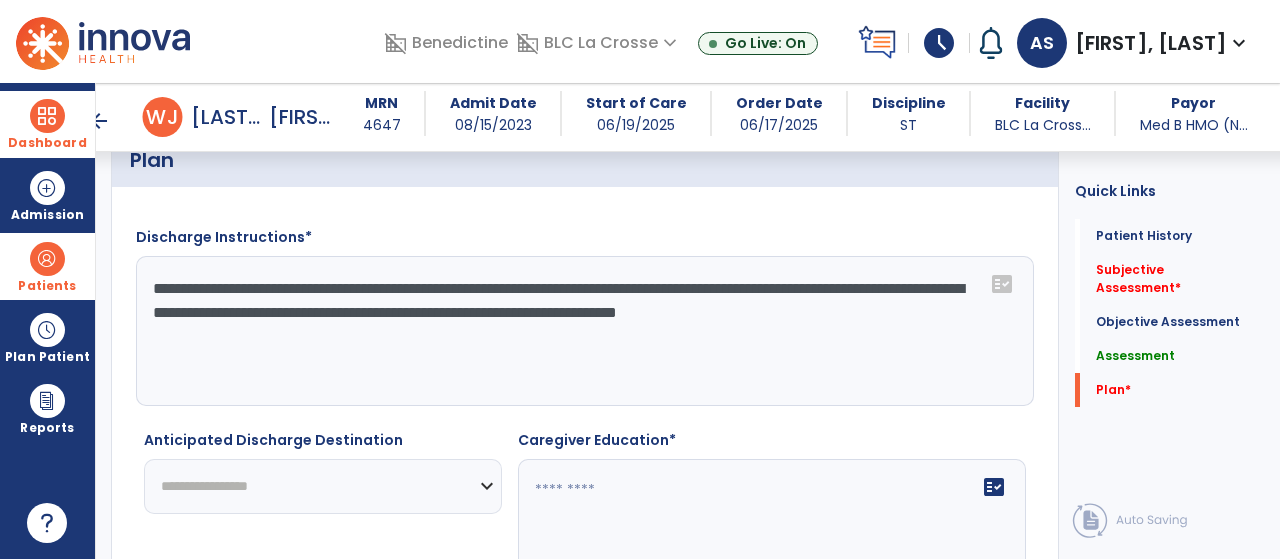 scroll, scrollTop: 2508, scrollLeft: 0, axis: vertical 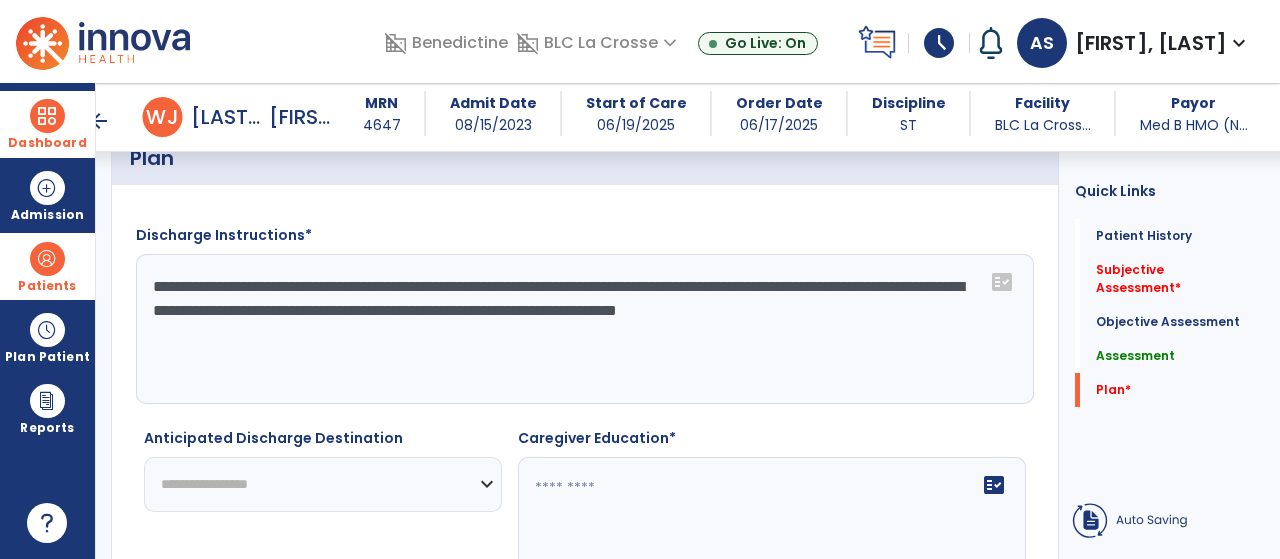type on "**********" 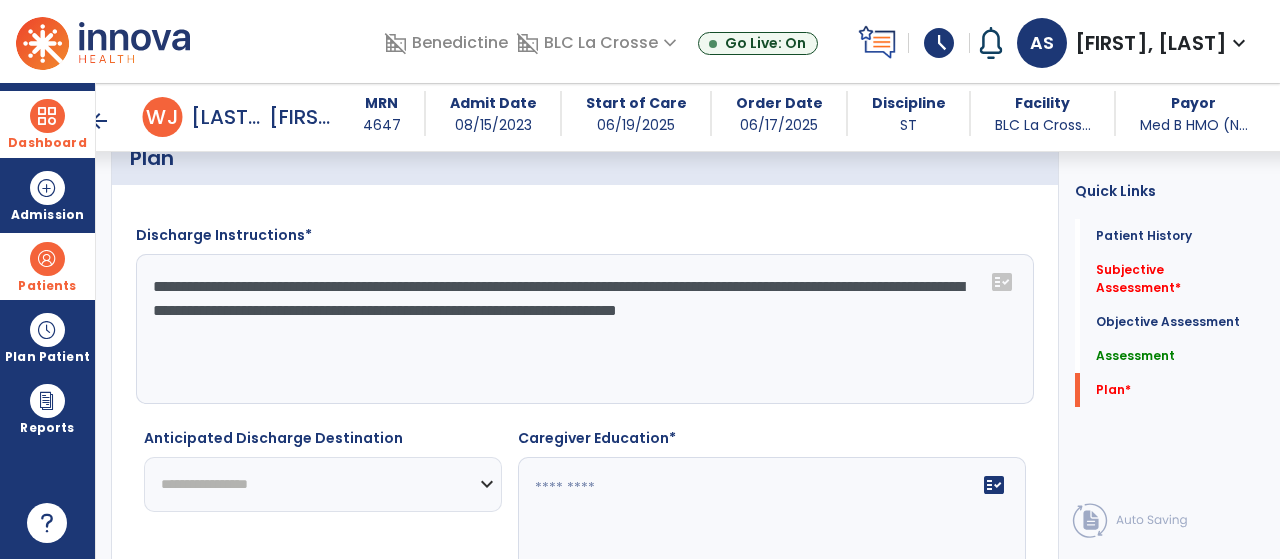 click on "**********" 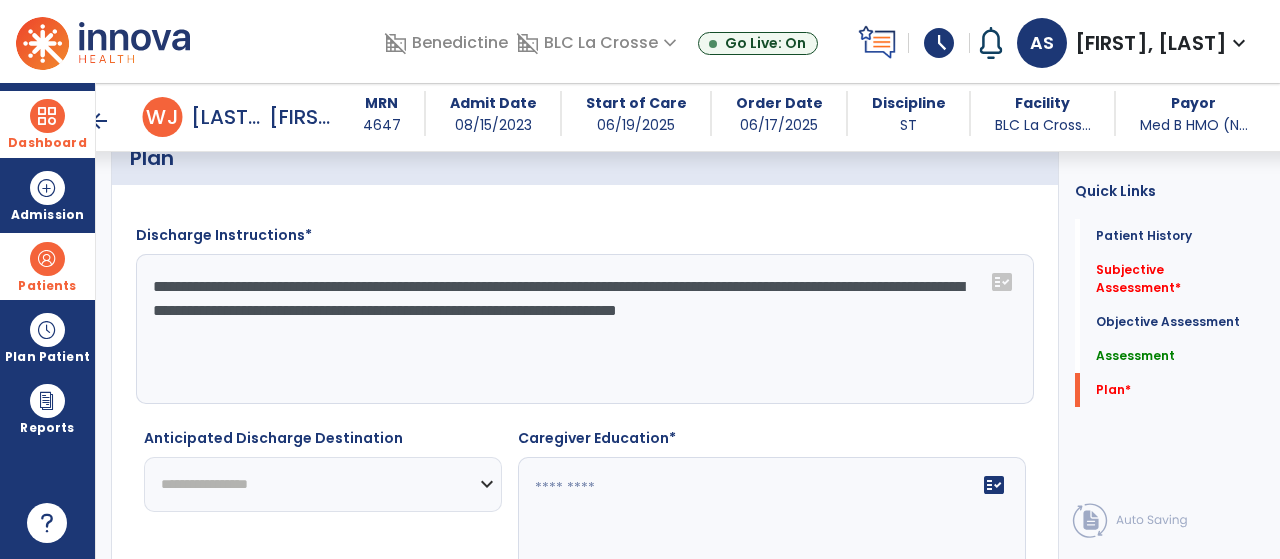 select on "***" 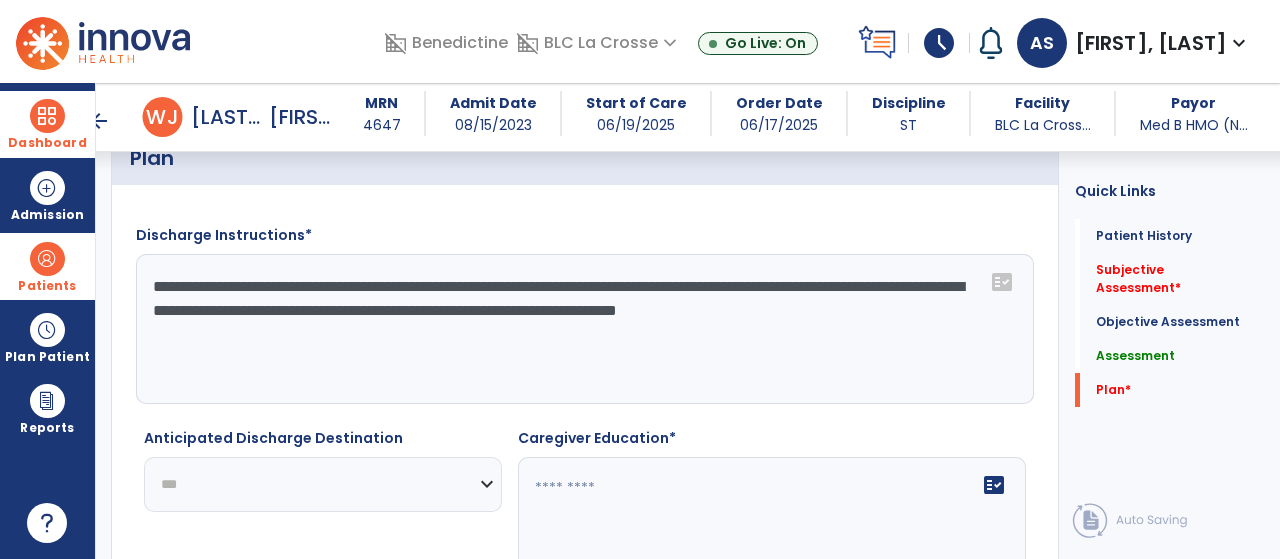 click on "**********" 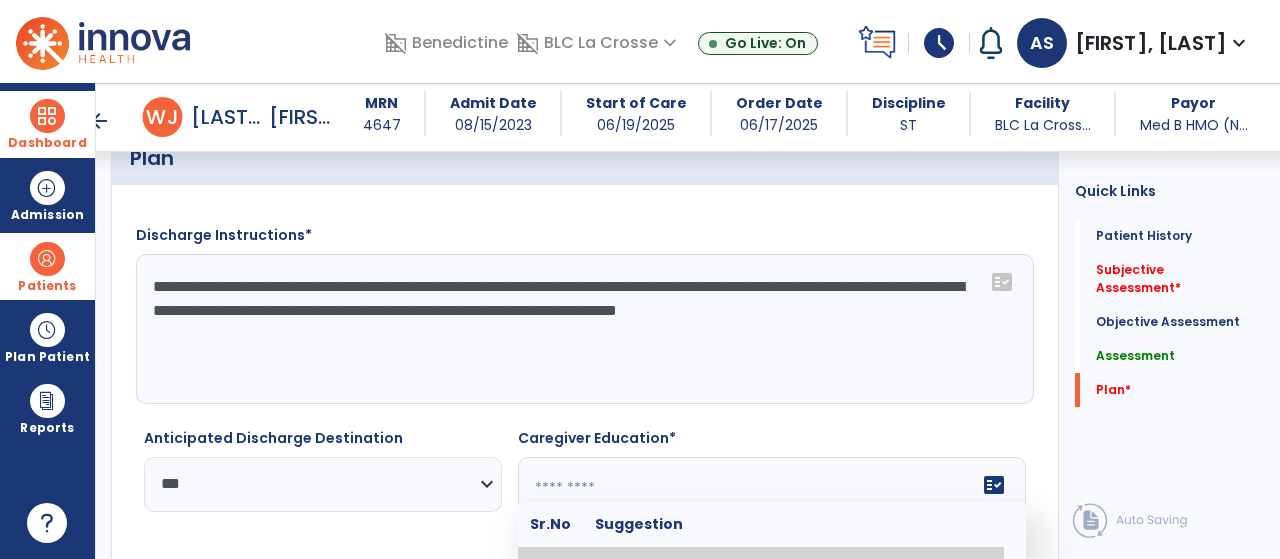 click 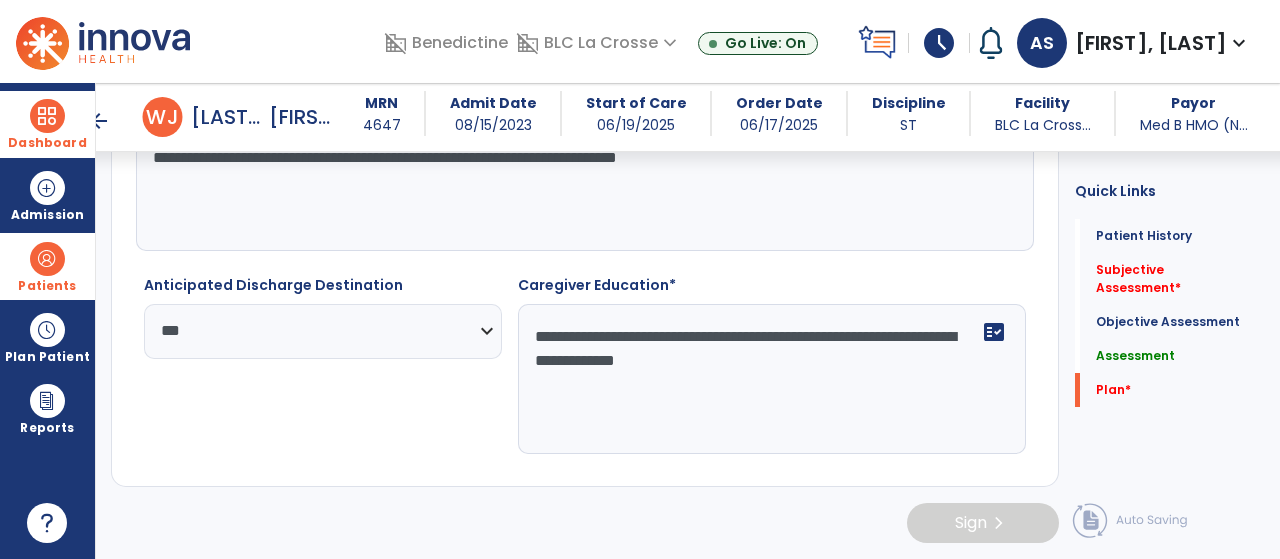 scroll, scrollTop: 2668, scrollLeft: 0, axis: vertical 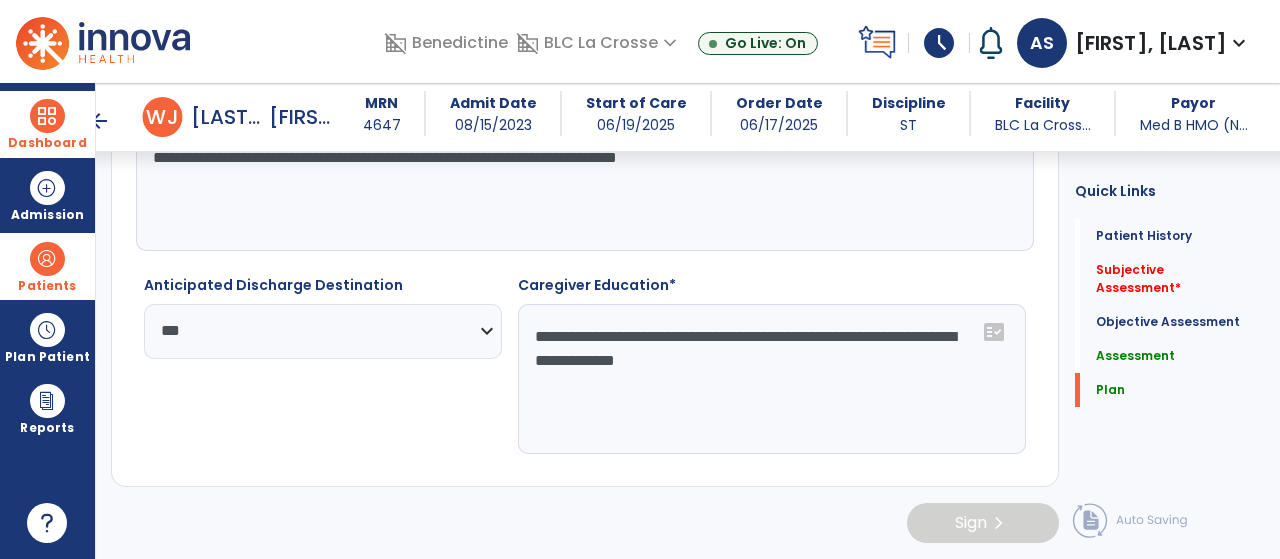 type on "**********" 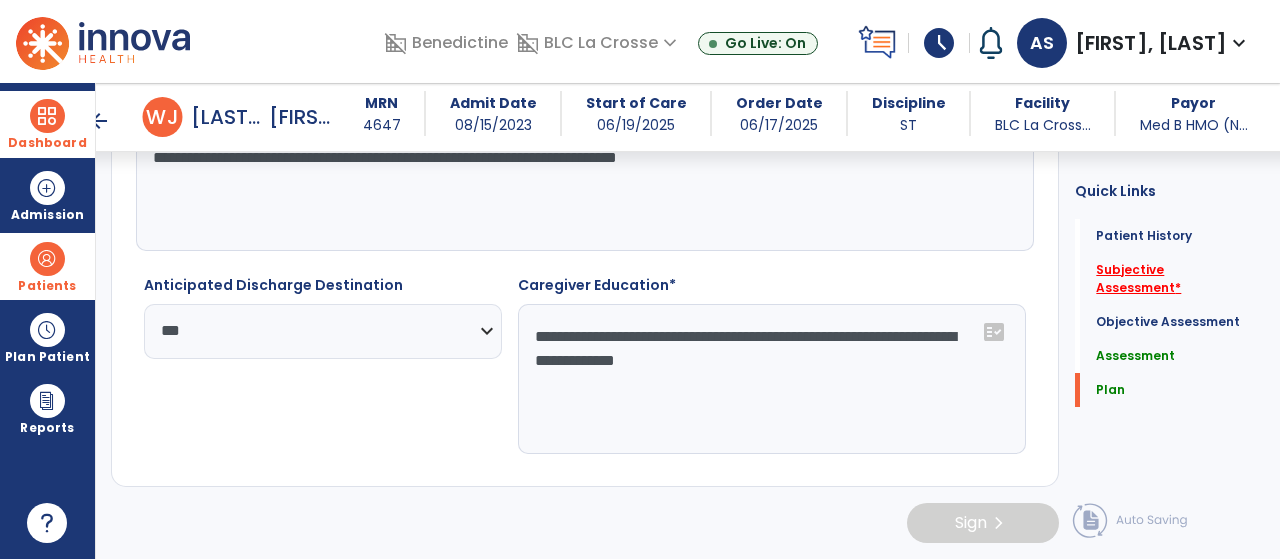 click on "Subjective Assessment   *  Subjective Assessment   *" 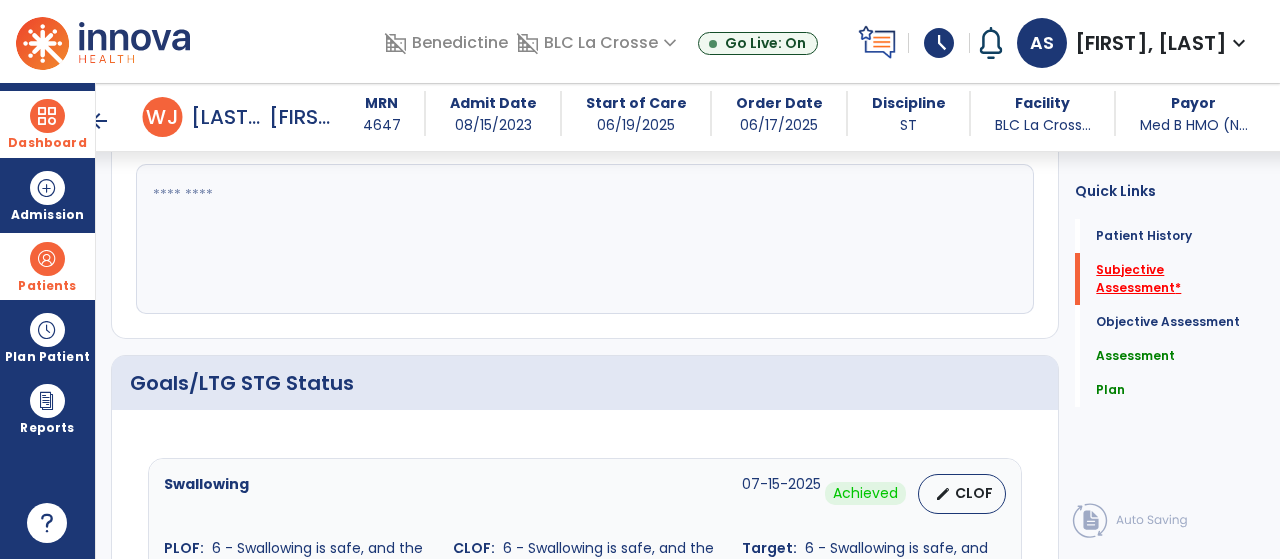 scroll, scrollTop: 440, scrollLeft: 0, axis: vertical 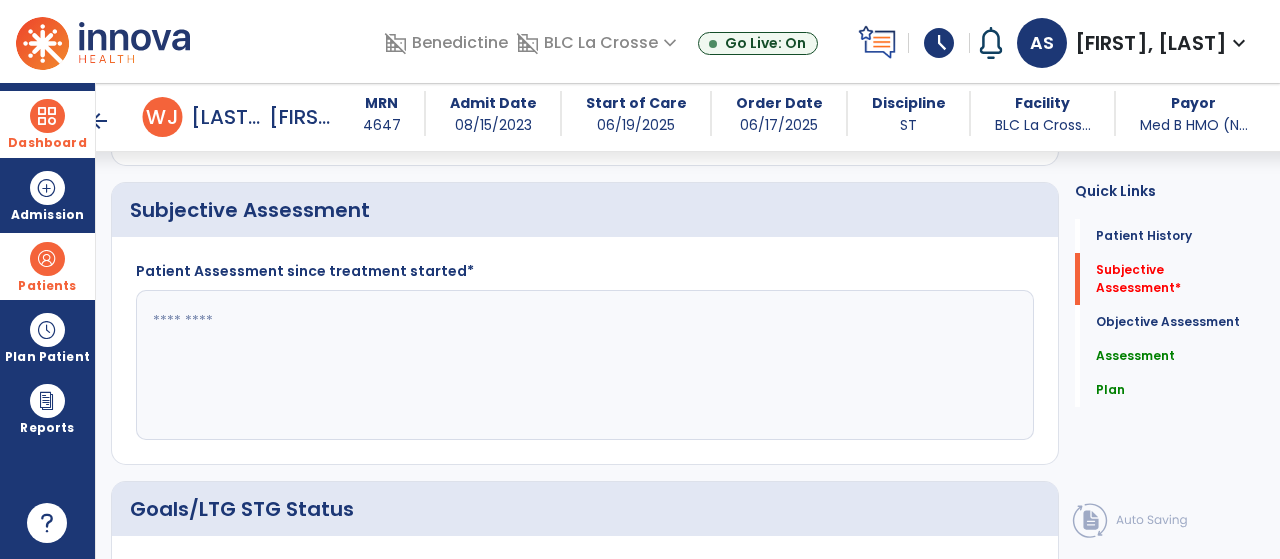 click 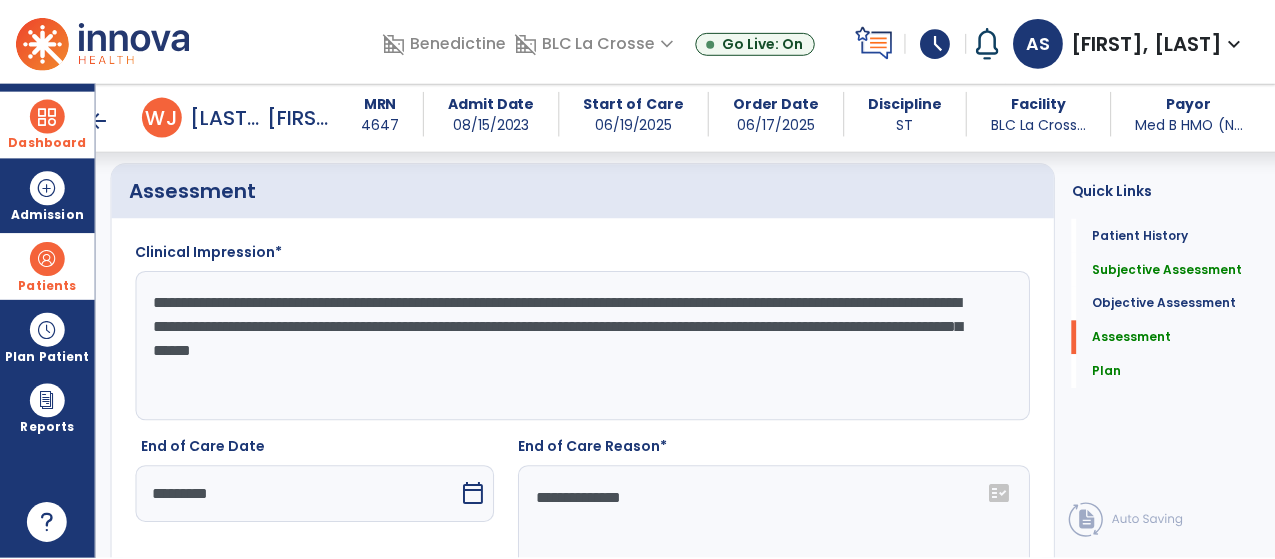 scroll, scrollTop: 2672, scrollLeft: 0, axis: vertical 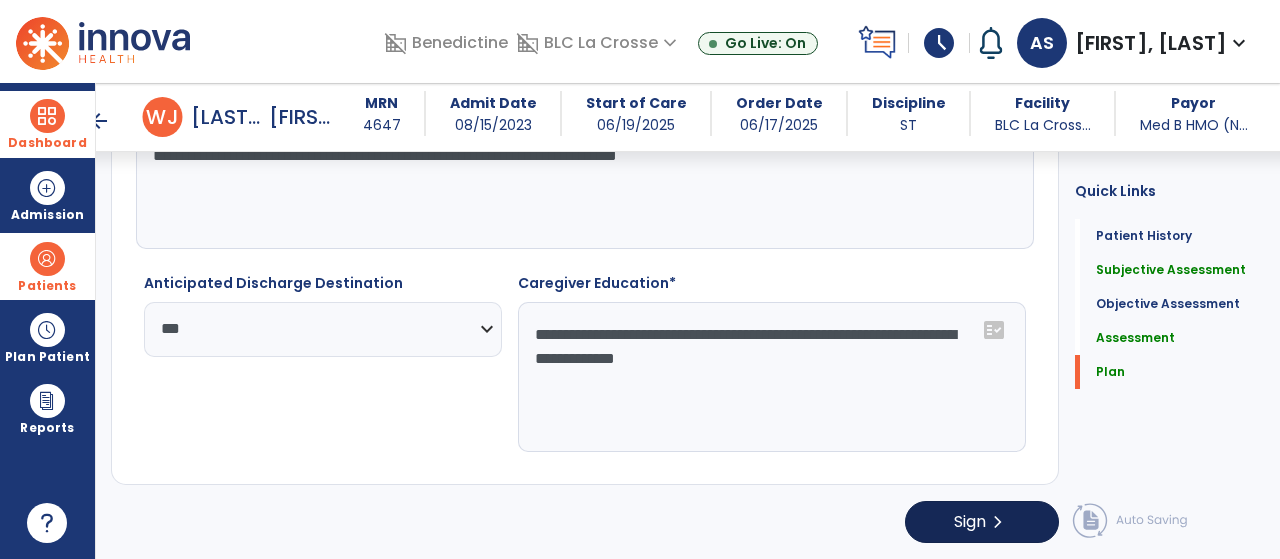 type on "**********" 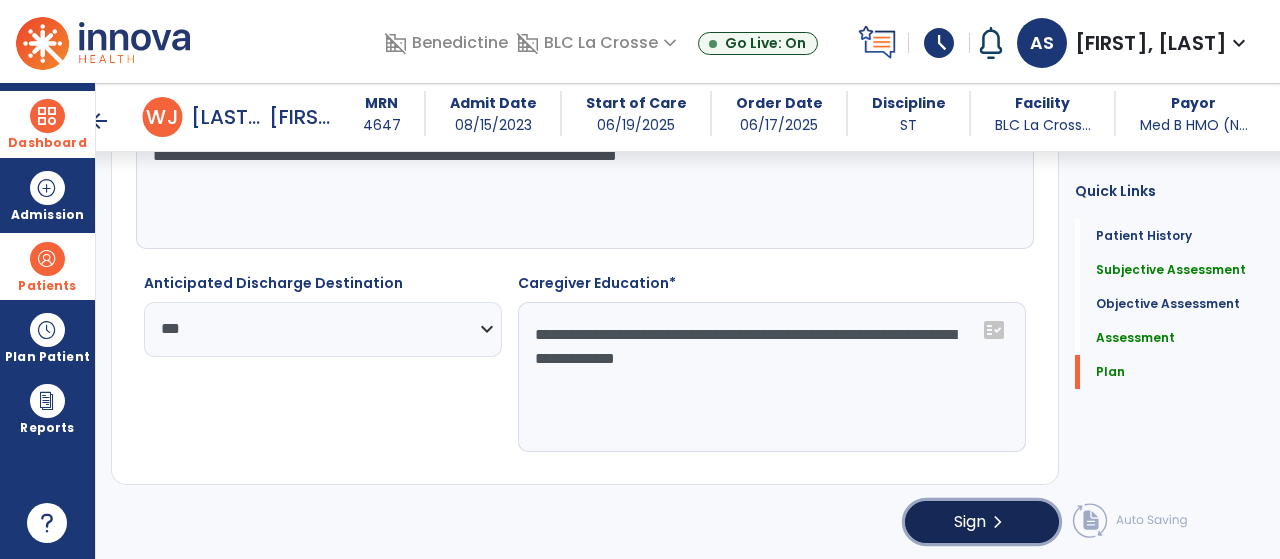 click on "Sign" 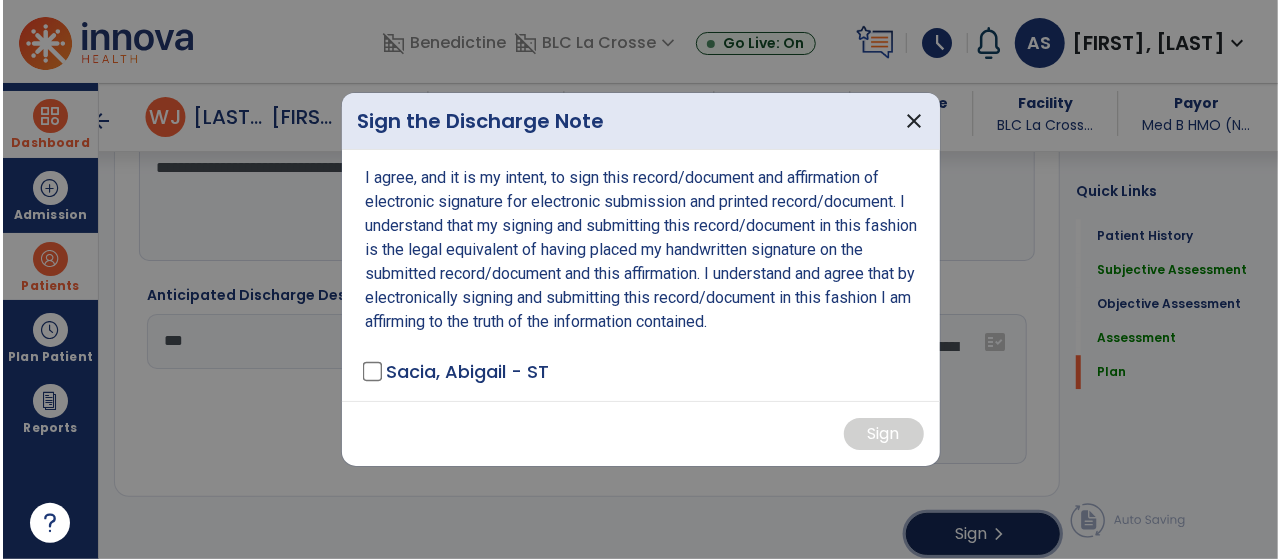 scroll, scrollTop: 2672, scrollLeft: 0, axis: vertical 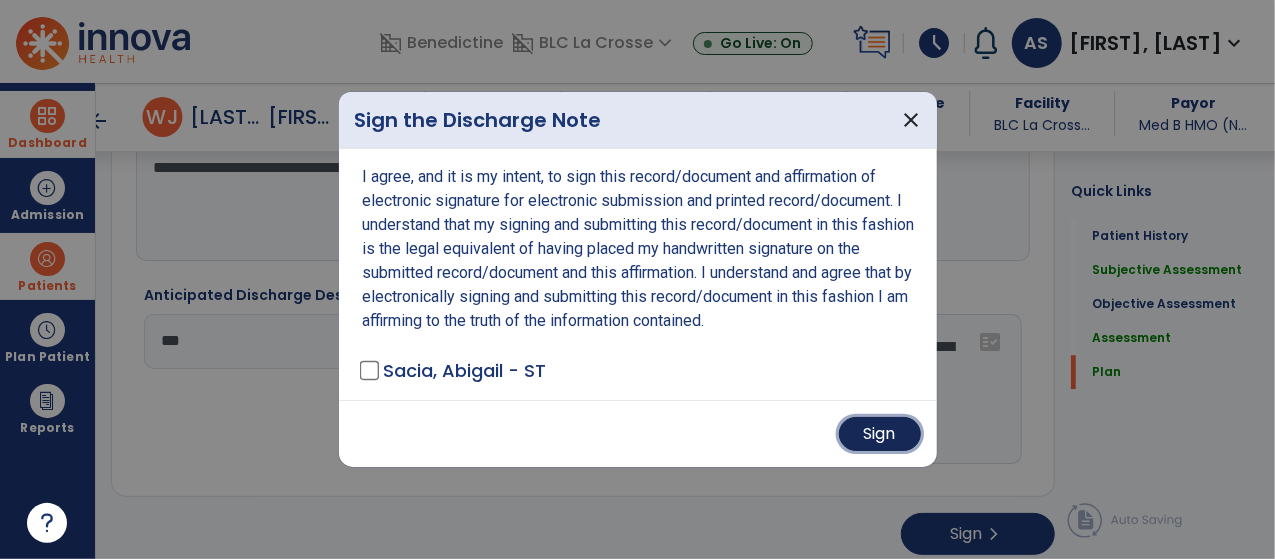 click on "Sign" at bounding box center (880, 434) 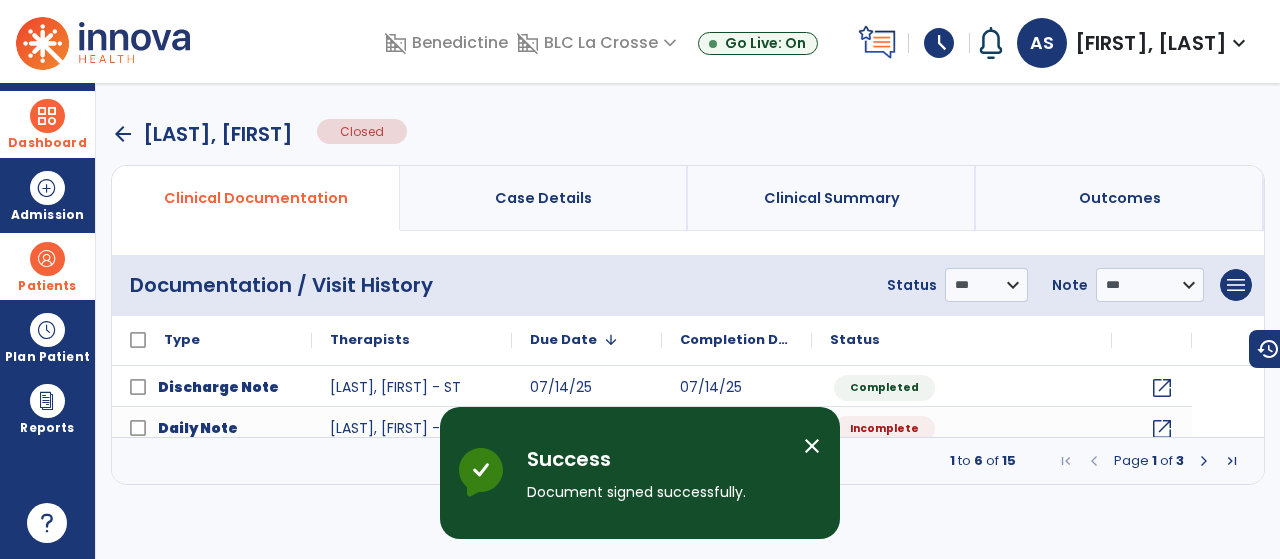 scroll, scrollTop: 0, scrollLeft: 0, axis: both 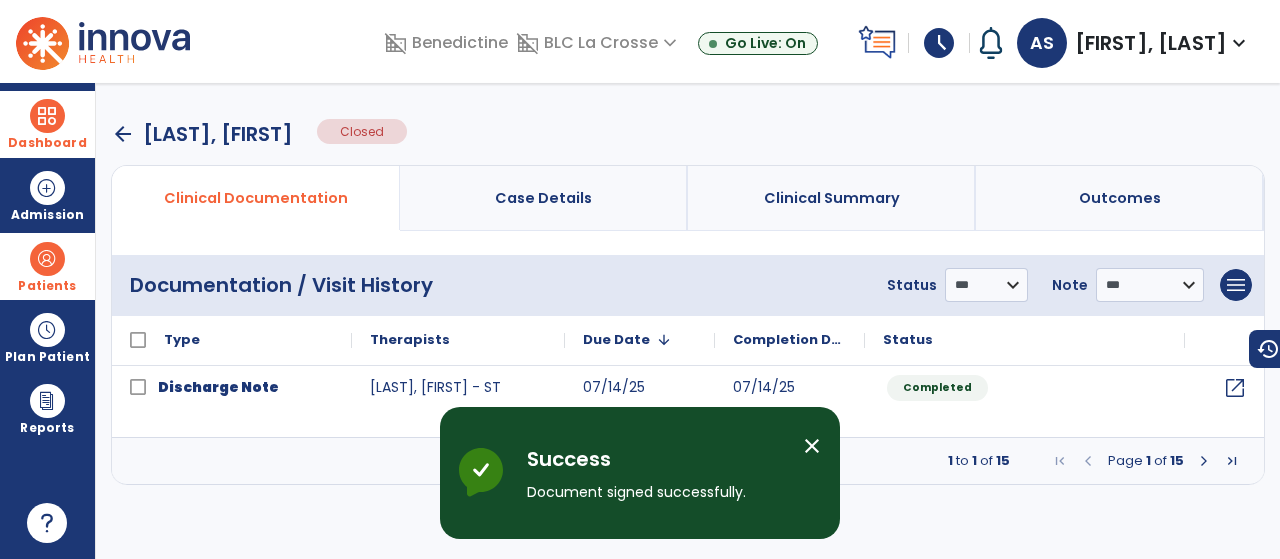 click on "Dashboard" at bounding box center [47, 143] 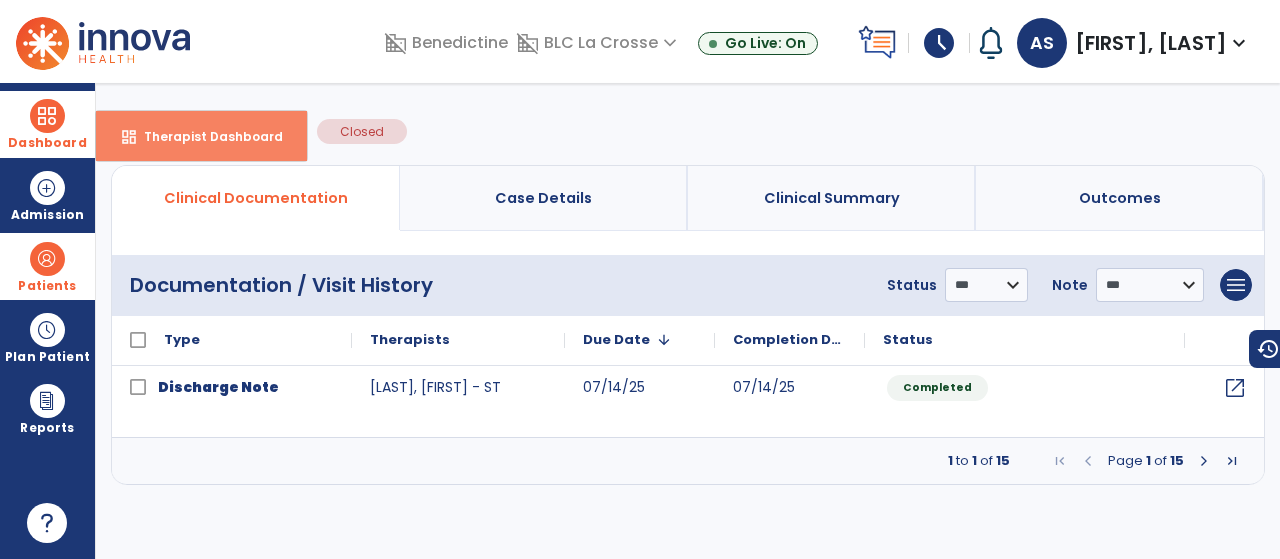 click on "dashboard  Therapist Dashboard" at bounding box center (201, 136) 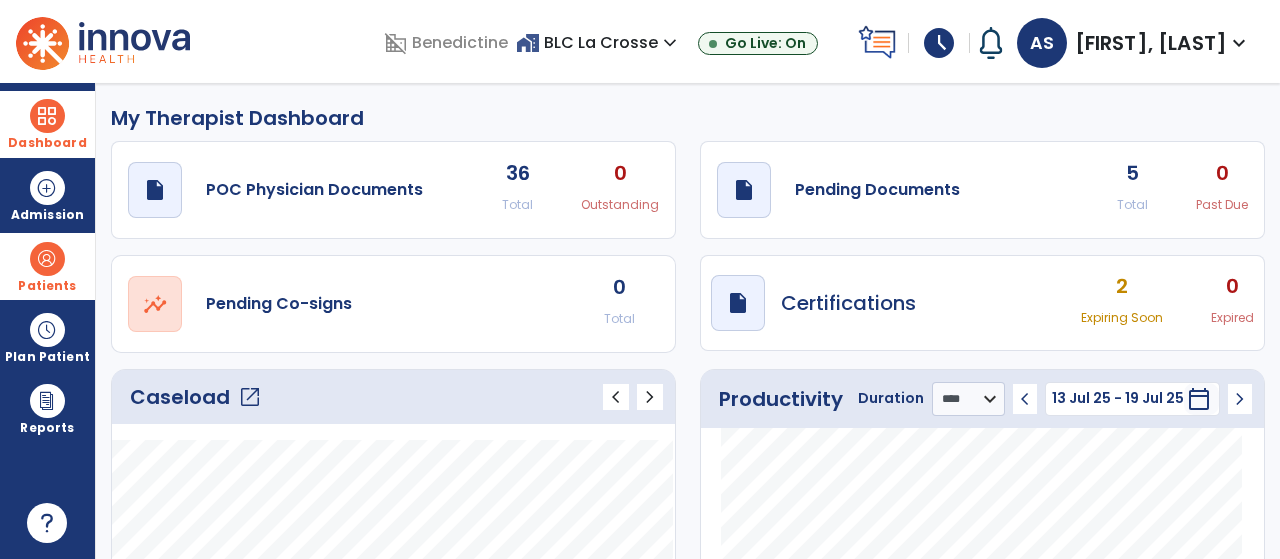 click on "Total" 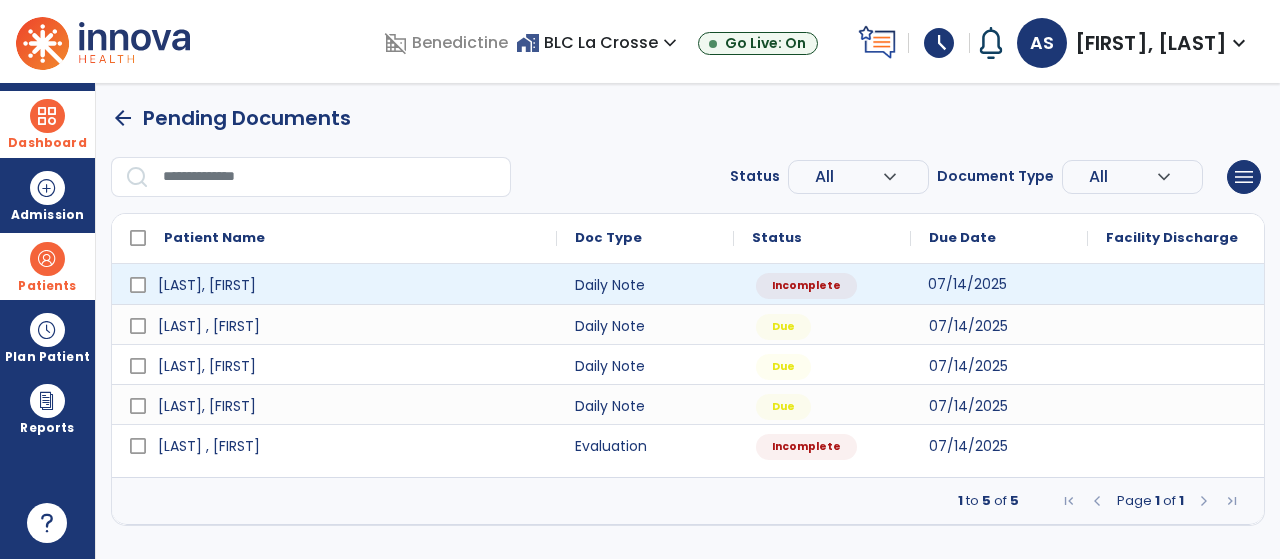 click on "07/14/2025" at bounding box center (999, 284) 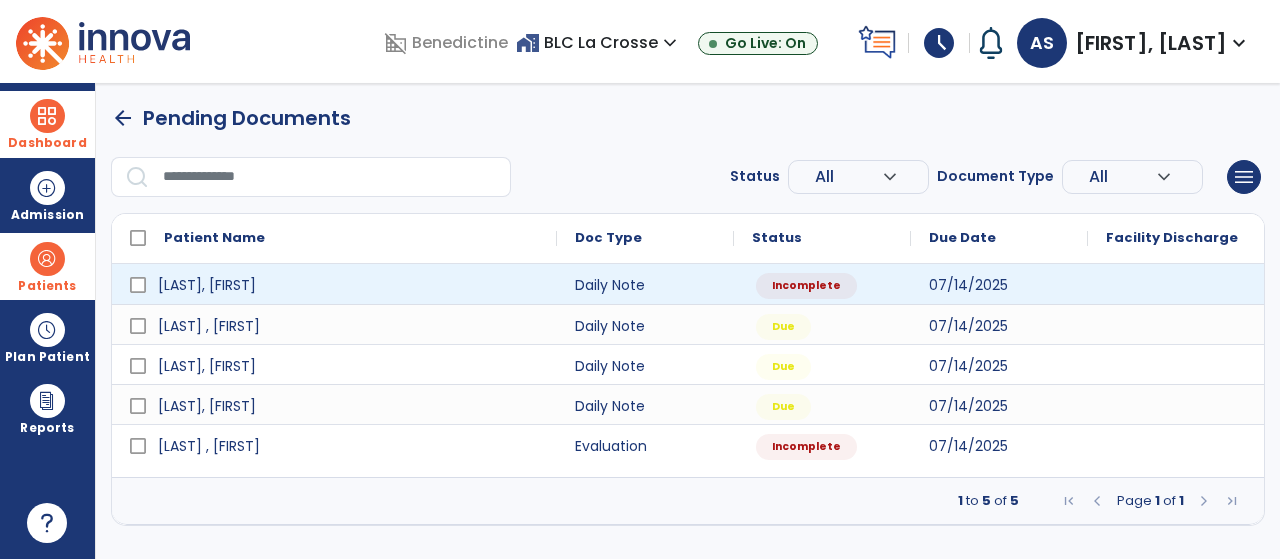 select on "*" 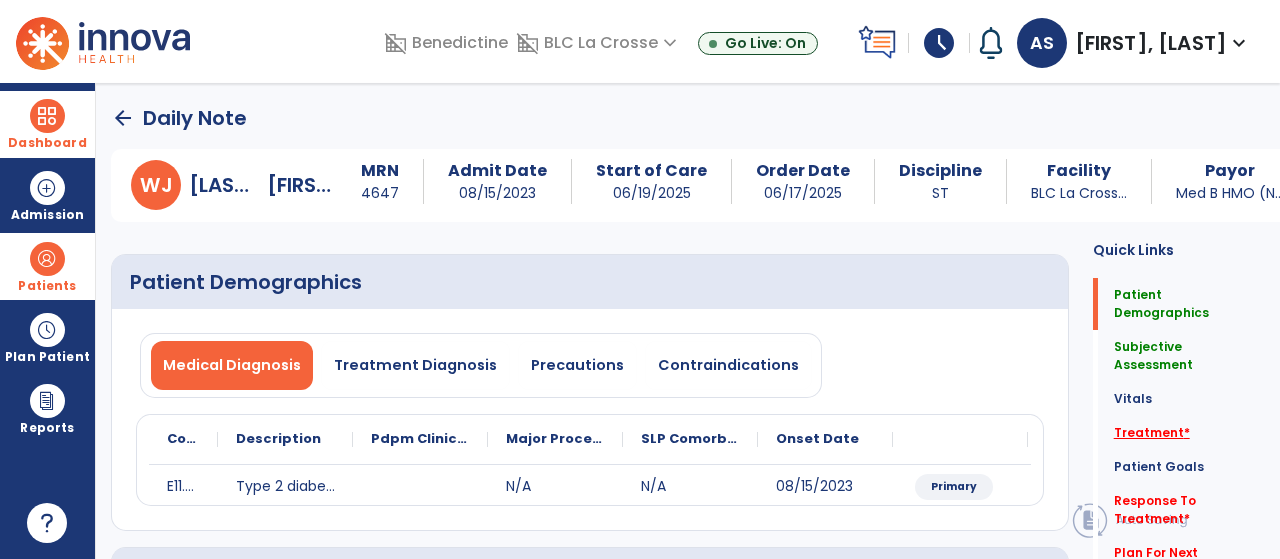 click on "Treatment   *" 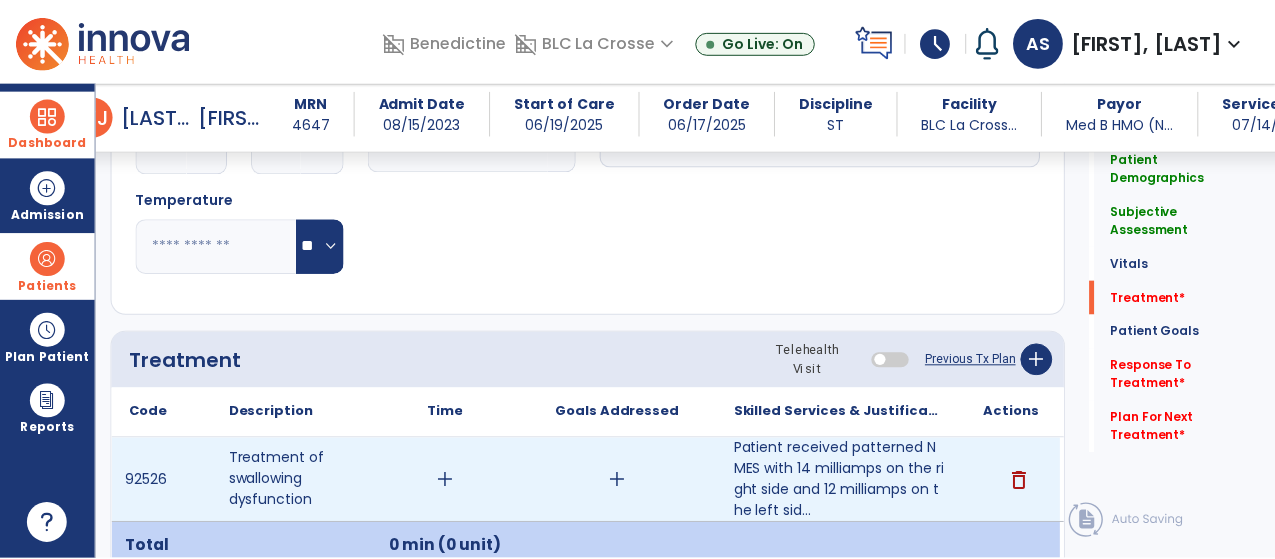 scroll, scrollTop: 1121, scrollLeft: 0, axis: vertical 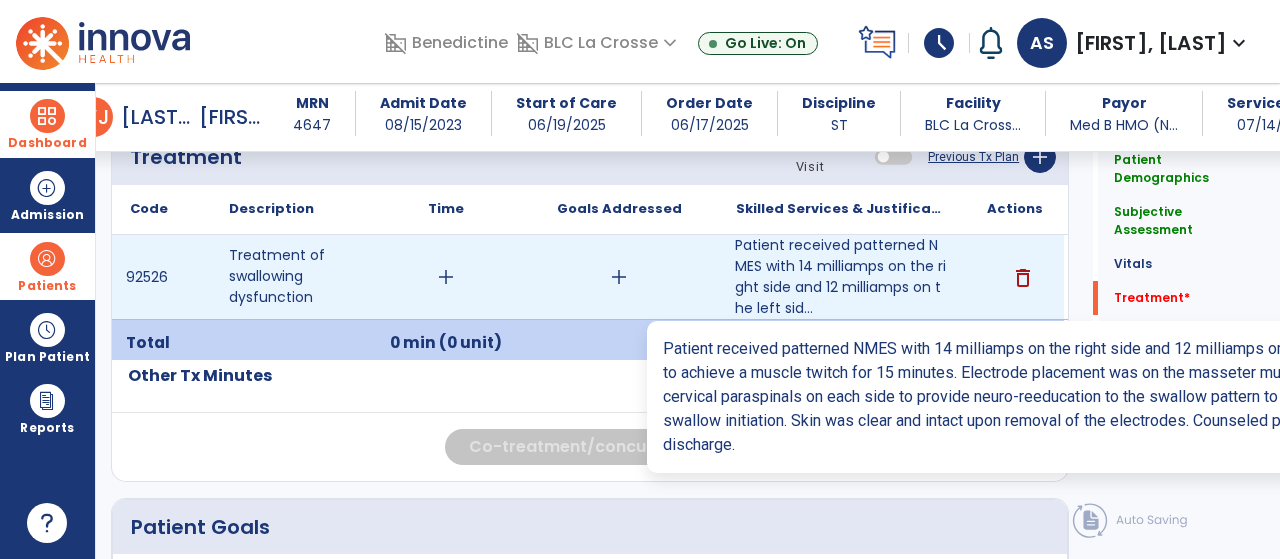 click on "Patient received patterned NMES with 14 milliamps on the right side and 12 milliamps on the left sid..." at bounding box center [841, 277] 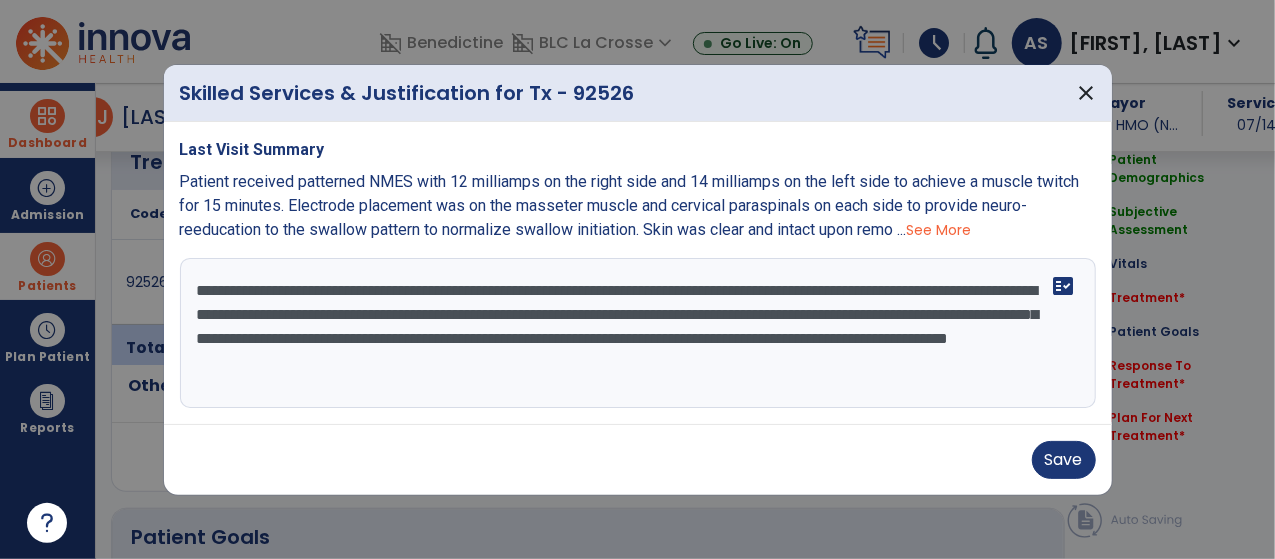 scroll, scrollTop: 1121, scrollLeft: 0, axis: vertical 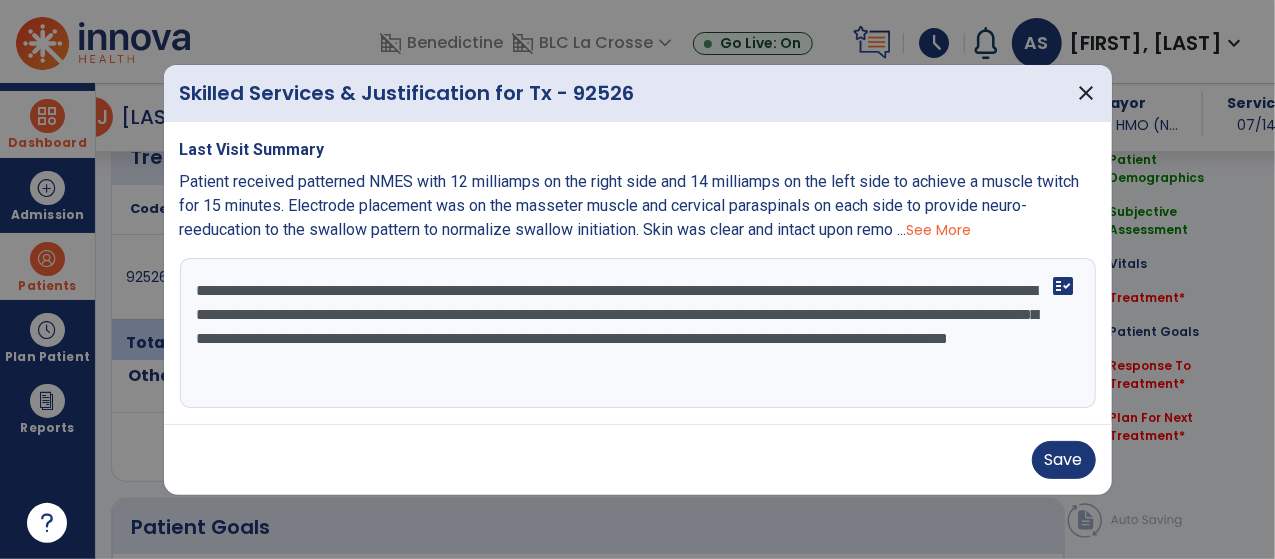 click on "**********" at bounding box center (638, 333) 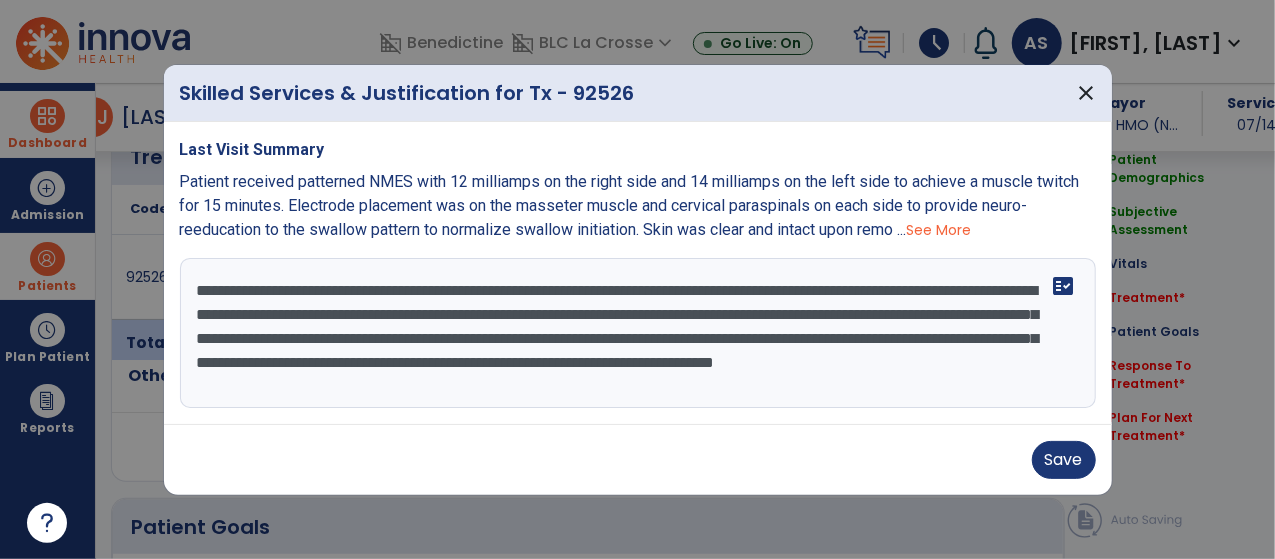 scroll, scrollTop: 14, scrollLeft: 0, axis: vertical 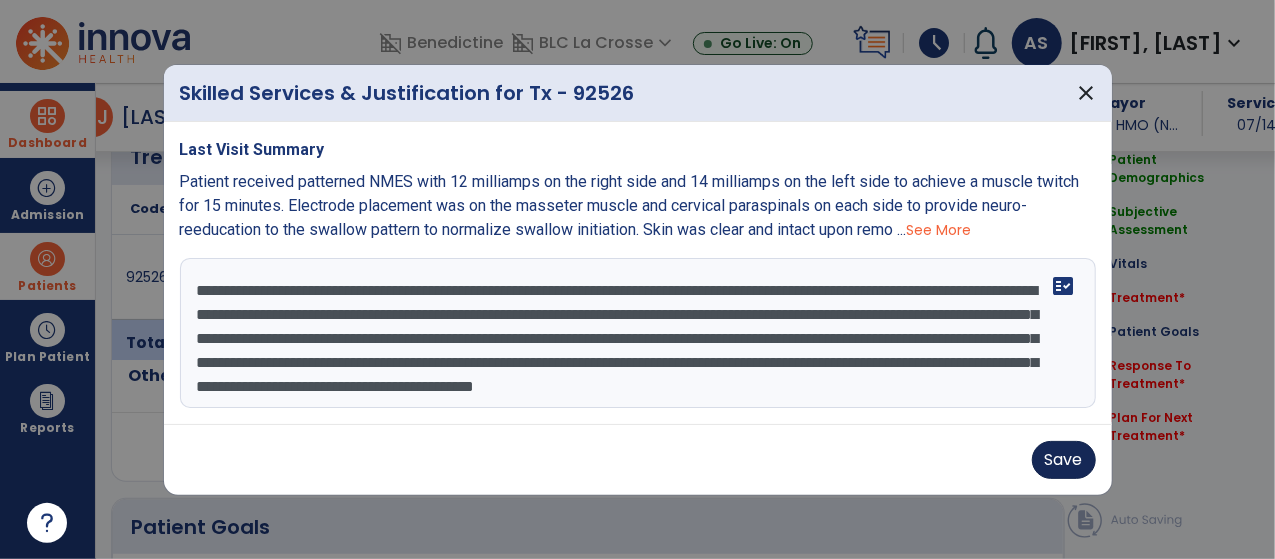 type on "**********" 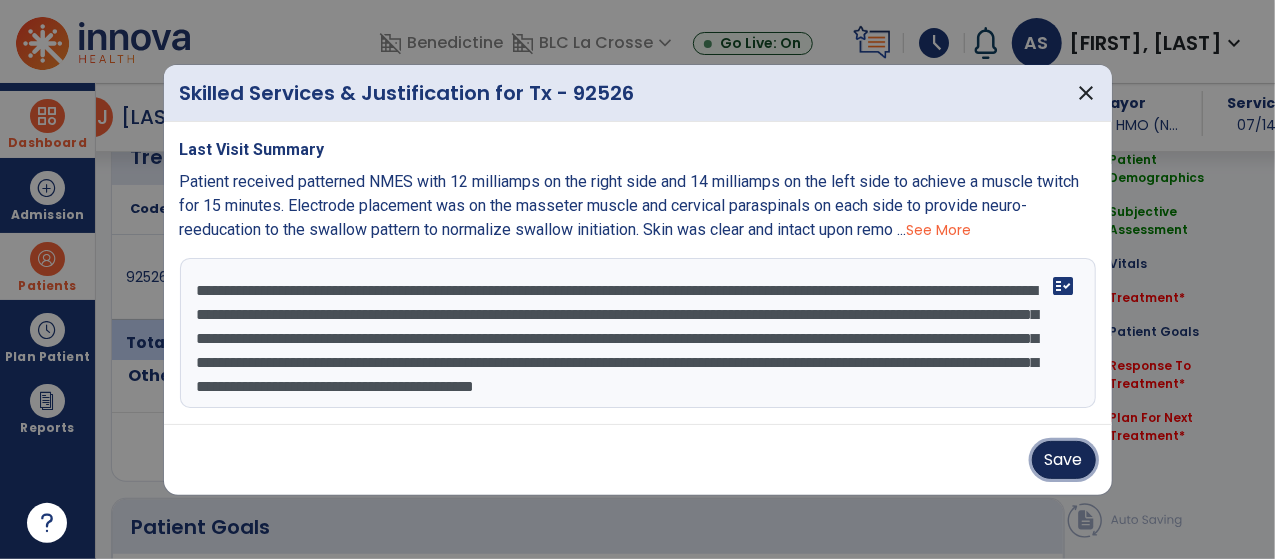 click on "Save" at bounding box center (1064, 460) 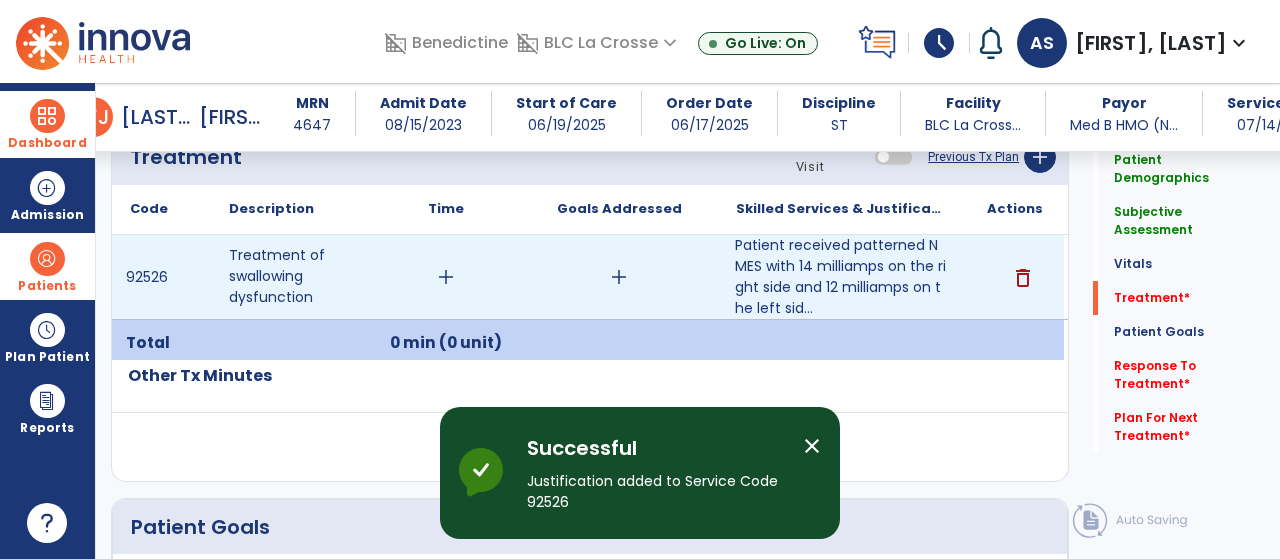 click on "add" at bounding box center (446, 277) 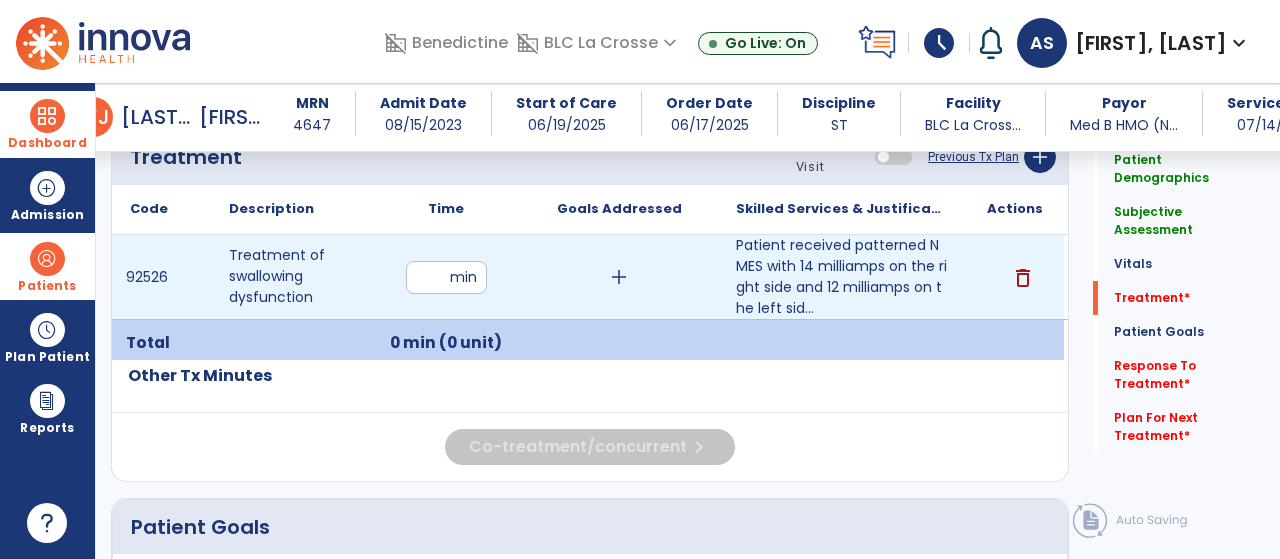 type on "**" 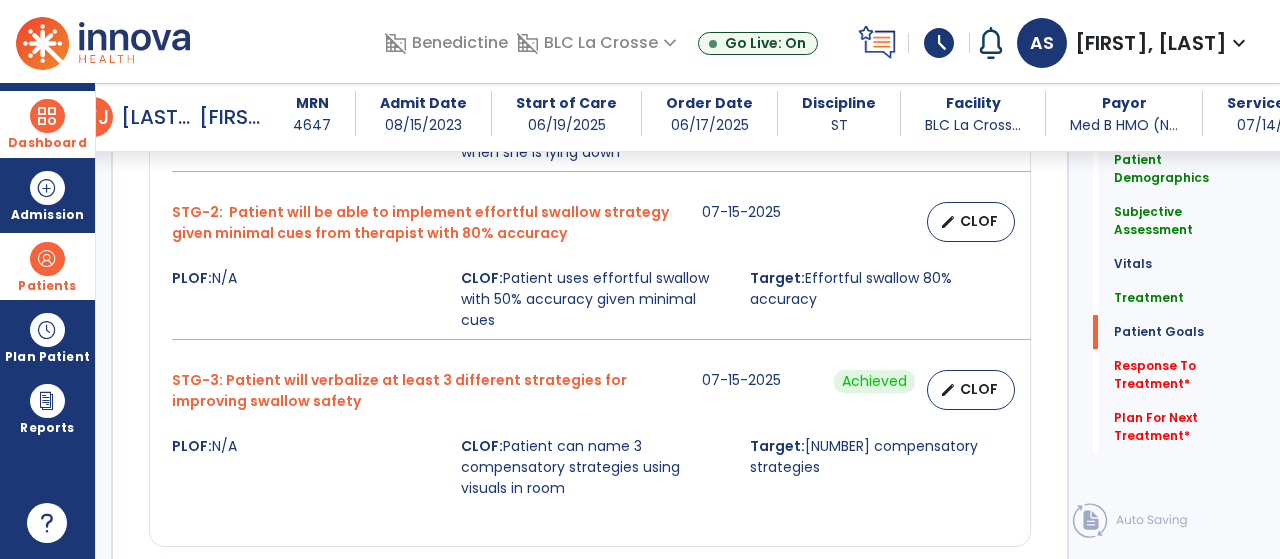 scroll, scrollTop: 1969, scrollLeft: 0, axis: vertical 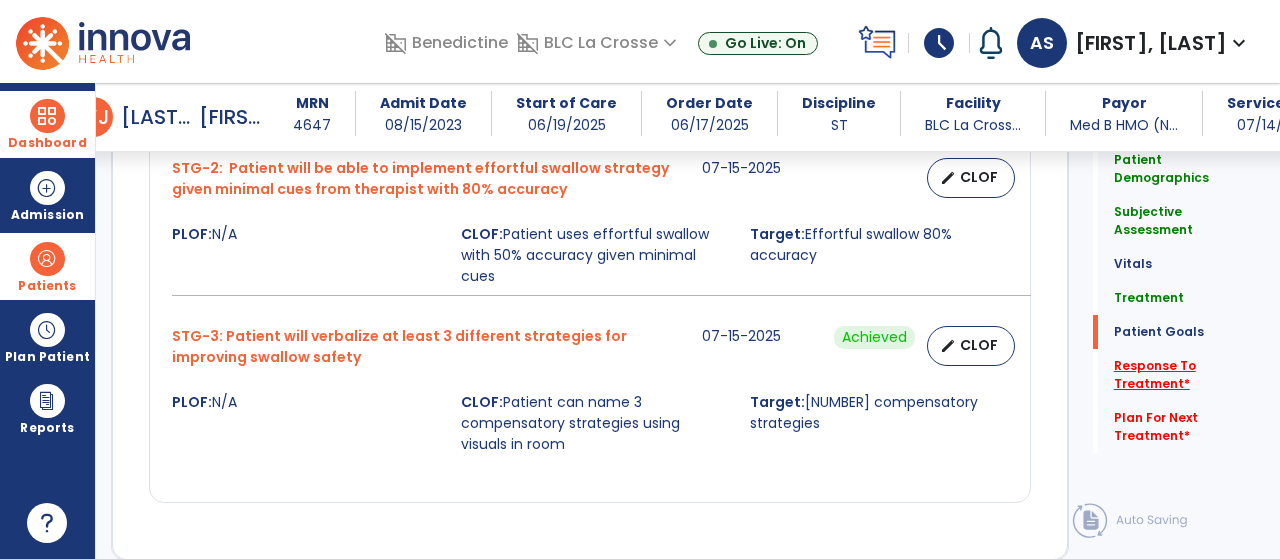 click on "Response To Treatment   *" 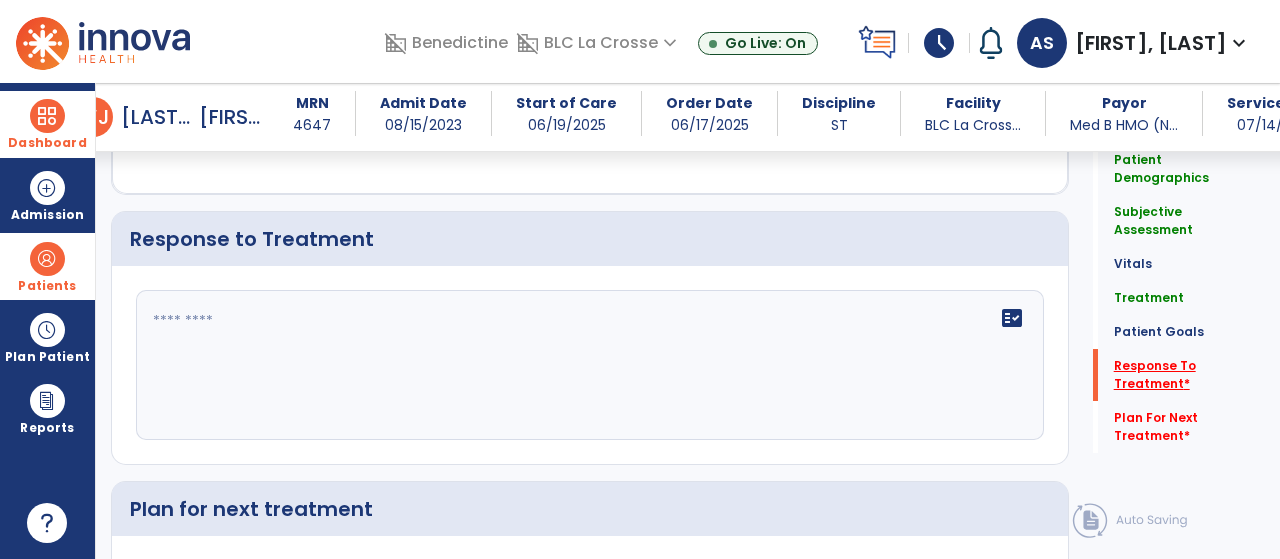 scroll, scrollTop: 2345, scrollLeft: 0, axis: vertical 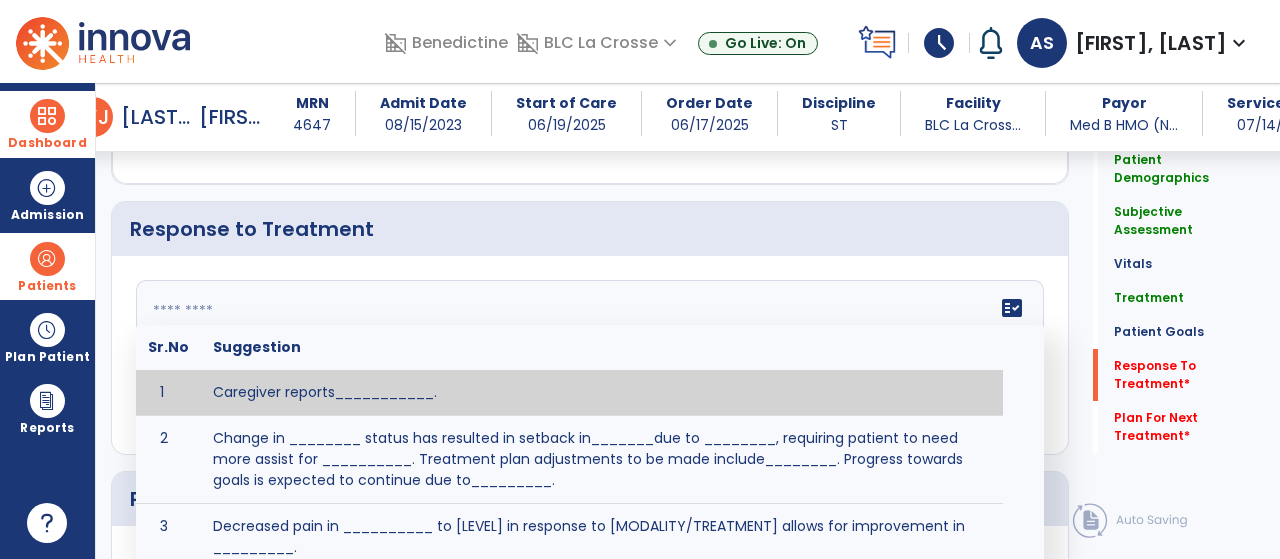 click on "fact_check  Sr.No Suggestion 1 Caregiver reports___________. 2 Change in ________ status has resulted in setback in_______due to ________, requiring patient to need more assist for __________.   Treatment plan adjustments to be made include________.  Progress towards goals is expected to continue due to_________. 3 Decreased pain in __________ to [LEVEL] in response to [MODALITY/TREATMENT] allows for improvement in _________. 4 Functional gains in _______ have impacted the patient's ability to perform_________ with a reduction in assist levels to_________. 5 Functional progress this week has been significant due to__________. 6 Gains in ________ have improved the patient's ability to perform ______with decreased levels of assist to___________. 7 Improvement in ________allows patient to tolerate higher levels of challenges in_________. 8 Pain in [AREA] has decreased to [LEVEL] in response to [TREATMENT/MODALITY], allowing fore ease in completing__________. 9 10 11 12 13 14 15 16 17 18 19 20 21" 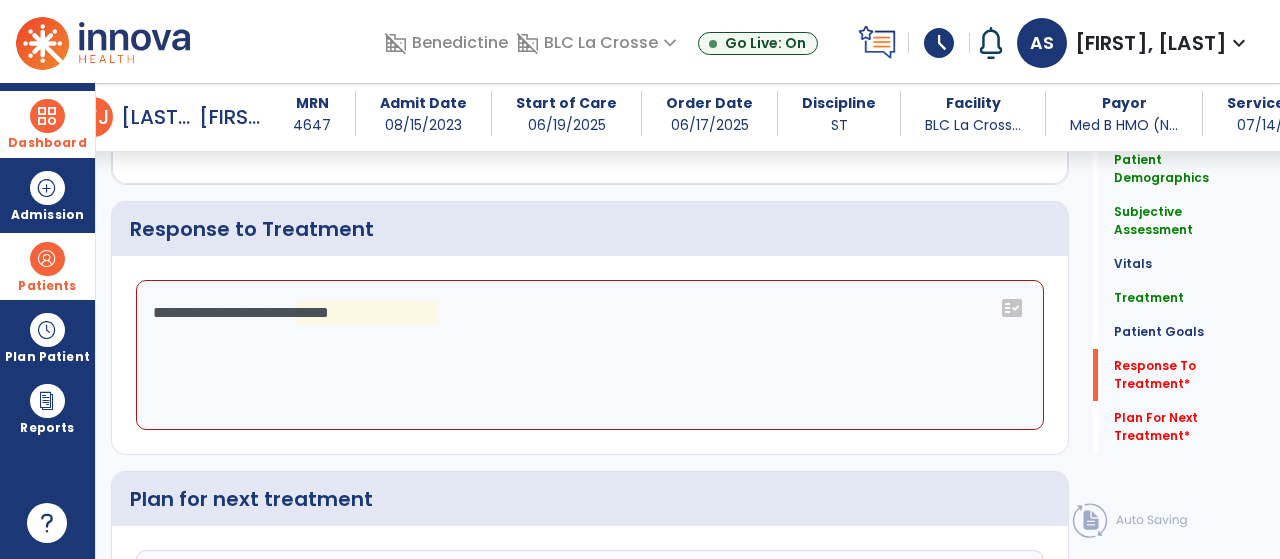 drag, startPoint x: 849, startPoint y: 367, endPoint x: 570, endPoint y: 347, distance: 279.71594 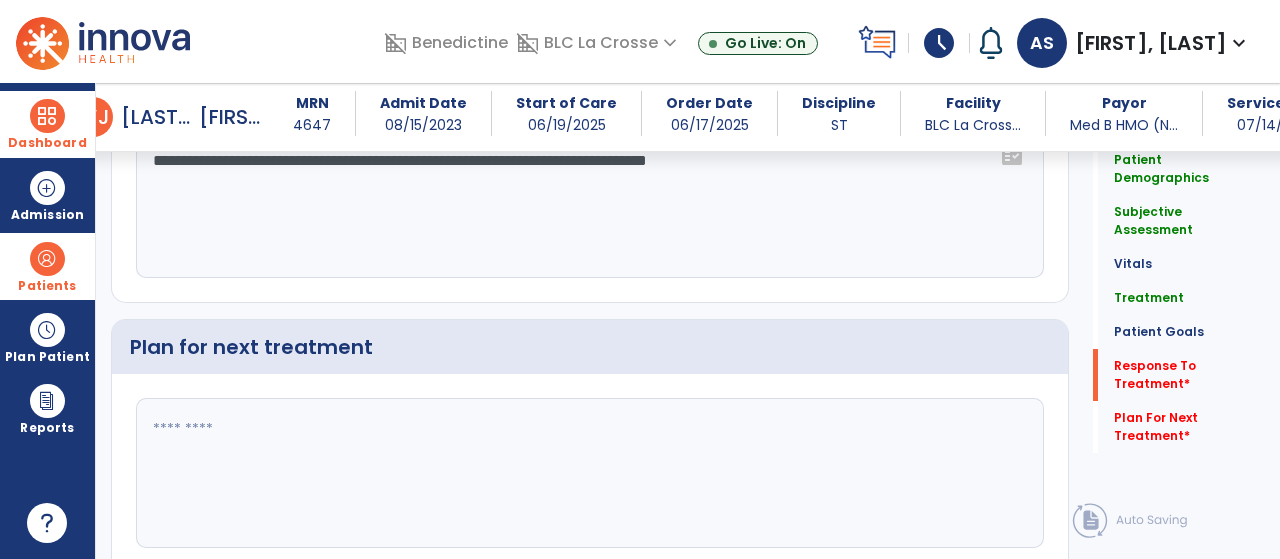 scroll, scrollTop: 2503, scrollLeft: 0, axis: vertical 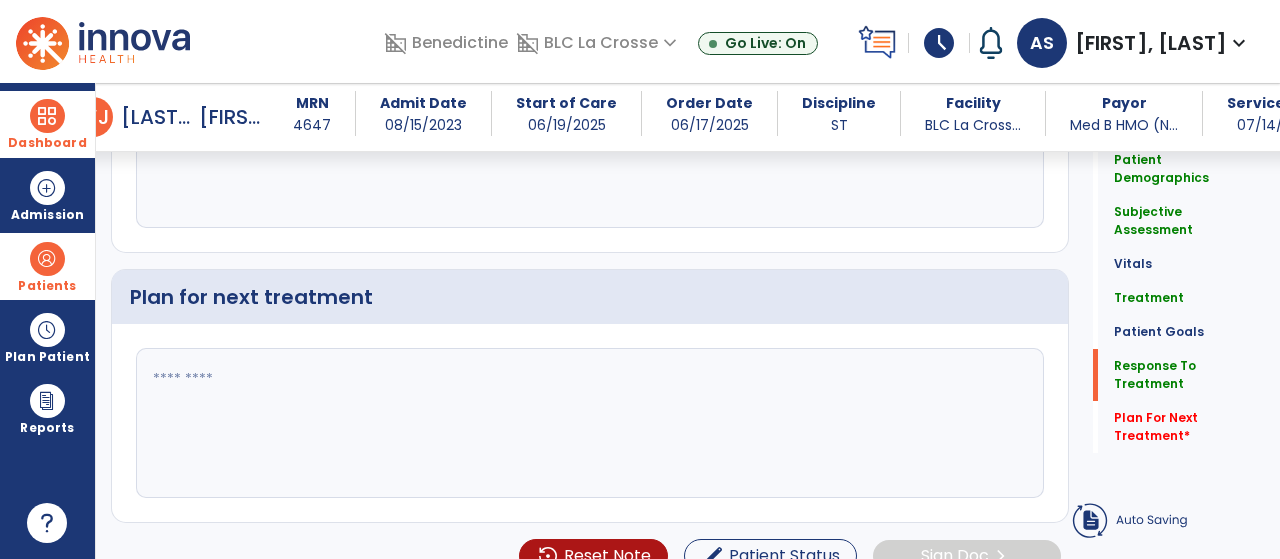 type on "**********" 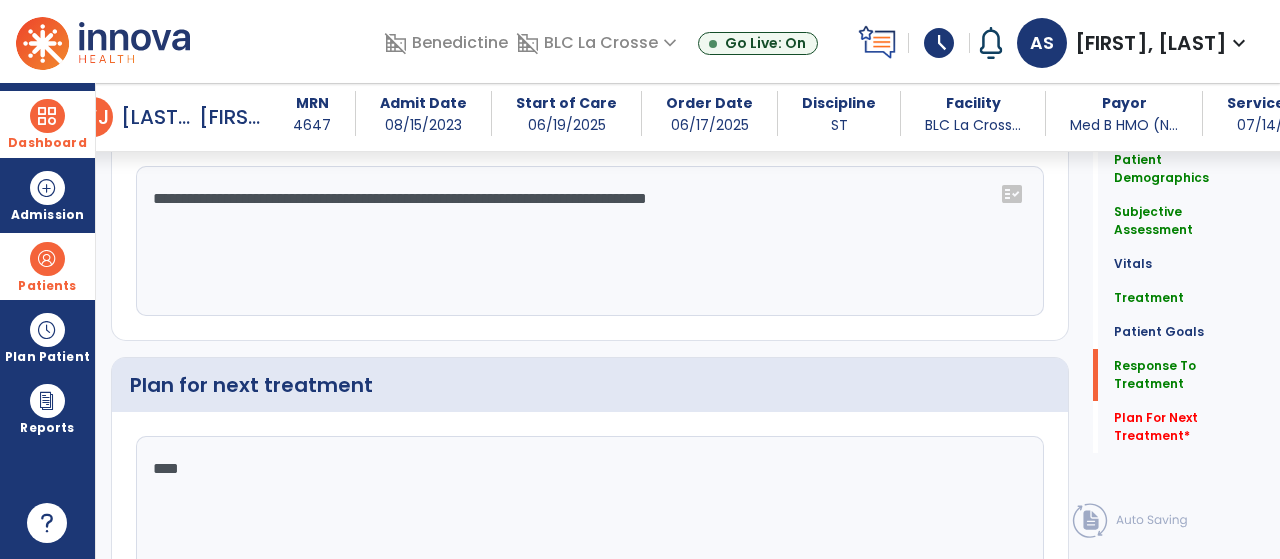 scroll, scrollTop: 2503, scrollLeft: 0, axis: vertical 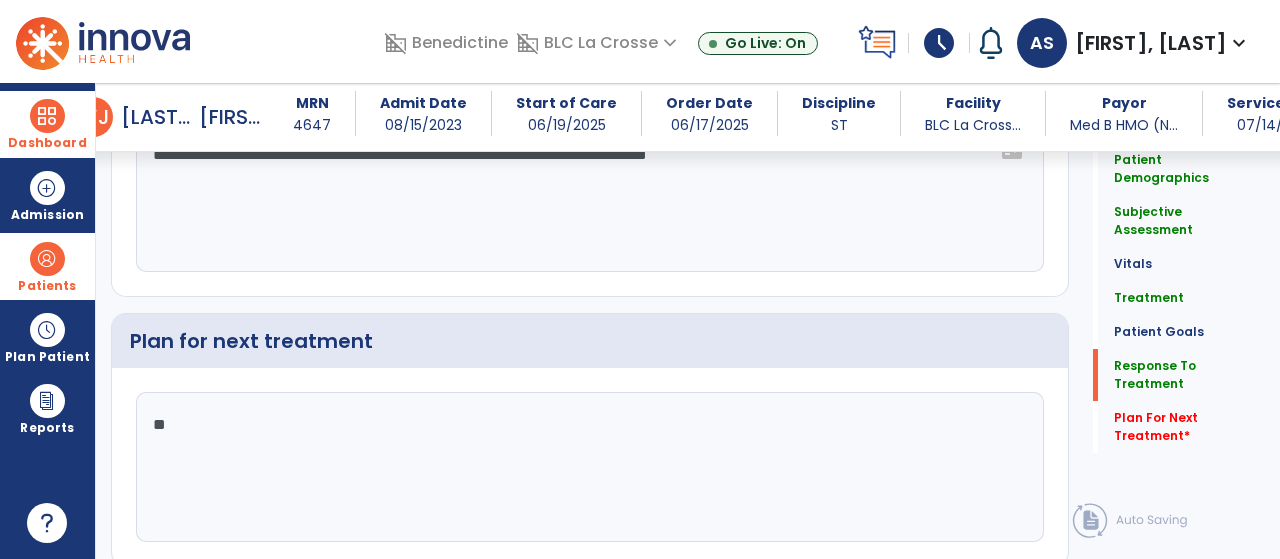 type on "*" 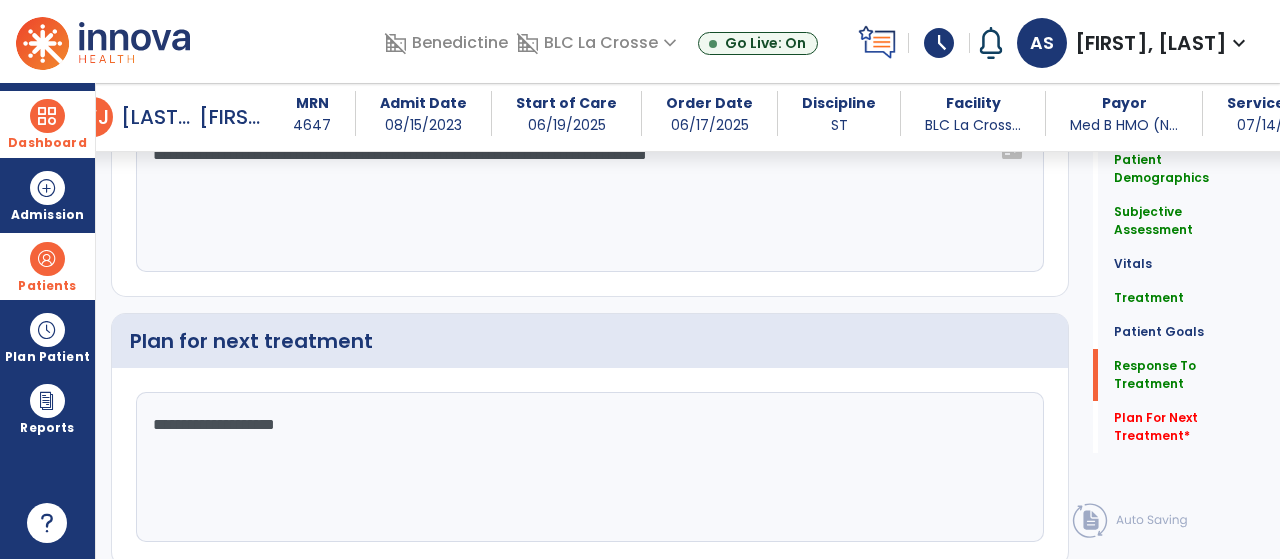 scroll, scrollTop: 2567, scrollLeft: 0, axis: vertical 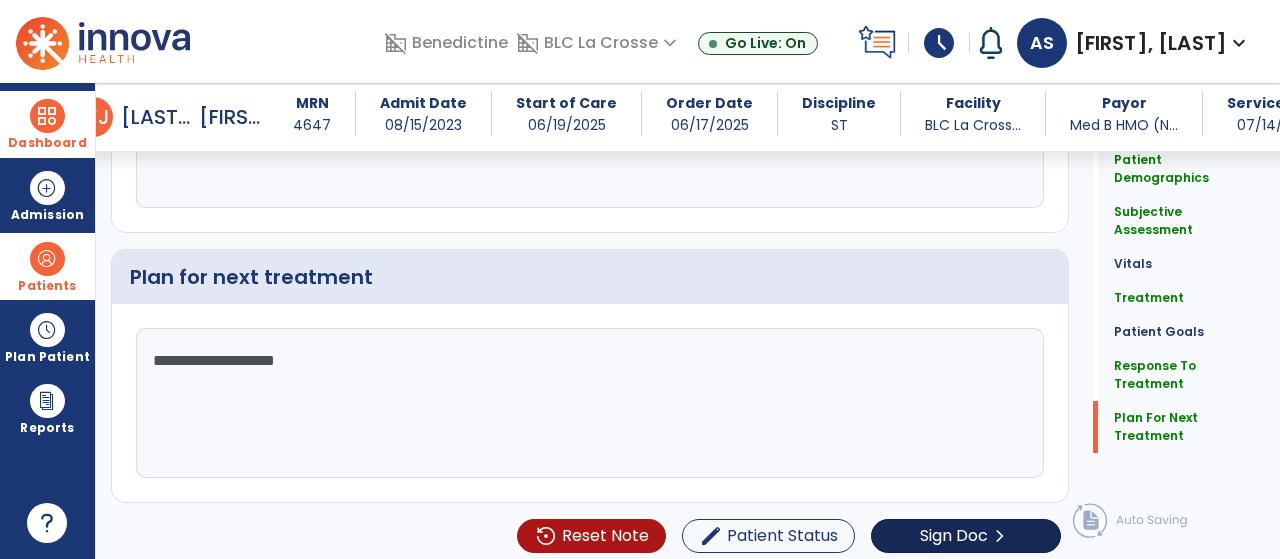 type on "**********" 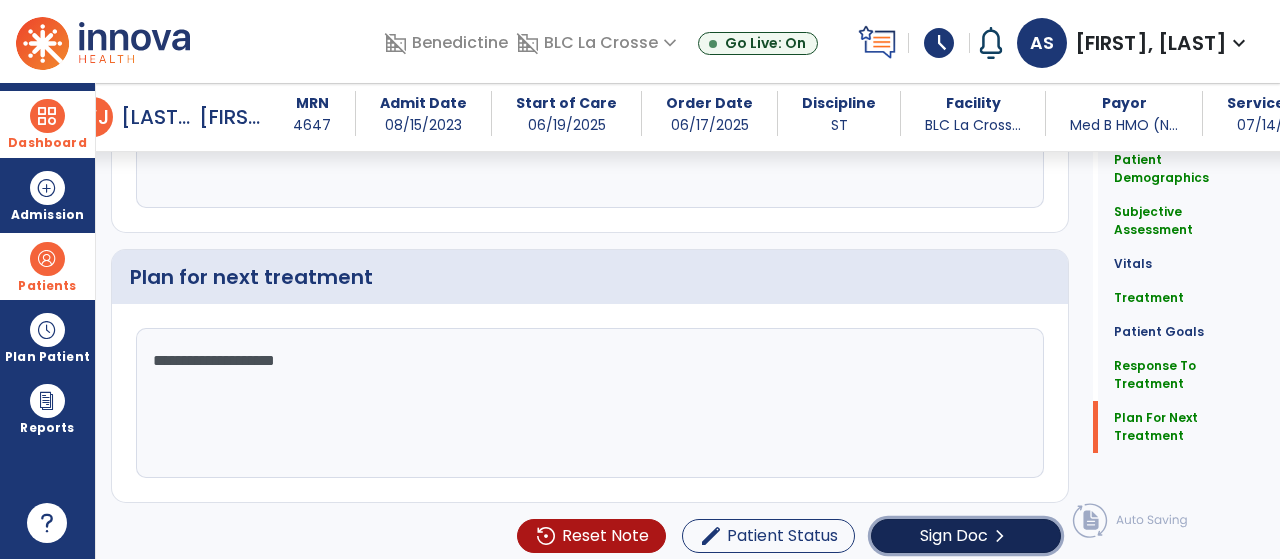 click on "Sign Doc" 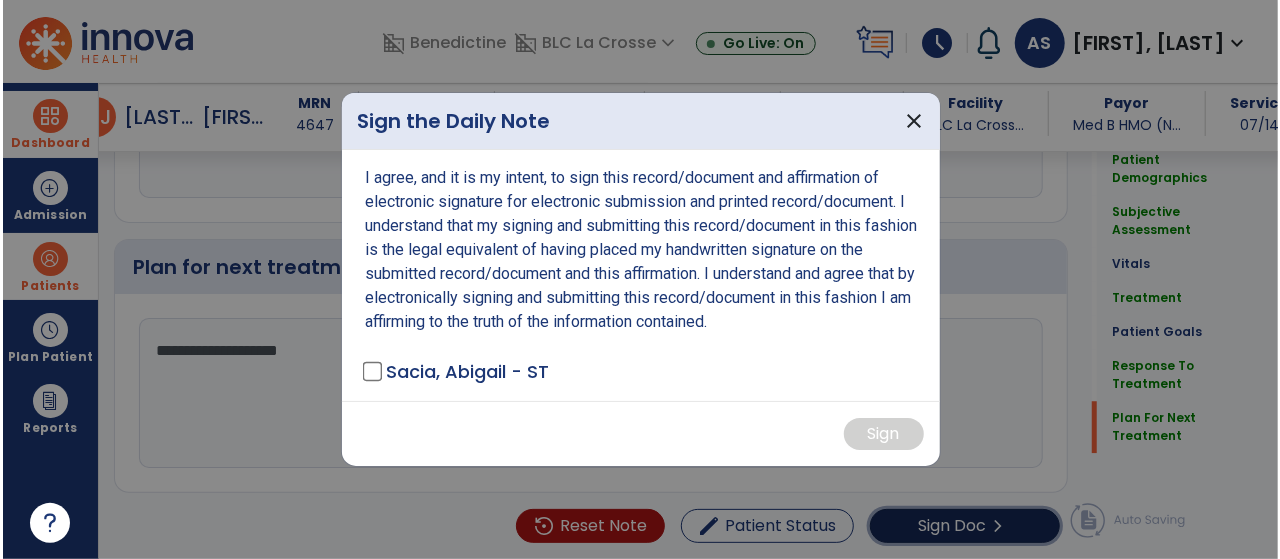 scroll, scrollTop: 2588, scrollLeft: 0, axis: vertical 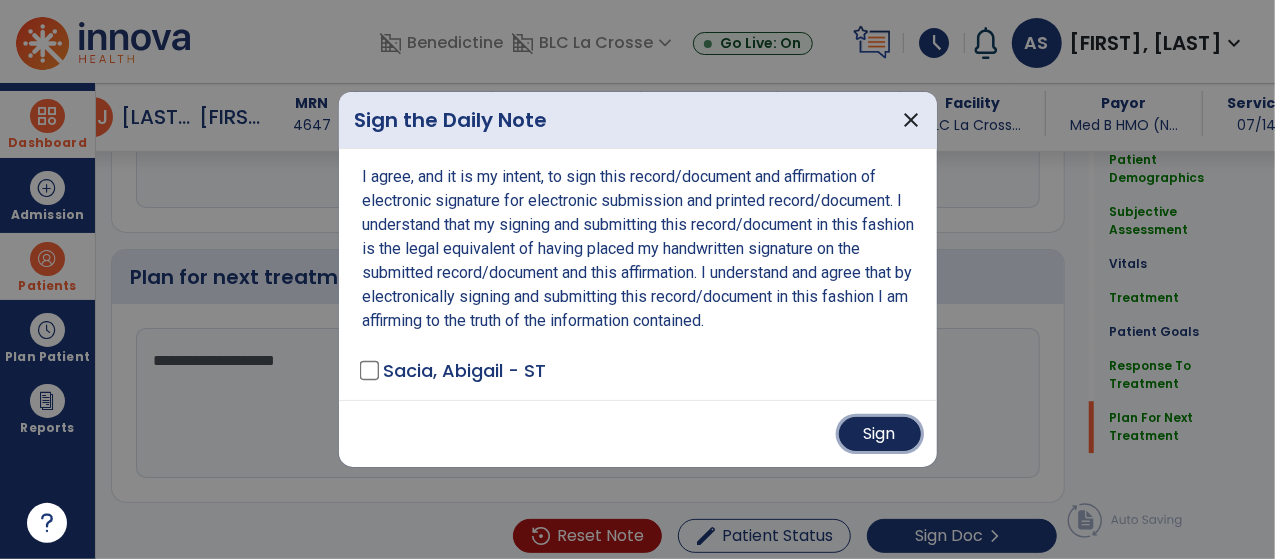click on "Sign" at bounding box center [880, 434] 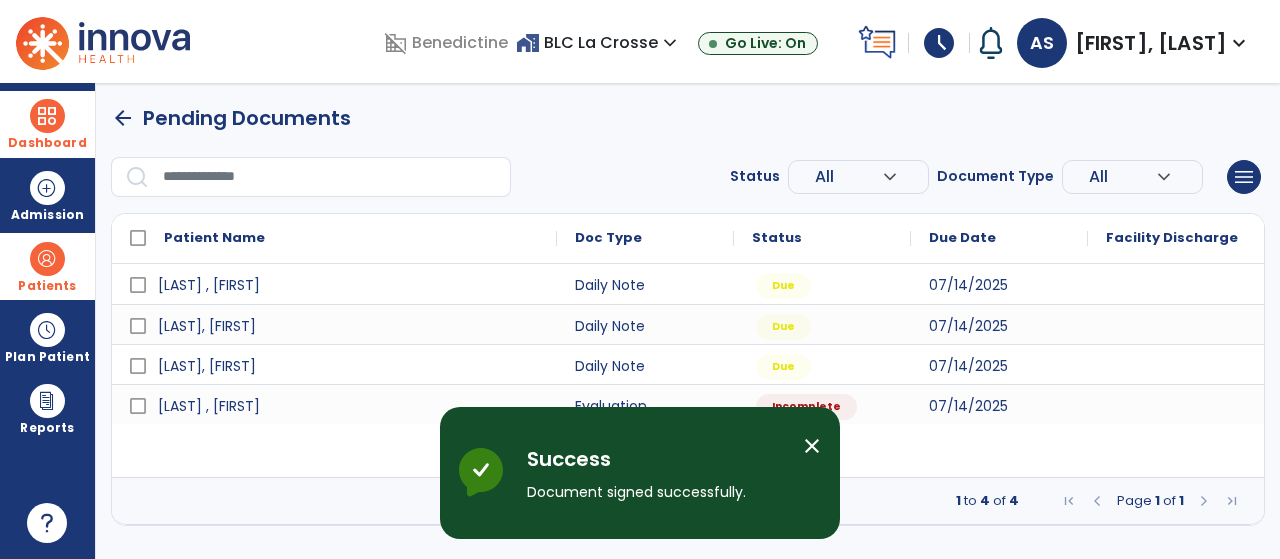 scroll, scrollTop: 0, scrollLeft: 0, axis: both 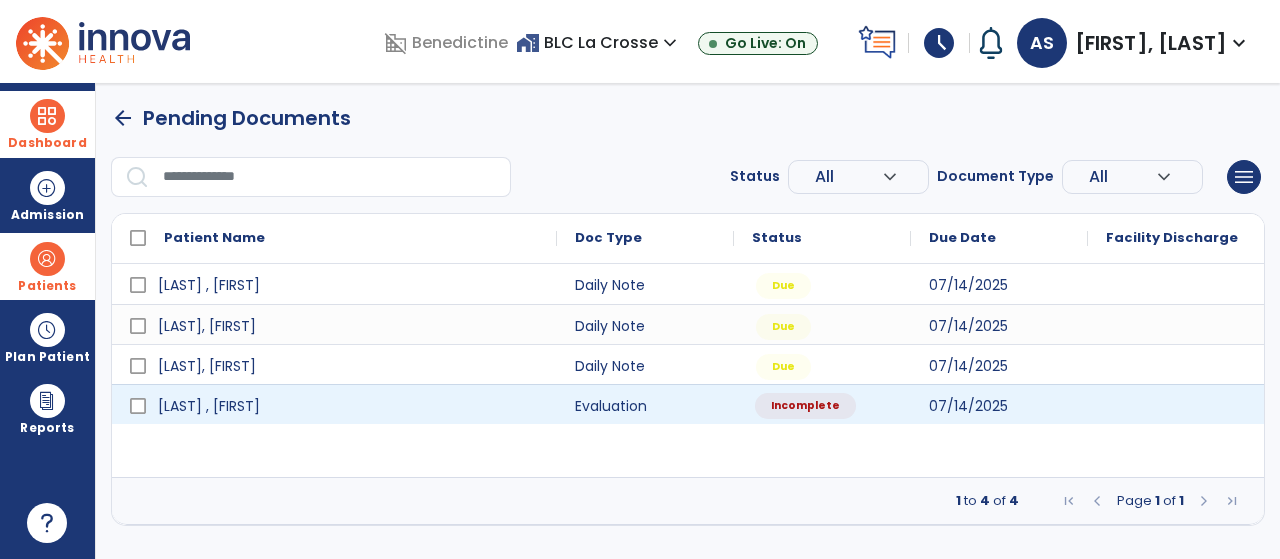 click on "Incomplete" at bounding box center (805, 406) 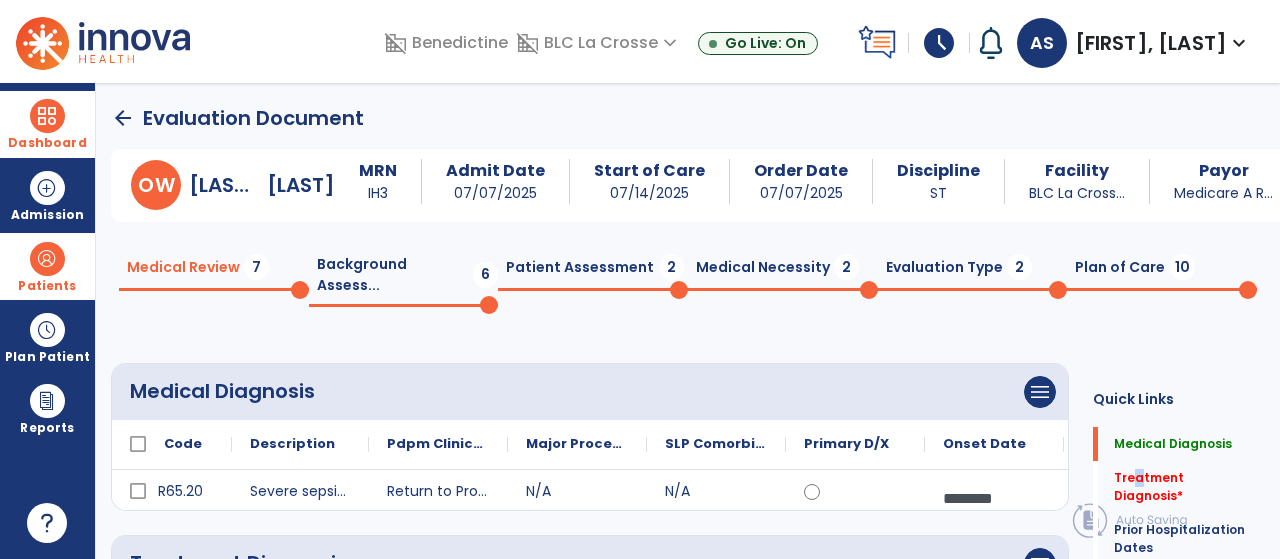 drag, startPoint x: 1124, startPoint y: 441, endPoint x: 1125, endPoint y: 451, distance: 10.049875 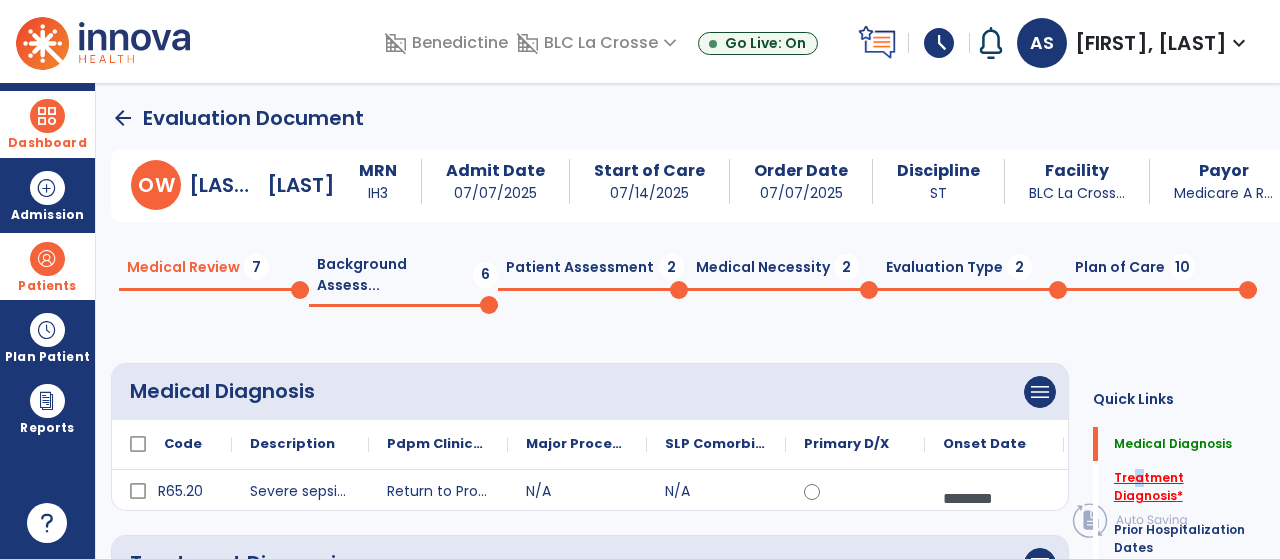 drag, startPoint x: 1125, startPoint y: 451, endPoint x: 1131, endPoint y: 462, distance: 12.529964 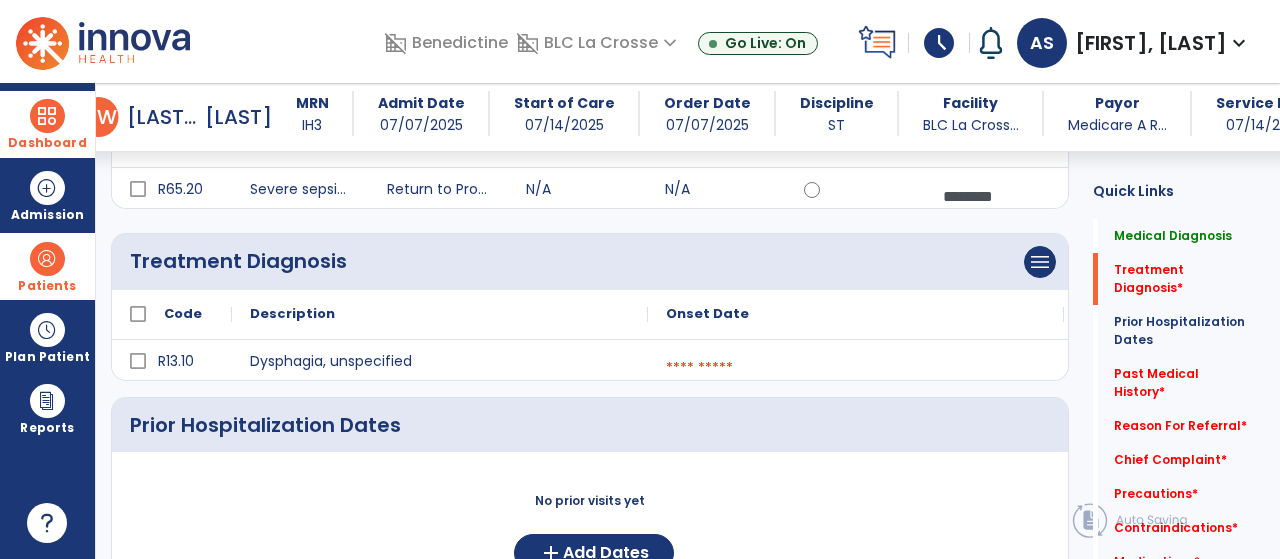 scroll, scrollTop: 275, scrollLeft: 0, axis: vertical 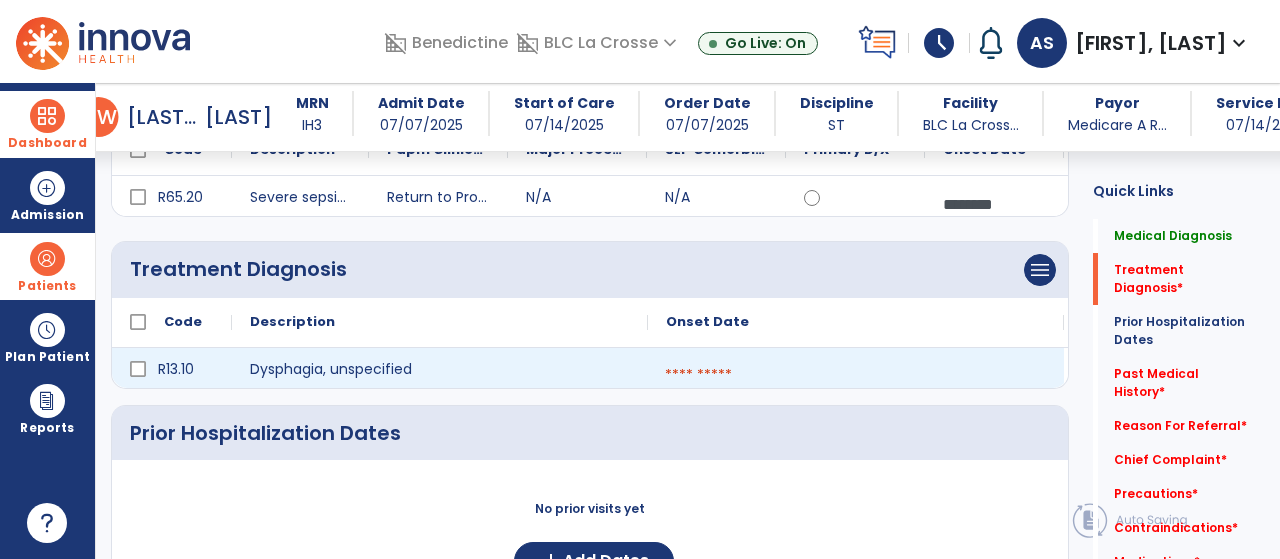 click at bounding box center (856, 375) 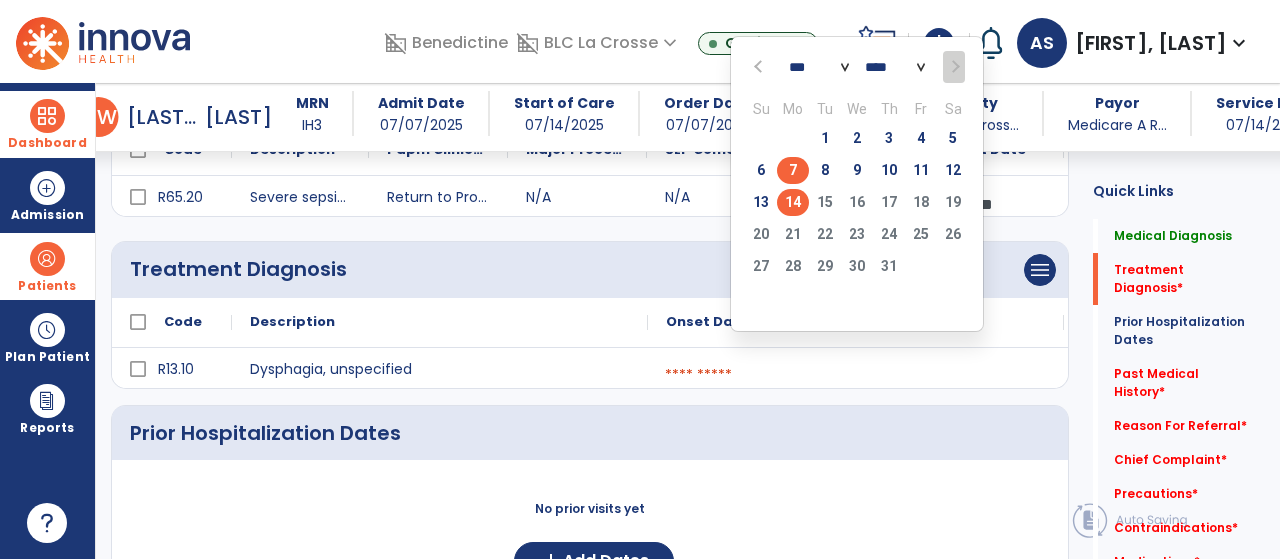 click on "7" 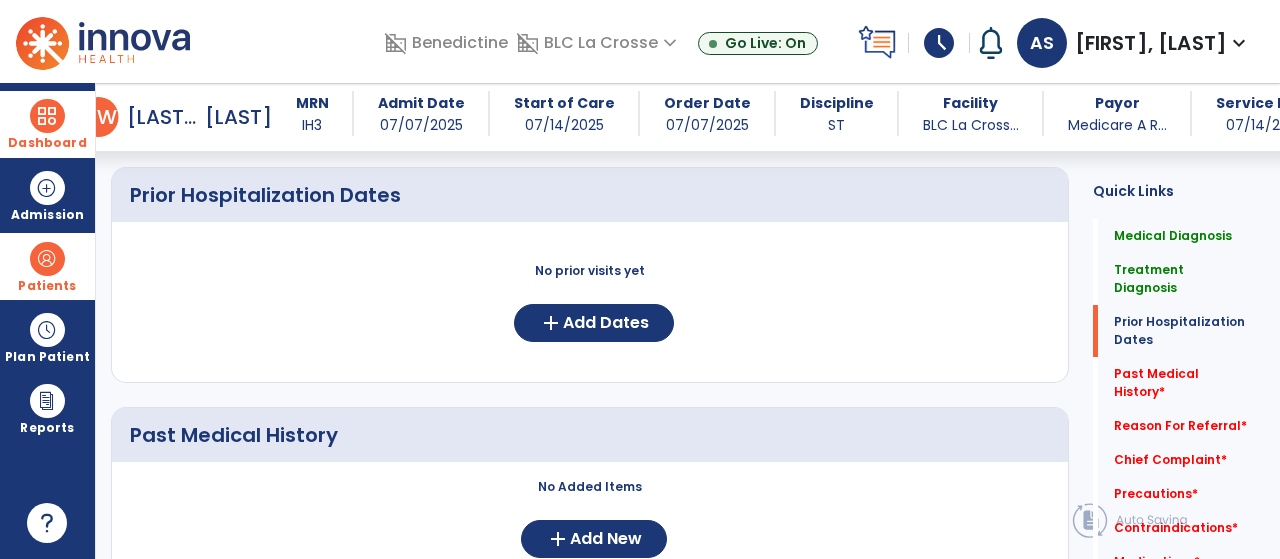 scroll, scrollTop: 516, scrollLeft: 0, axis: vertical 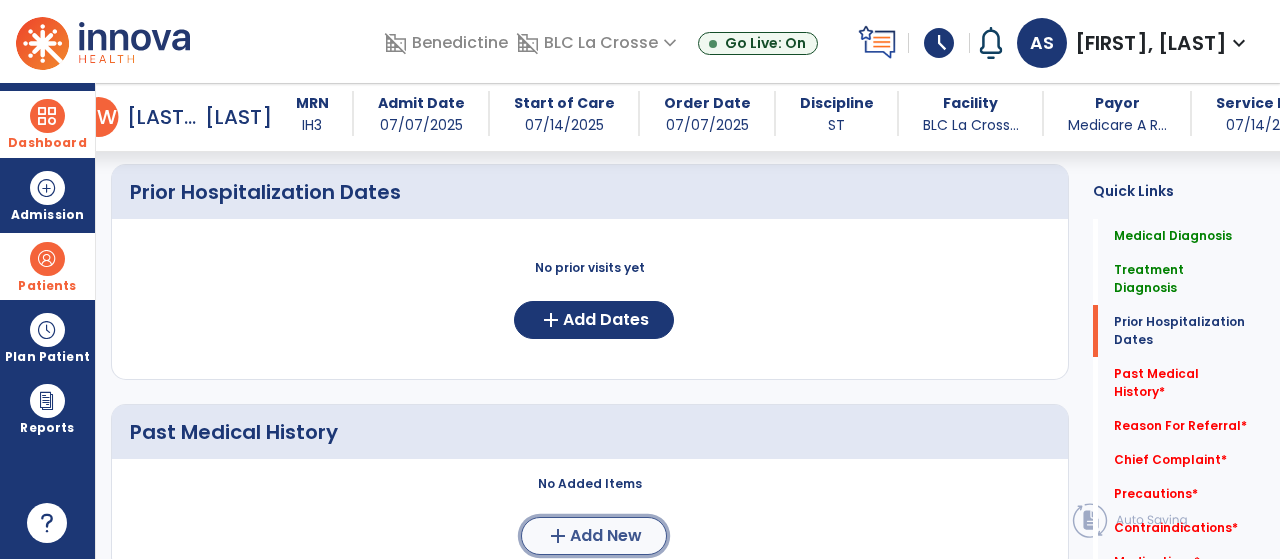click on "Add New" 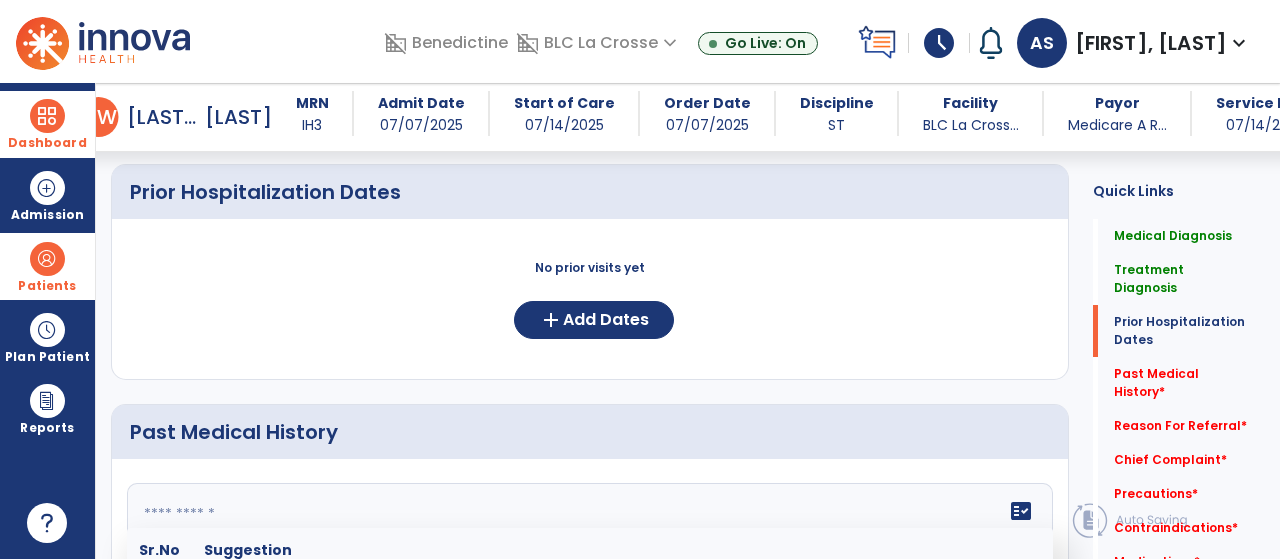 click on "fact_check  Sr.No Suggestion 1 Amputation [LOCATION] 2 Wounds [LOCATION] 3 Tendinosis [LOCATION] 4 Venous stasis ulcer [LOCATION] 5 Achilles tendon tear [LOCATION] 6 ACL tear surgically repaired [LOCATION] 7 Above knee amputation (AKA) [LOCATION] 8 Below knee amputation (BKE) [LOCATION] 9 Cancer (SITE/TYPE) 10 Surgery (TYPE) 11 AAA (Abdominal Aortic Aneurysm) 12 Achilles tendon tear [LOCATION] 13 Acute Renal Failure 14 AIDS (Acquired Immune Deficiency Syndrome) 15 Alzheimer's Disease 16 Anemia 17 Angina 18 Anxiety 19 ASHD (Arteriosclerotic Heart Disease) 20 Atrial Fibrillation 21 Bipolar Disorder 22 Bowel Obstruction 23 C-Diff 24 Coronary Artery Bypass Graft (CABG) 25 CAD (Coronary Artery Disease) 26 Carpal tunnel syndrome 27 Chronic bronchitis 28 Chronic renal failure 29 Colostomy 30 COPD (Chronic Obstructive Pulmonary Disease) 31 CRPS (Complex Regional Pain Syndrome) 32 CVA (Cerebrovascular Accident) 33 CVI (Chronic Venous Insufficiency) 34 DDD (Degenerative Disc Disease) 35 Depression 36 37 38 39 40 41 42" 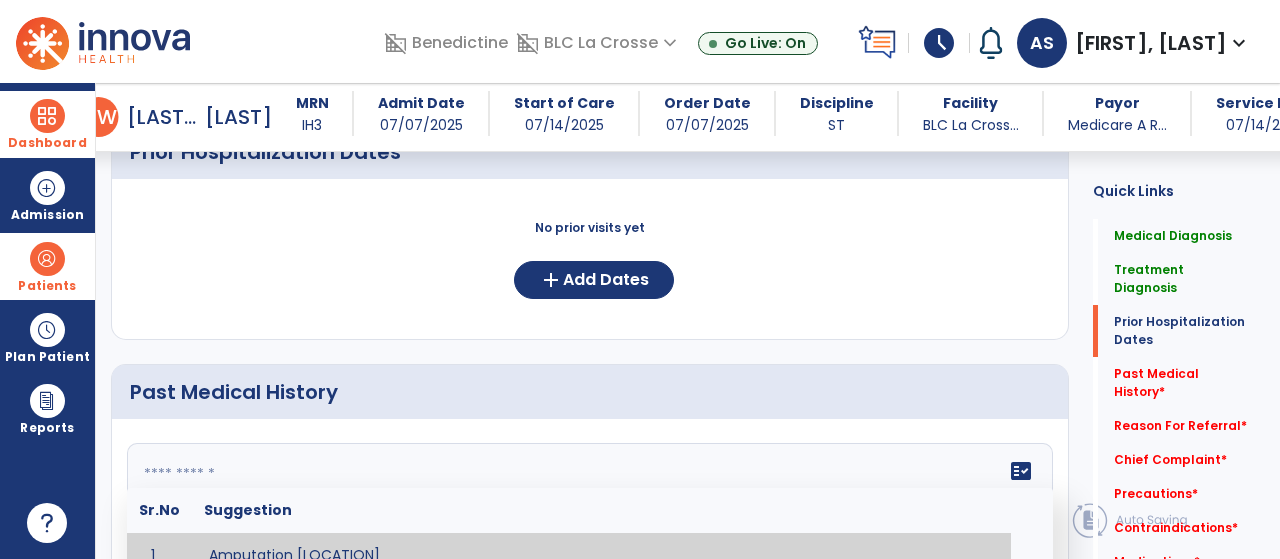 paste on "**********" 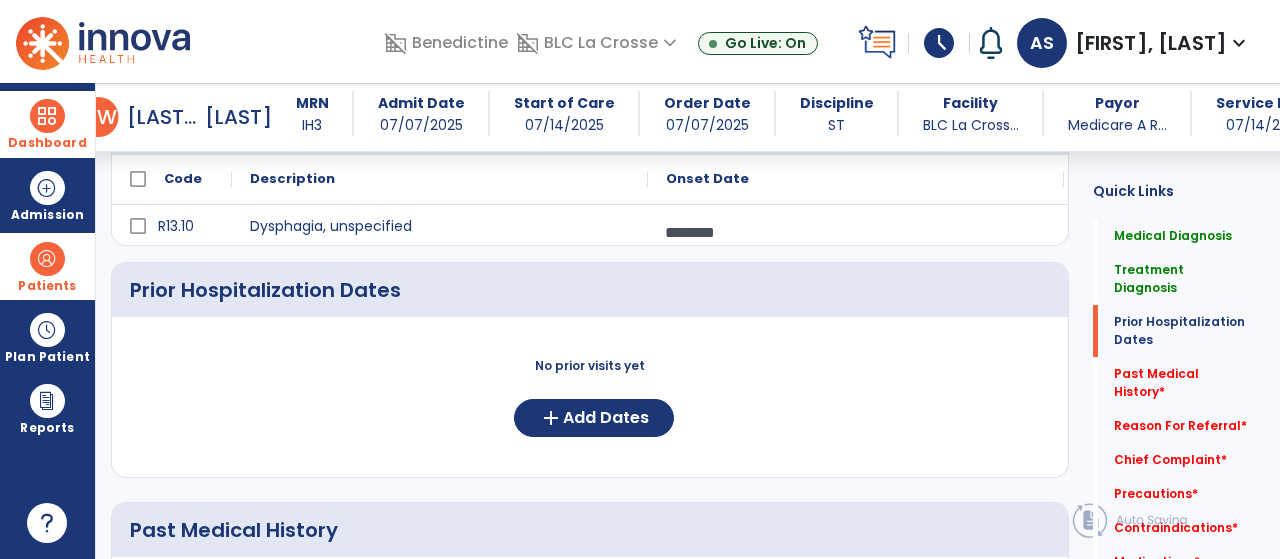 scroll, scrollTop: 390, scrollLeft: 0, axis: vertical 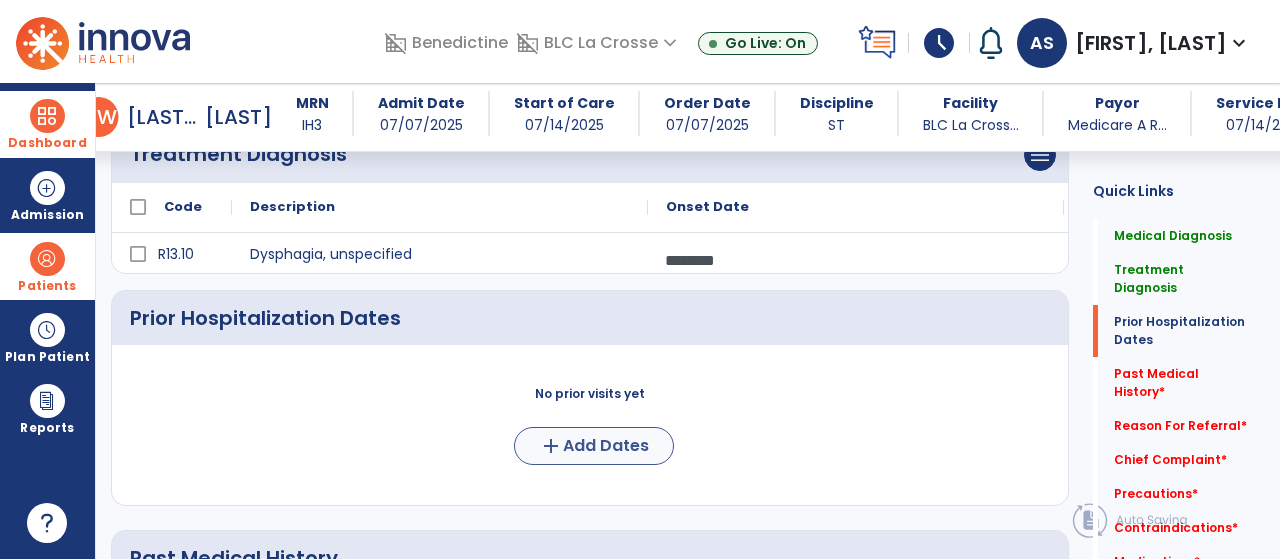 type on "**********" 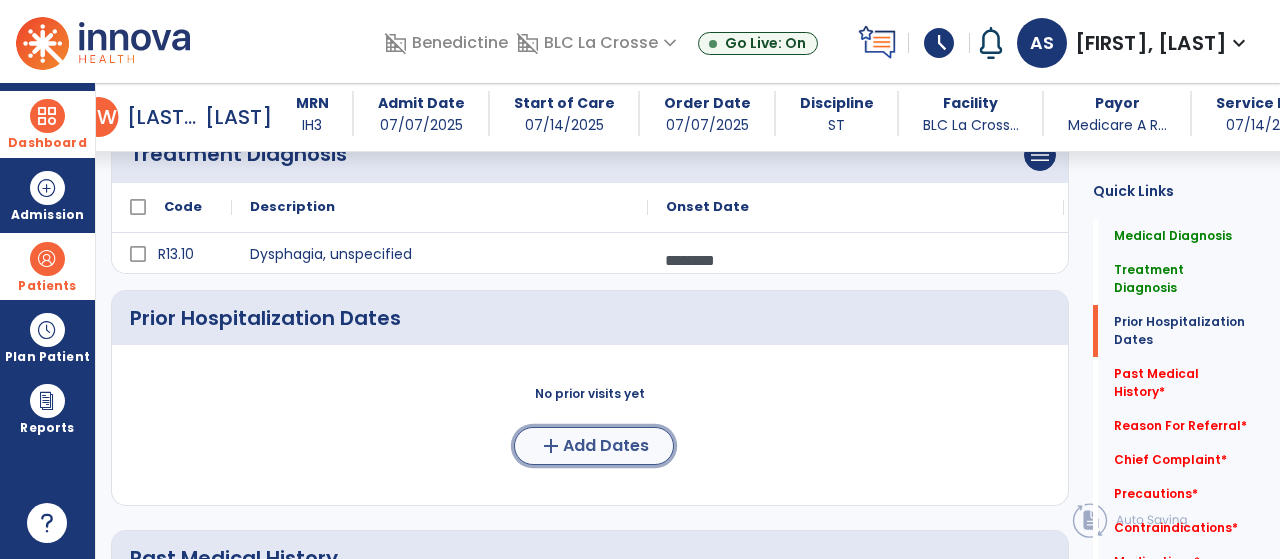 click on "Add Dates" 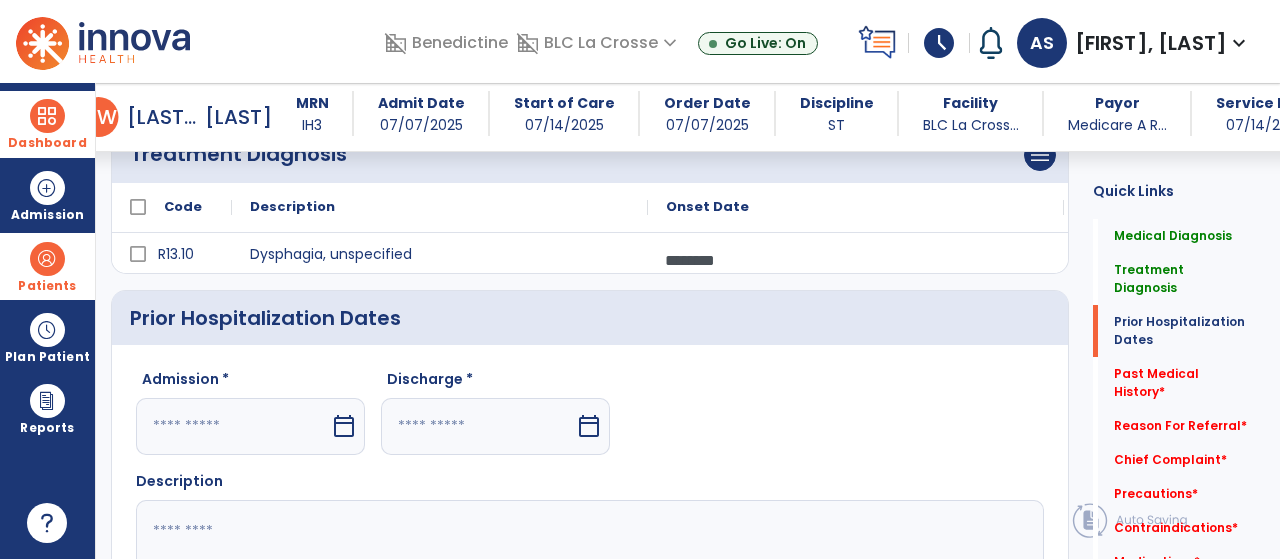 click at bounding box center (233, 426) 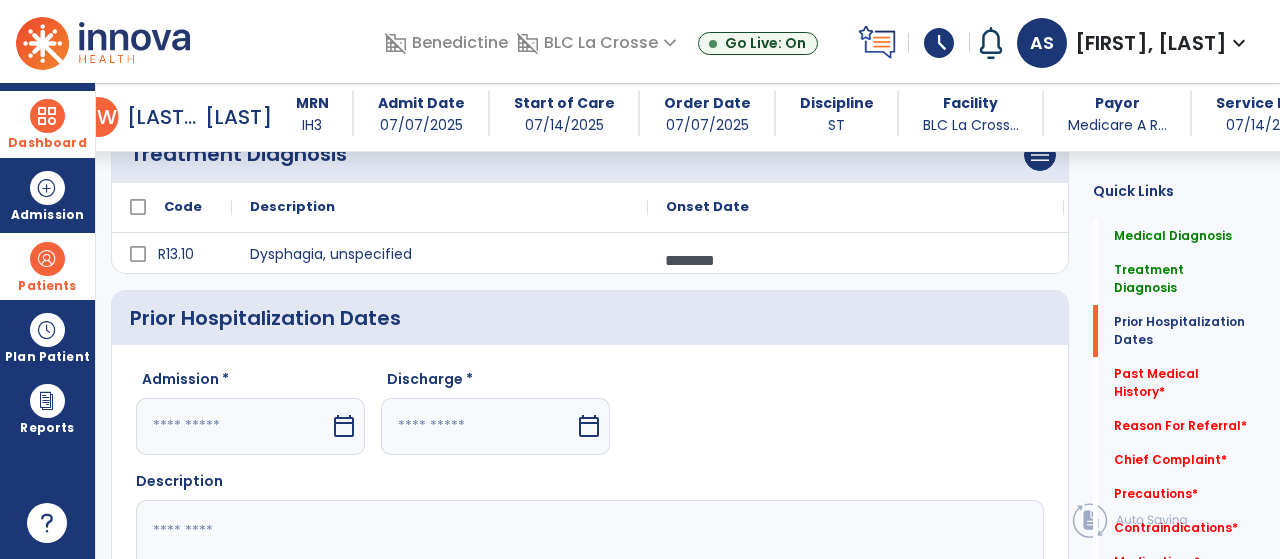 select on "*" 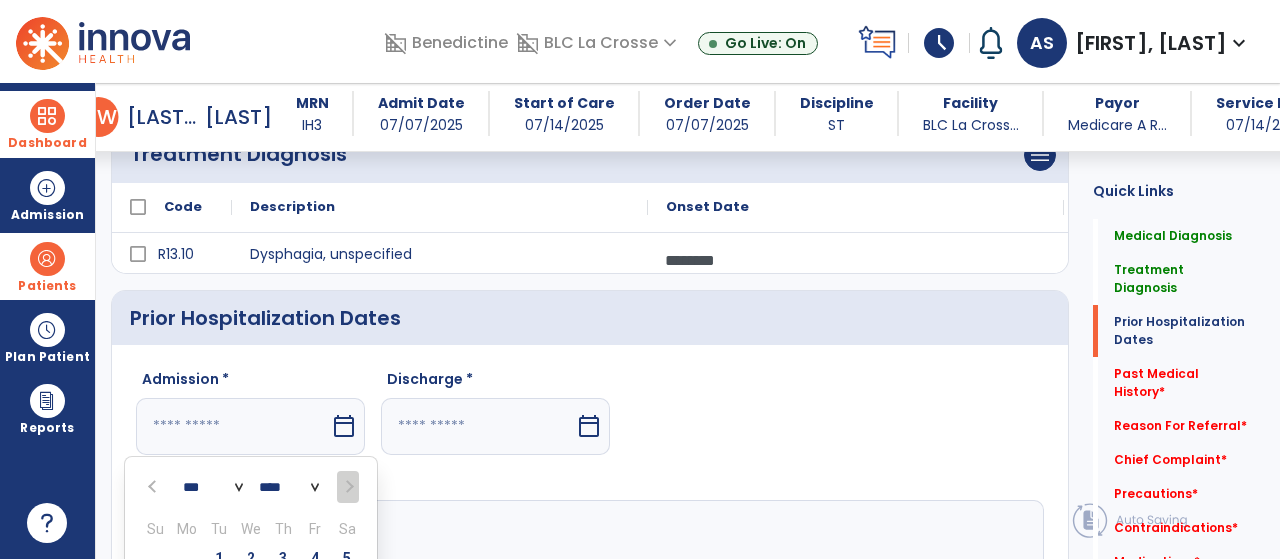 scroll, scrollTop: 676, scrollLeft: 0, axis: vertical 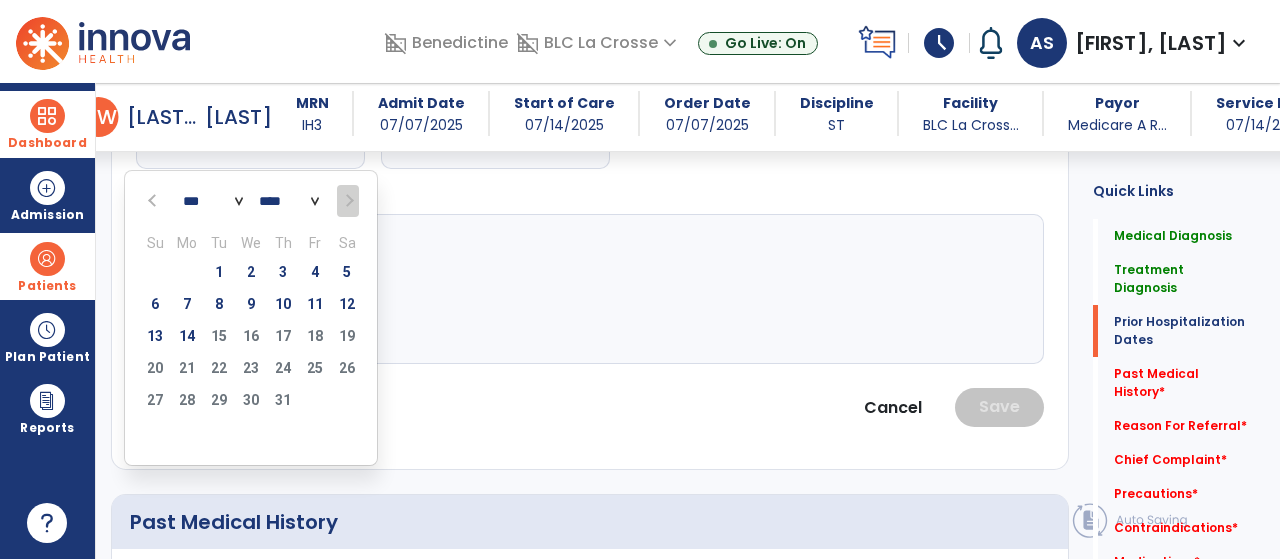 click at bounding box center (154, 200) 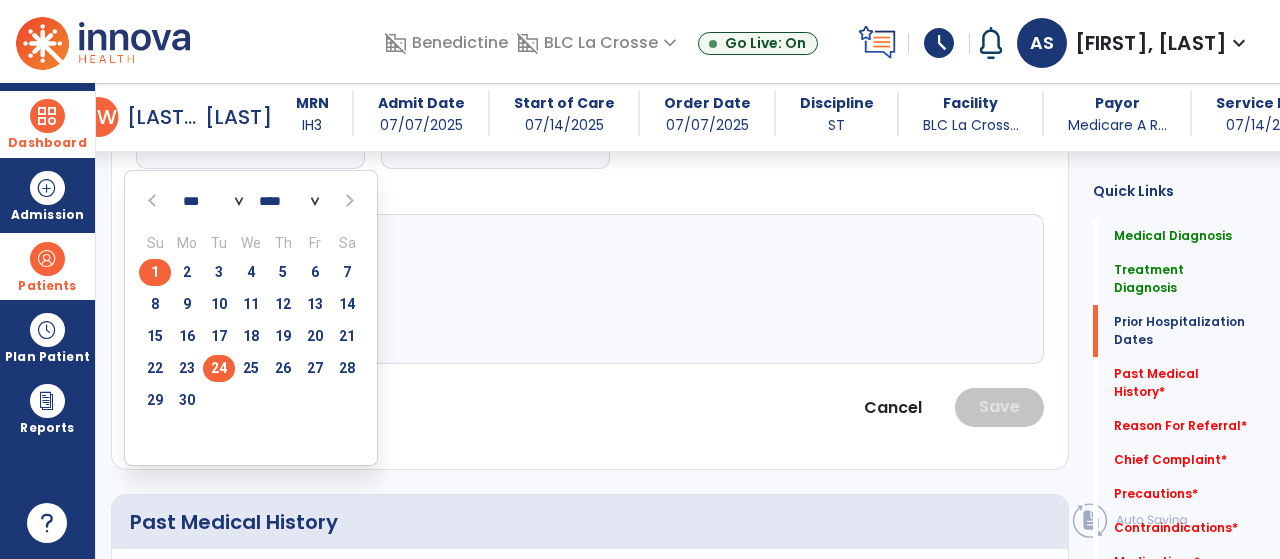 click on "24" at bounding box center (219, 368) 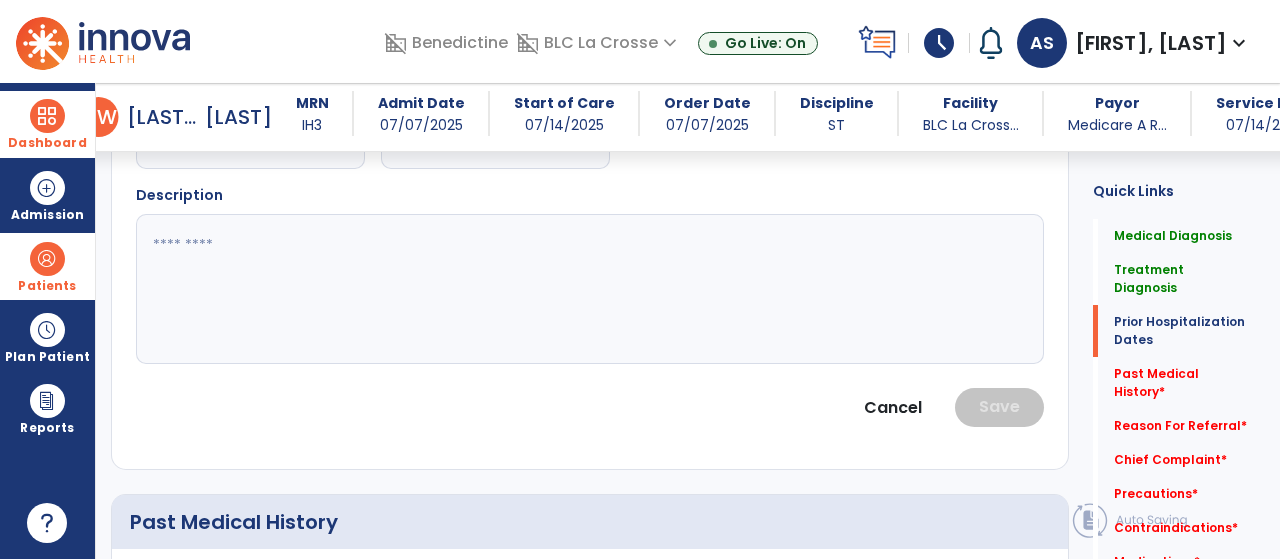 scroll, scrollTop: 618, scrollLeft: 0, axis: vertical 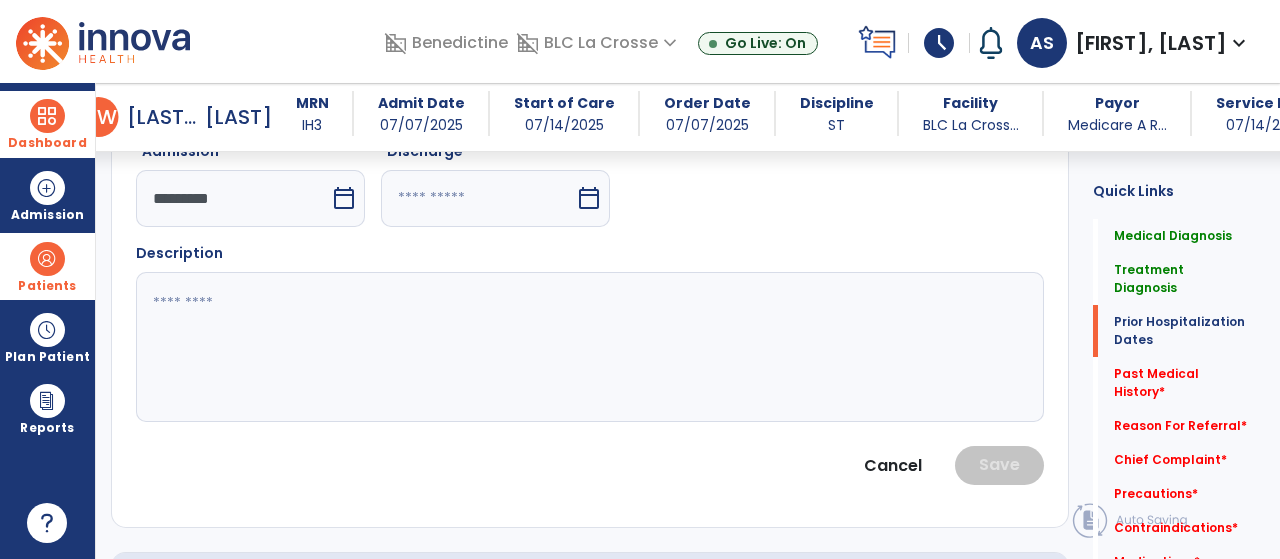 click at bounding box center (478, 198) 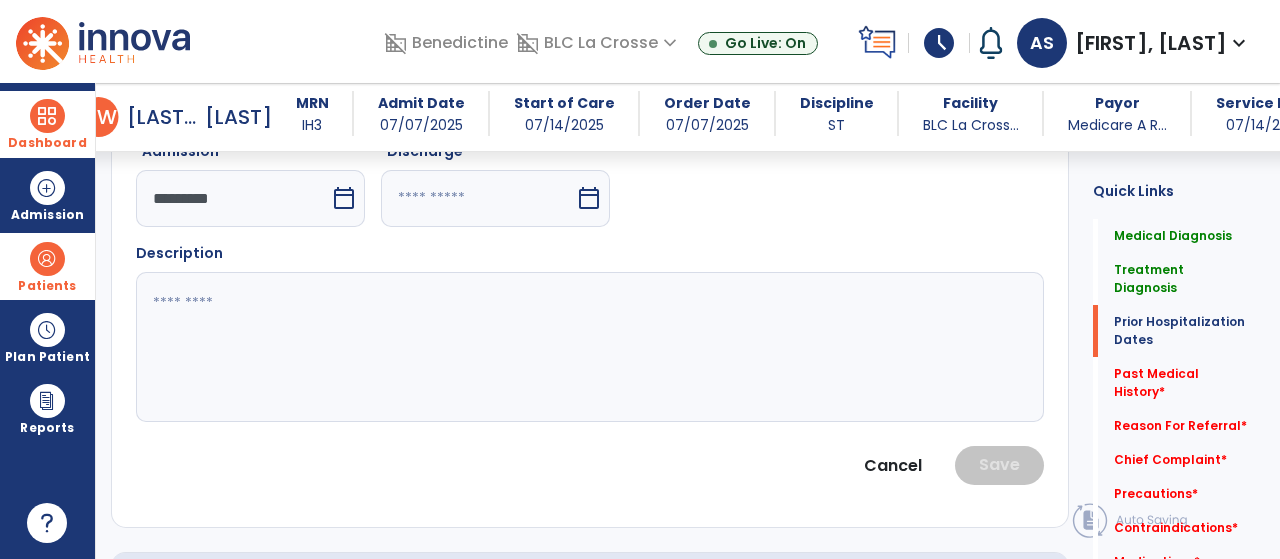 select on "*" 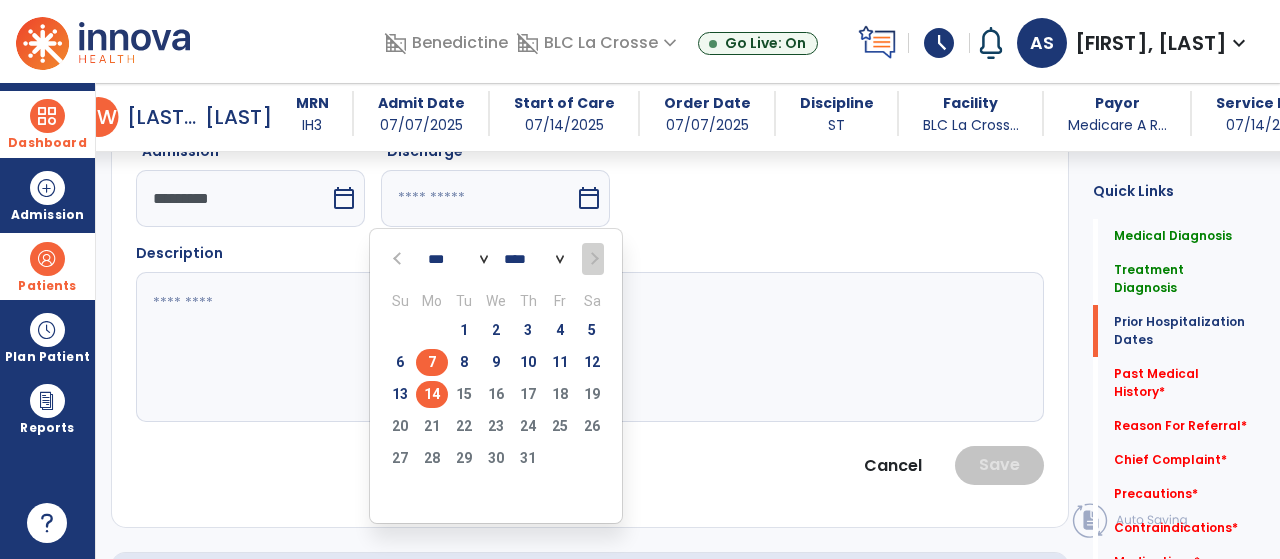 click on "7" at bounding box center [432, 362] 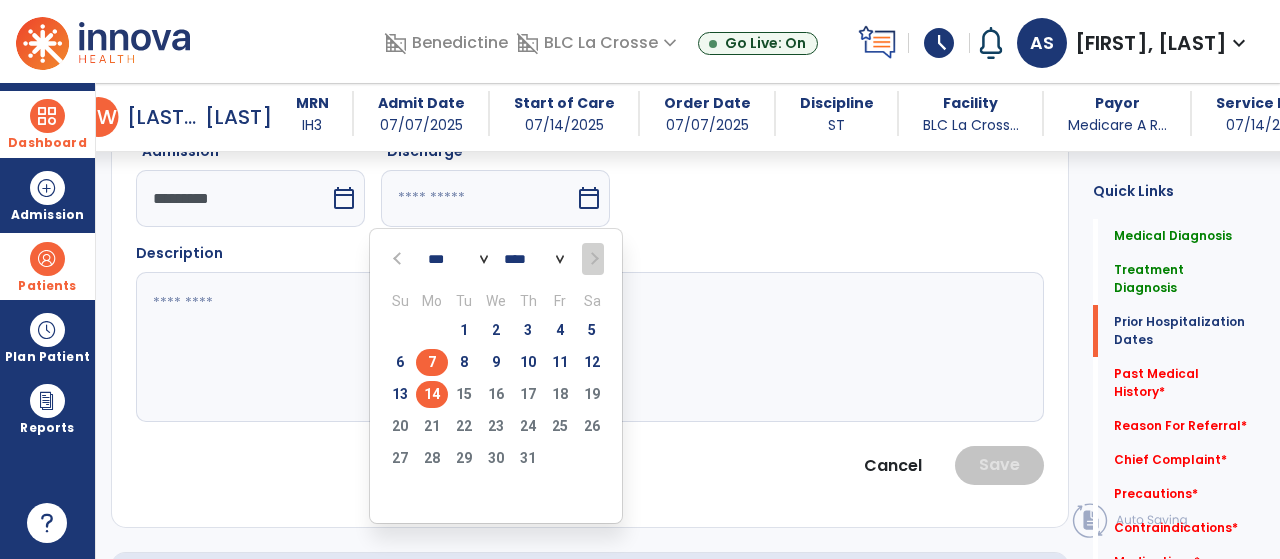 type on "********" 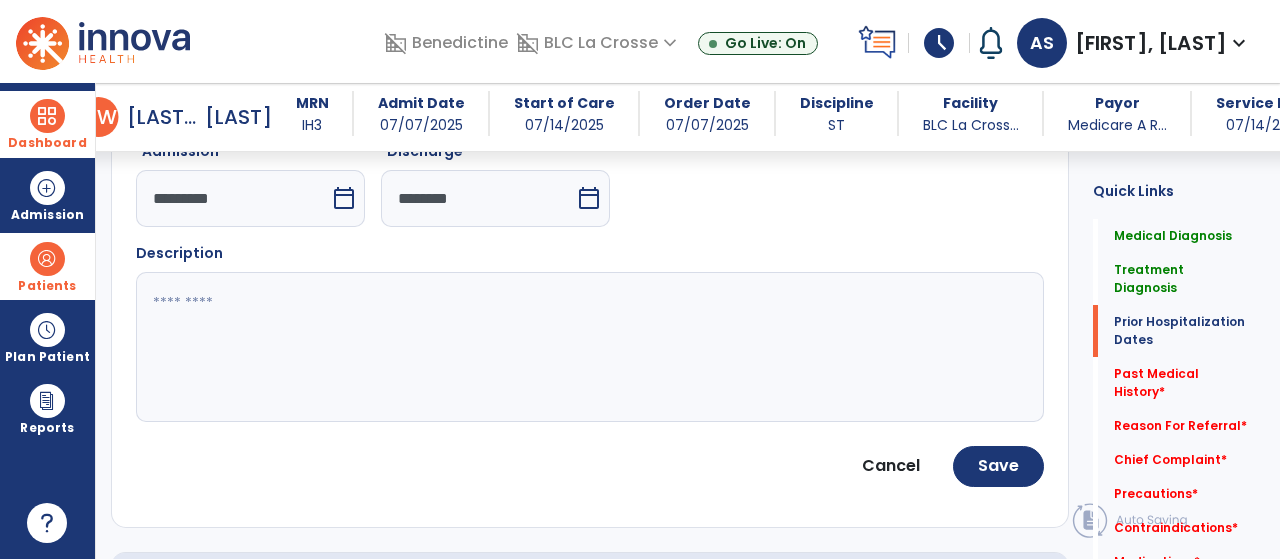 click 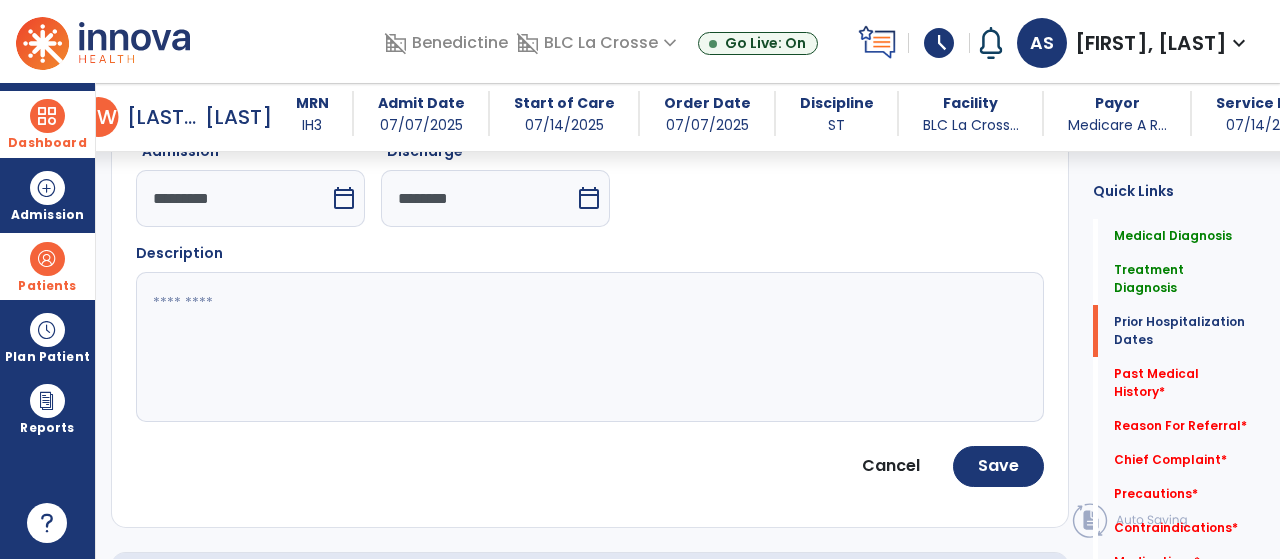 paste on "**********" 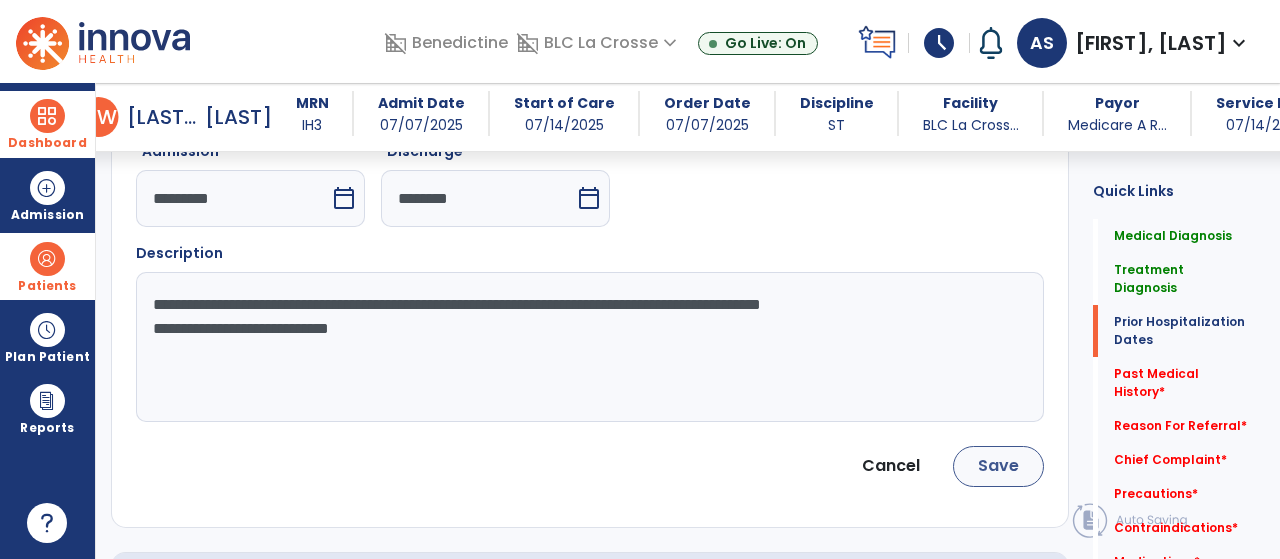 type on "**********" 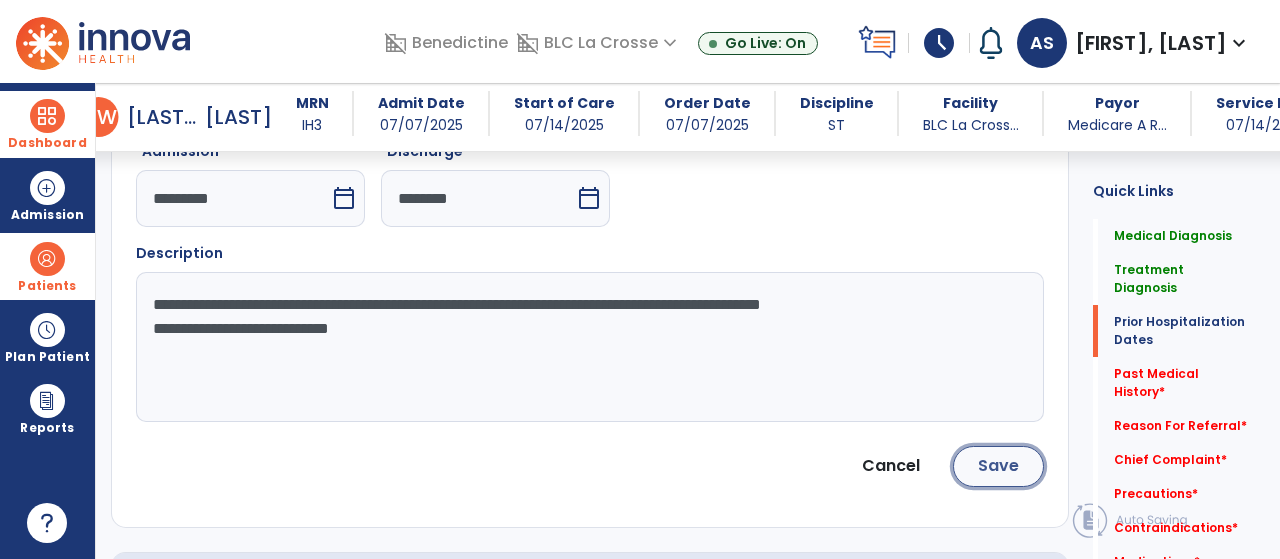 click on "Save" 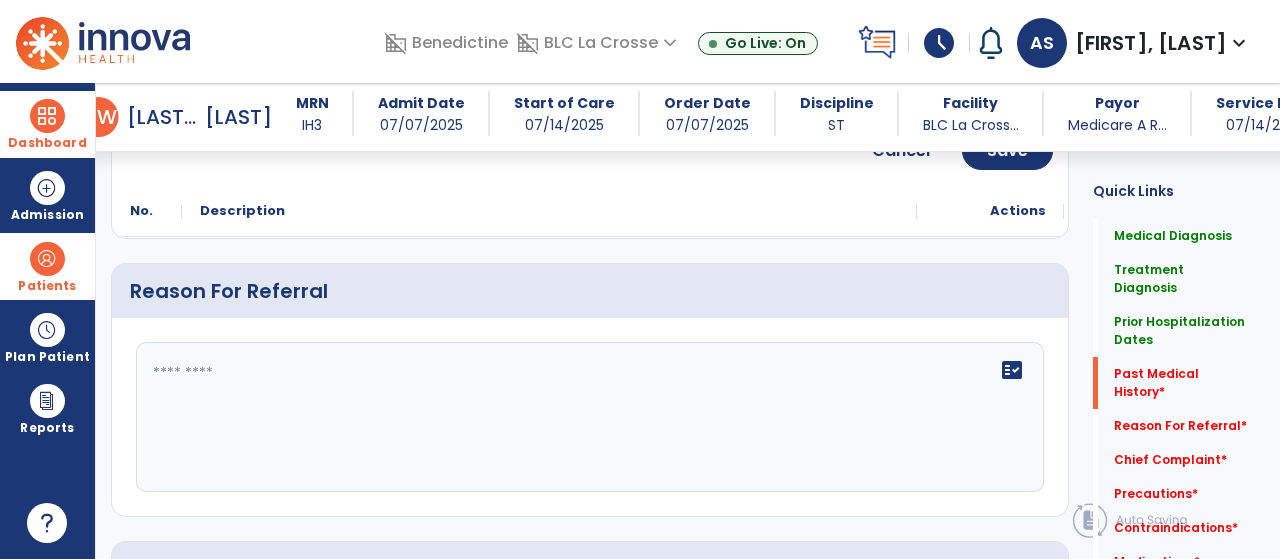scroll, scrollTop: 1015, scrollLeft: 0, axis: vertical 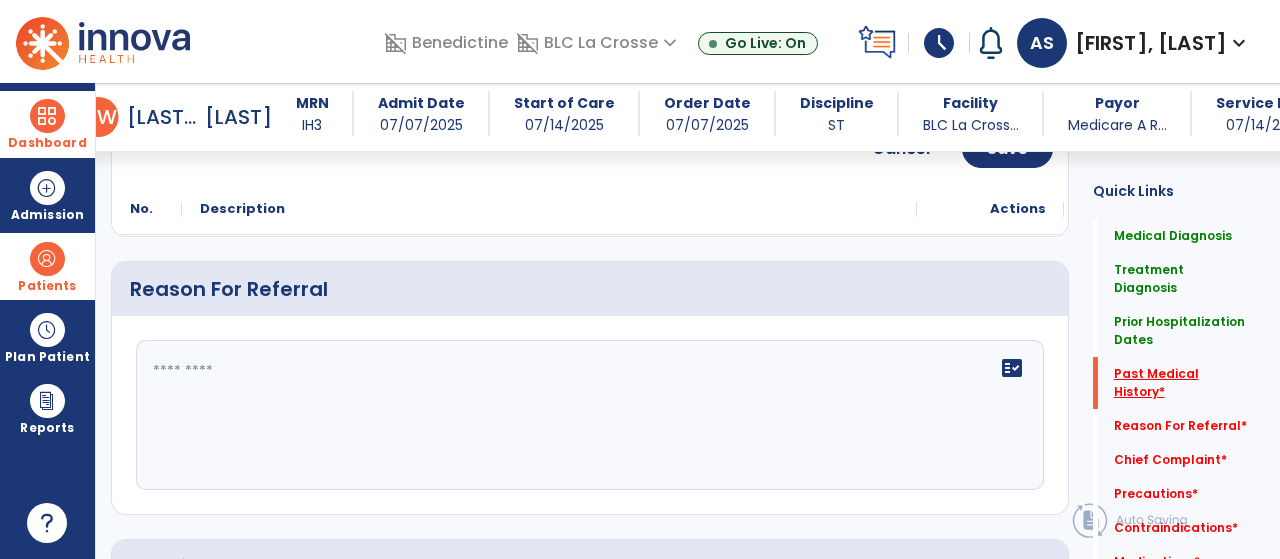 click on "Past Medical History   *" 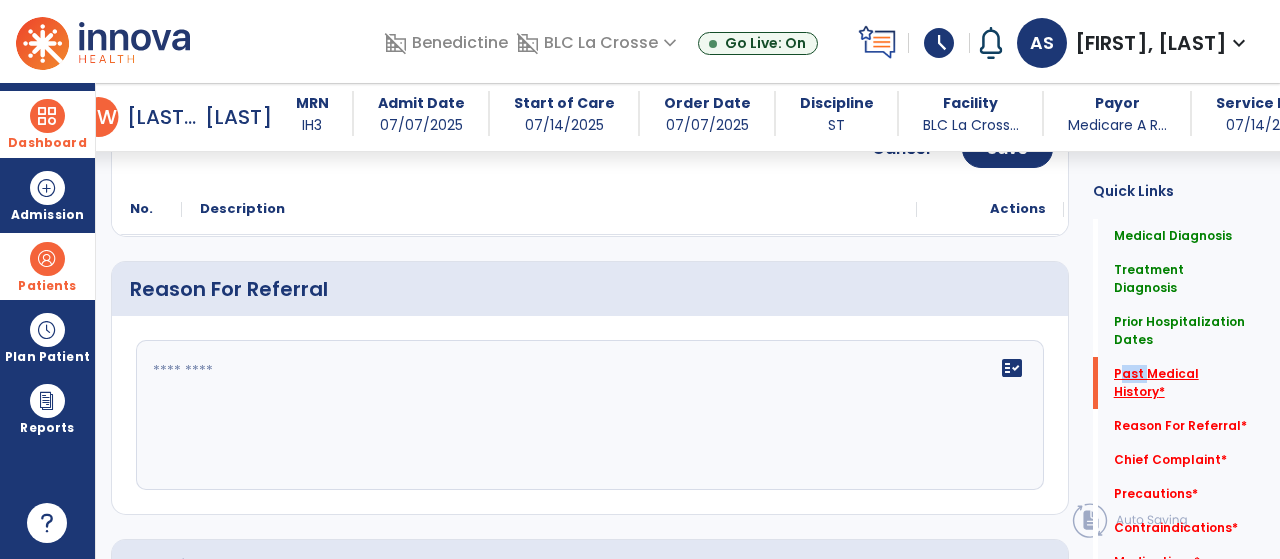 click on "Past Medical History   *" 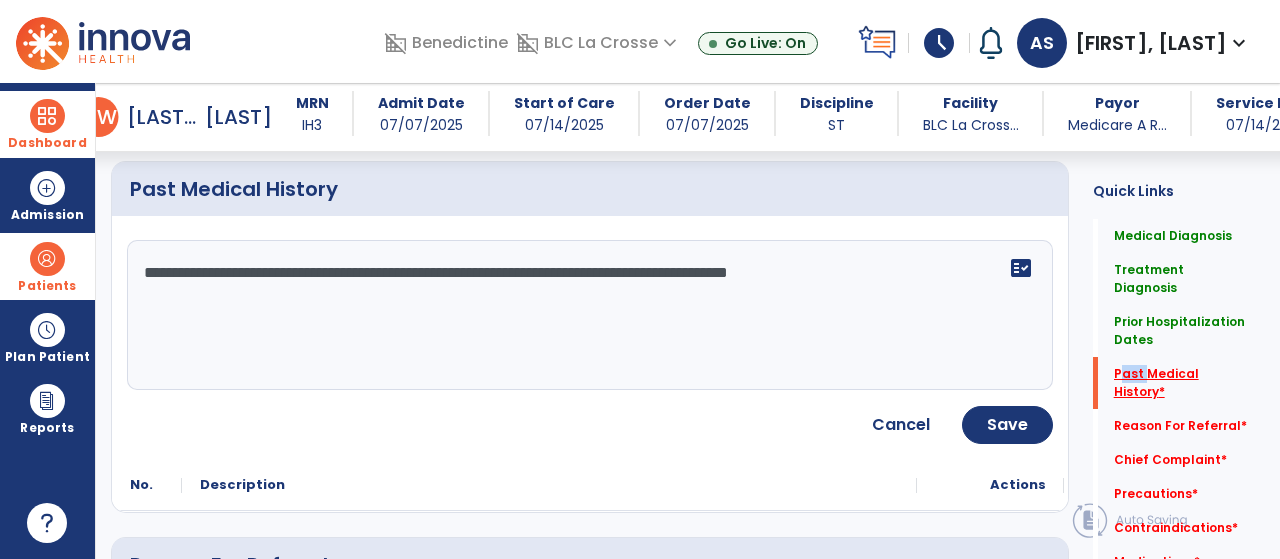 scroll, scrollTop: 736, scrollLeft: 0, axis: vertical 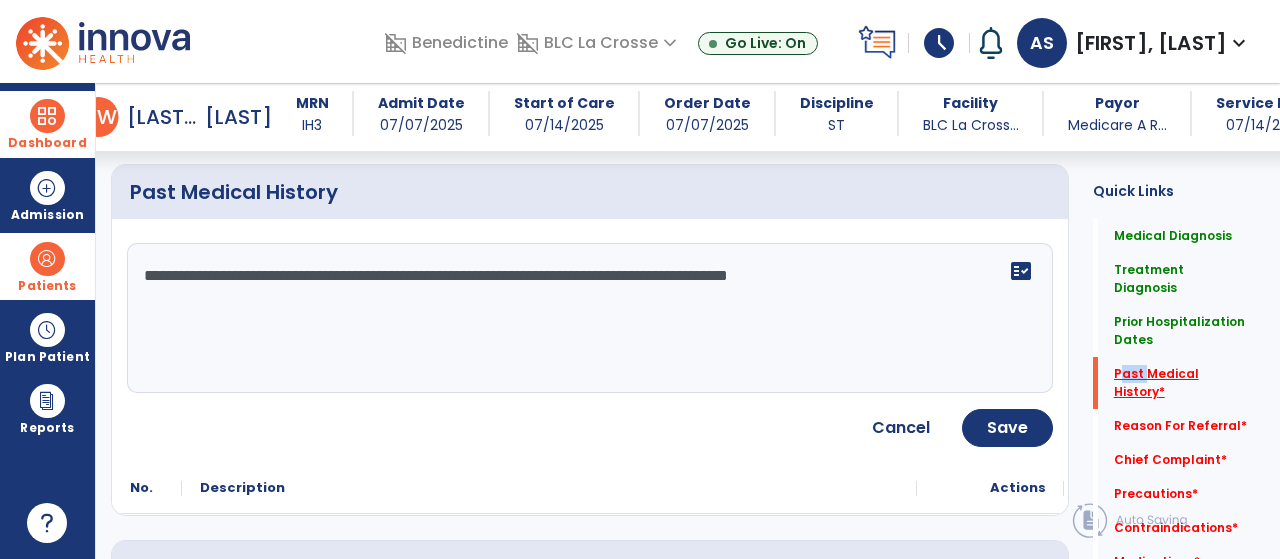 click on "Past Medical History   *" 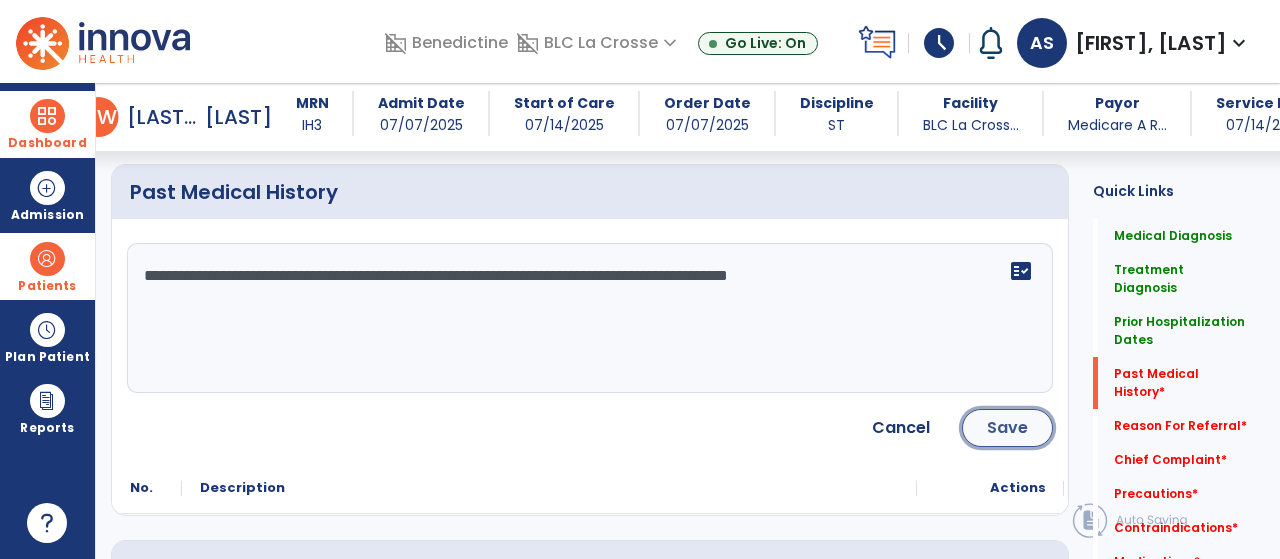 click on "Save" 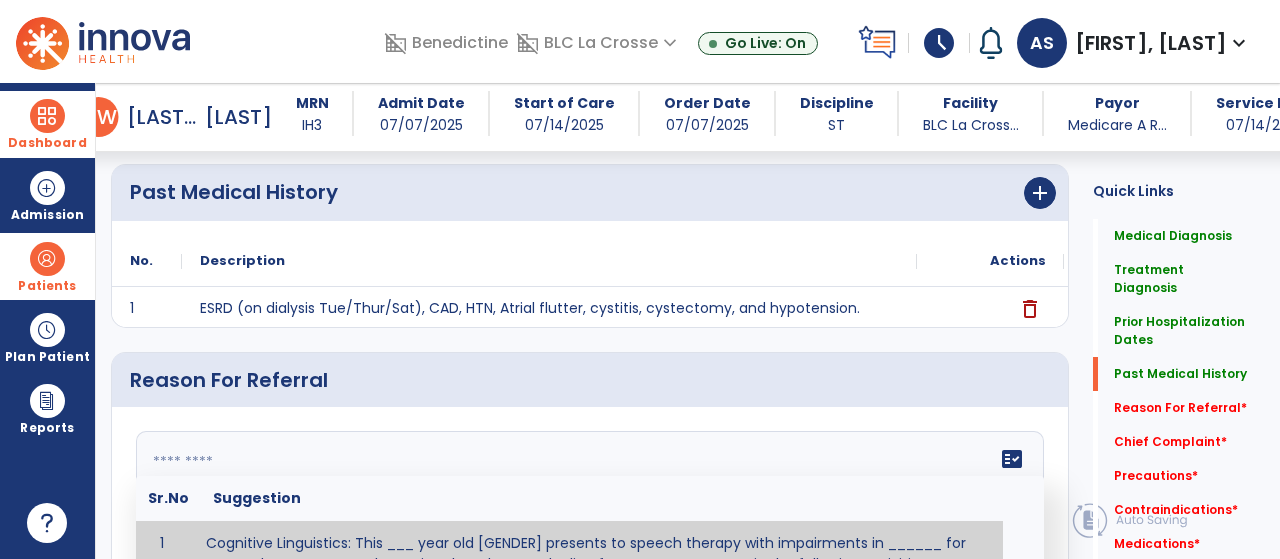 click on "fact_check  Sr.No Suggestion 1 Cognitive Linguistics: This ___ year old [GENDER] presents to speech therapy with impairments in ______ for _____ due to ______.  The patient has shown a decline from _____ to _____ in the following activities ________. 2 Cognitive Training: This ____ year old [Gender] was admitted with significant cognitive impairments impacting an ability to safely return to home.  Skilled Speech Therapy is required to address these impairments to ensure a safe discharge to home. 3 Dysphagia: This _____ year old [GENDER] was admitted with significant swallowing difficulty. Skilled Speech Therapy is necessary for ______ in order for patient to tolerate safest diet and/or liquid consistency in order to return home safely. 4 5 6 Post Surgical: This ____ year old ____ [GENDER] underwent [SURGERY] on [DATE].The patient reports complaints of ________ and impaired ability to perform ___________." 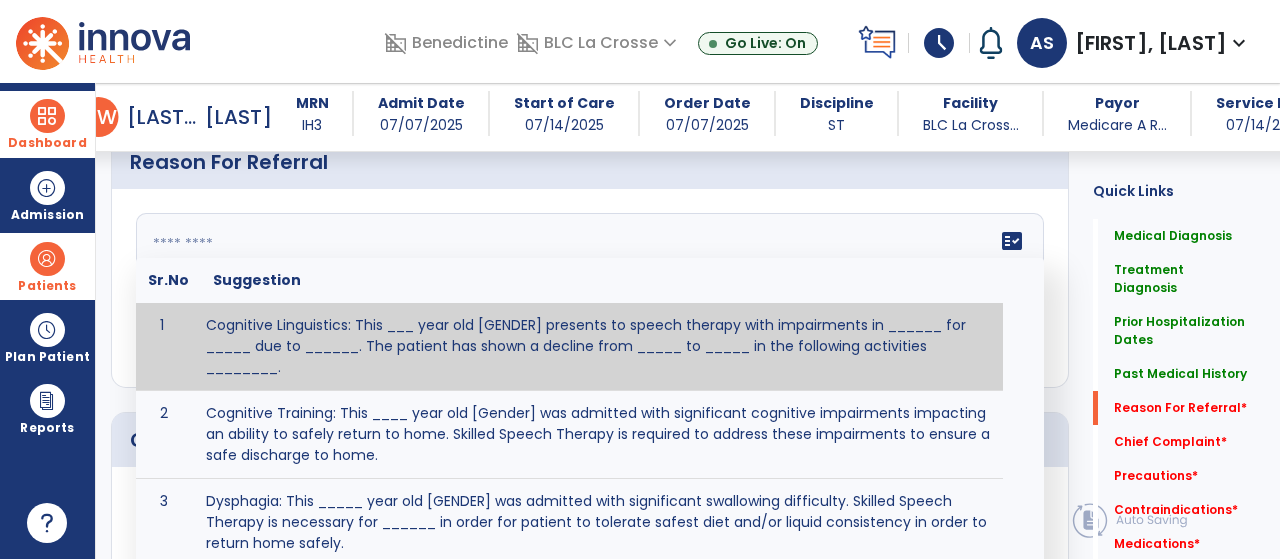 scroll, scrollTop: 1082, scrollLeft: 0, axis: vertical 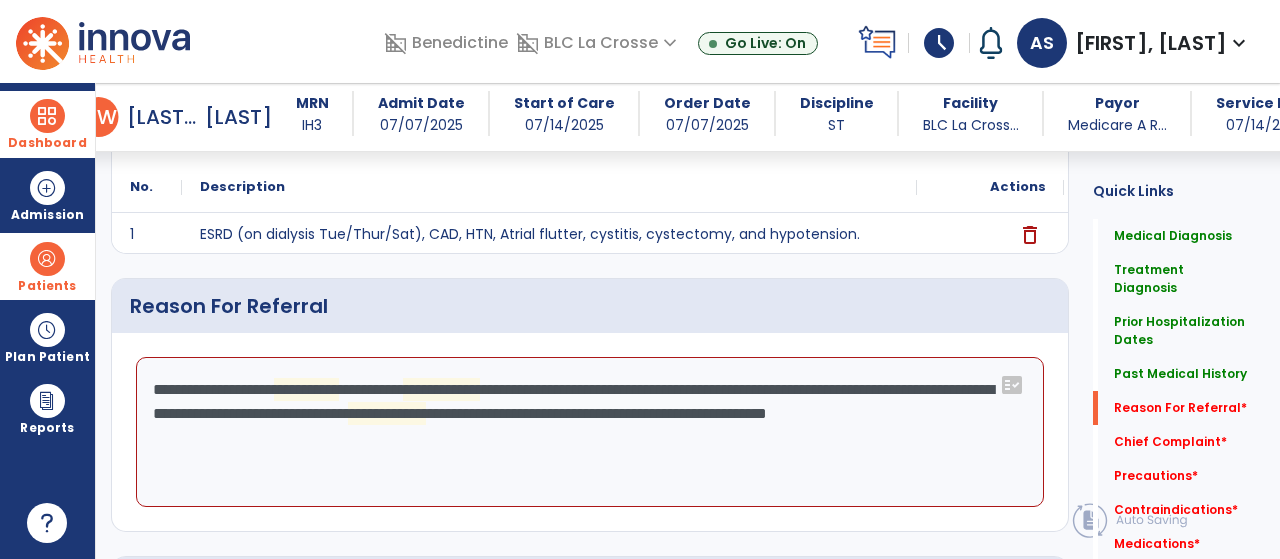 drag, startPoint x: 765, startPoint y: 355, endPoint x: 656, endPoint y: 383, distance: 112.53888 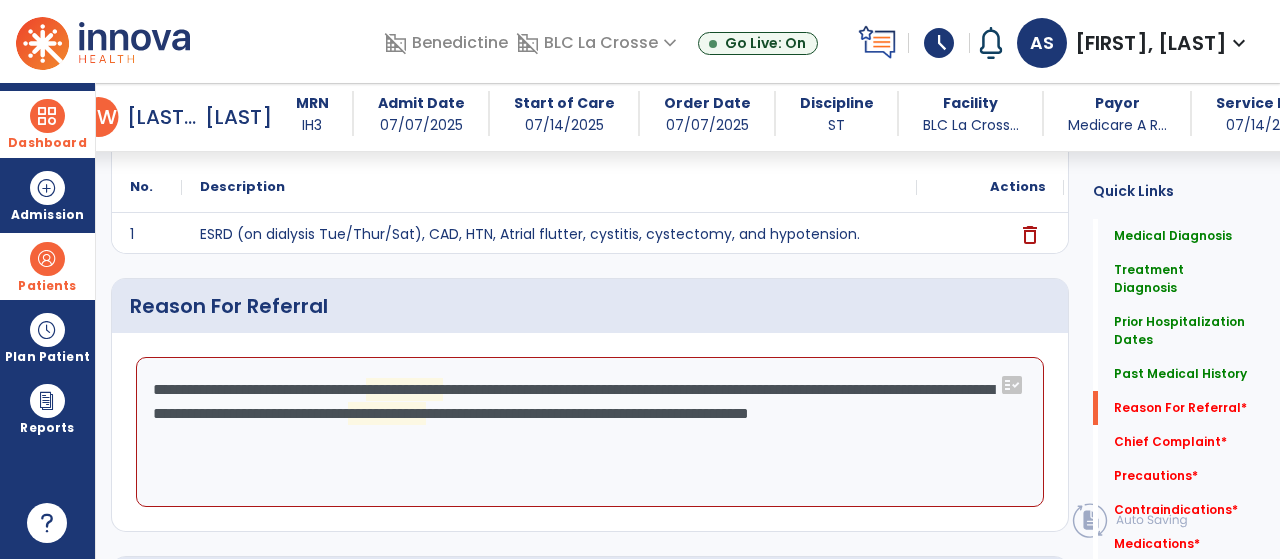 click on "**********" 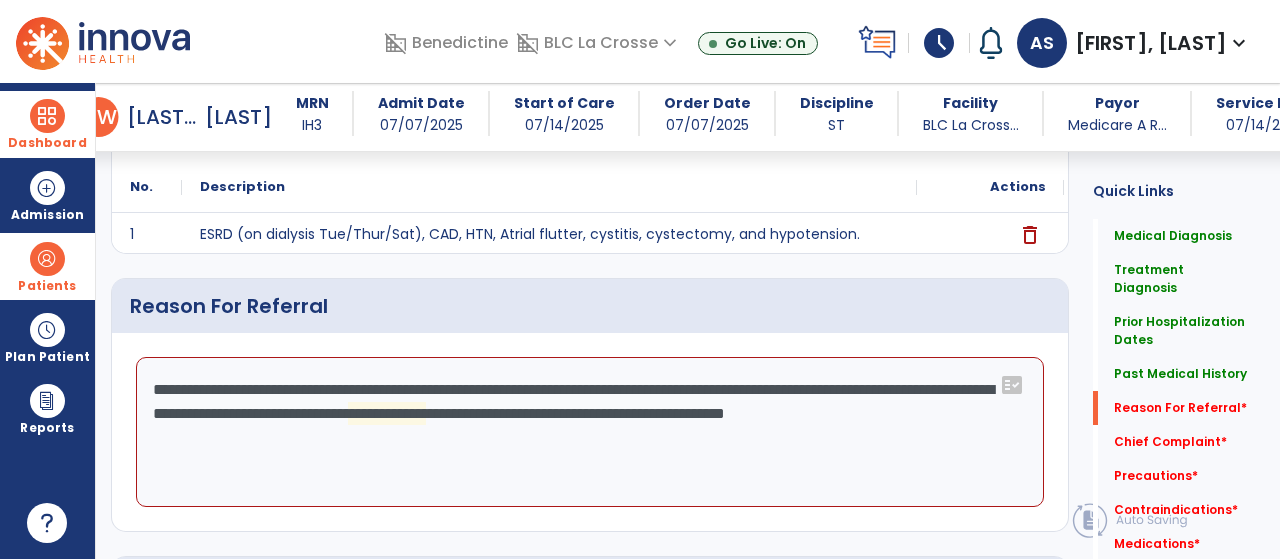 click on "**********" 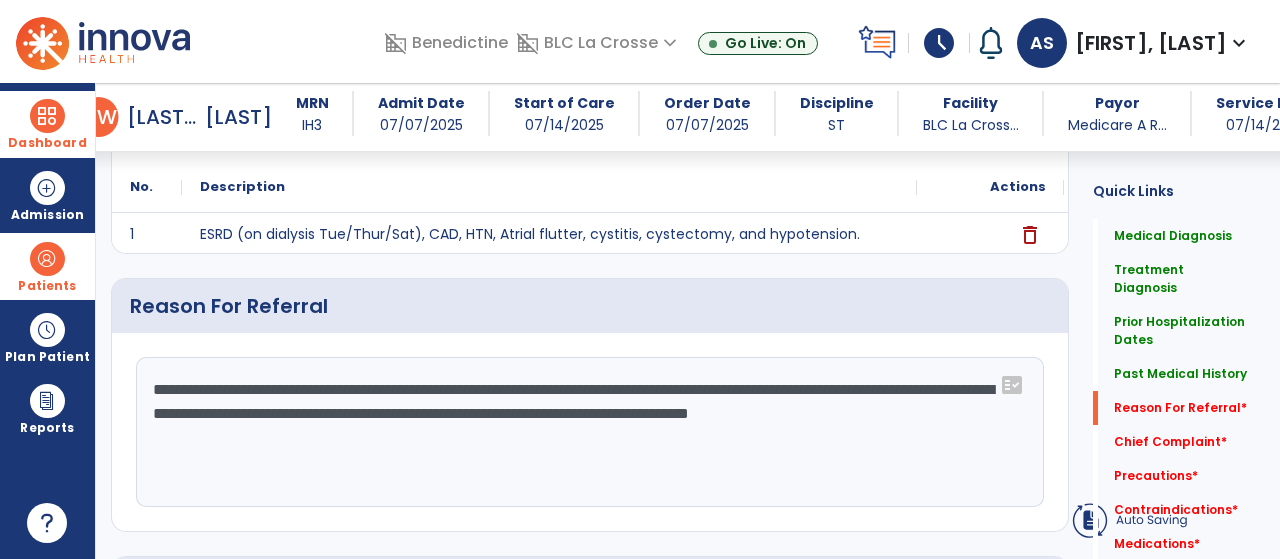 click on "**********" 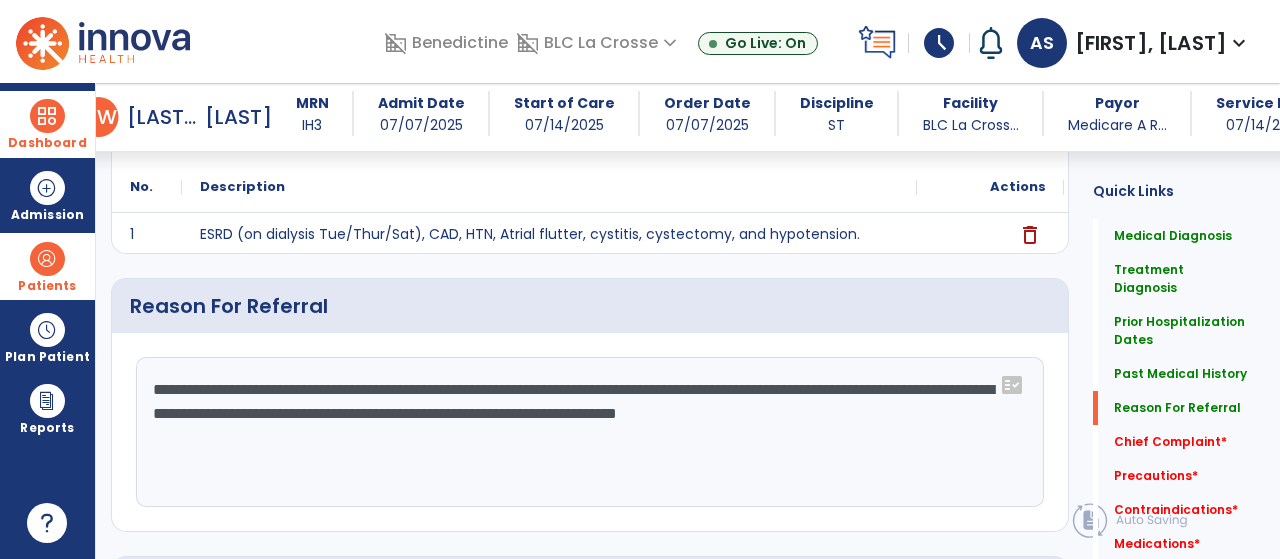 click on "**********" 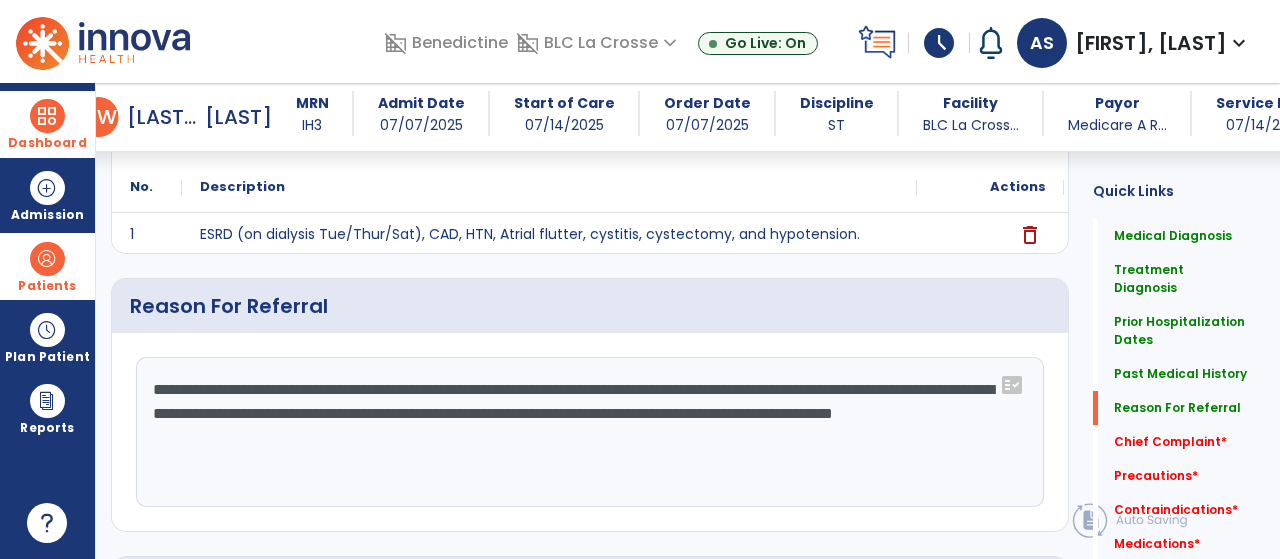 drag, startPoint x: 210, startPoint y: 393, endPoint x: 521, endPoint y: 457, distance: 317.51694 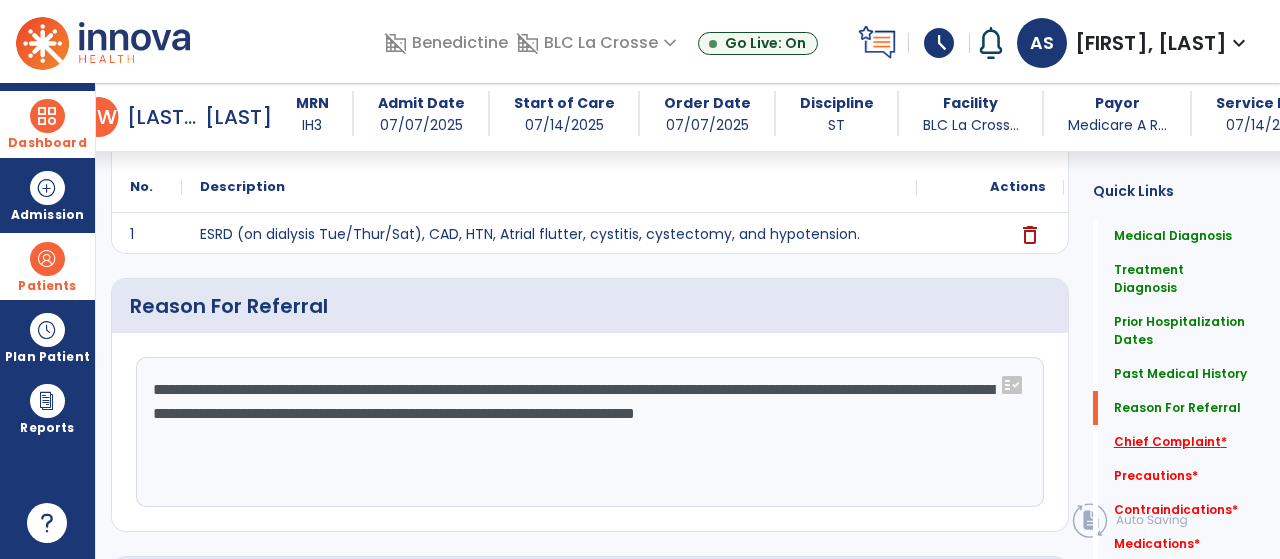 type on "**********" 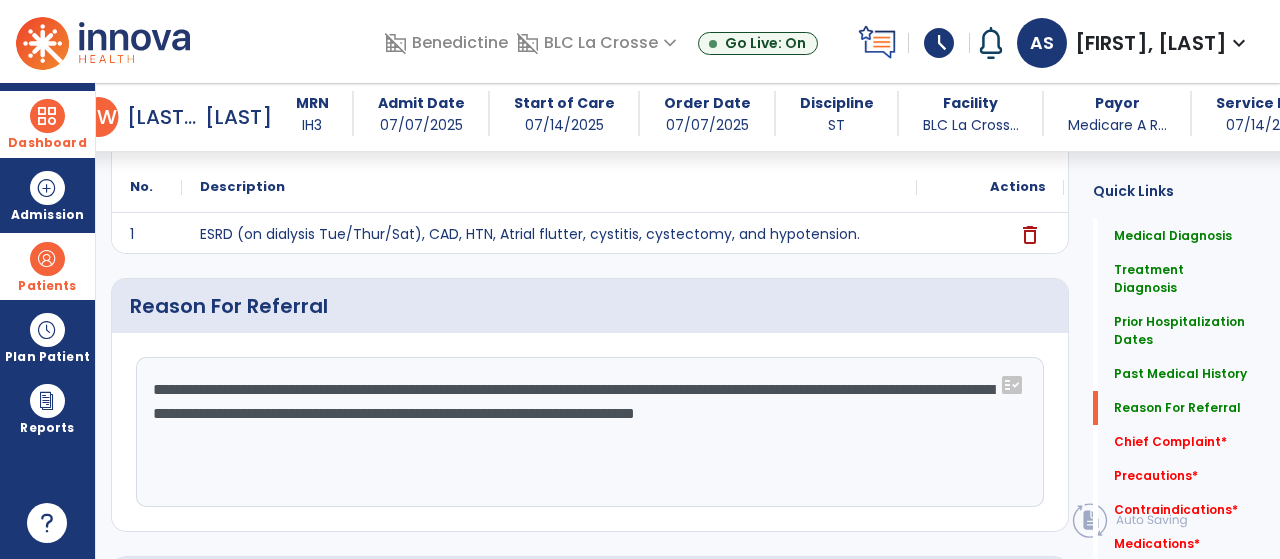 click on "Chief Complaint   *" 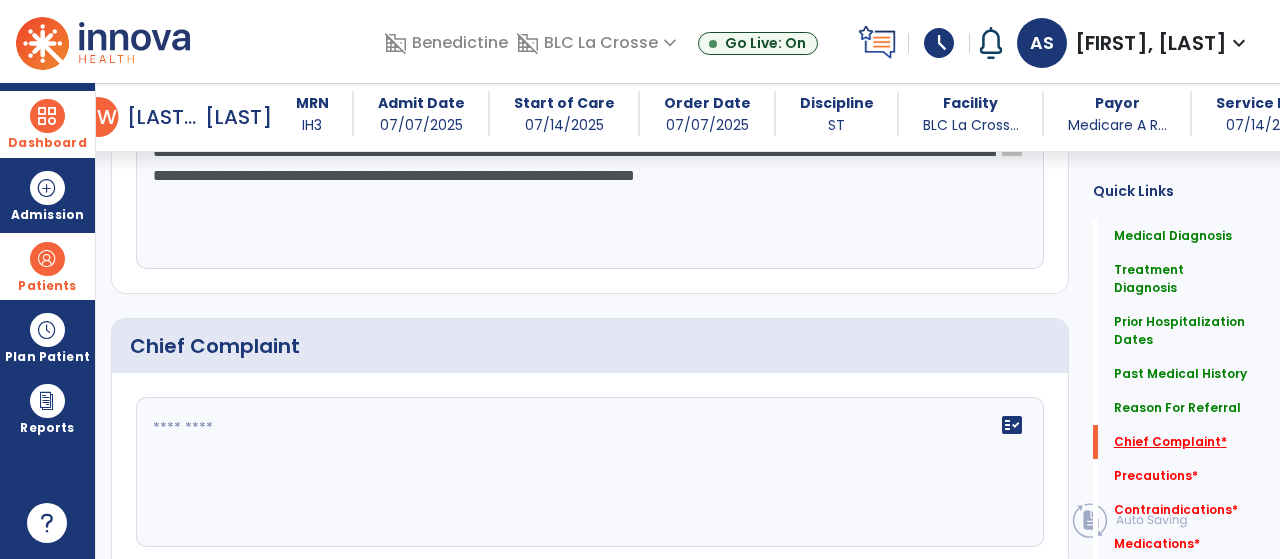 scroll, scrollTop: 1151, scrollLeft: 0, axis: vertical 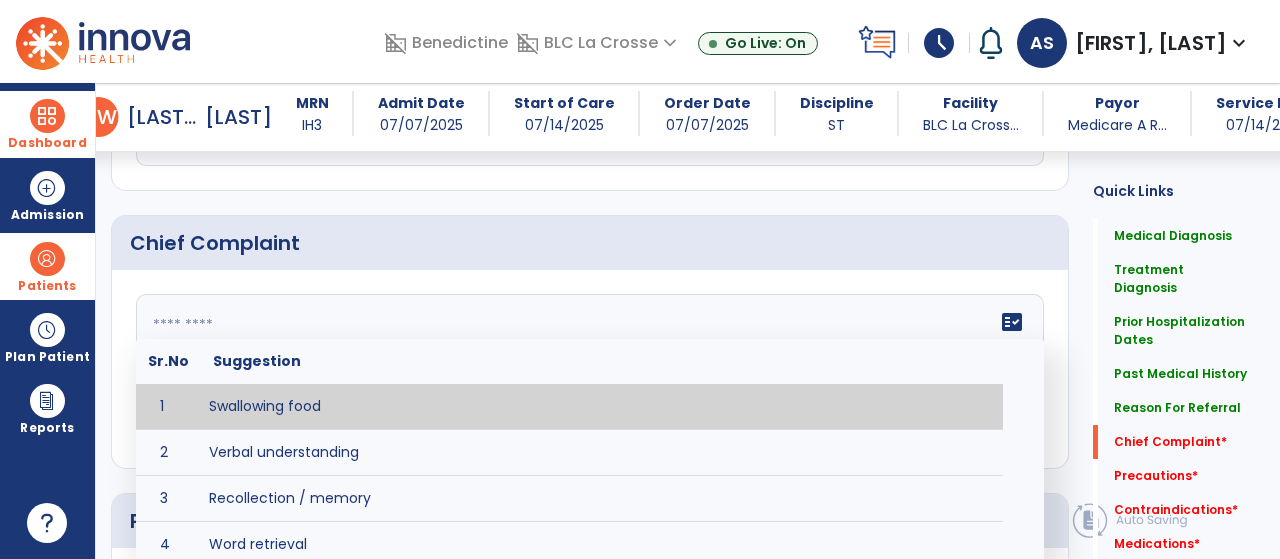 click on "fact_check  Sr.No Suggestion 1 Swallowing food 2 Verbal understanding 3 Recollection / memory 4 Word retrieval 5 Spoken communication 6 Written communication 7 Understanding 8 Pocketing food 9 Holding food in mouth 10 Coughing at meals 11 Expectorating food or medications 12 Weight loss related to dysphagia 13 Recurrent aspiration PNA" 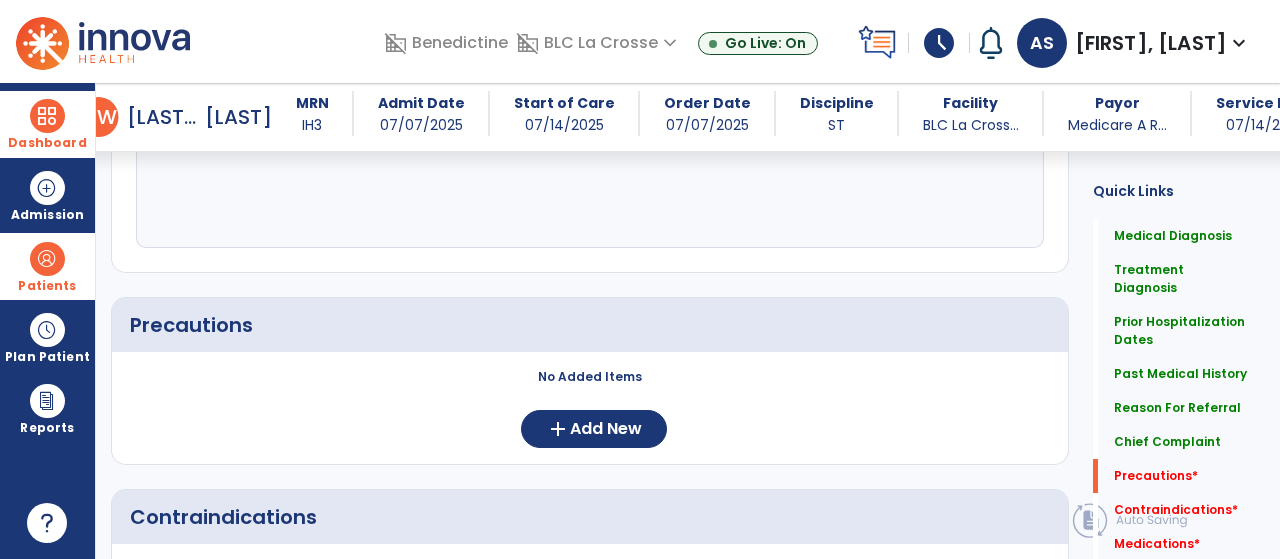scroll, scrollTop: 1349, scrollLeft: 0, axis: vertical 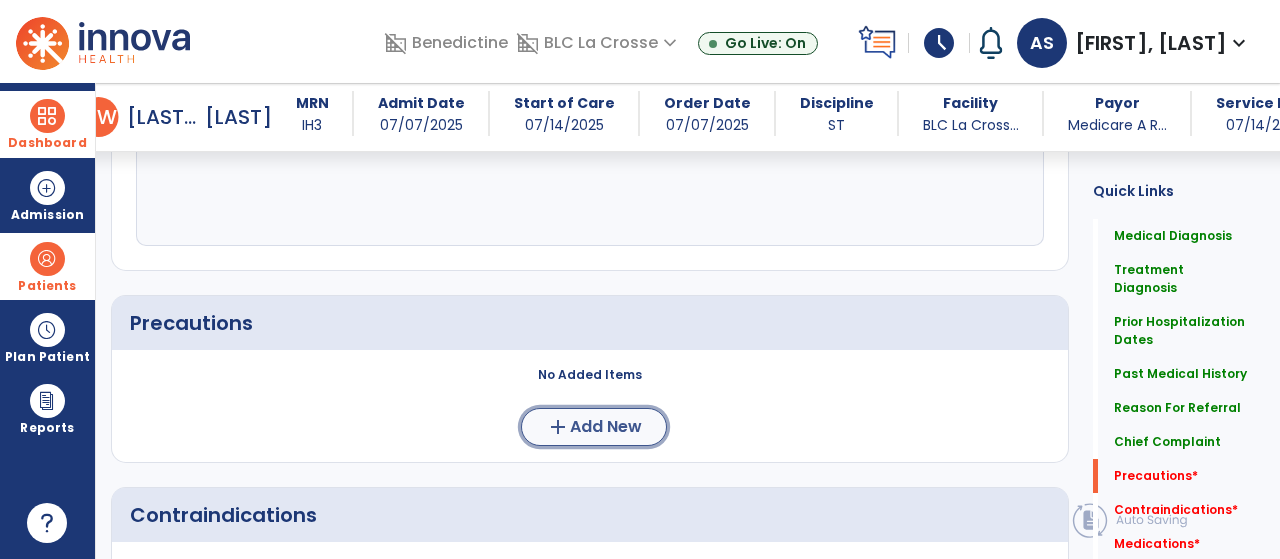 click on "Add New" 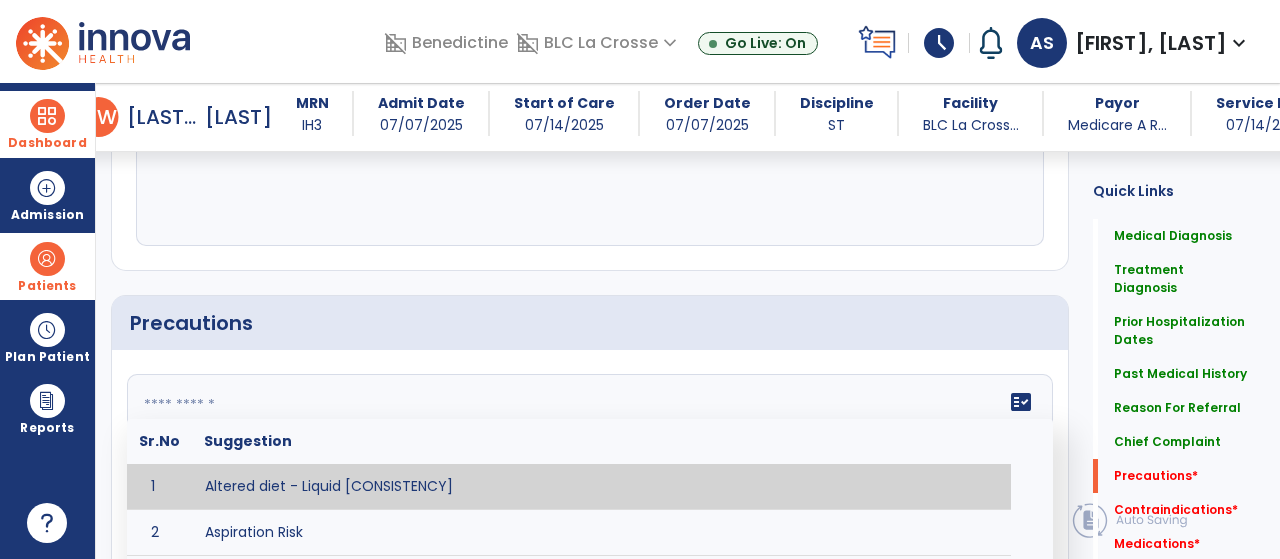 click on "fact_check  Sr.No Suggestion 1 Altered diet - Liquid [CONSISTENCY] 2 Aspiration Risk 3 Decreased sensation or non-intact skin. 4 Cardiac 5 Check for modified diet / oral intake restrictions related to swallowing impairments. 6 Check INR lab results prior to activity if patient on blood thinners. 7 Closely monitor anxiety or stress due to increased SOB/dyspnea and cease activity/exercise until patient is able to control this response 8 Code Status:  9 Confirm surgical approach and discoloration or other precautions. 10 Continuous pulse oximetry (SpO2) during all periods of sleep (day and night) and when out of line of sight of a competent caregiver. 11 Precautions for exercise include:  12 Depression 13 Diabetic diet 14 Fall risk 15 Fluid restriction 16 High fall risk related to cognitive, motor, perceptual, and sensory deficits 17 Hip precaution 18 Impulsive tendencies, restrict patient performance in unsupervised tasks 19 Isolation 20 Lymphedema 21 22 23 24 25 Monitor for respiratory dysfunction 26 27 NPO" 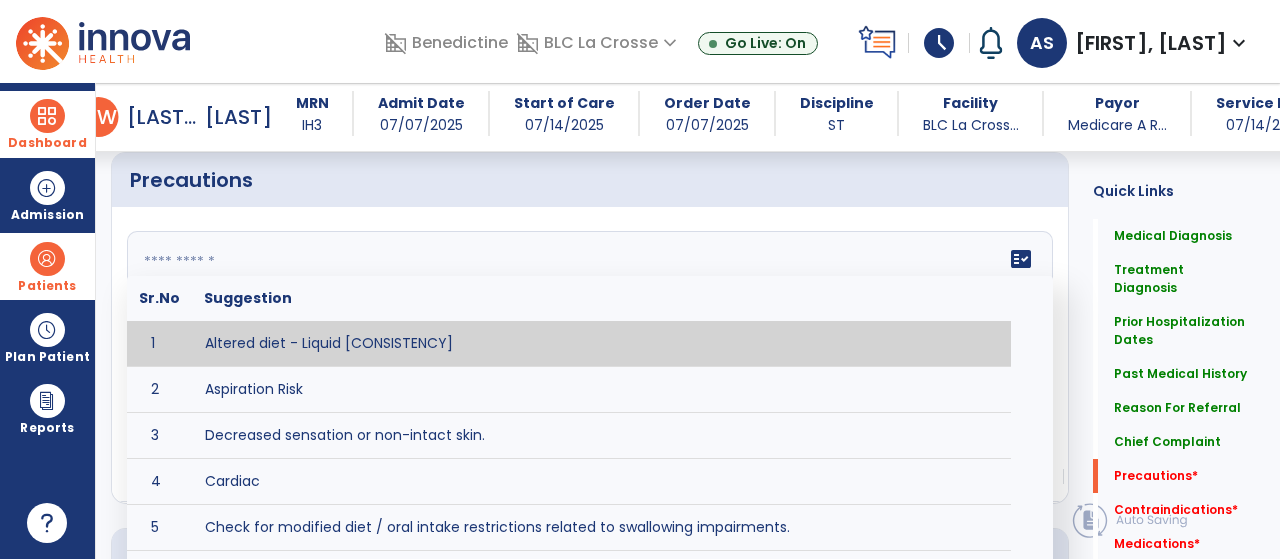 scroll, scrollTop: 1505, scrollLeft: 0, axis: vertical 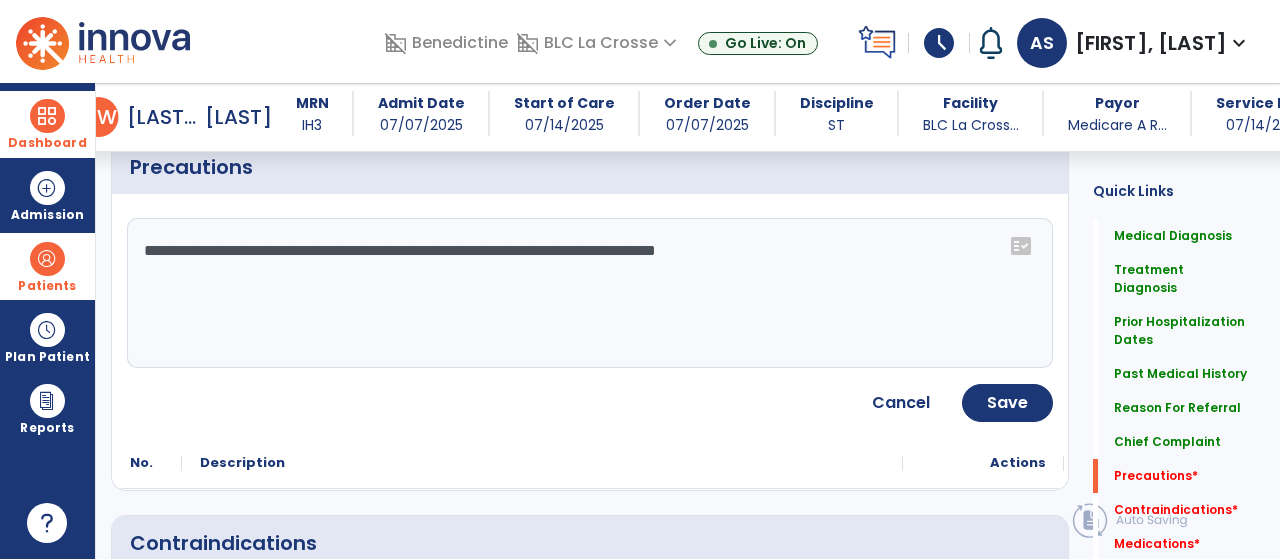 click on "**********" 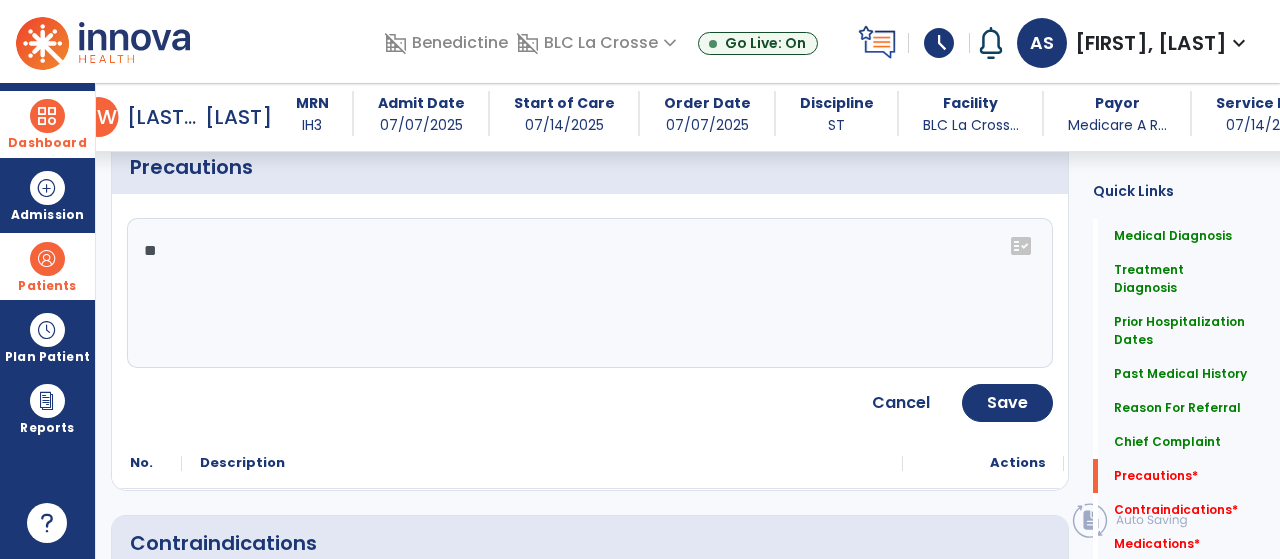 type on "*" 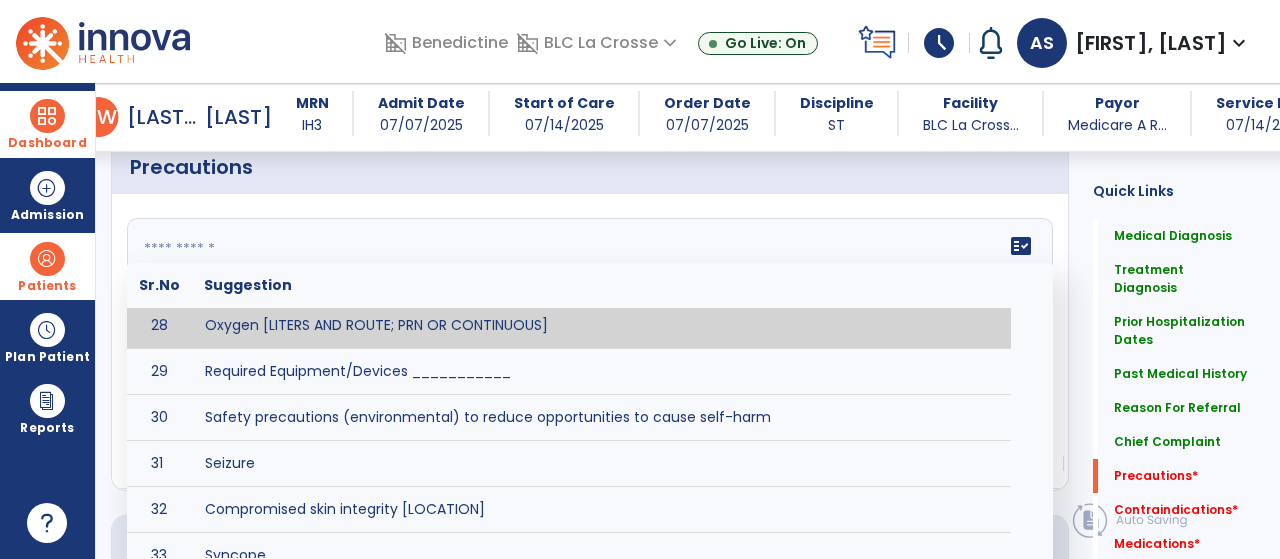 scroll, scrollTop: 1474, scrollLeft: 0, axis: vertical 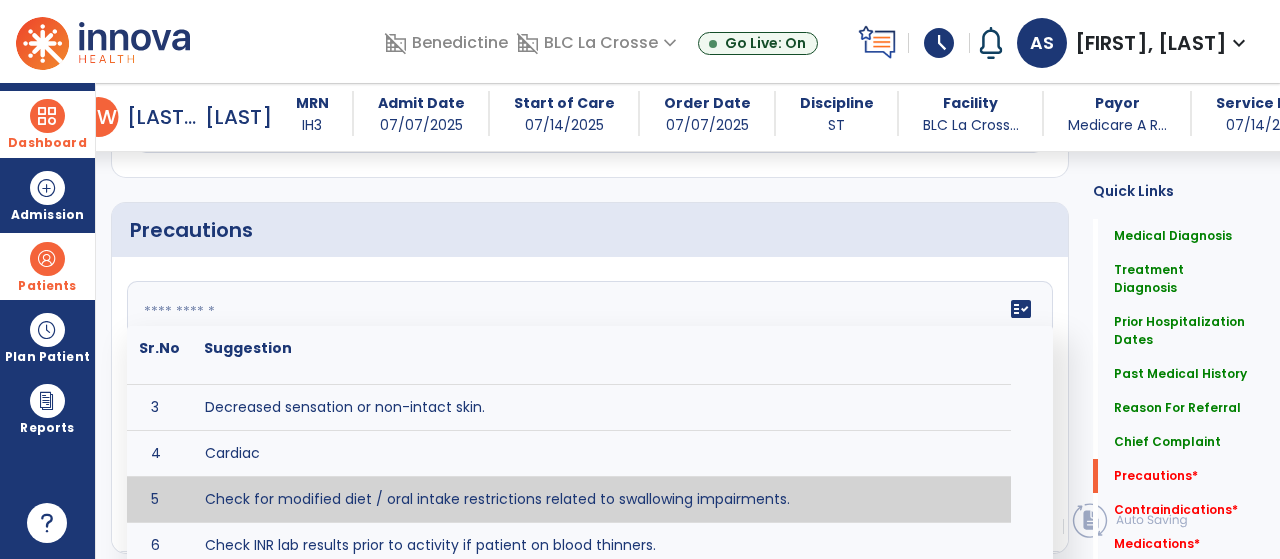 type on "**********" 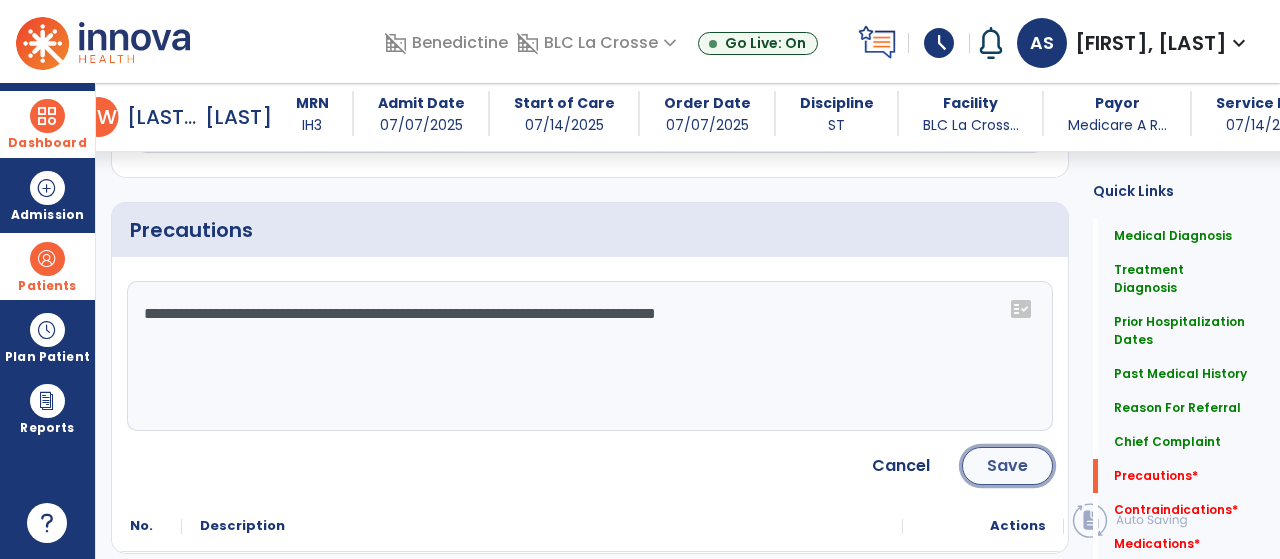 click on "Save" 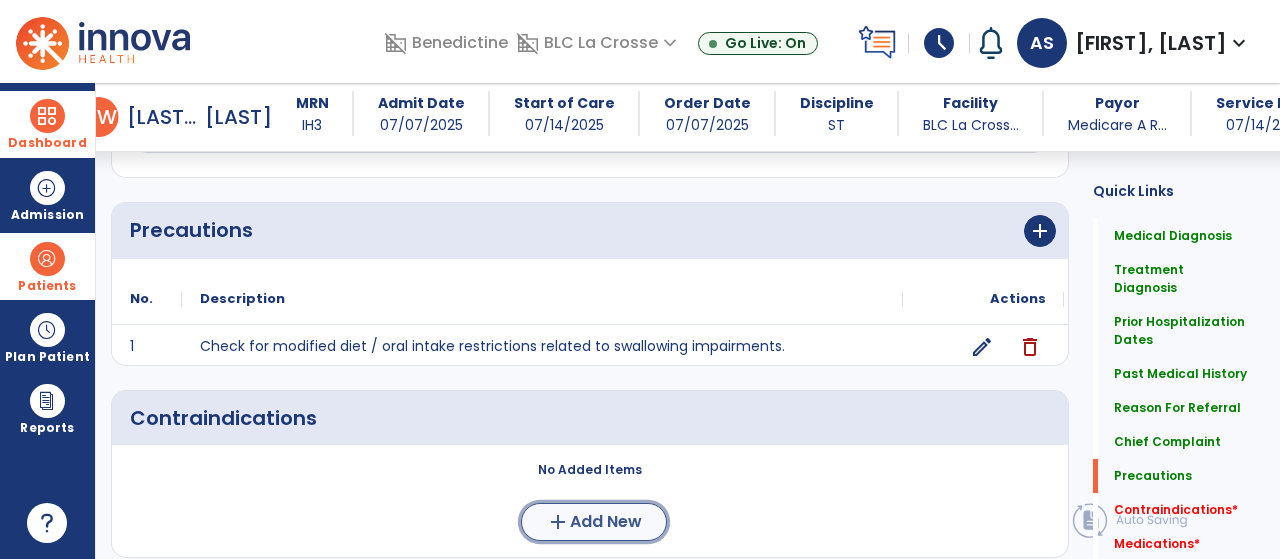 click on "add  Add New" 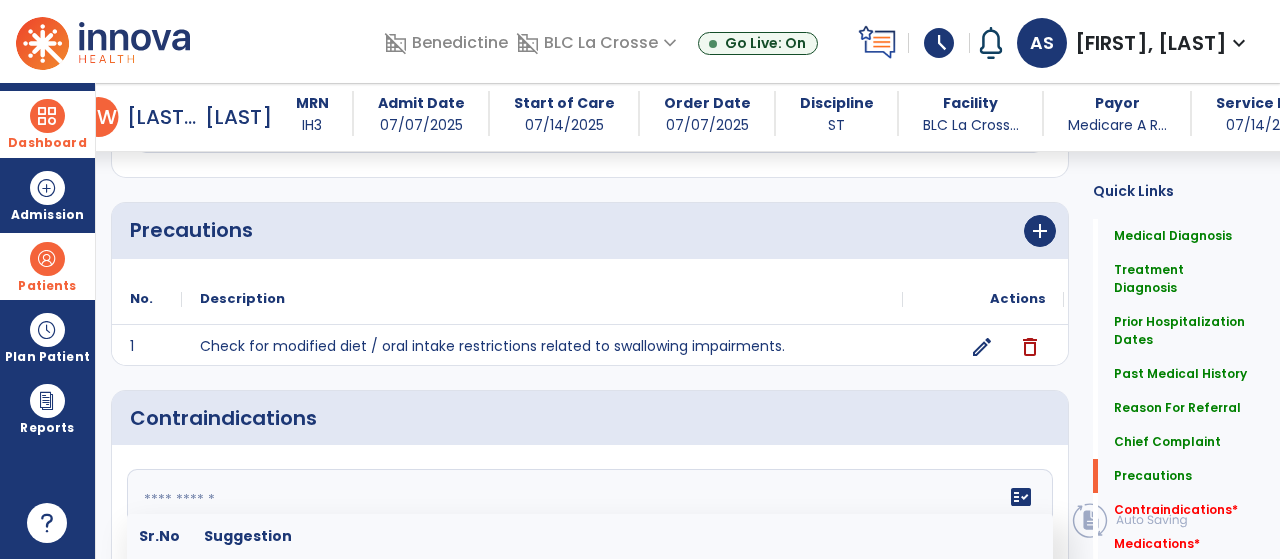 click 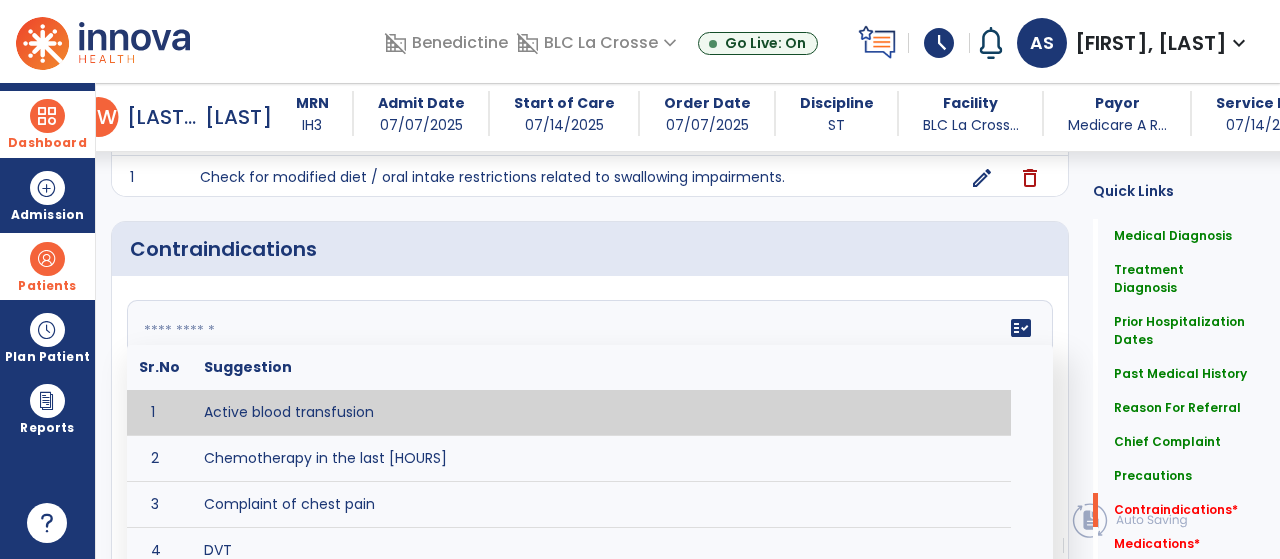 scroll, scrollTop: 1616, scrollLeft: 0, axis: vertical 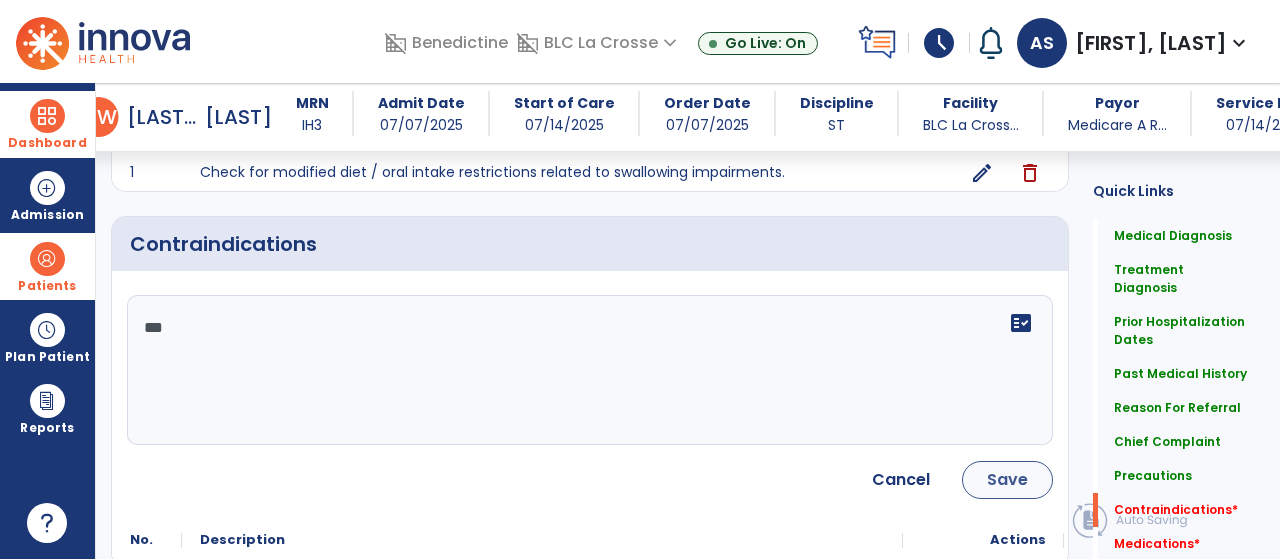type on "***" 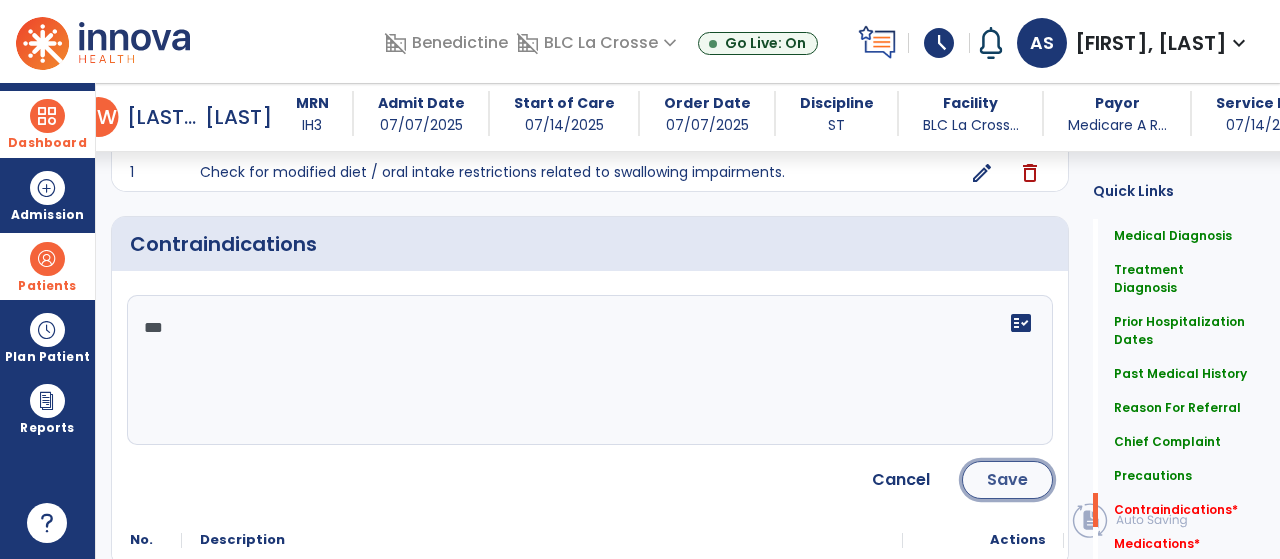click on "Save" 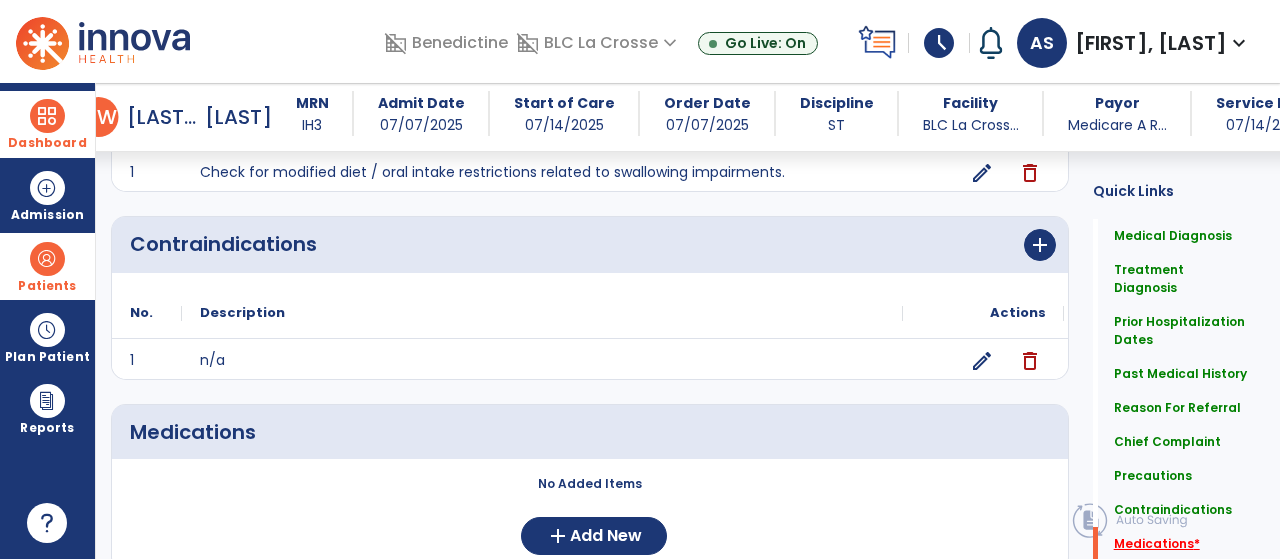 click on "Medications   *" 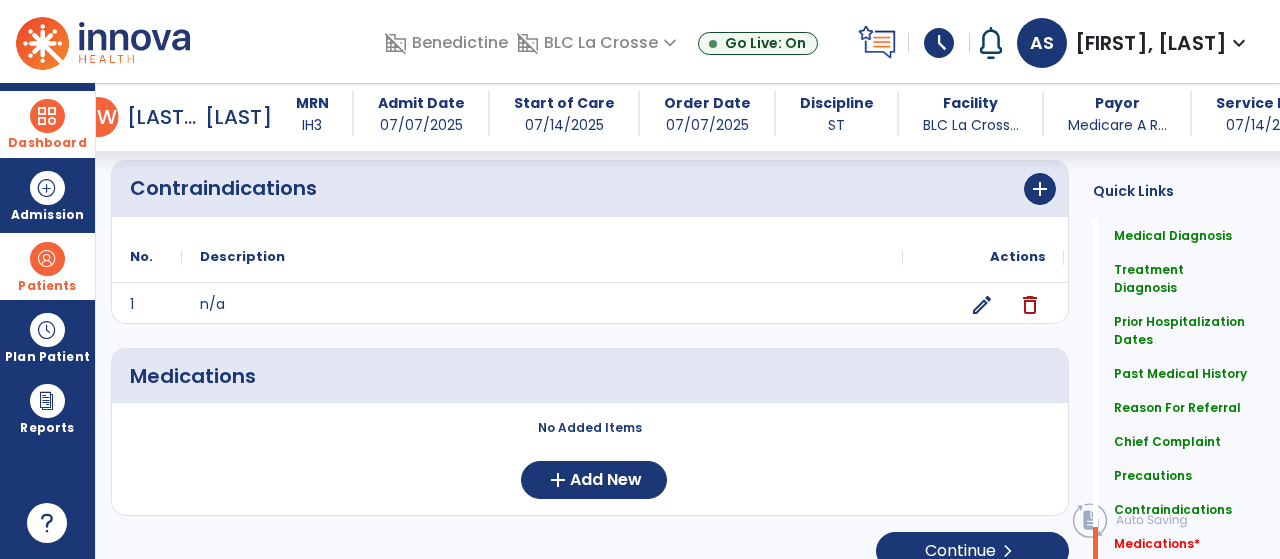 scroll, scrollTop: 1674, scrollLeft: 0, axis: vertical 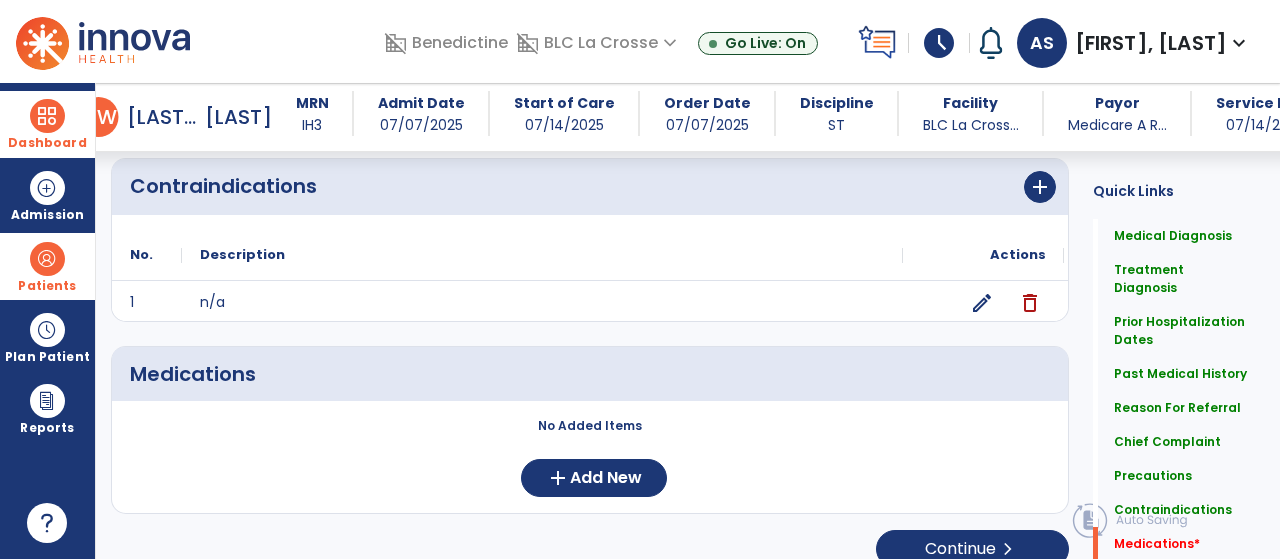 drag, startPoint x: 1141, startPoint y: 525, endPoint x: 904, endPoint y: 252, distance: 361.5218 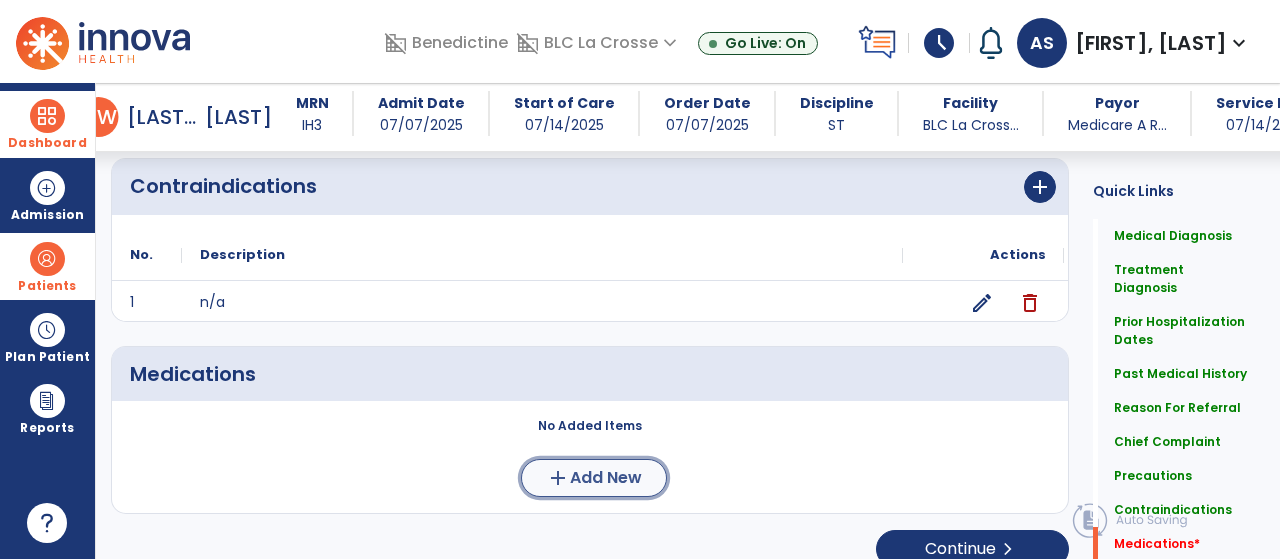 click on "Add New" 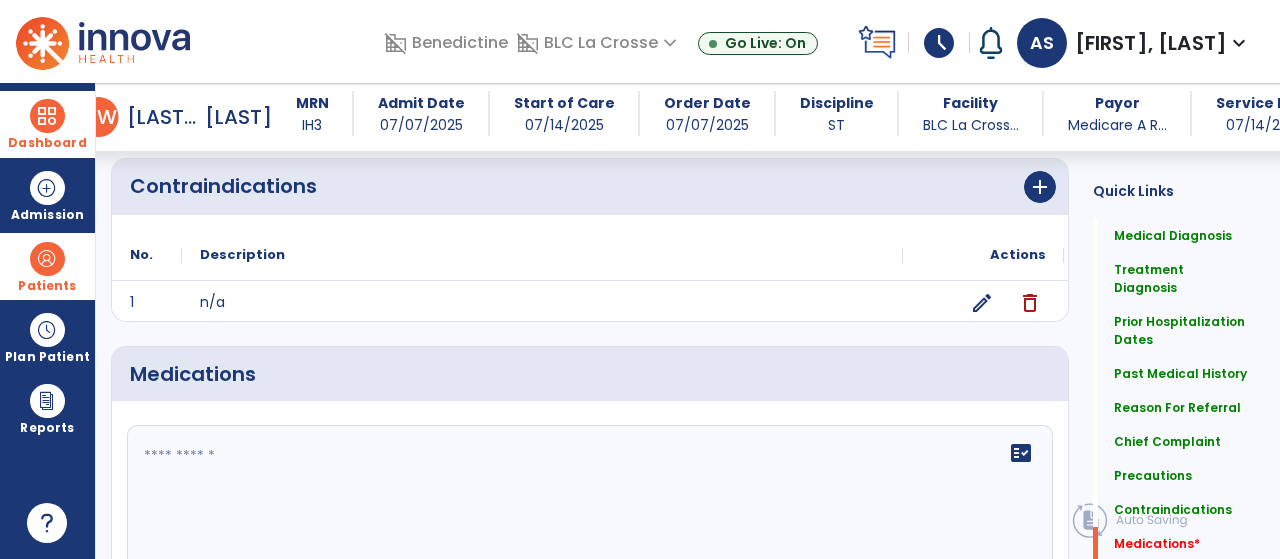 click on "fact_check" 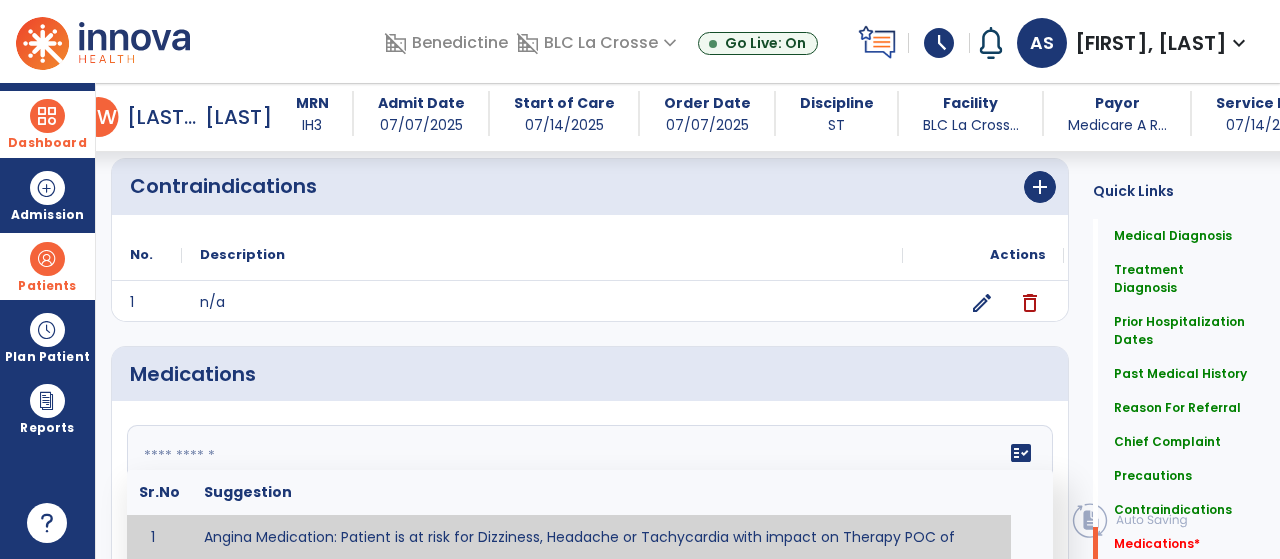 click 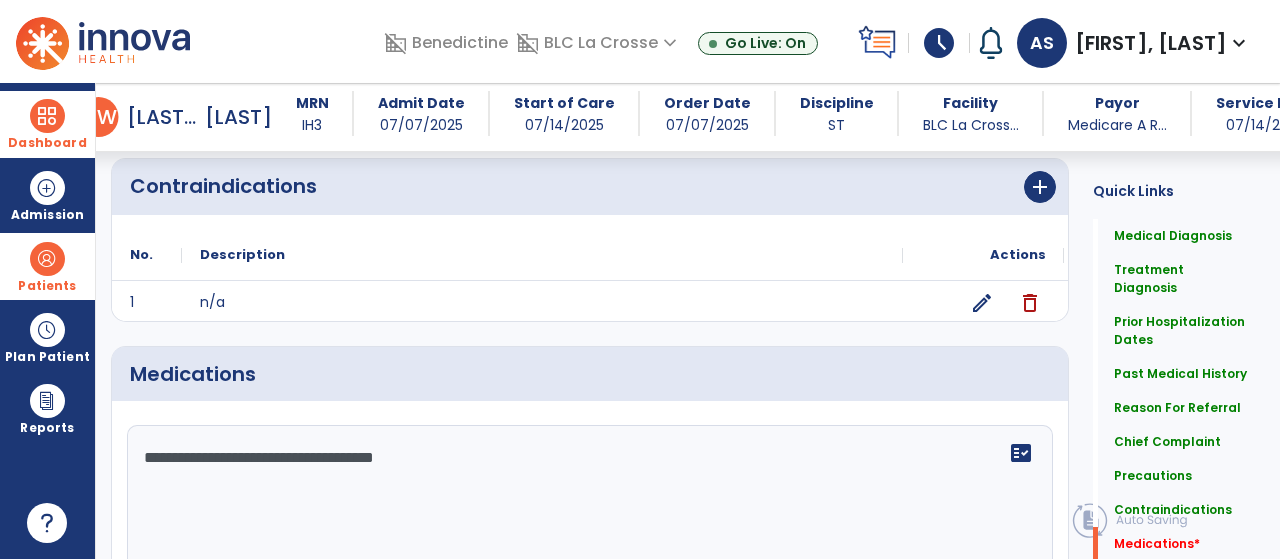 click on "**********" 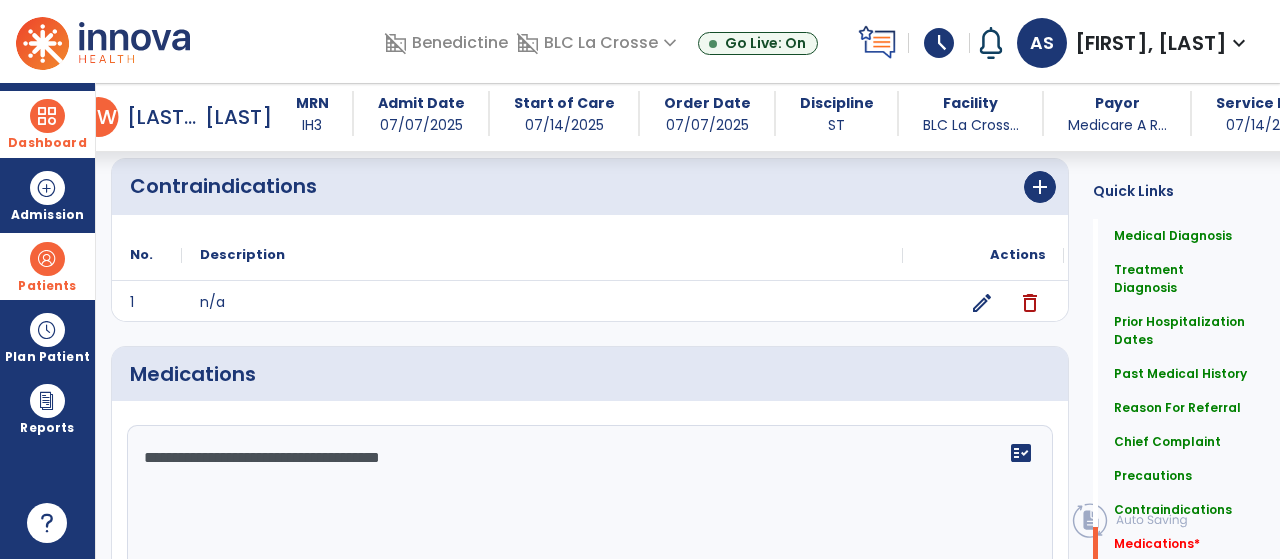click on "**********" 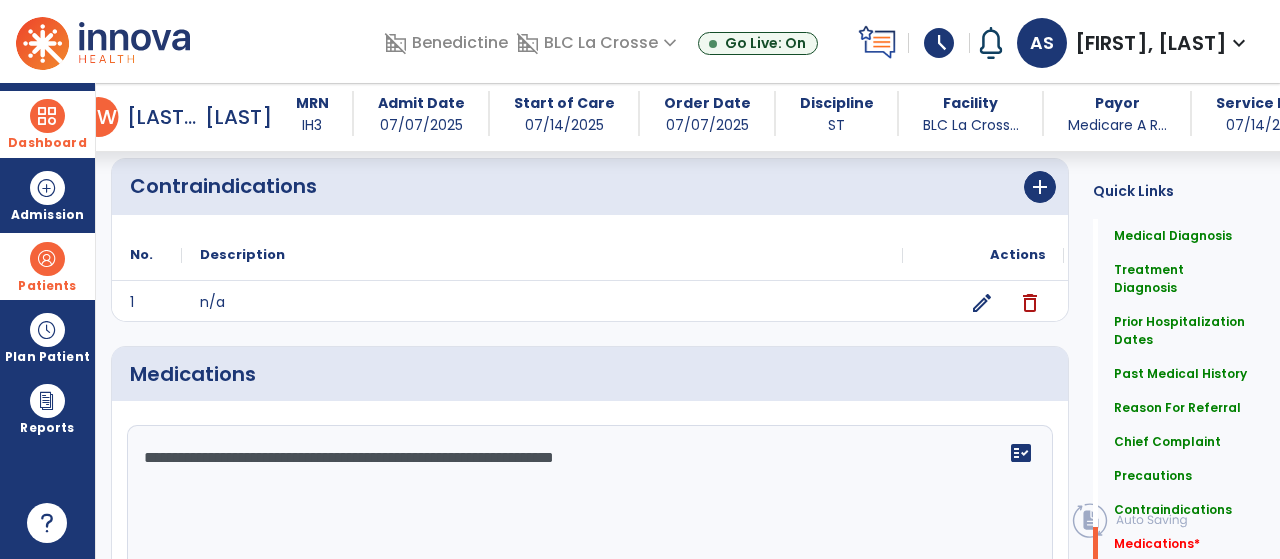 type on "**********" 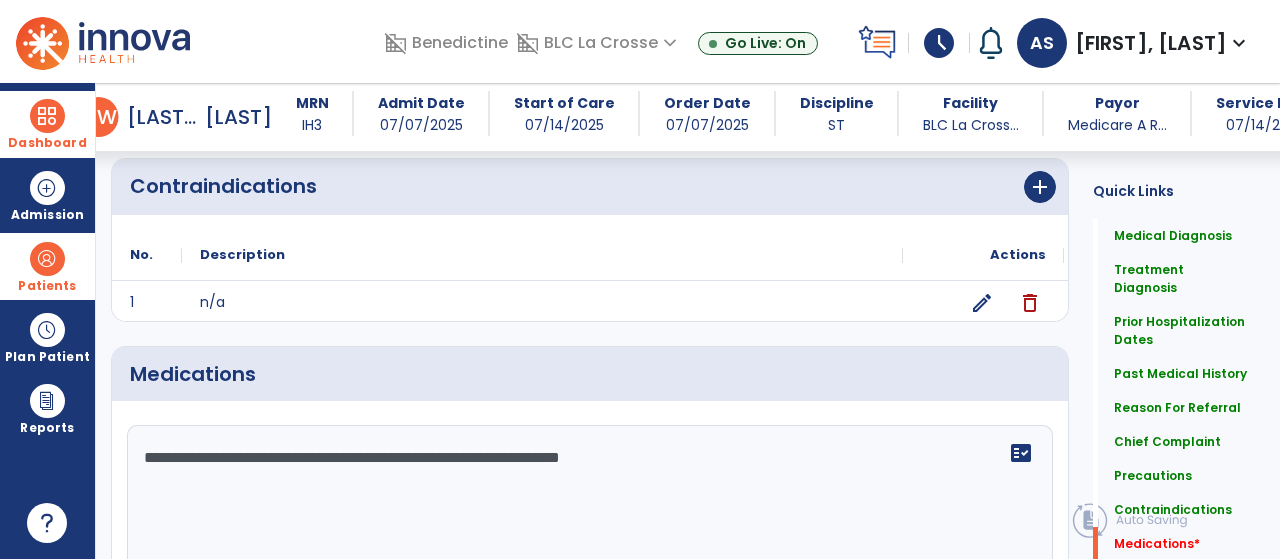 scroll, scrollTop: 1858, scrollLeft: 0, axis: vertical 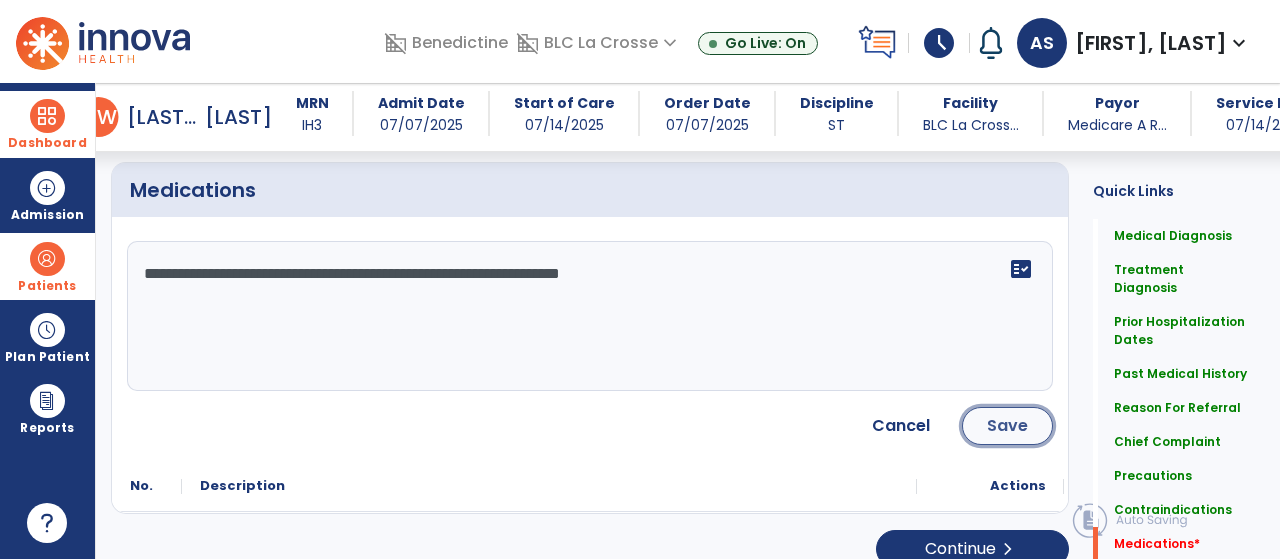 click on "Save" 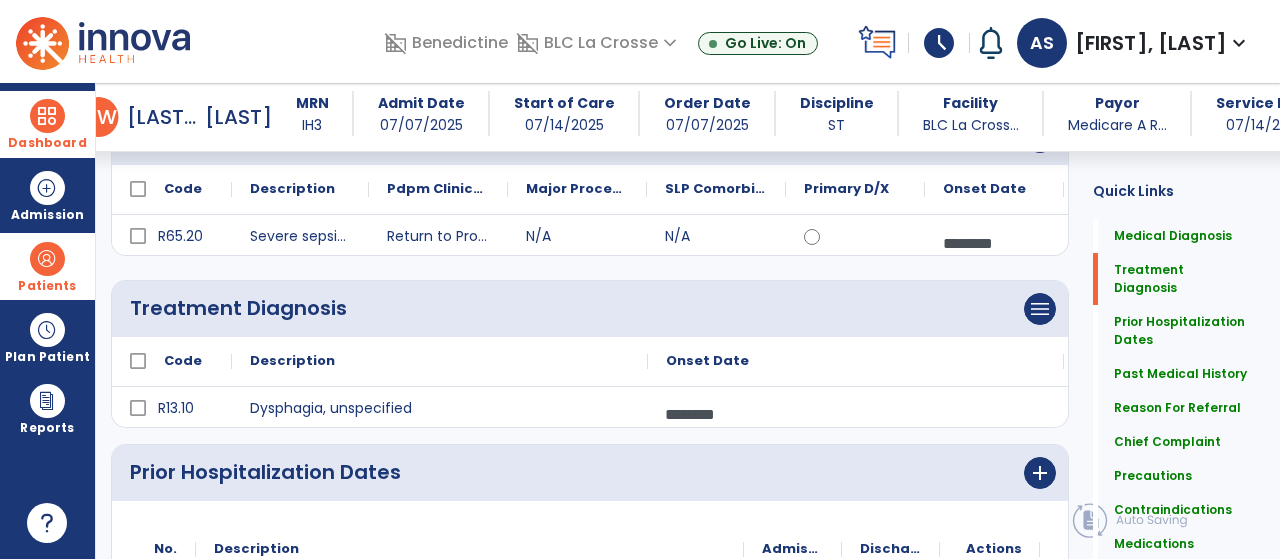 scroll, scrollTop: 0, scrollLeft: 0, axis: both 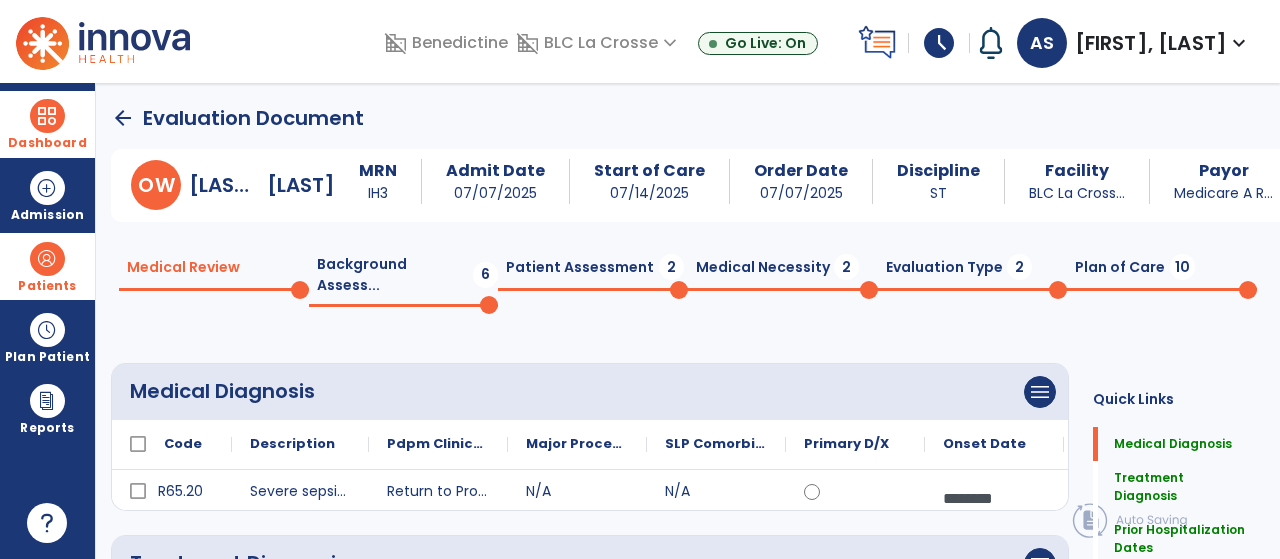 click on "Background Assess...  6" 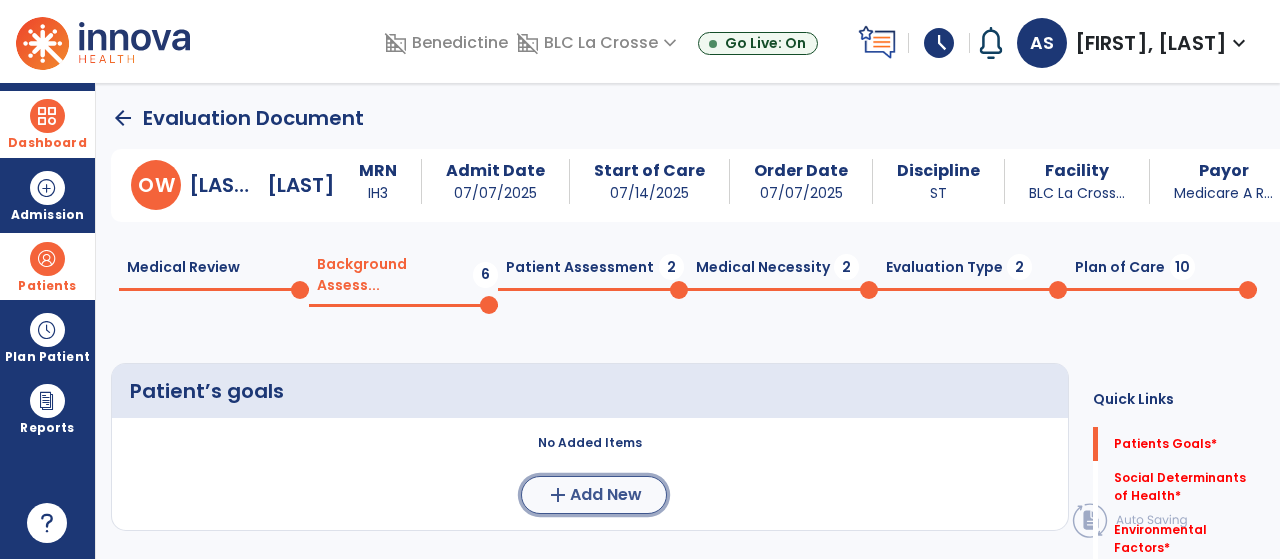 click on "Add New" 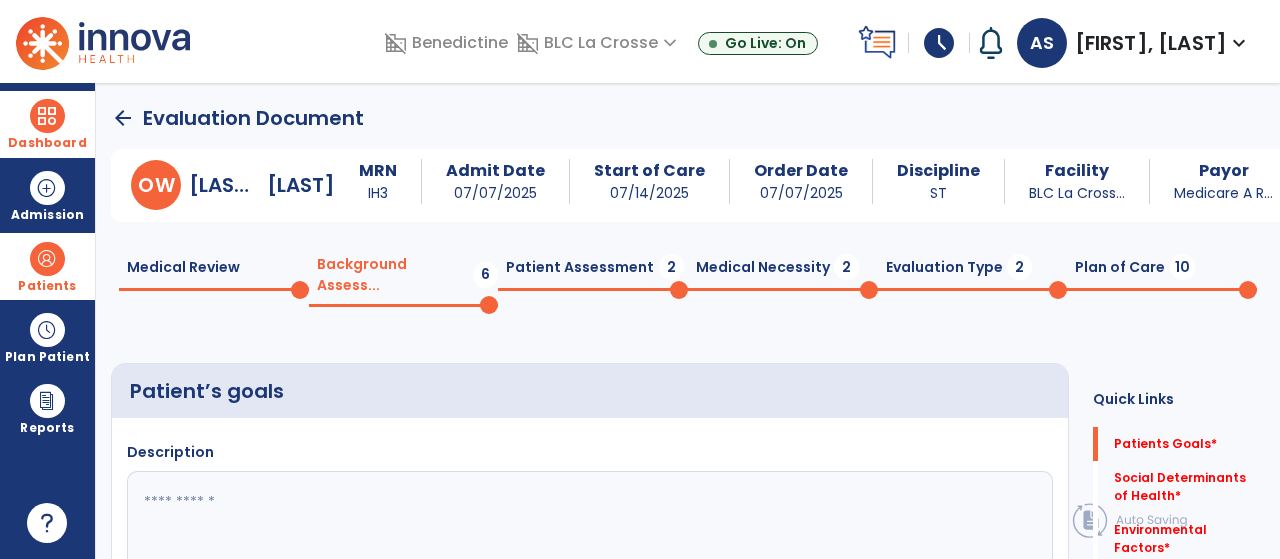 click 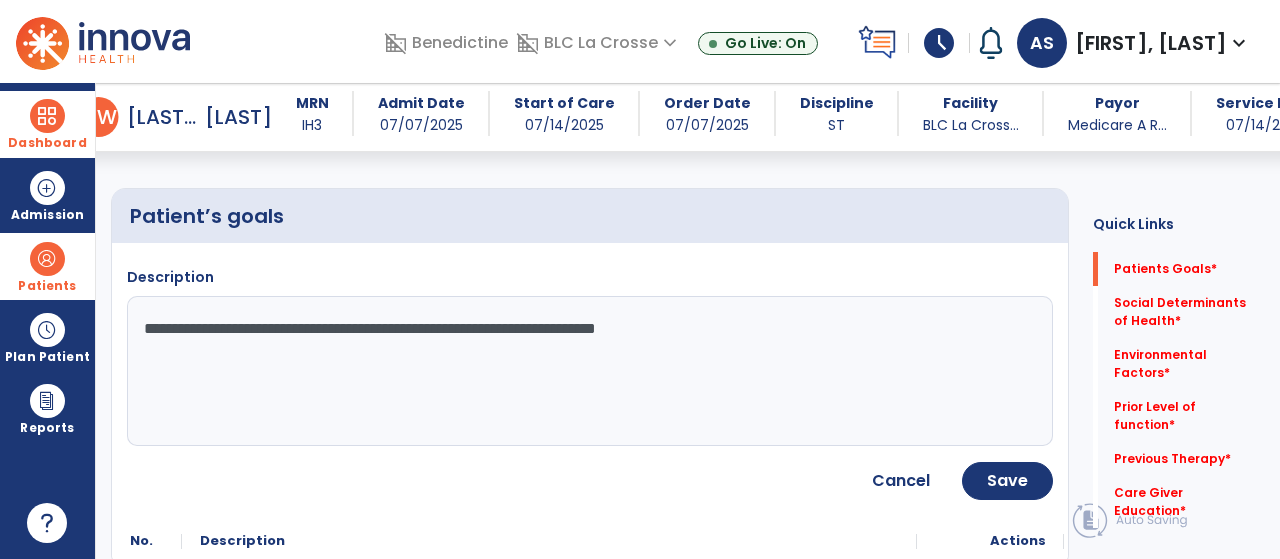 scroll, scrollTop: 155, scrollLeft: 0, axis: vertical 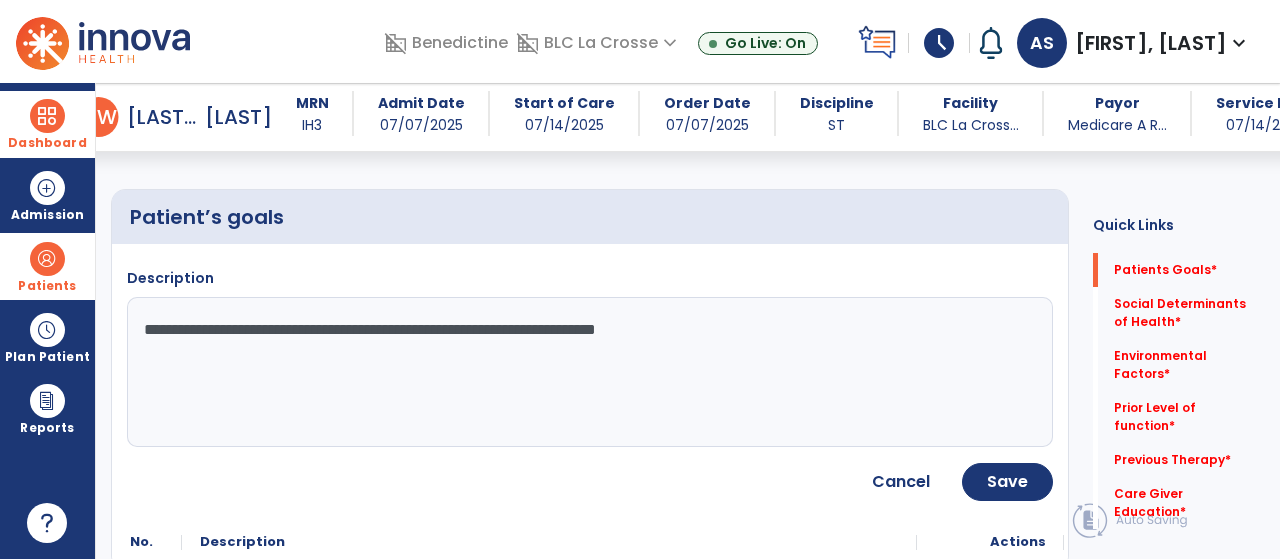 type on "**********" 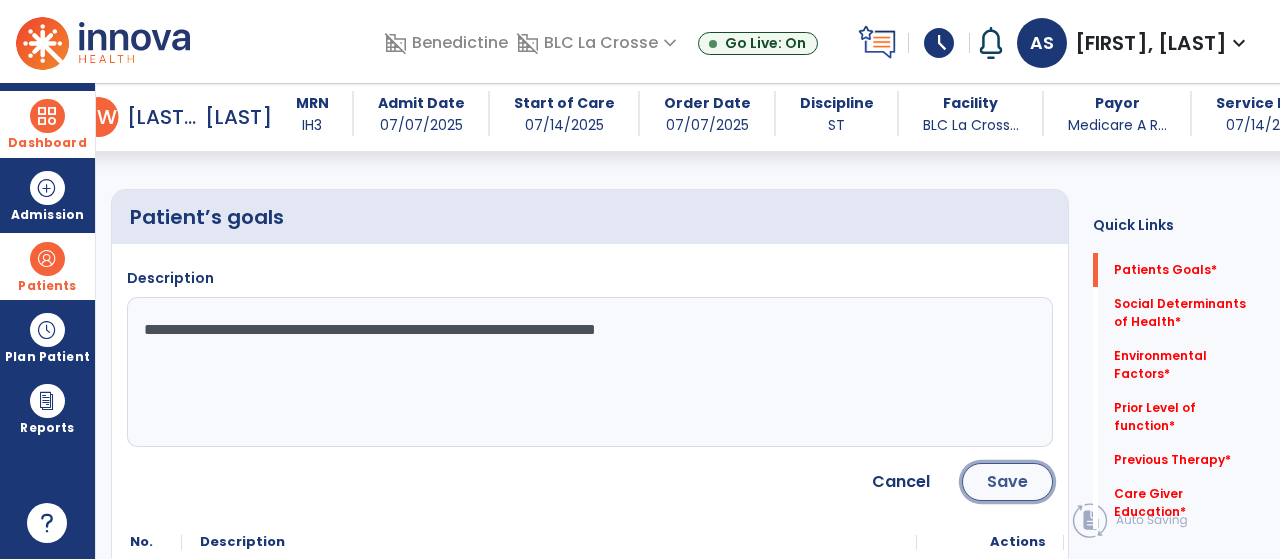 drag, startPoint x: 972, startPoint y: 471, endPoint x: 1006, endPoint y: 473, distance: 34.058773 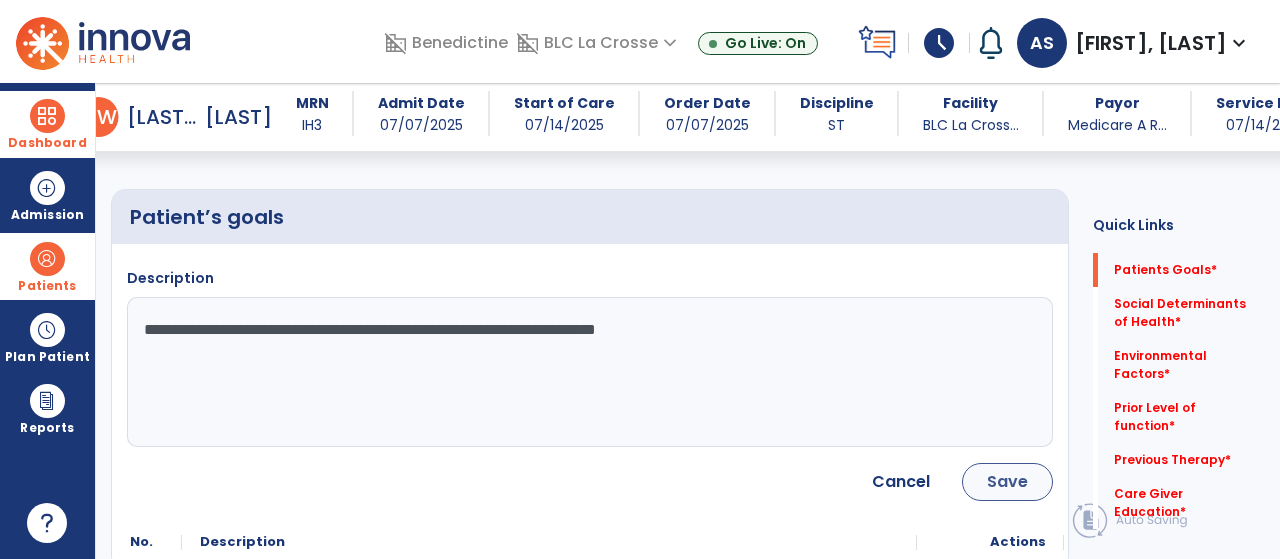 click on "**********" 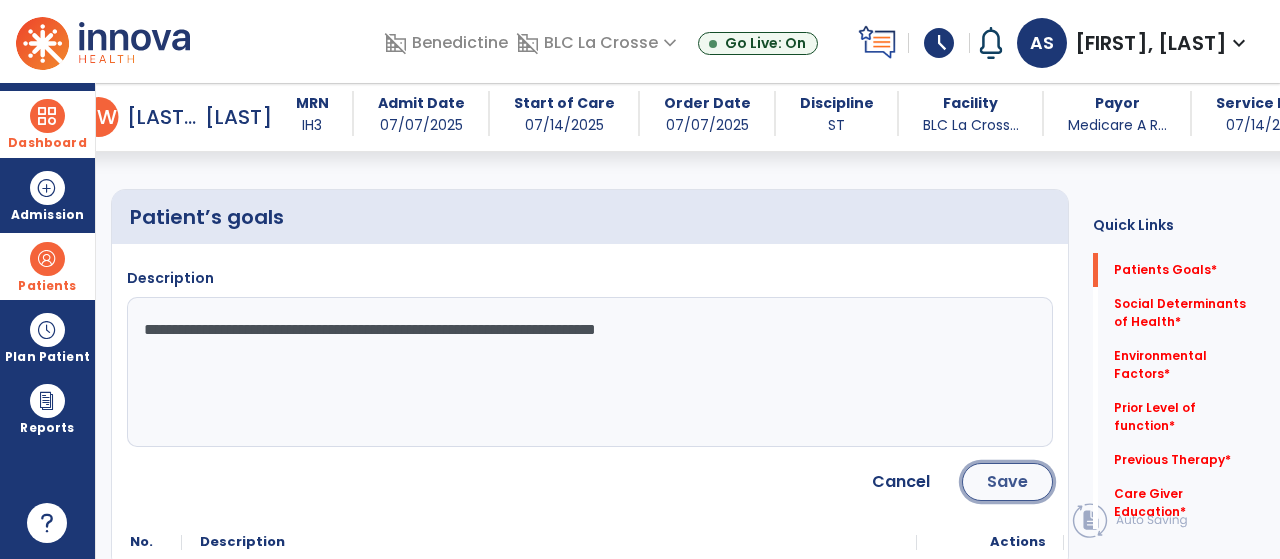 click on "Save" 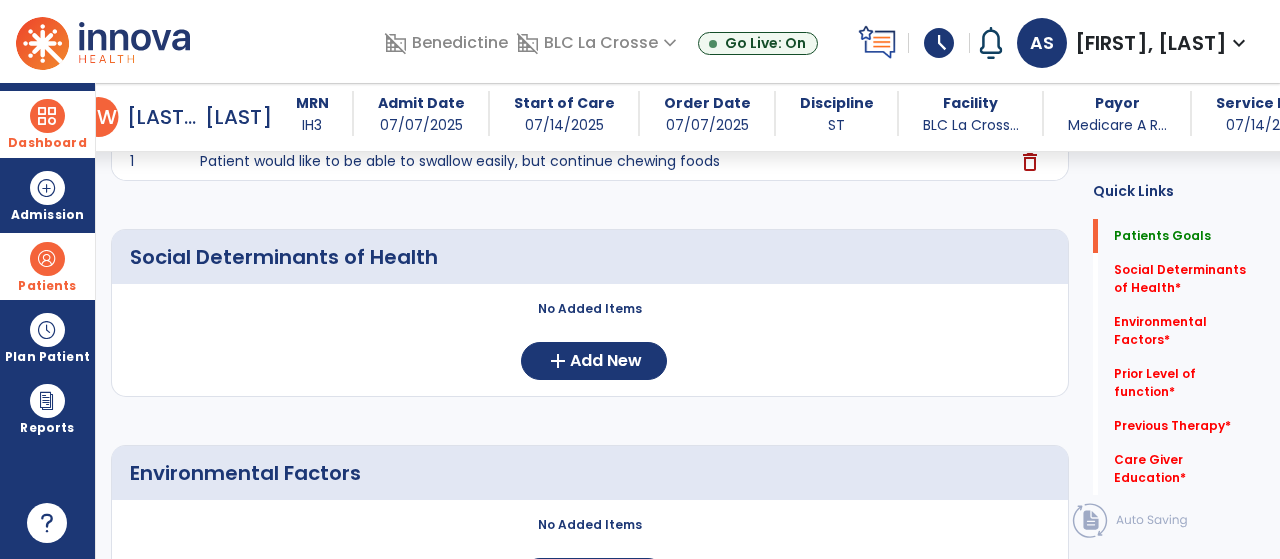 scroll, scrollTop: 329, scrollLeft: 0, axis: vertical 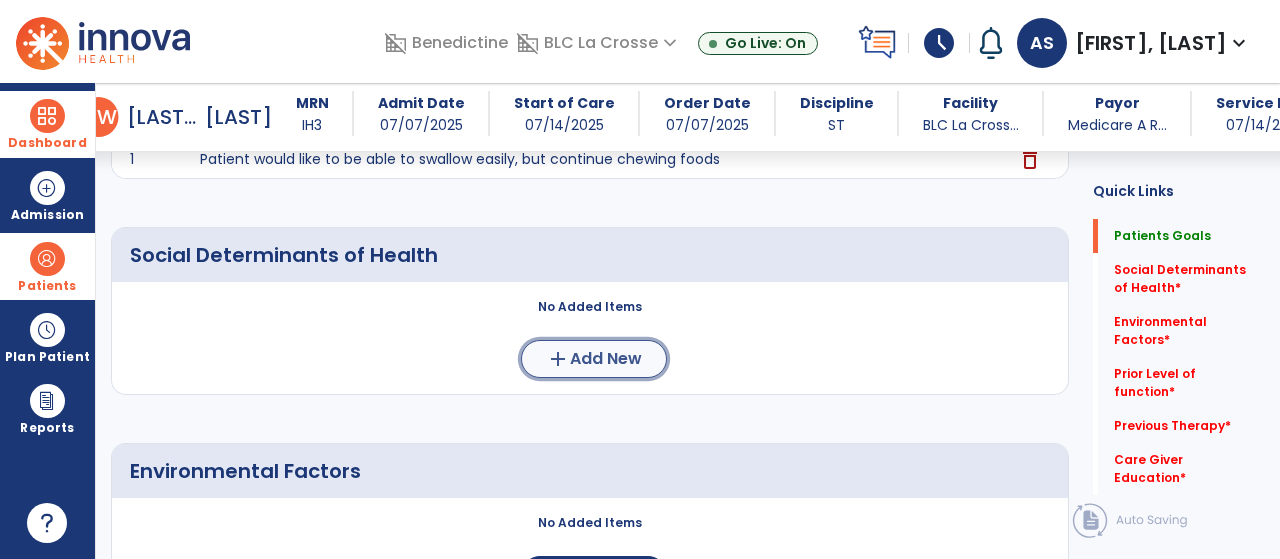 click on "add  Add New" 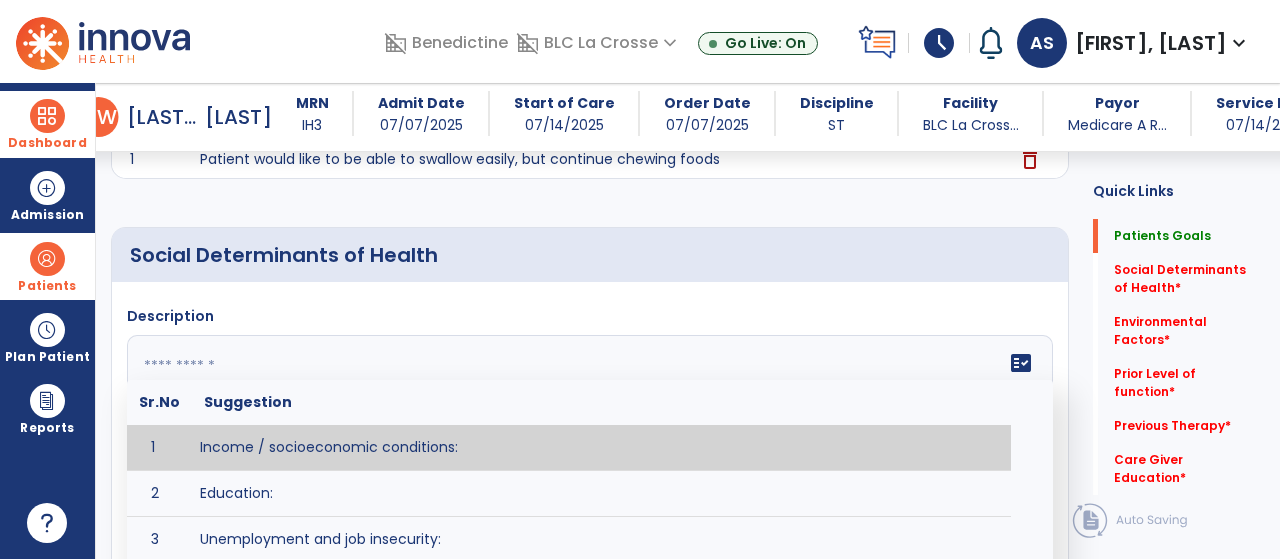 click 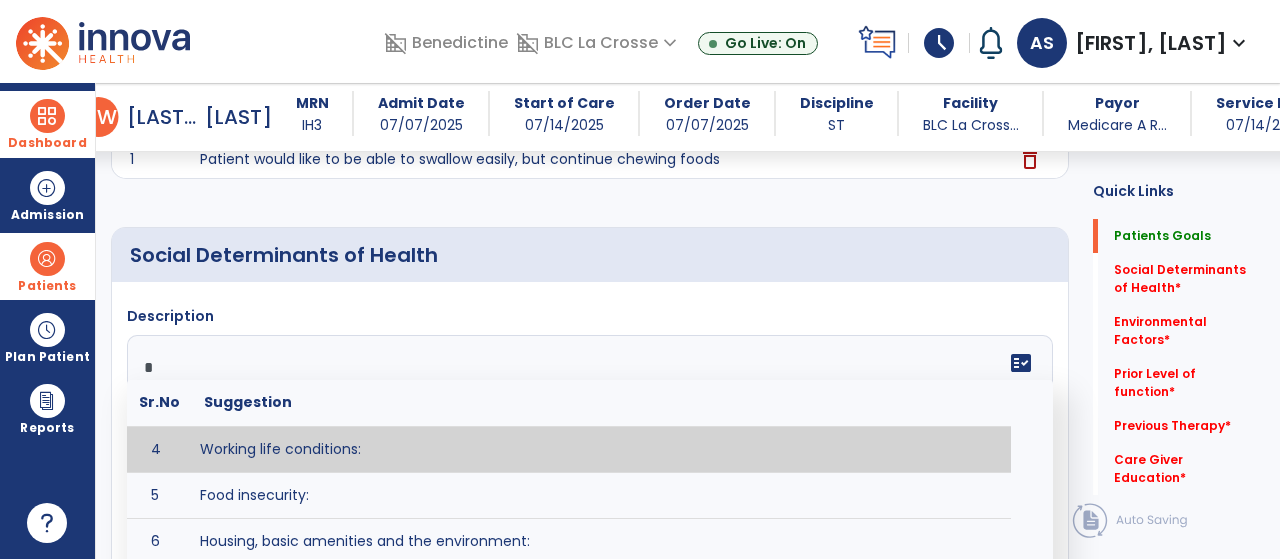 scroll, scrollTop: 0, scrollLeft: 0, axis: both 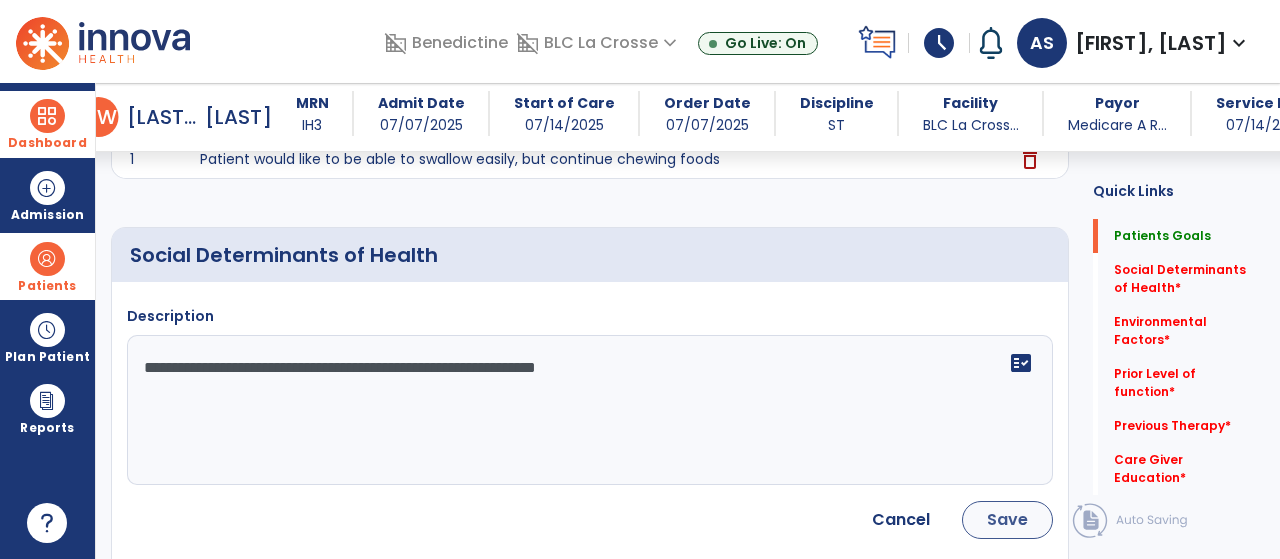 type on "**********" 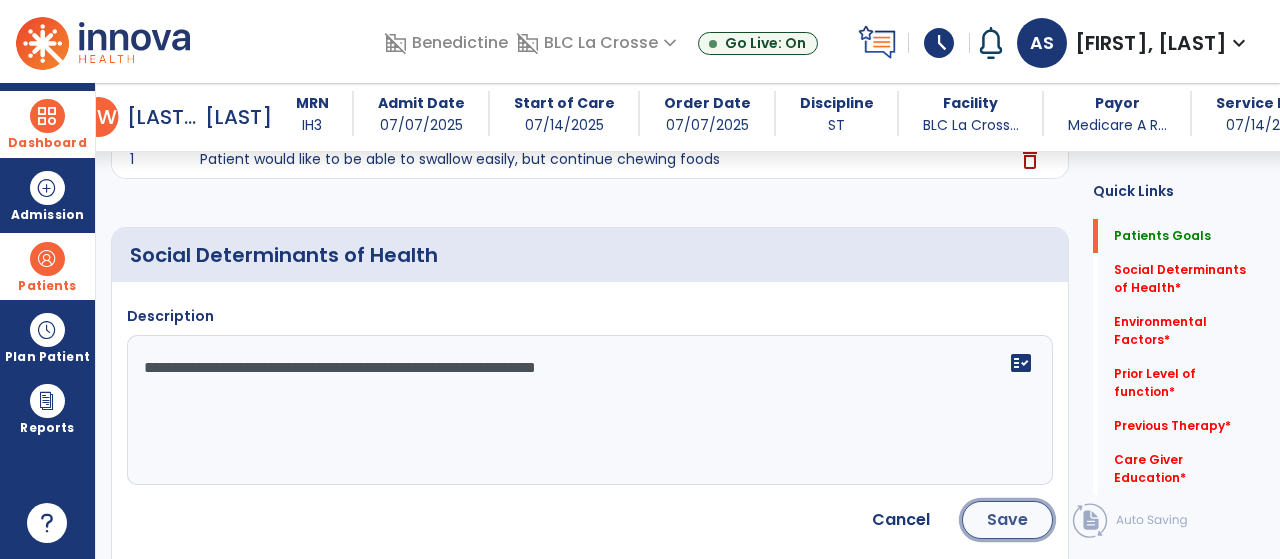 click on "Save" 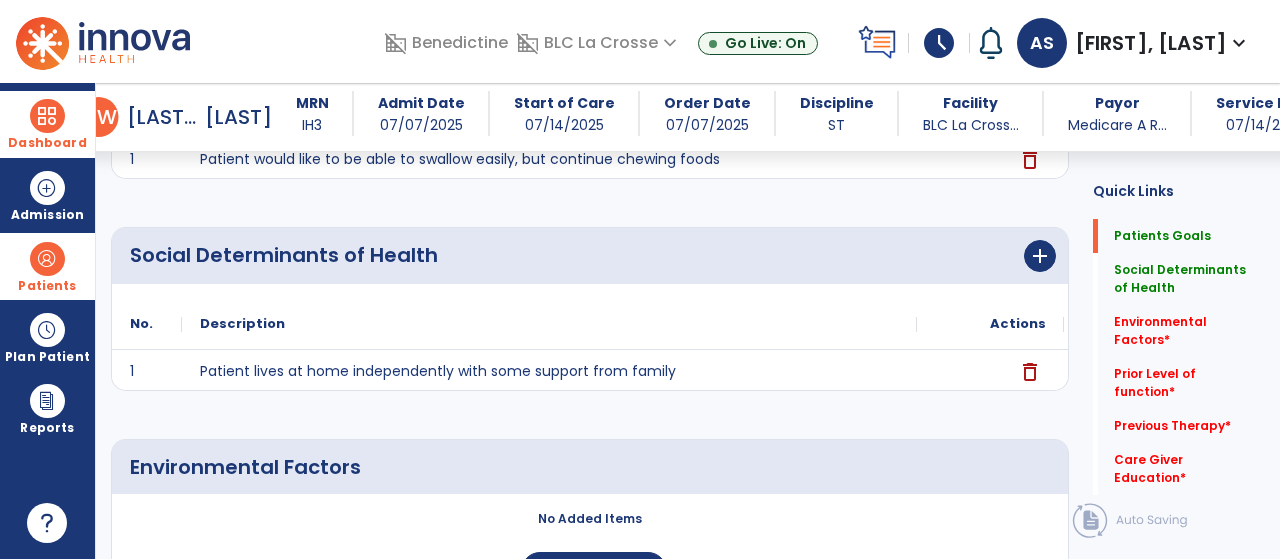 click on "No Added Items  add  Add New" 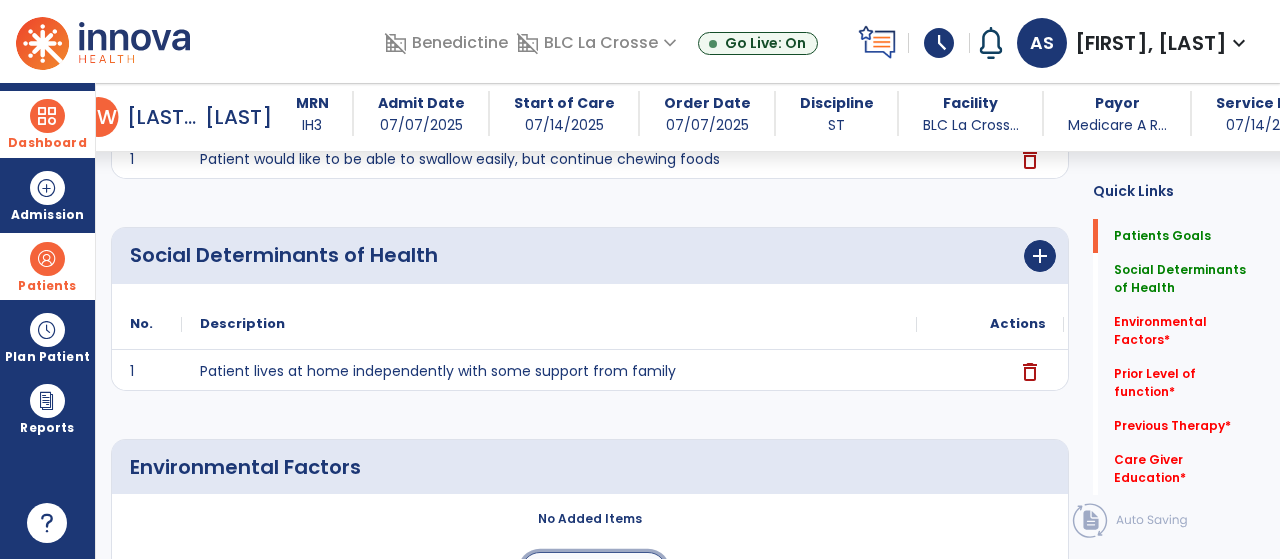click on "Add New" 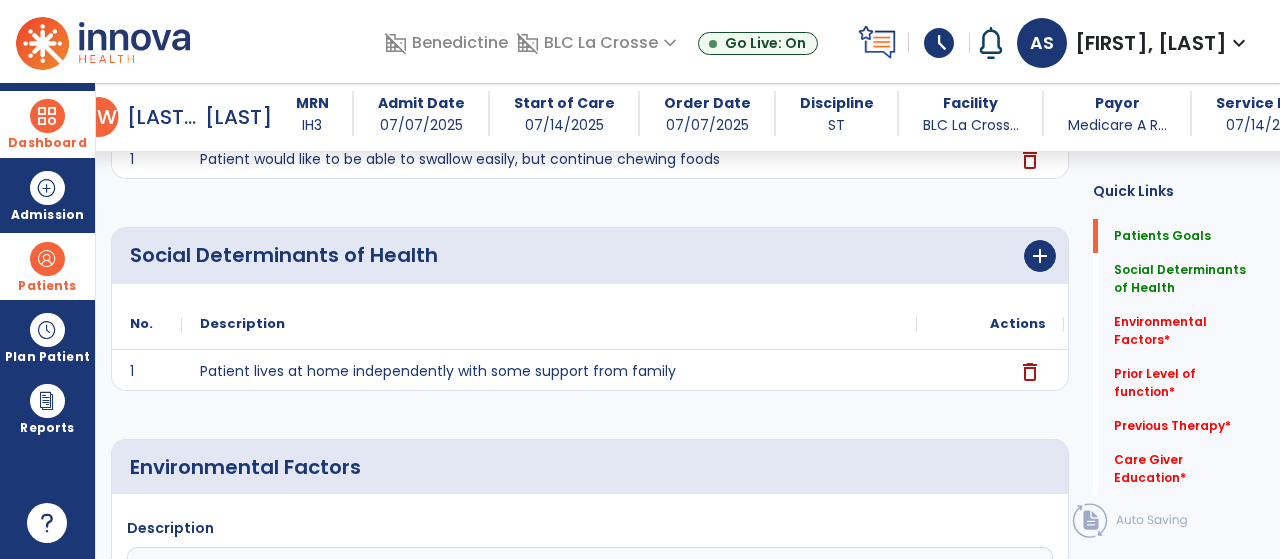 click 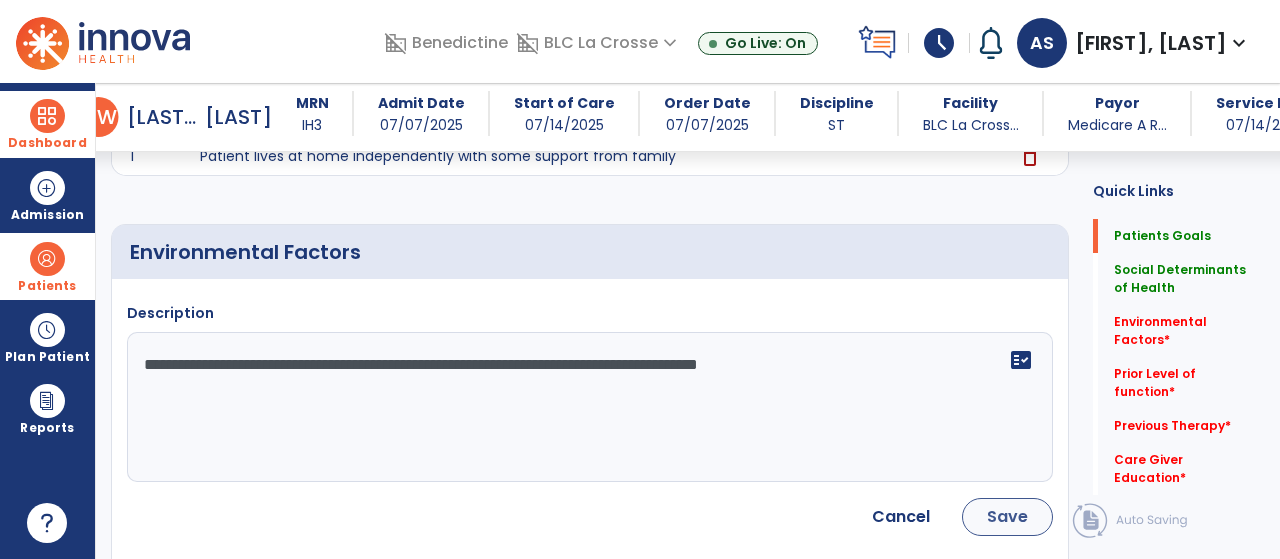 type on "**********" 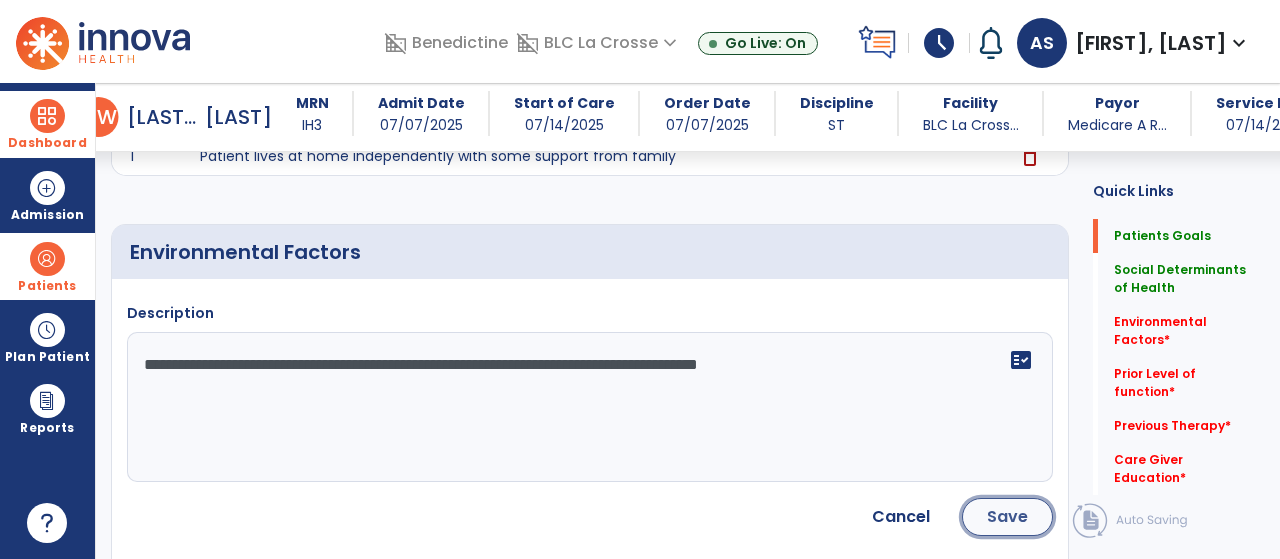 click on "Save" 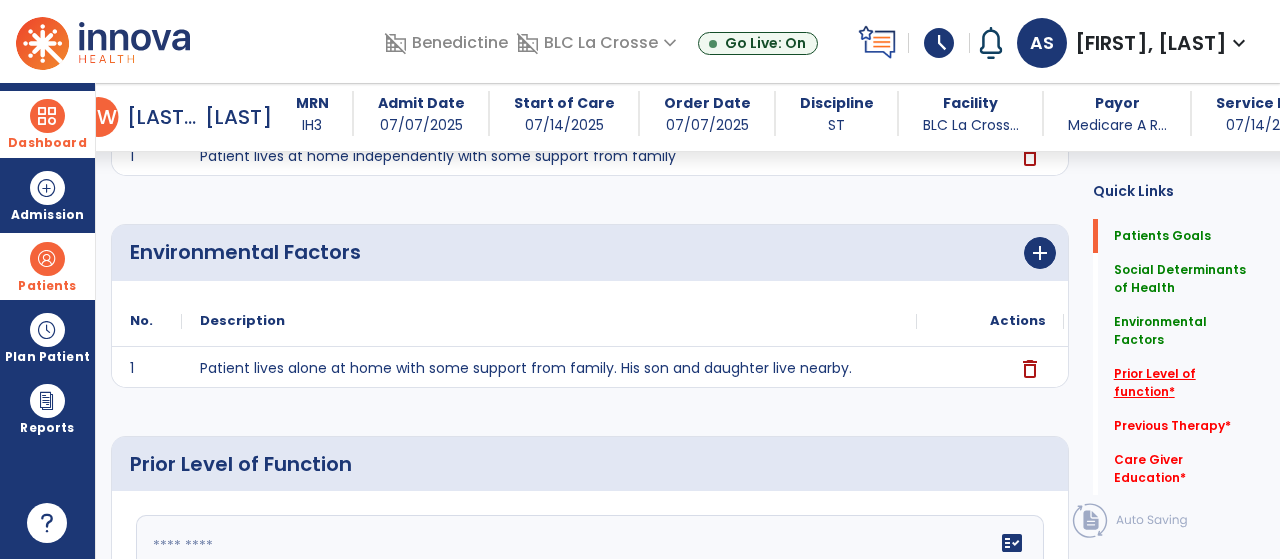 click on "Prior Level of function   *" 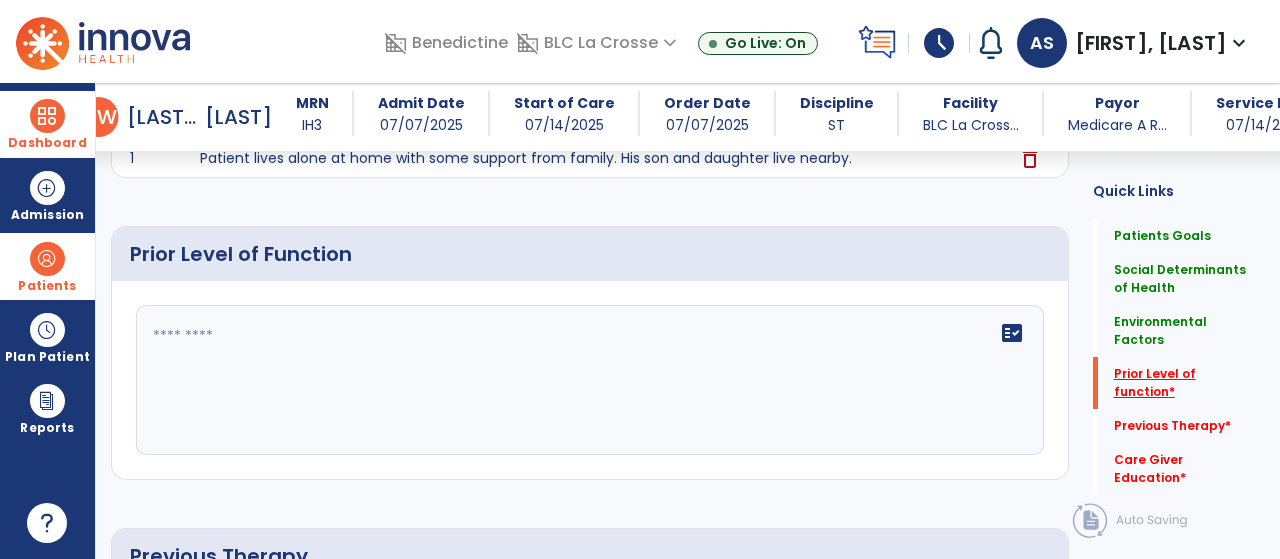 scroll, scrollTop: 794, scrollLeft: 0, axis: vertical 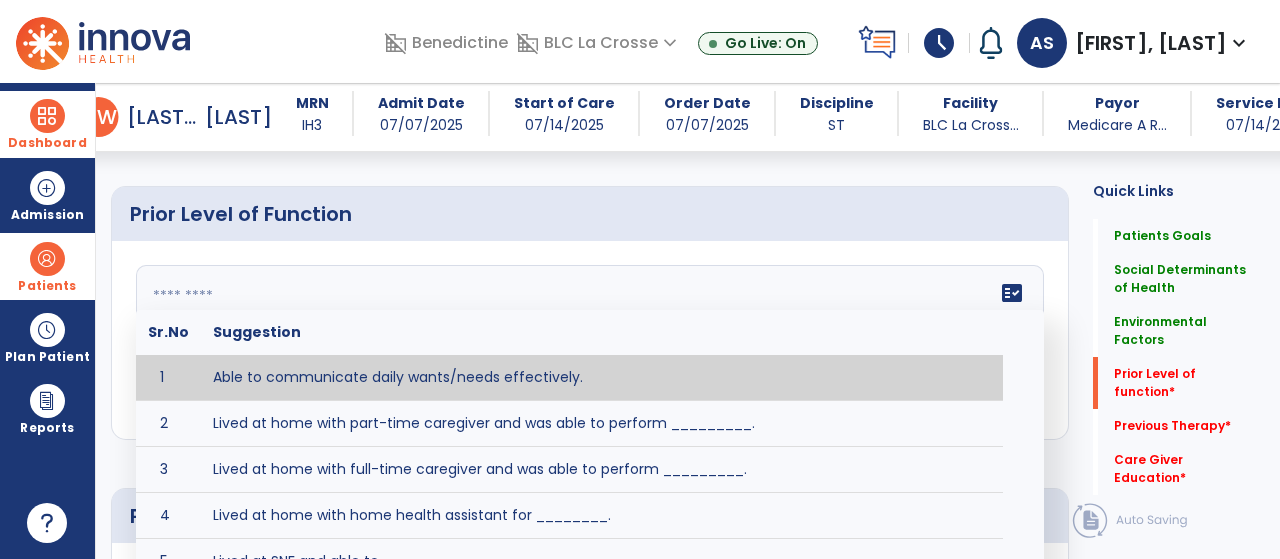 click on "fact_check  Sr.No Suggestion 1 Able to communicate daily wants/needs effectively. 2 Lived at home with part-time caregiver and was able to perform _________. 3 Lived at home with full-time caregiver and was able to perform _________. 4 Lived at home with home health assistant for ________. 5 Lived at SNF and able to _______. 6 Lived at SNF and required ______ assist for ________. 7 Lived in assisted living facility and able to _______. 8 Lived in SNF and began to develop increase in risk for ______. 9 Lived in SNF and required modified diet of _______ for safety. 10 Lived in SNF with no difficulties expressing wants/medical needs to familiar listeners. 11 Lived in SNF with no difficulties expressing wants/medical needs to unfamiliar listeners. 12 Lived in SNF without any diet restrictions/diet modifications. 13 Mental awareness and functional communication WFLs. 14 Mild dementia not affecting daily routine or safety. 15 No history of receptive or expressive deficits. 16 No history of swallowing problems. 17" 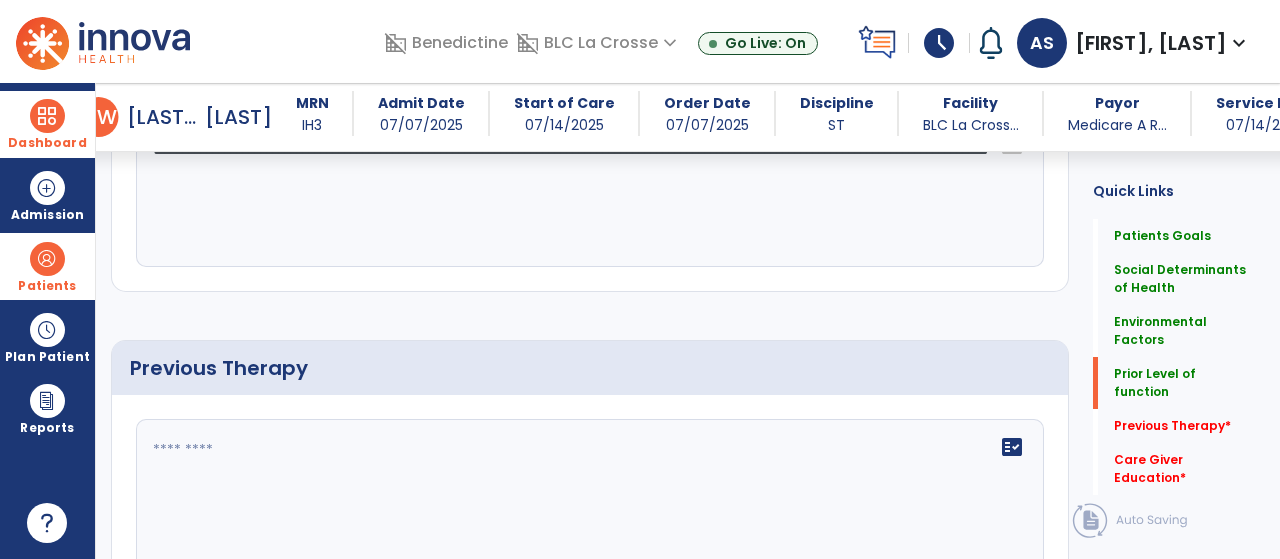 scroll, scrollTop: 972, scrollLeft: 0, axis: vertical 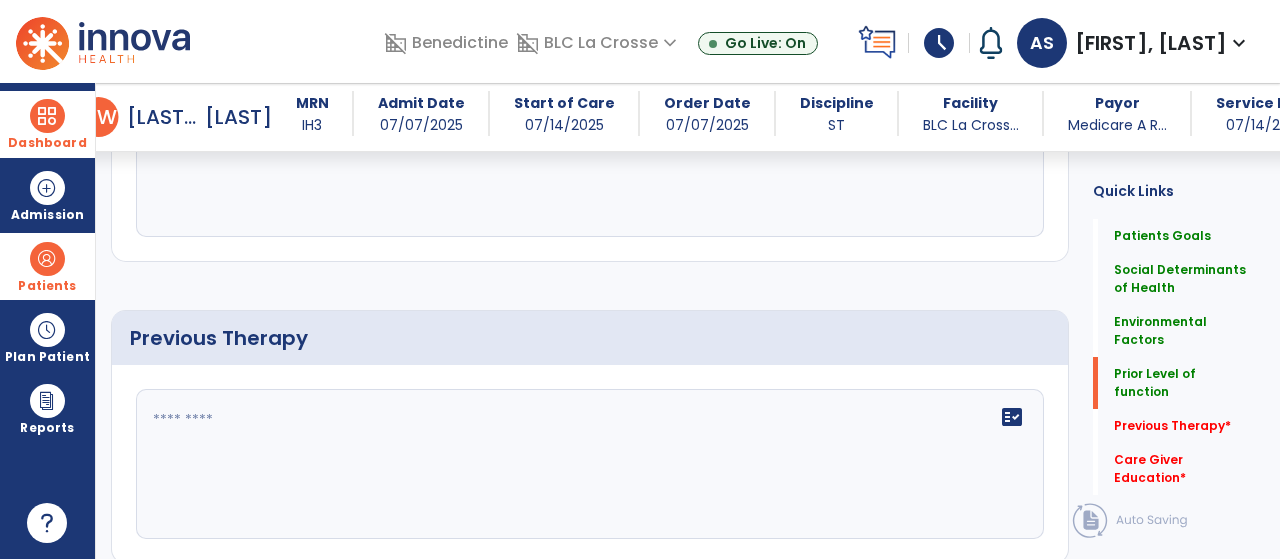 type on "**********" 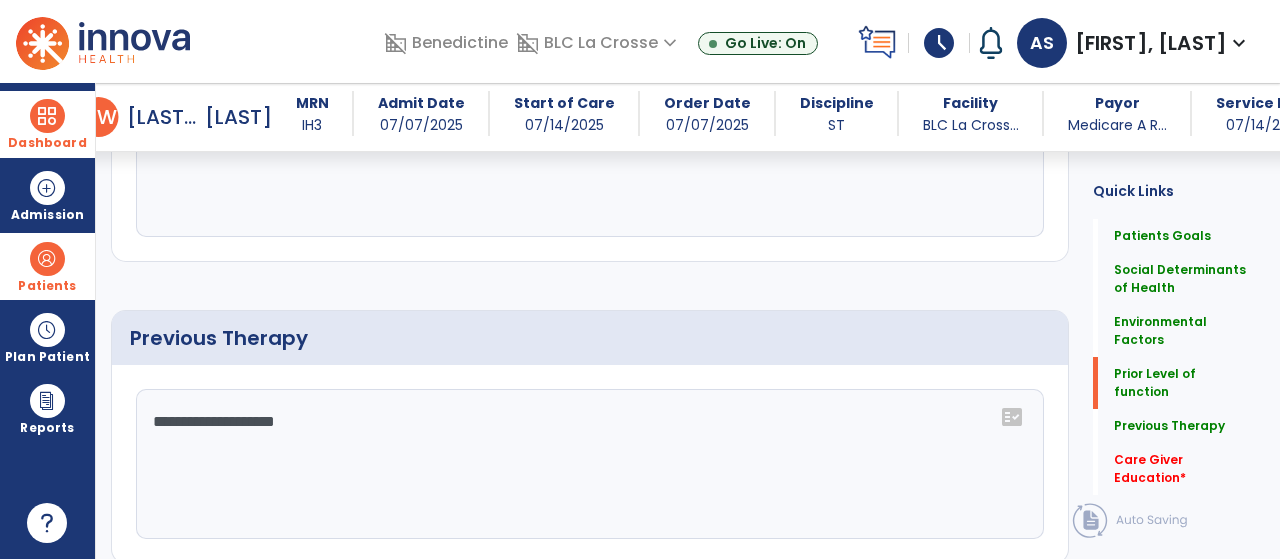 paste on "**********" 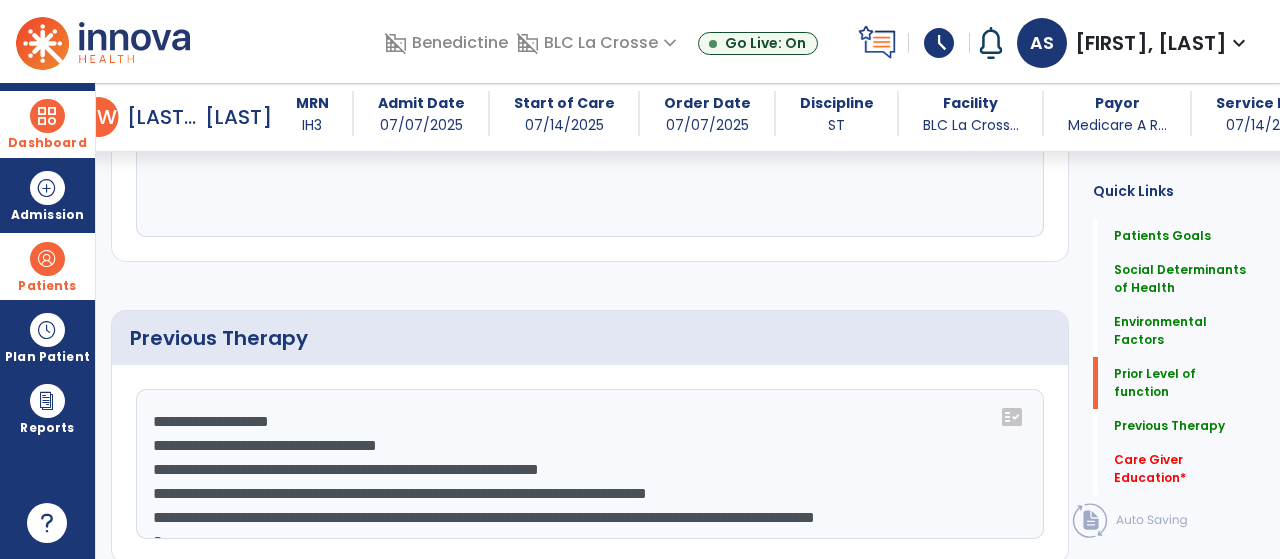 scroll, scrollTop: 254, scrollLeft: 0, axis: vertical 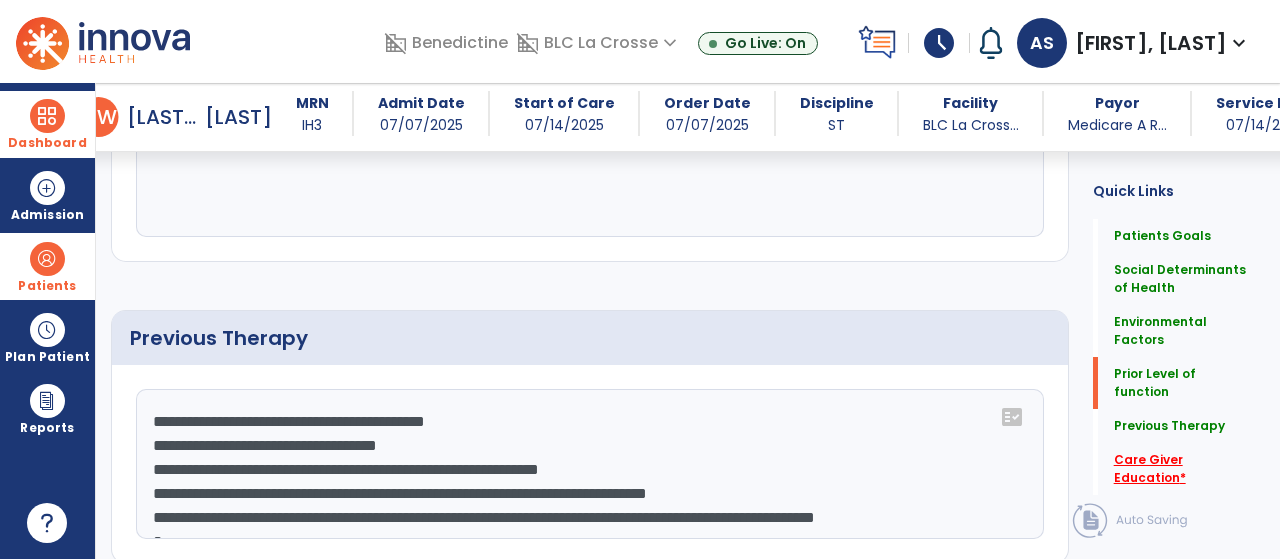 type on "**********" 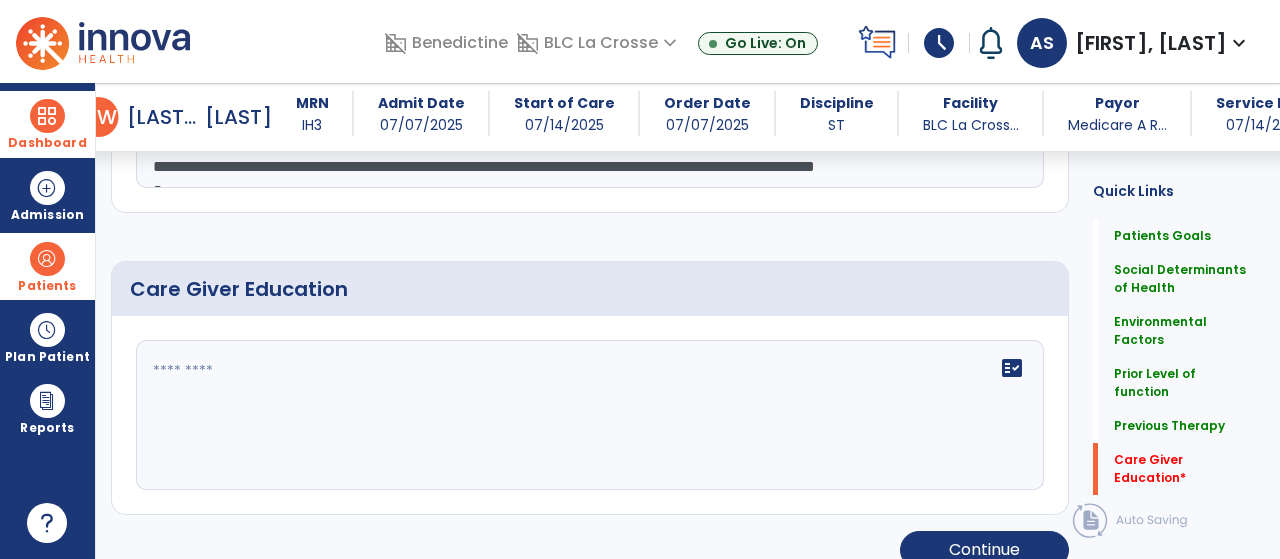 scroll, scrollTop: 1324, scrollLeft: 0, axis: vertical 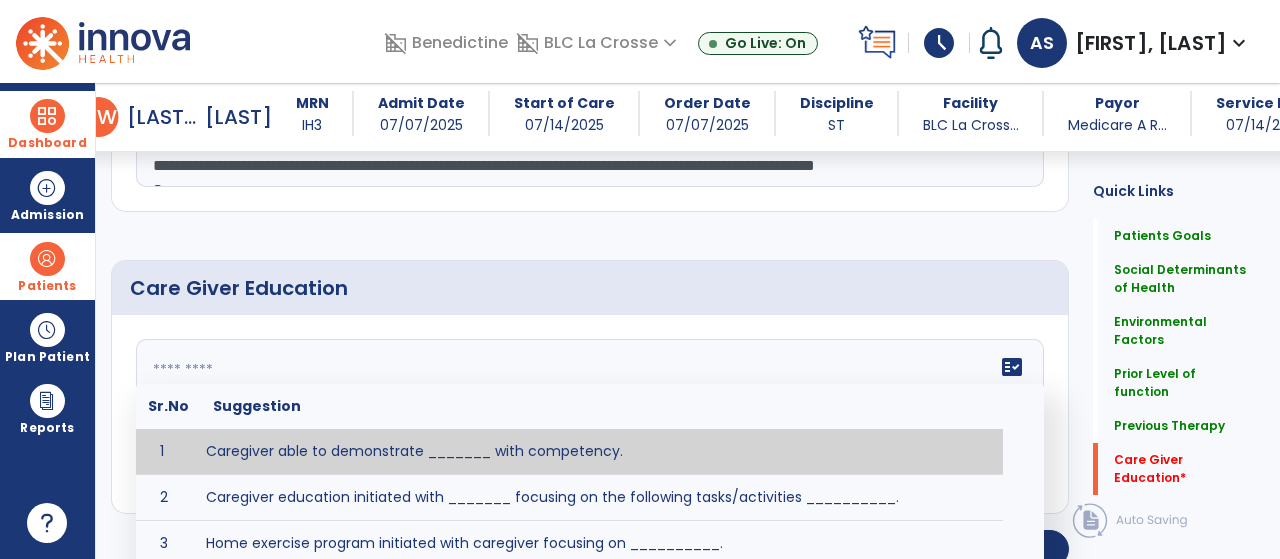 click on "fact_check  Sr.No Suggestion 1 Caregiver able to demonstrate _______ with competency. 2 Caregiver education initiated with _______ focusing on the following tasks/activities __________. 3 Home exercise program initiated with caregiver focusing on __________. 4 Patient educated in precautions and is able to recount information with [VALUE]% accuracy." 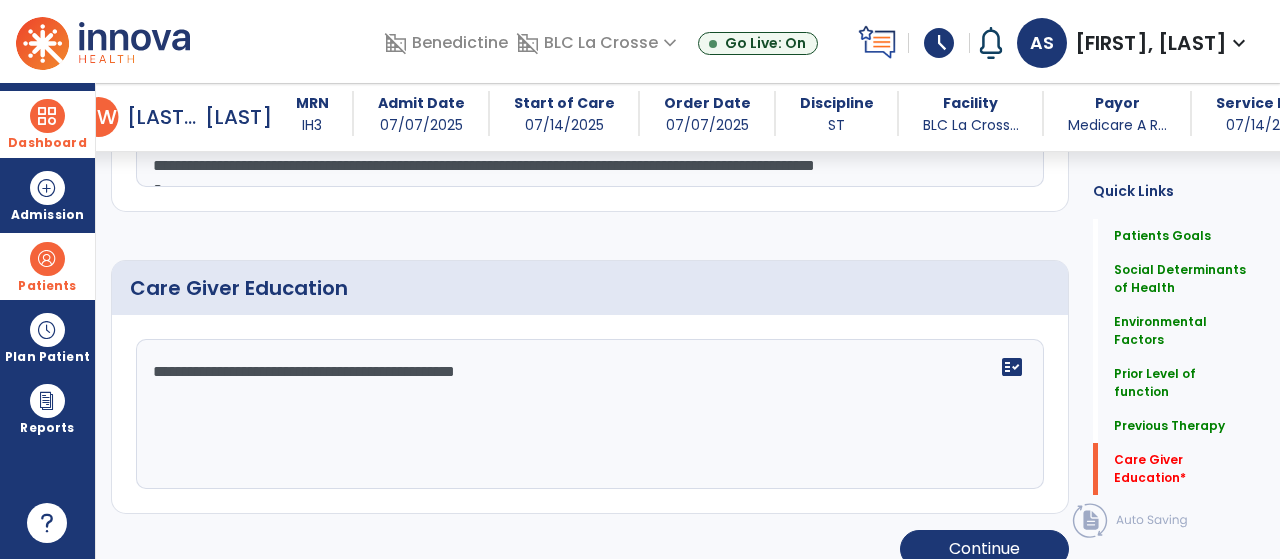 type on "**********" 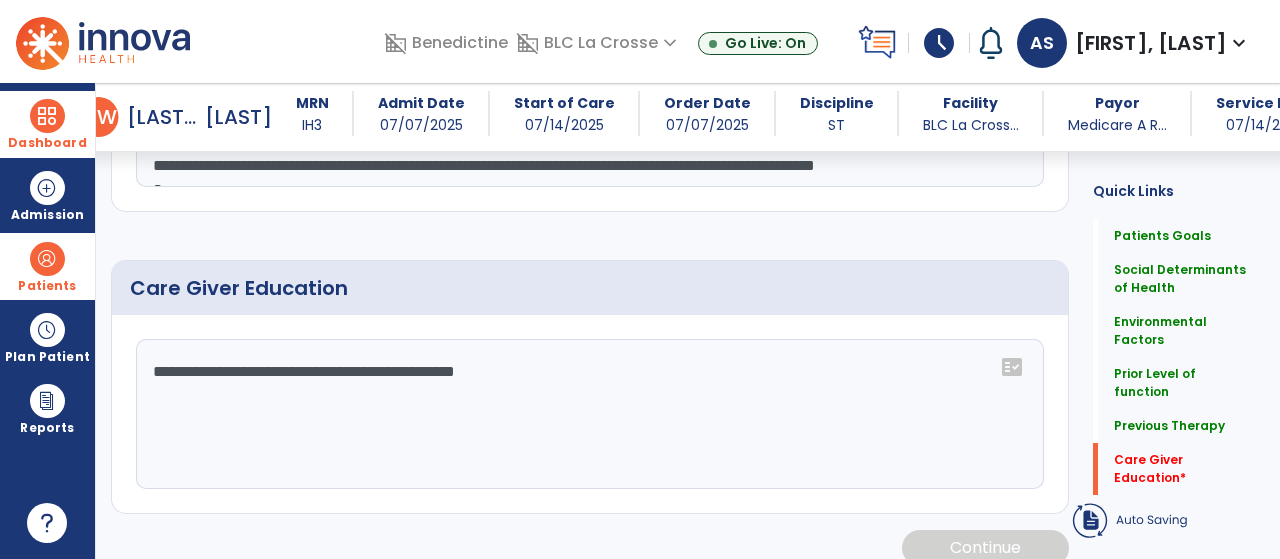 click on "Continue" 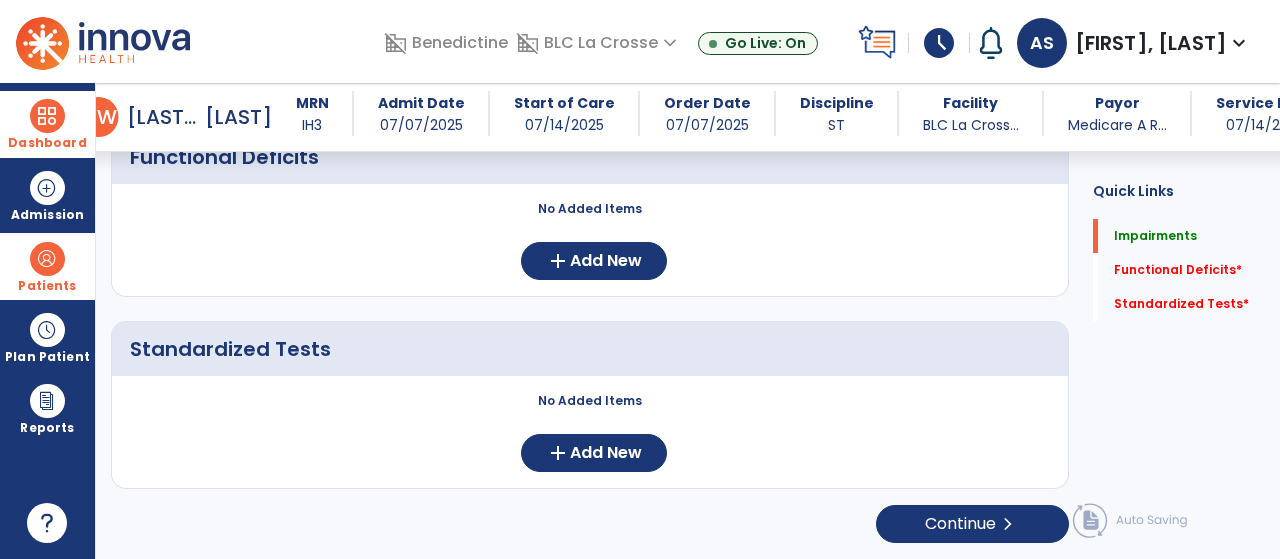 scroll, scrollTop: 1054, scrollLeft: 0, axis: vertical 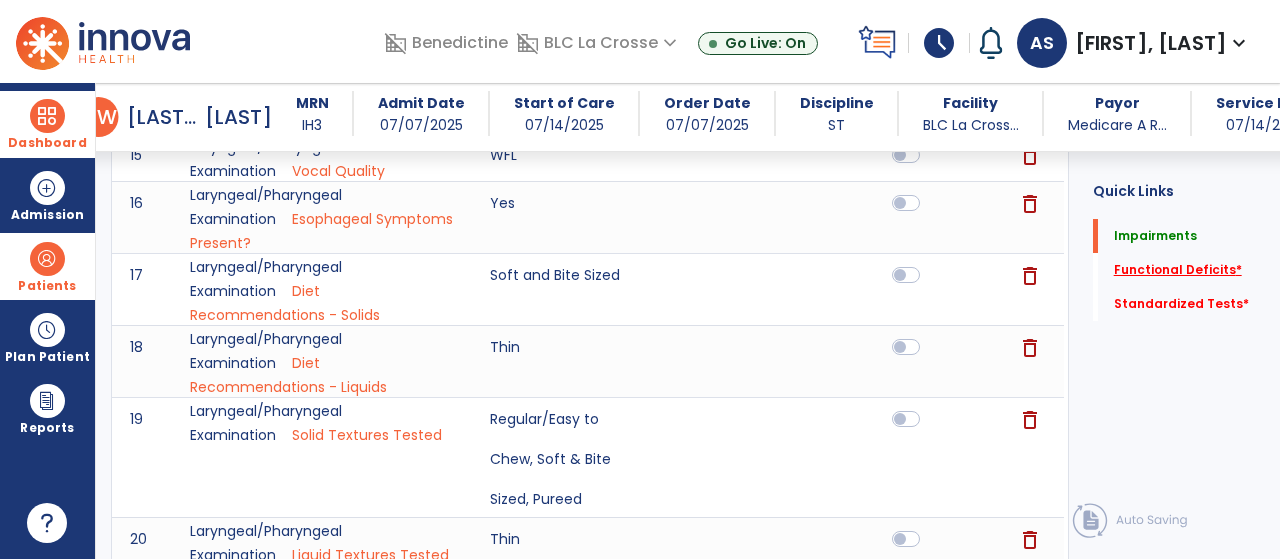 click on "Functional Deficits   *" 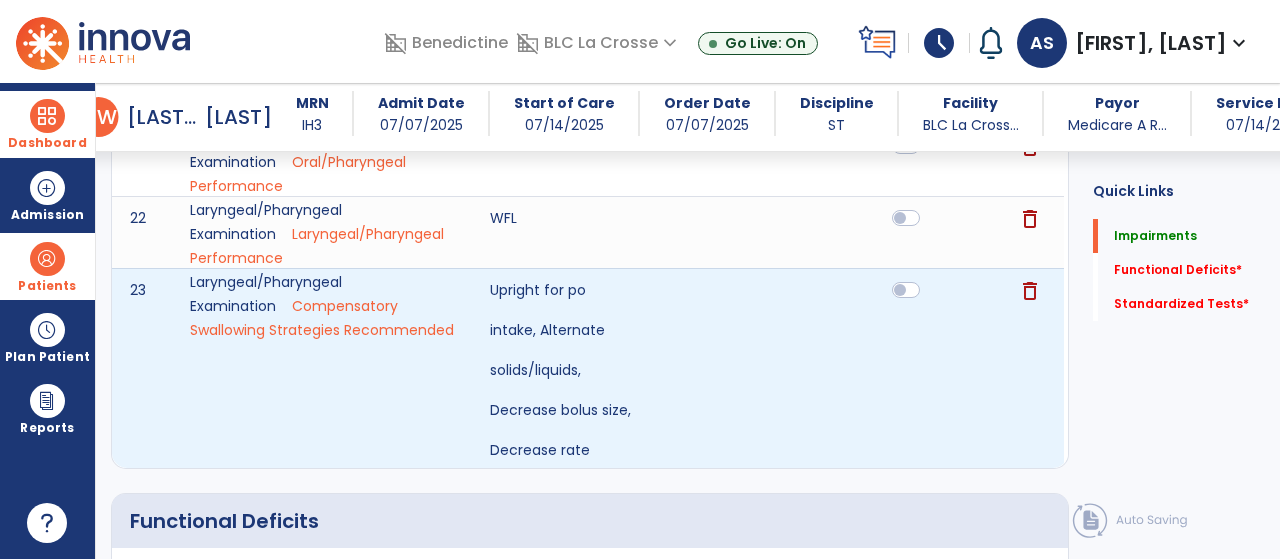 scroll, scrollTop: 1649, scrollLeft: 0, axis: vertical 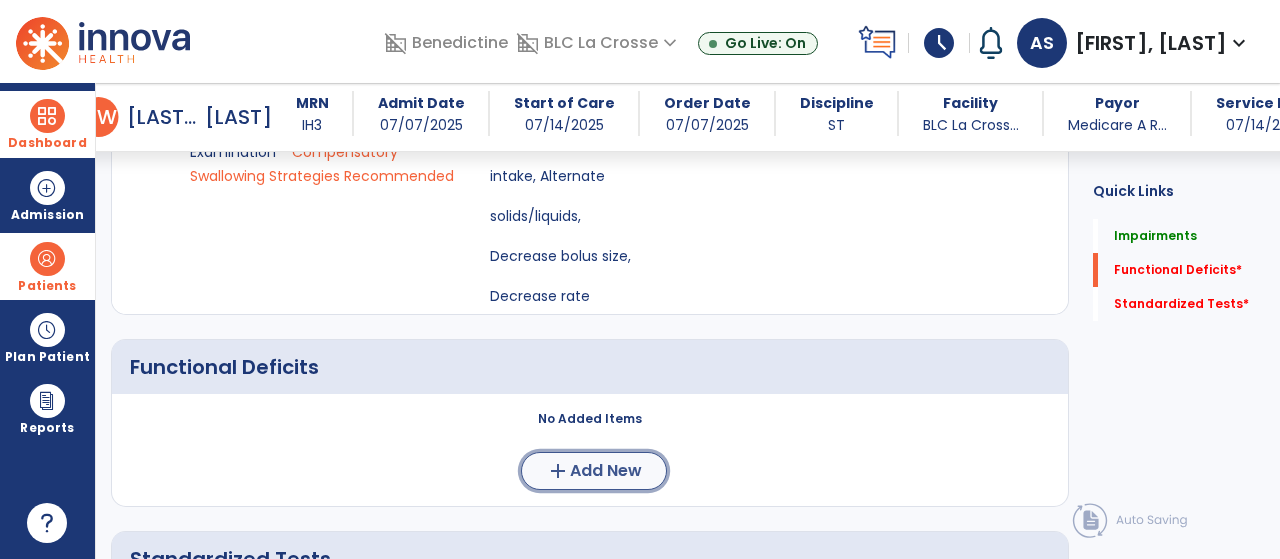click on "add  Add New" 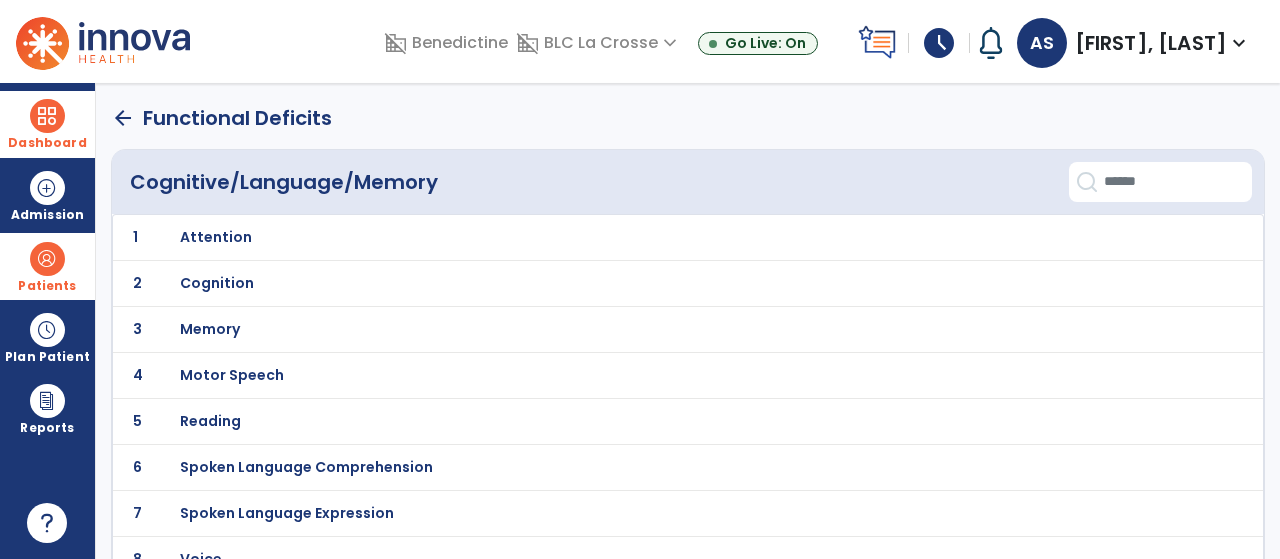 scroll, scrollTop: 66, scrollLeft: 0, axis: vertical 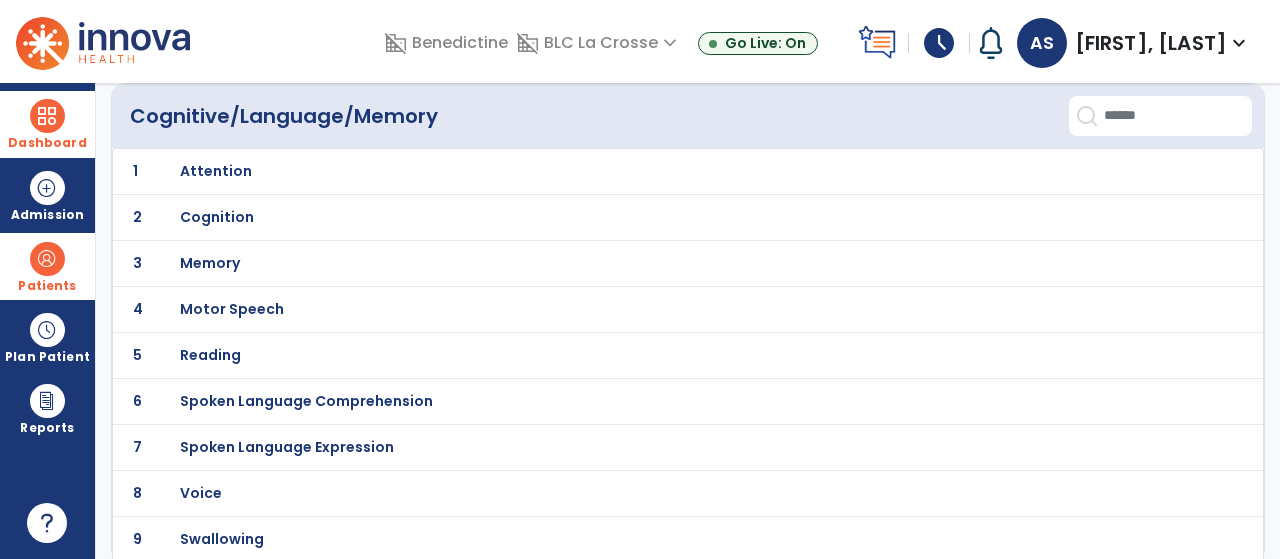 click on "Swallowing" at bounding box center [216, 171] 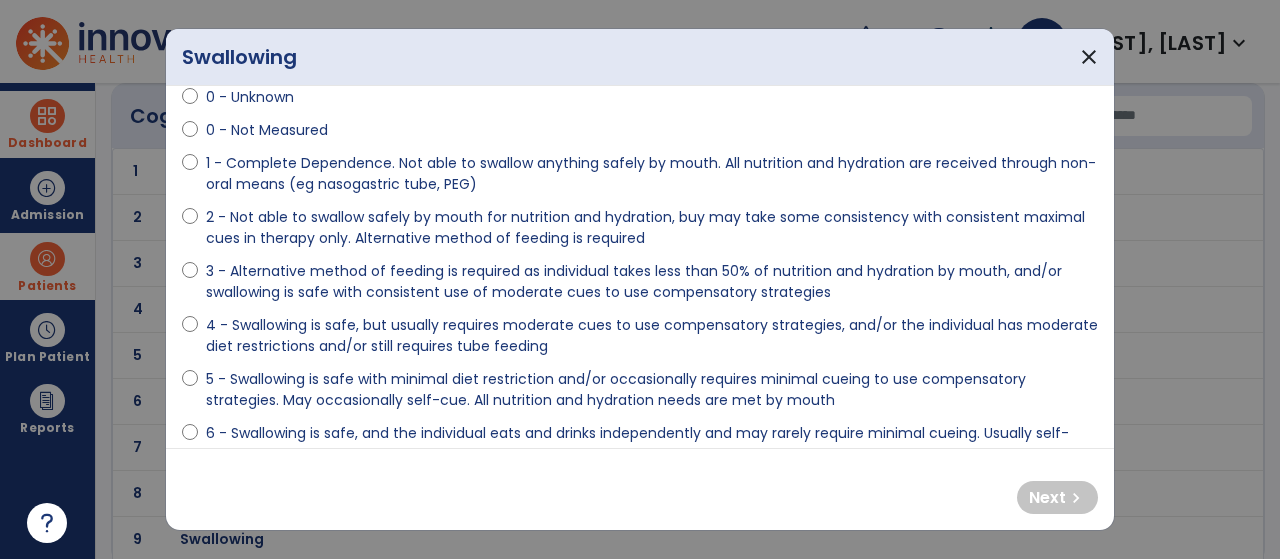 scroll, scrollTop: 78, scrollLeft: 0, axis: vertical 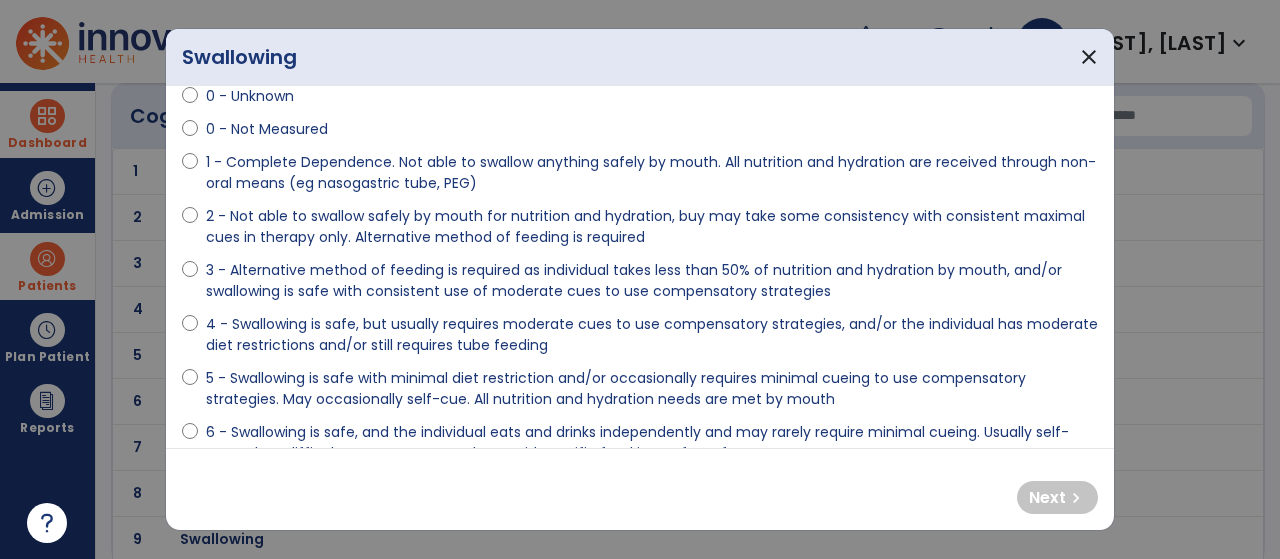 click on "5 - Swallowing is safe with minimal diet restriction and/or occasionally requires minimal cueing to use compensatory strategies. May occasionally self-cue. All nutrition and hydration needs are met by mouth" at bounding box center [652, 389] 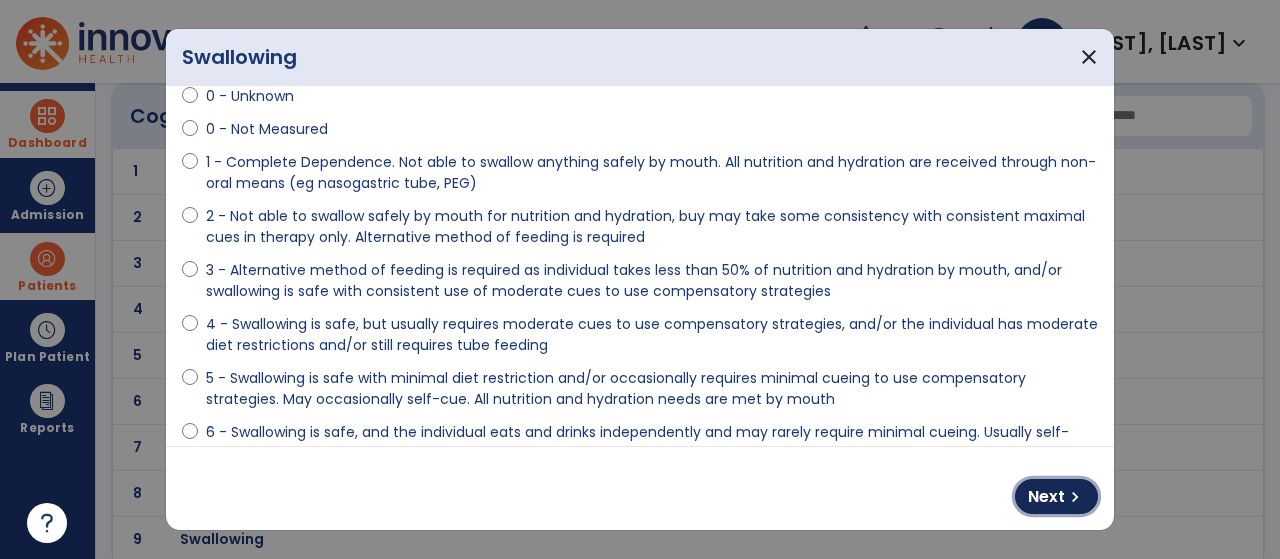 drag, startPoint x: 1052, startPoint y: 496, endPoint x: 1044, endPoint y: 400, distance: 96.332756 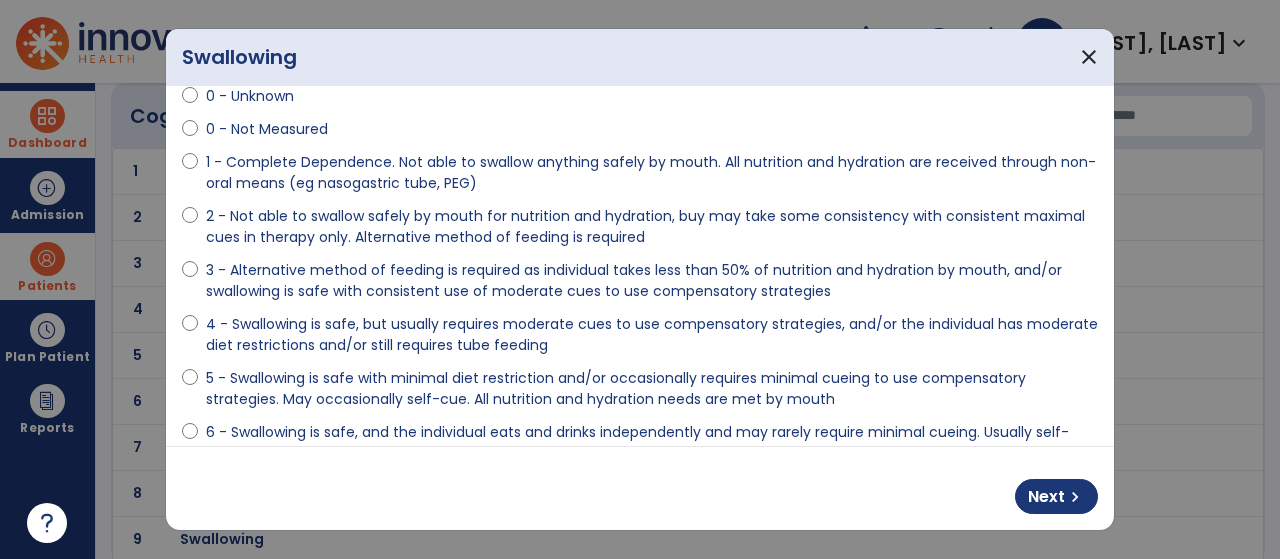 click on "4 - Swallowing is safe, but usually requires moderate cues to use compensatory strategies, and/or the individual has moderate diet restrictions and/or still requires tube feeding" at bounding box center (652, 335) 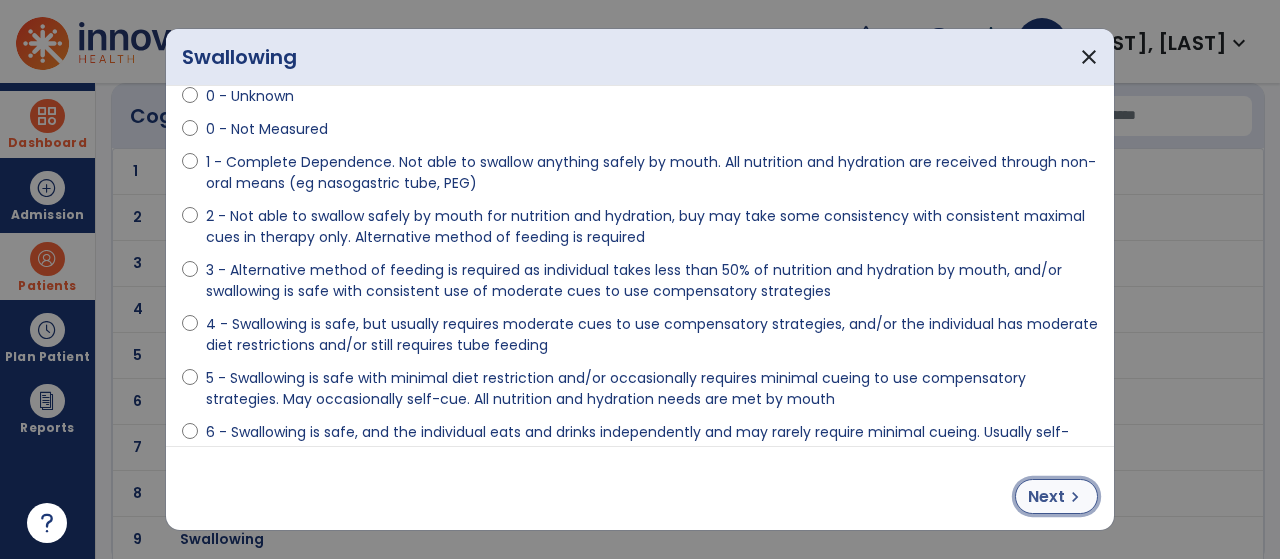 click on "Next  chevron_right" at bounding box center (1056, 496) 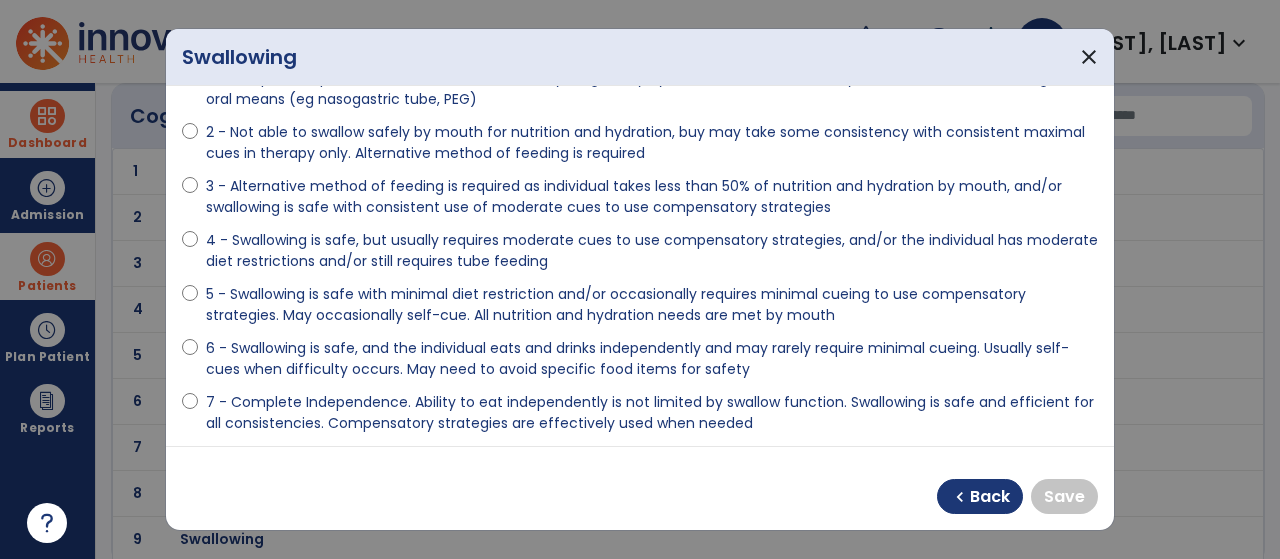 scroll, scrollTop: 163, scrollLeft: 0, axis: vertical 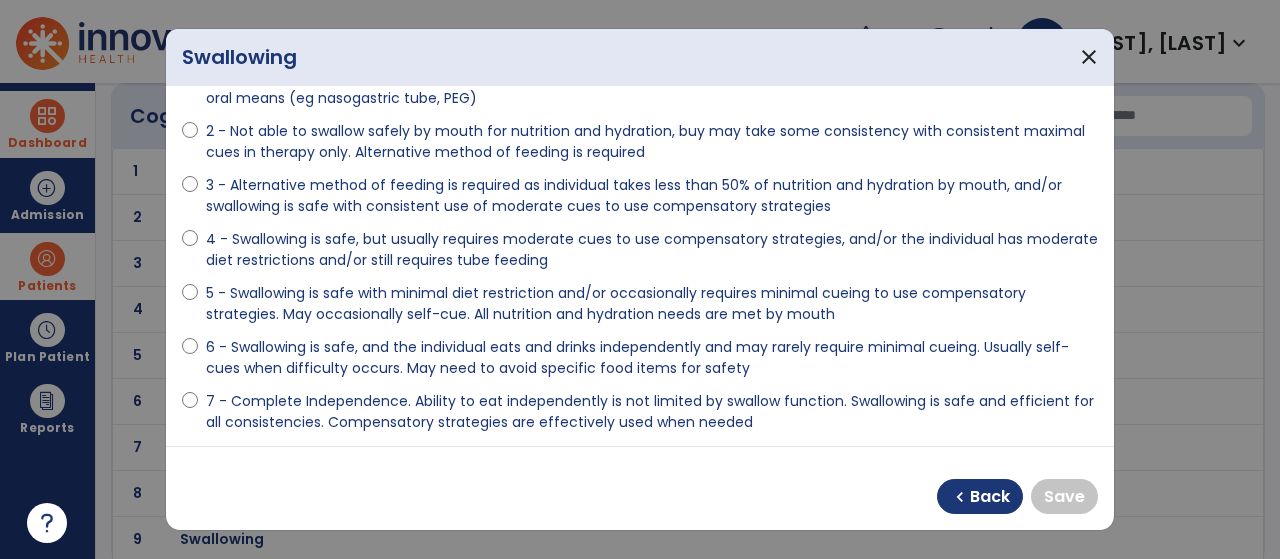 click on "6 - Swallowing is safe, and the individual eats and drinks independently and may rarely require minimal cueing. Usually self-cues when difficulty occurs. May need to avoid specific food items for safety" at bounding box center [652, 358] 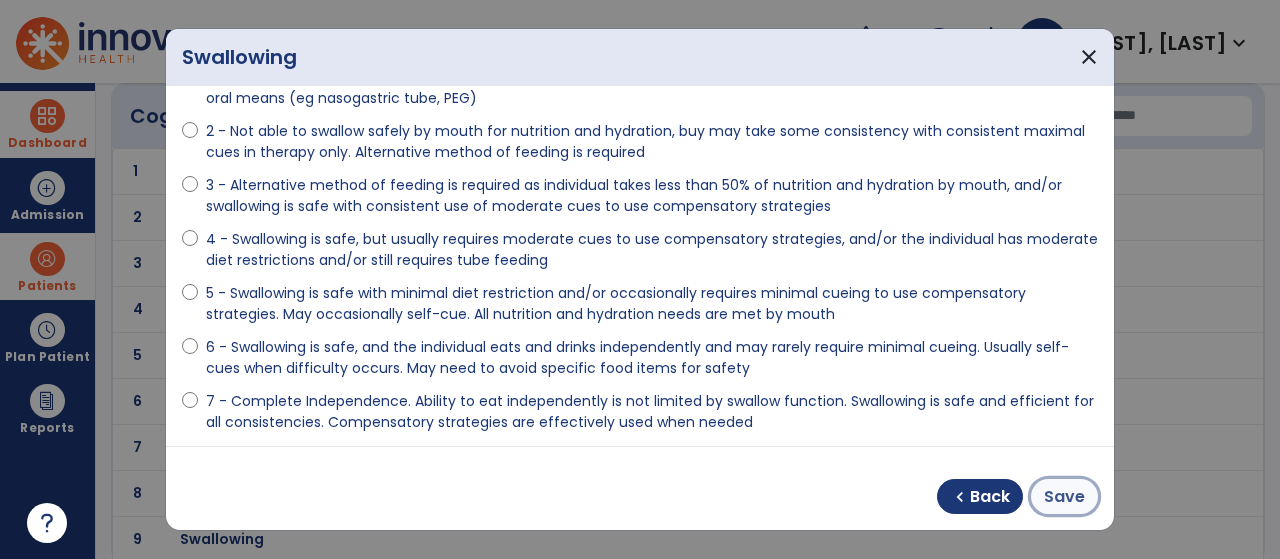 click on "Save" at bounding box center (1064, 497) 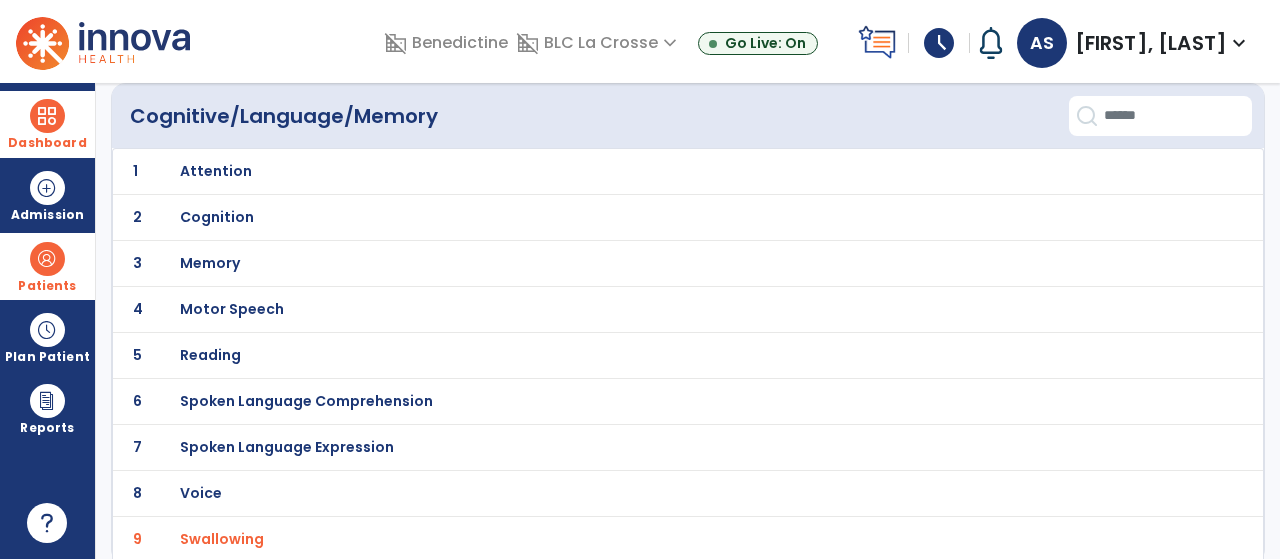 scroll, scrollTop: 0, scrollLeft: 0, axis: both 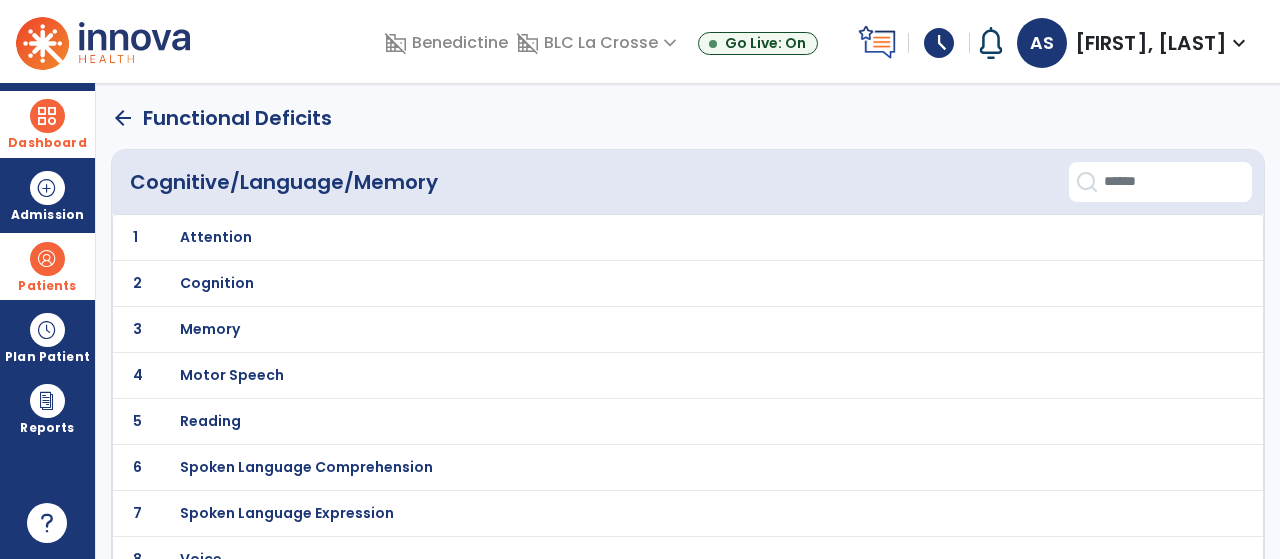 click on "arrow_back" 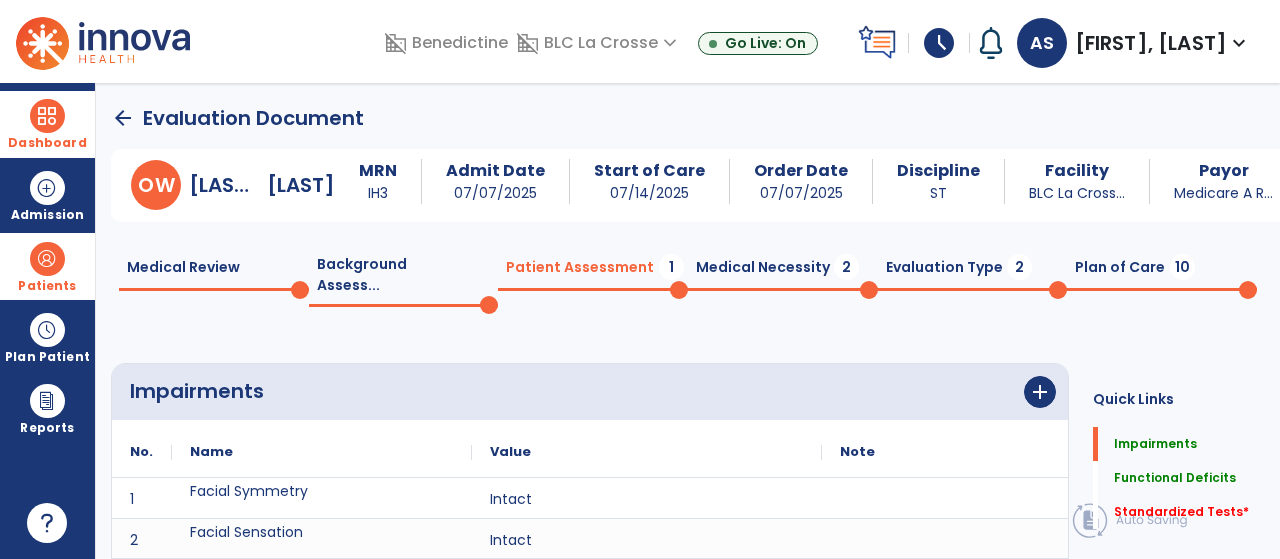 scroll, scrollTop: 20, scrollLeft: 0, axis: vertical 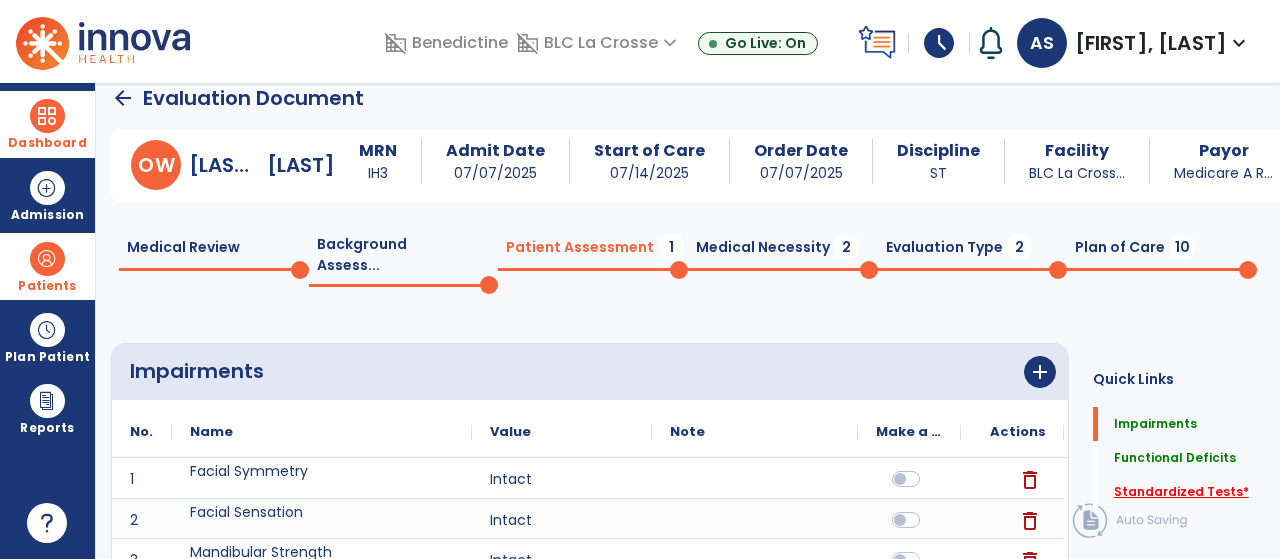 click on "Standardized Tests   *" 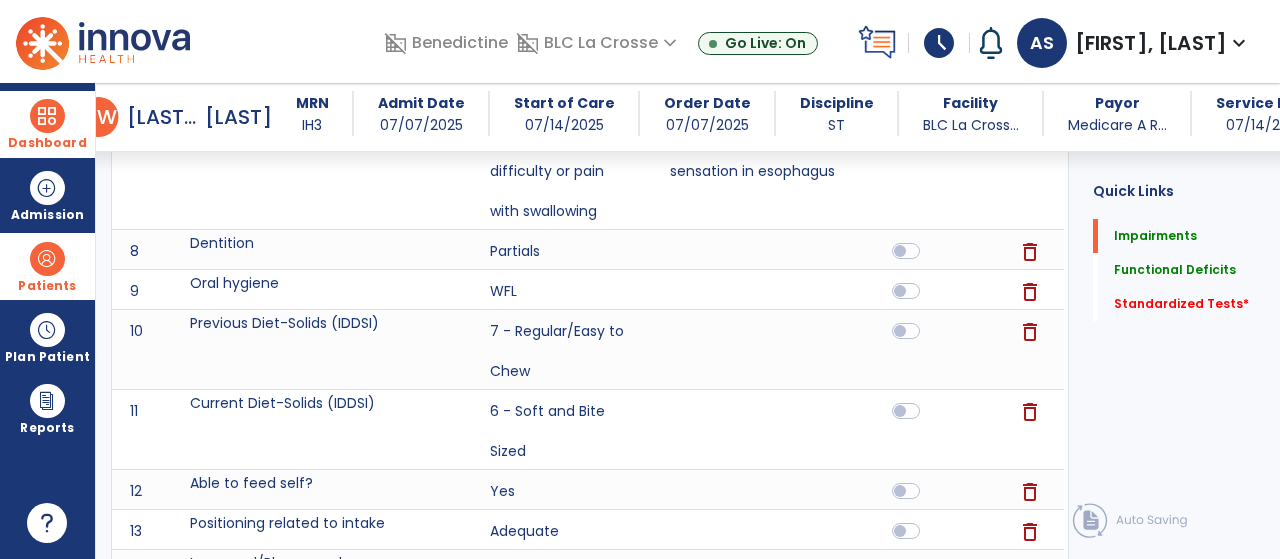 scroll, scrollTop: 2147, scrollLeft: 0, axis: vertical 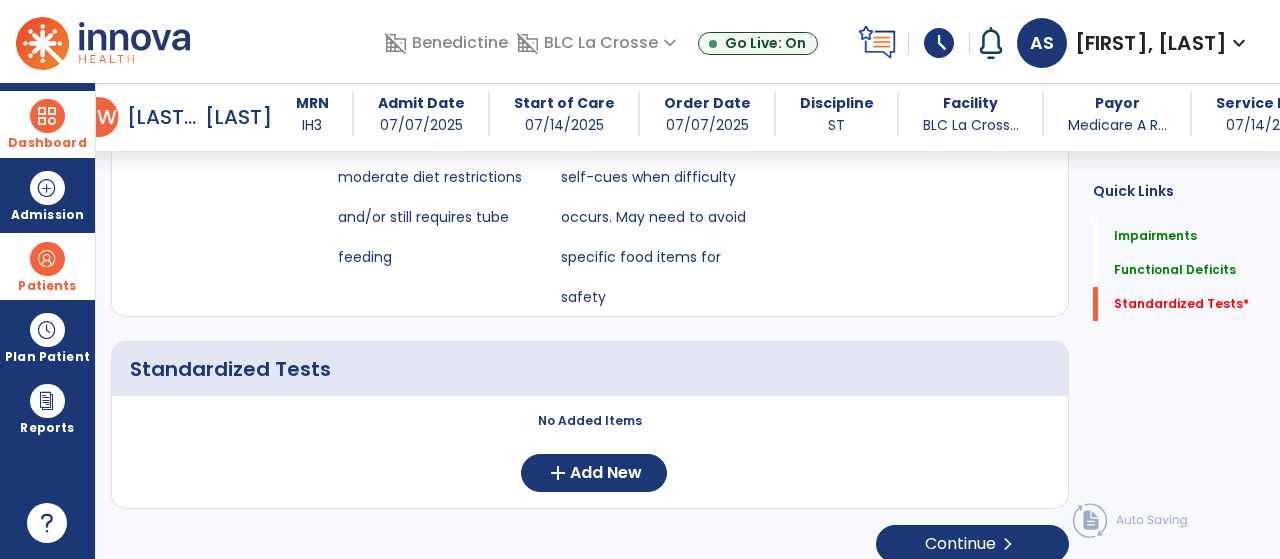 click on "No Added Items  add  Add New" 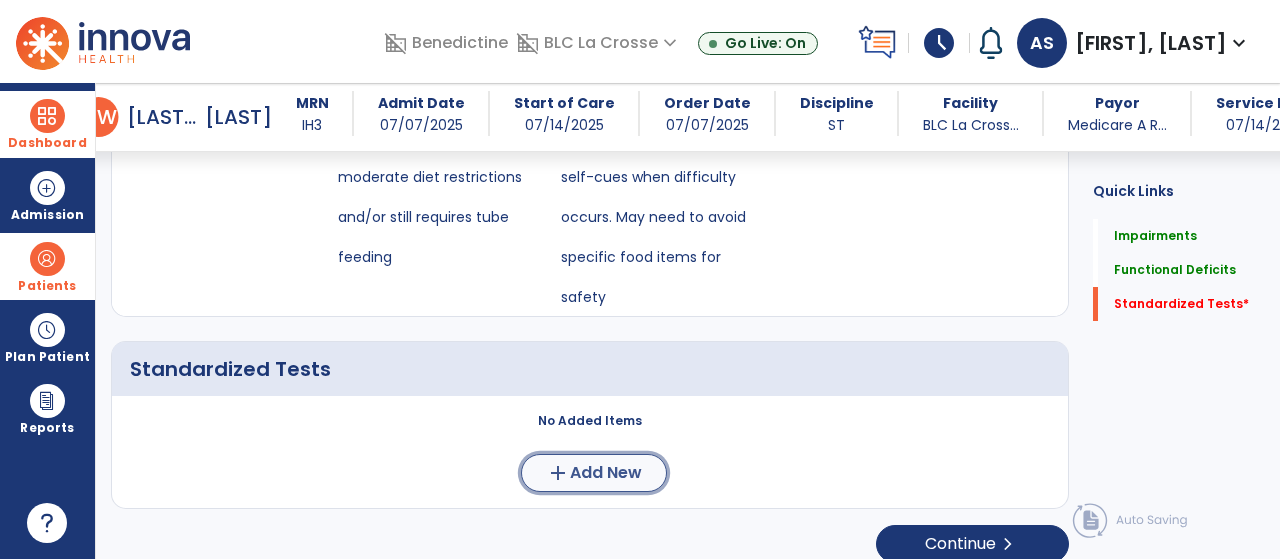 click on "Add New" 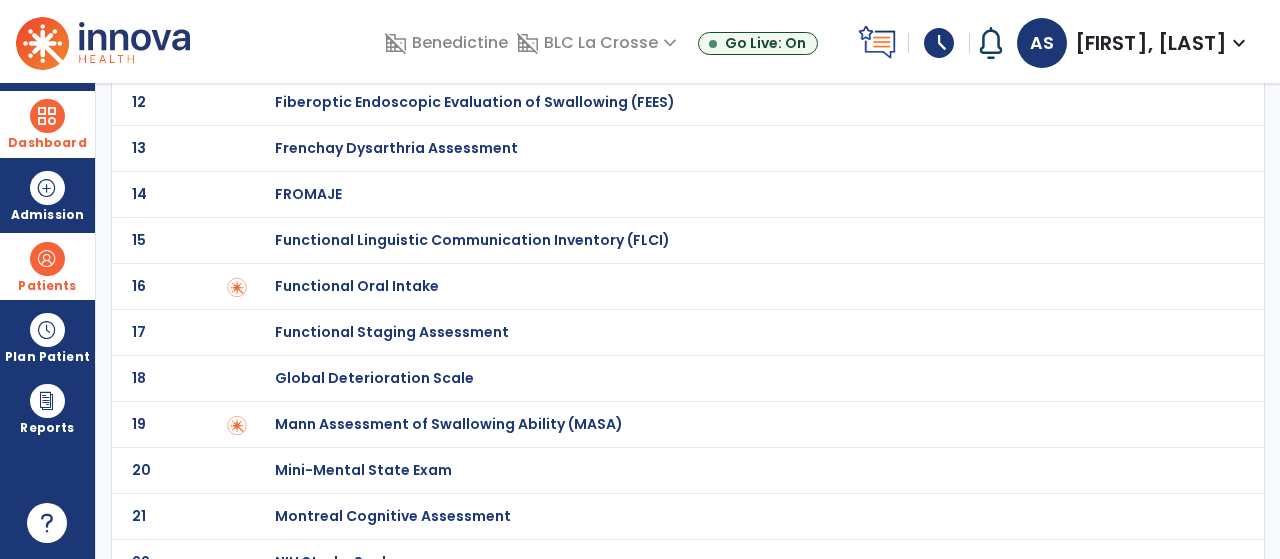 scroll, scrollTop: 603, scrollLeft: 0, axis: vertical 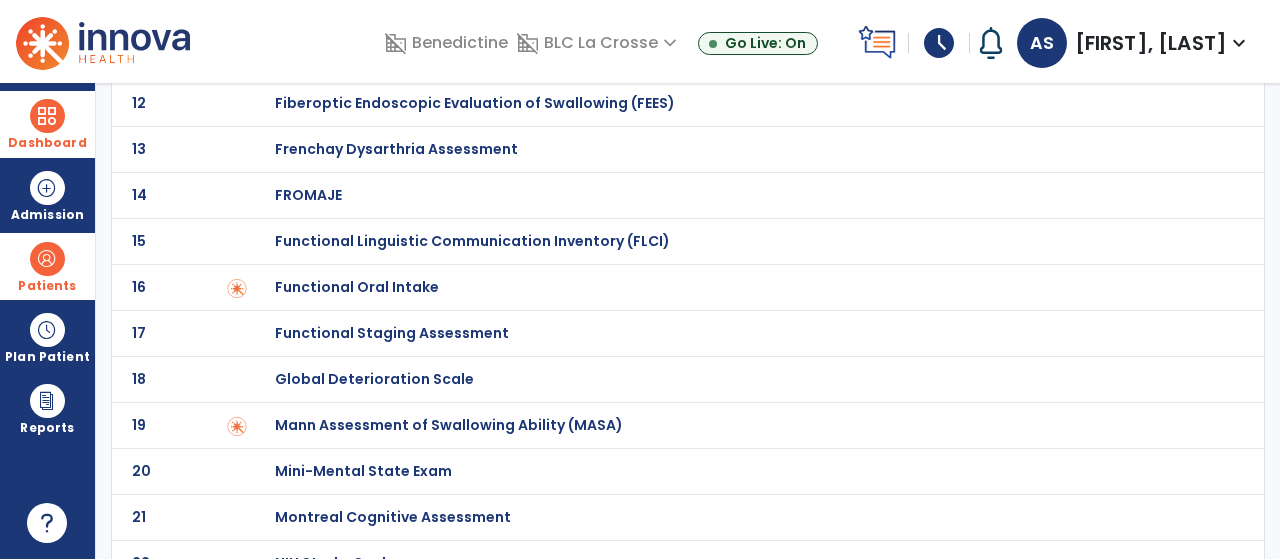 click on "Functional Oral Intake" at bounding box center [354, -403] 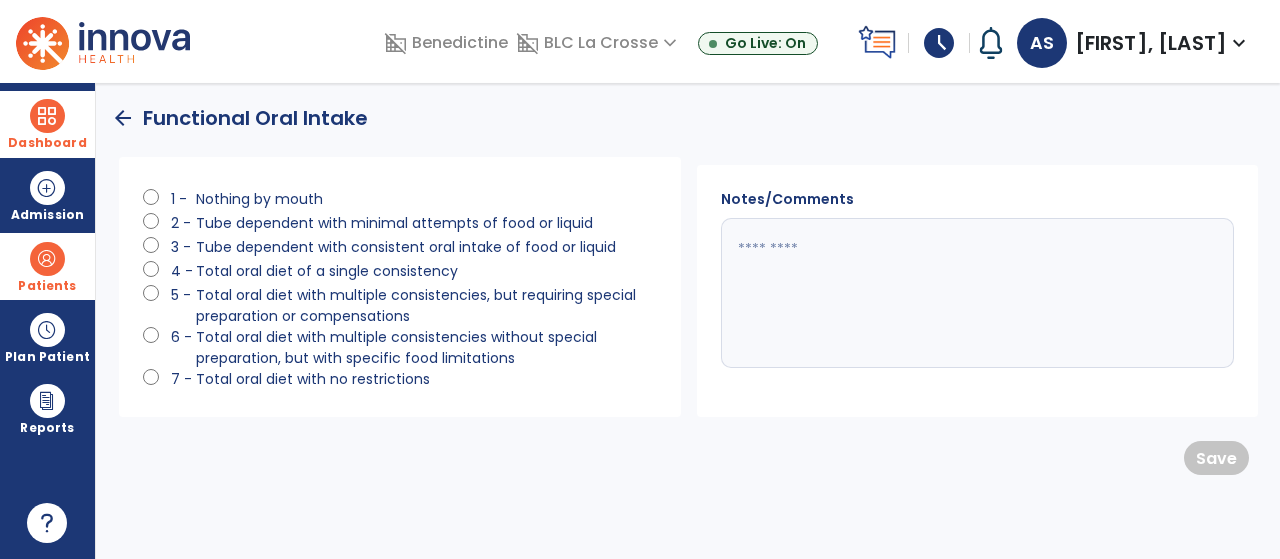 scroll, scrollTop: 0, scrollLeft: 0, axis: both 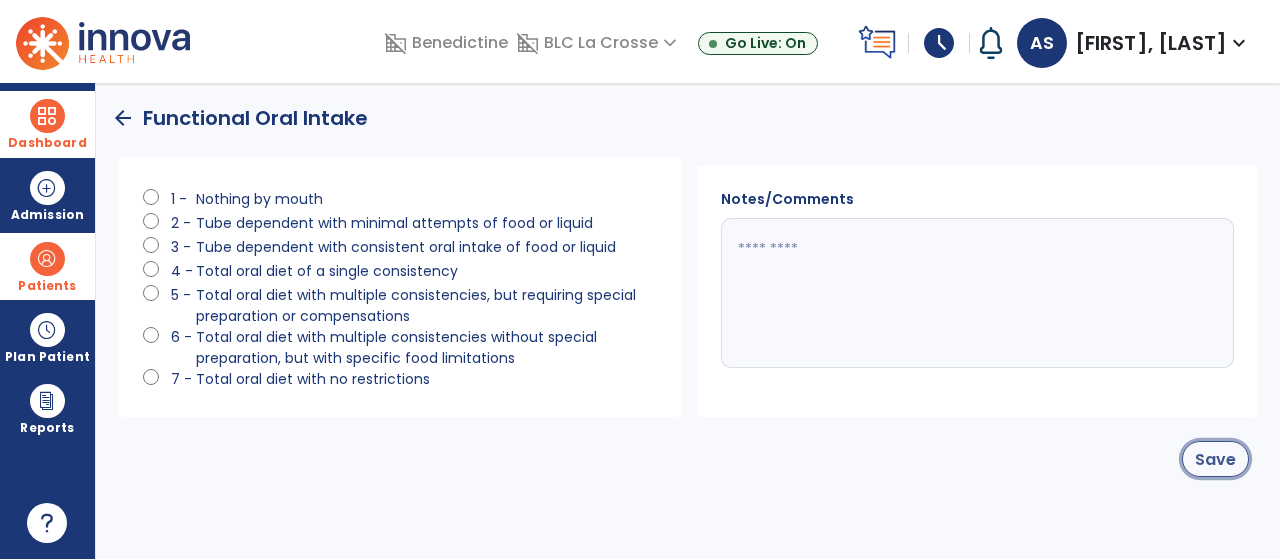 click on "Save" 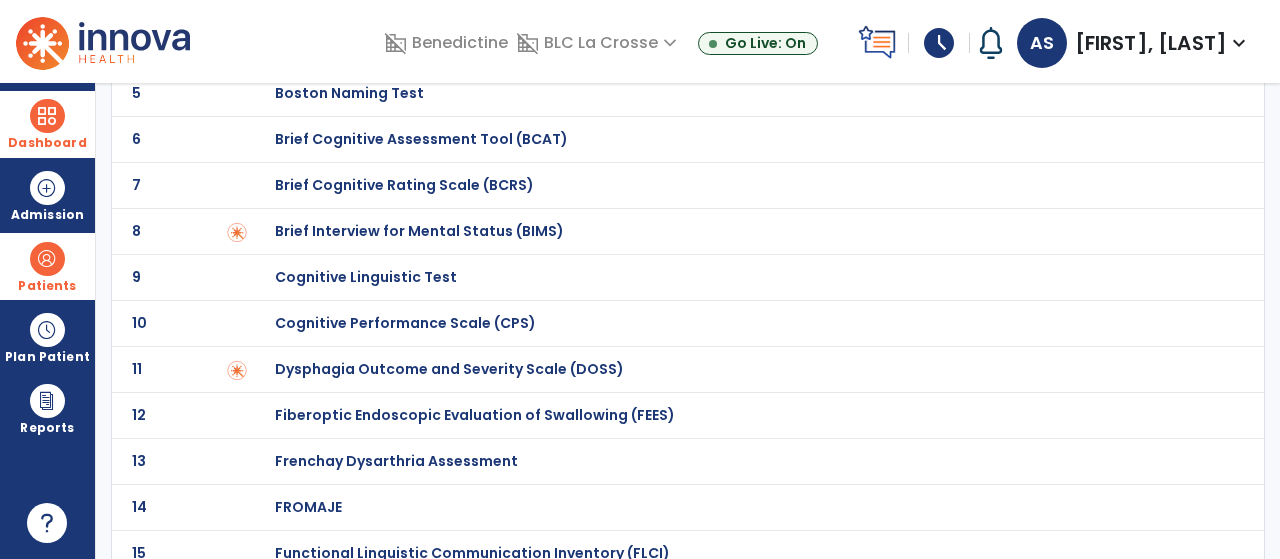 scroll, scrollTop: 143, scrollLeft: 0, axis: vertical 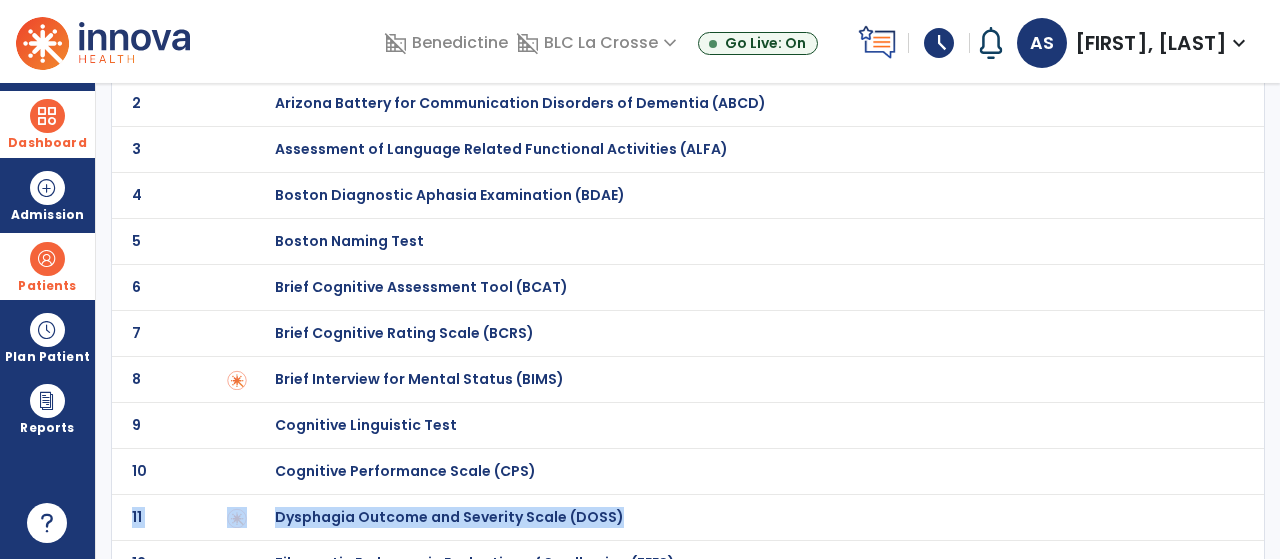 click on "1 Allen Cognitive Levels 2 Arizona Battery for Communication Disorders of Dementia (ABCD) 3 Assessment of Language Related Functional Activities (ALFA) 4 Boston Diagnostic Aphasia Examination (BDAE) 5 Boston Naming Test 6 Brief Cognitive Assessment Tool (BCAT) 7 Brief Cognitive Rating Scale (BCRS) 8 Brief Interview for Mental Status (BIMS) 9 Cognitive Linguistic Test 10 Cognitive Performance Scale (CPS) 11 Dysphagia Outcome and Severity Scale (DOSS) 12 Fiberoptic Endoscopic Evaluation of Swallowing (FEES) 13 Frenchay Dysarthria Assessment 14 FROMAJE 15 Functional Linguistic Communication Inventory (FLCI) 16 Functional Oral Intake 17 Functional Staging Assessment 18 Global Deterioration Scale 19 Mann Assessment of Swallowing Ability (MASA) 20 Mini-Mental State Exam 21 Montreal Cognitive Assessment 22 NIH Stroke Scale 23 NOMS - Memory 24 NOMS - Motor Speech 25 NOMS - Spoken Language 26 NOMS - SWALLOWING 27 Pain Assessment in Advanced Dementia 28 Pain Disability Index 29 30 31 32 Snellen Eye Chart 33" 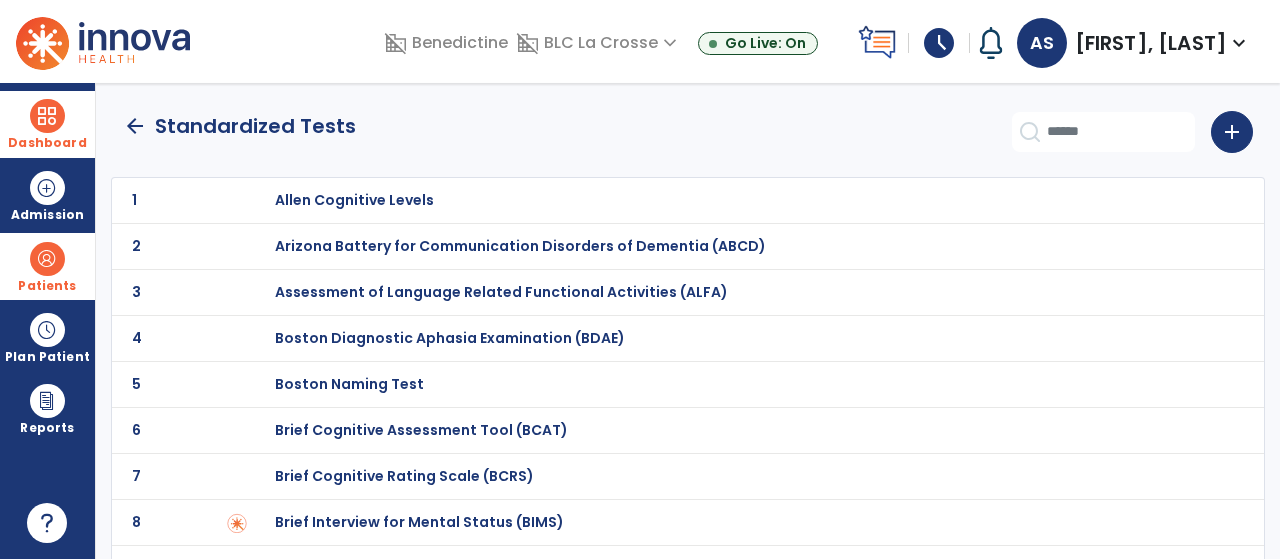 click on "arrow_back   Standardized Tests" 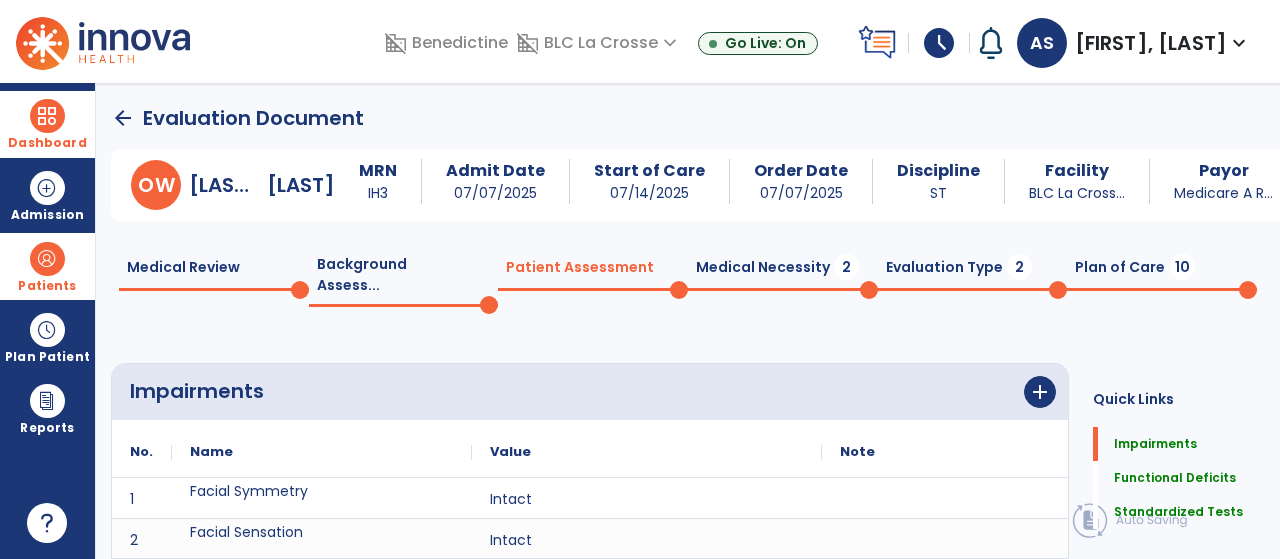 scroll, scrollTop: 20, scrollLeft: 0, axis: vertical 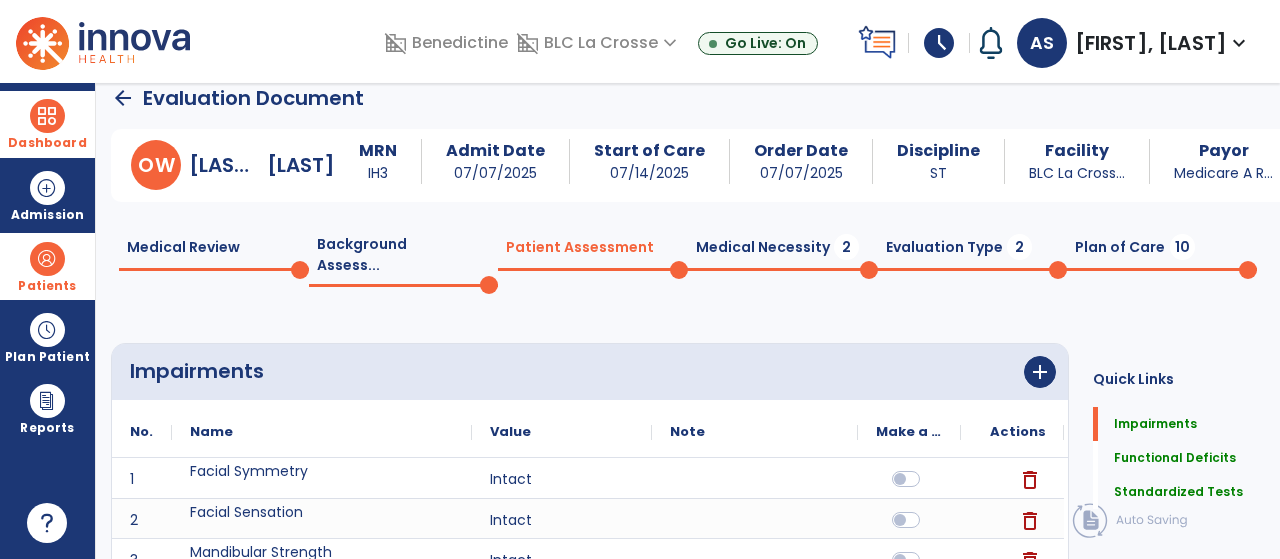 click on "Medical Necessity  2" 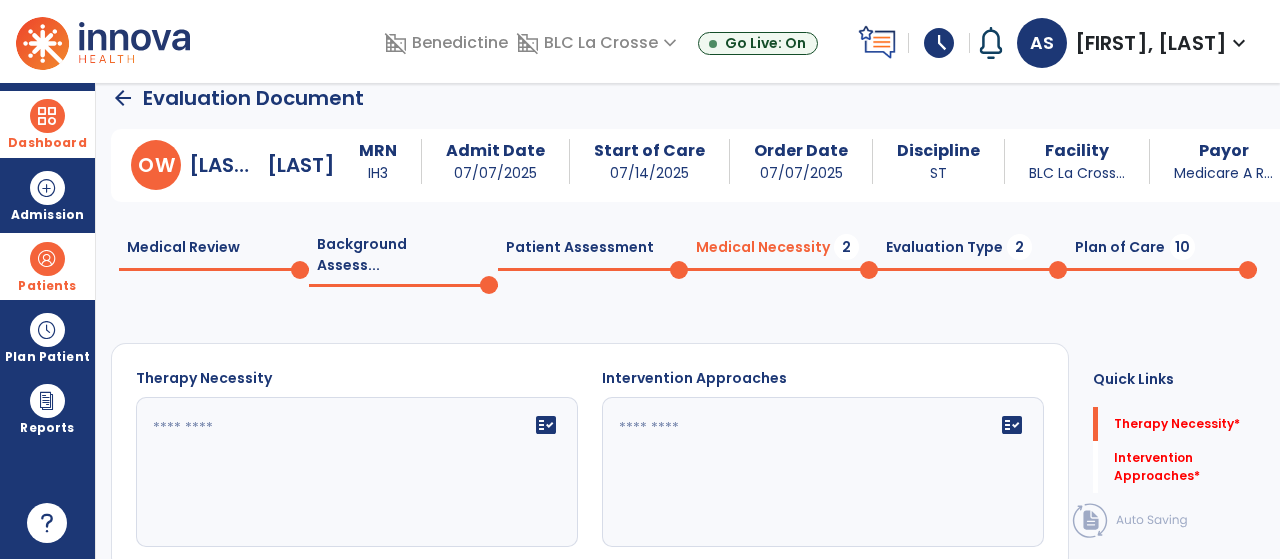 click 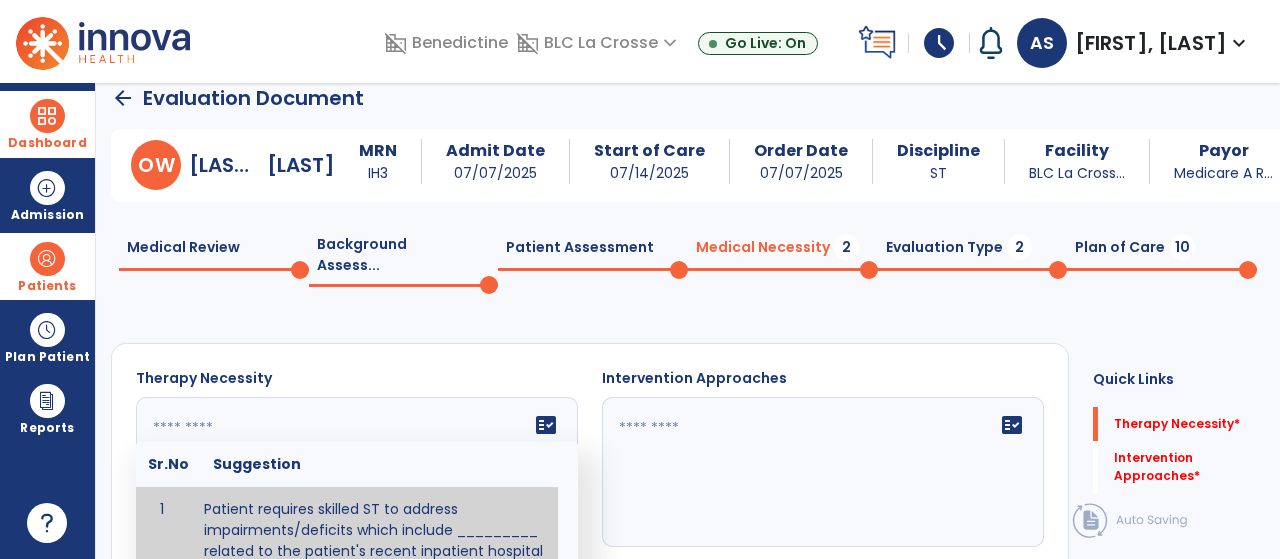 scroll, scrollTop: 61, scrollLeft: 0, axis: vertical 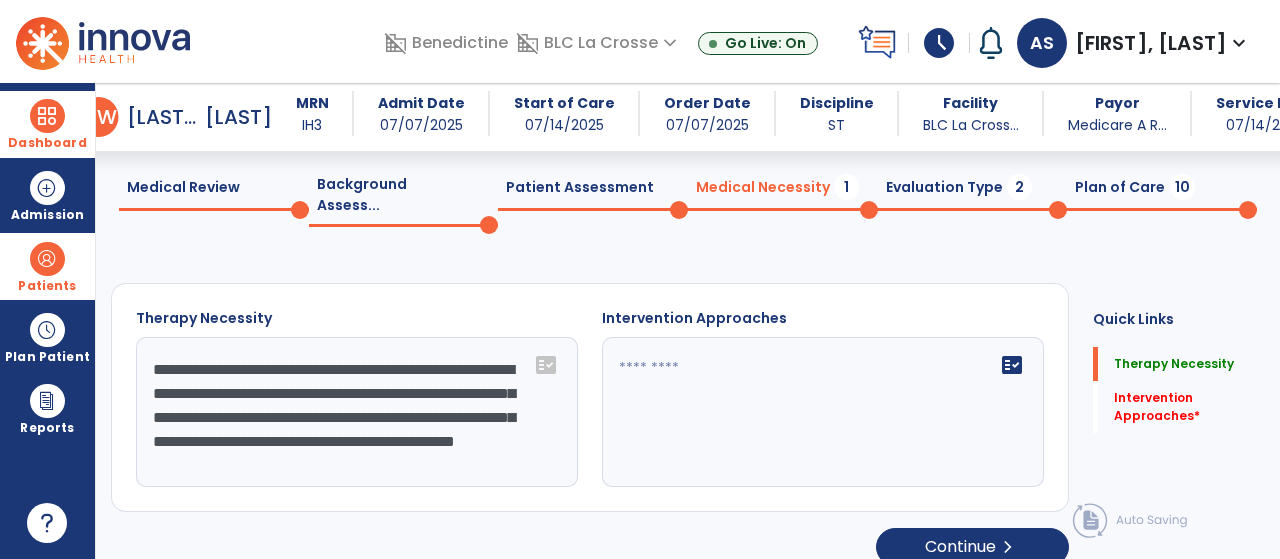 type on "**********" 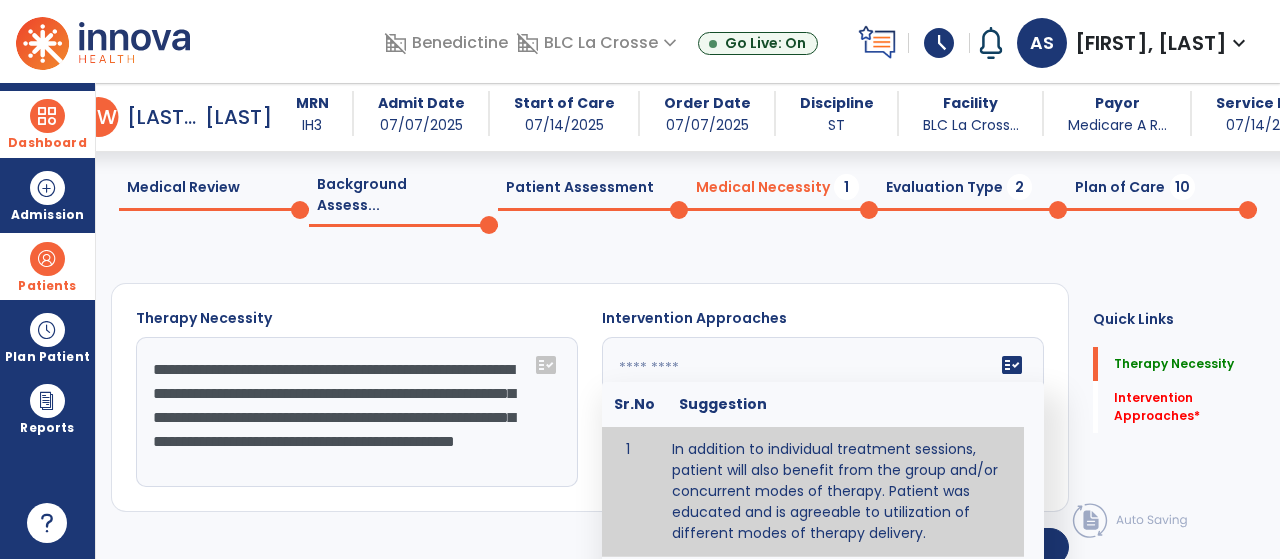 click on "fact_check  Sr.No Suggestion 1 In addition to individual treatment sessions, patient will also benefit from the group and/or concurrent modes of therapy. Patient was educated and is agreeable to utilization of different modes of therapy delivery. 2 Patient will benefit from group therapy to: Create a network that promotes growth and learning by enabling patients to receive and give support and to share experiences from different points of view. 3 Patient will benefit from group therapy because it allows for modeling (a form of learning in which individuals learn by imitating the actions of others and it reduces social isolation and enhances coping mechanisms. 4 Patient will benefit from group/concurrent therapy because it is supported by evidence to promote increased patient engagement and sustainable outcomes. 5 Patient will benefit from group/concurrent therapy to: Promote independence and minimize dependence." 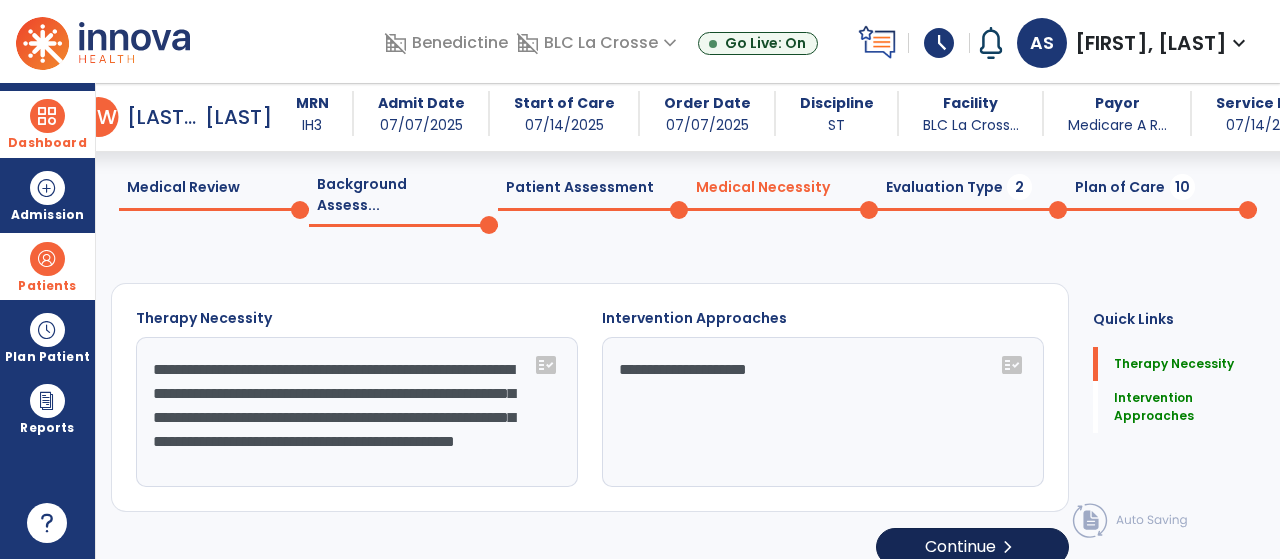 type on "**********" 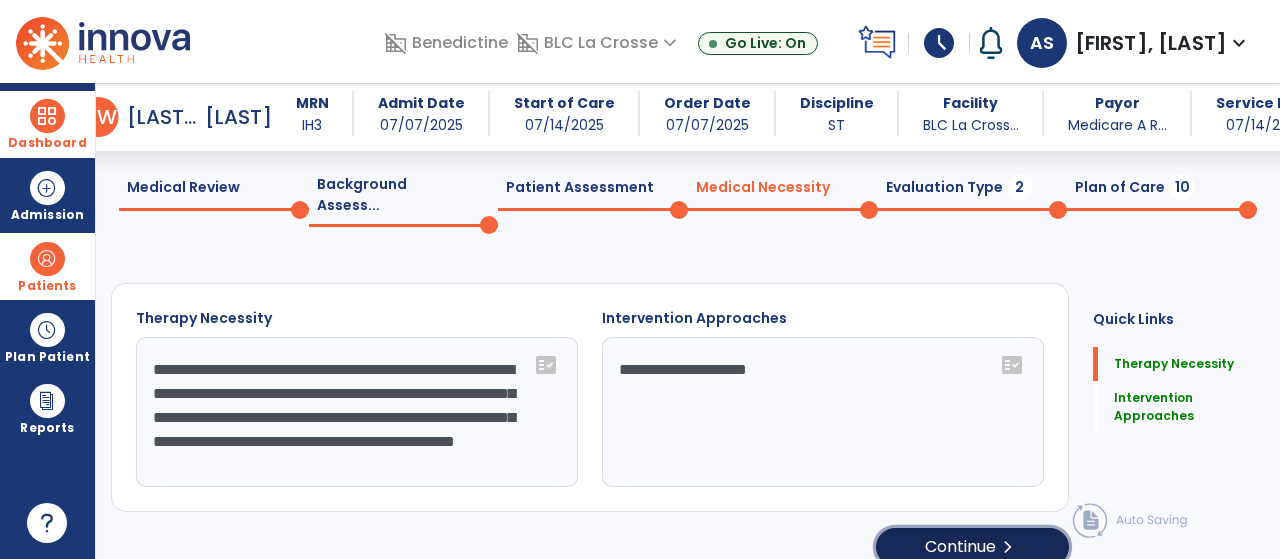 click on "Continue  chevron_right" 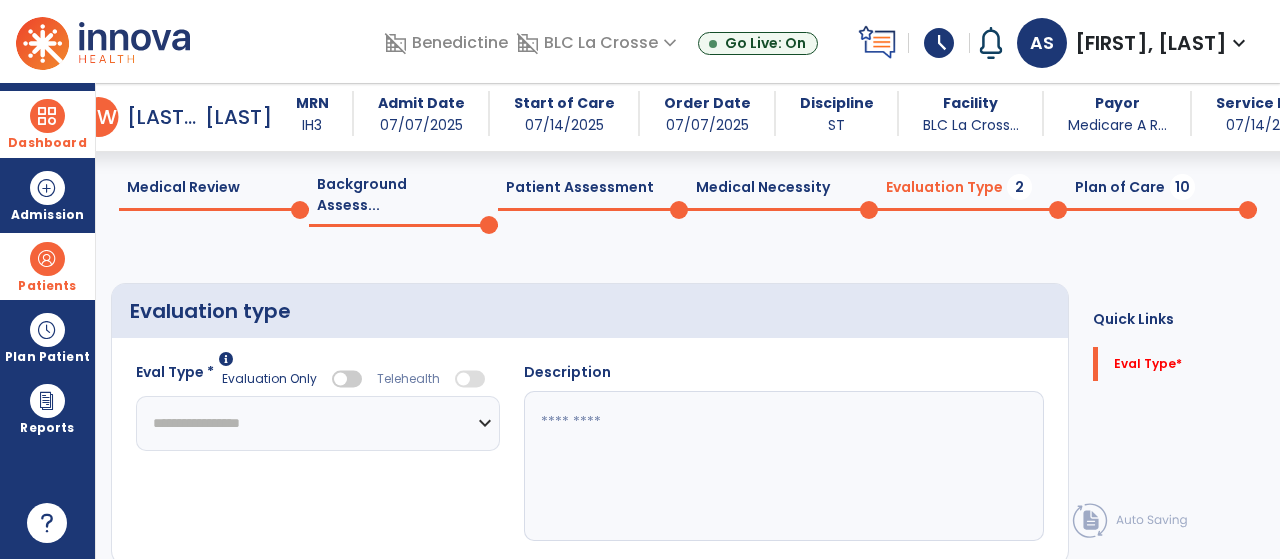 click 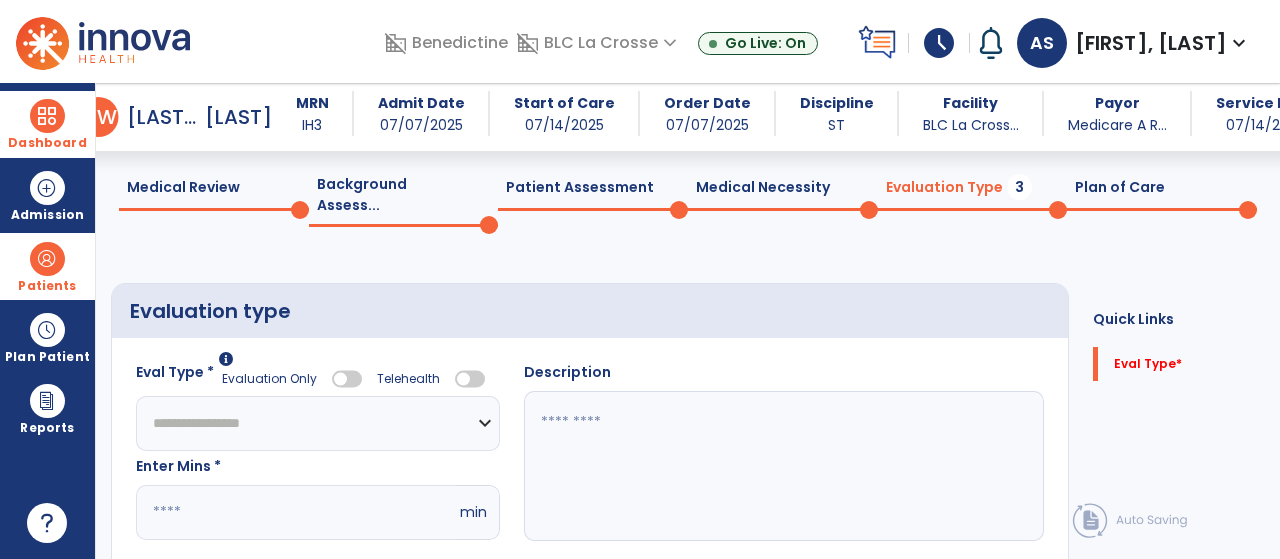 click on "**********" 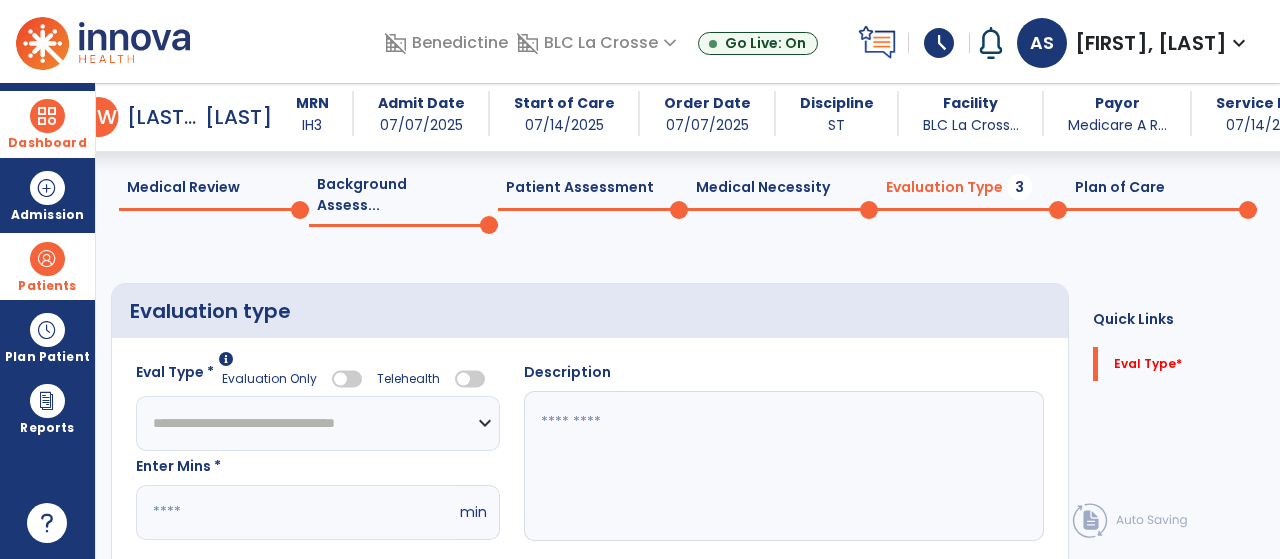 click on "**********" 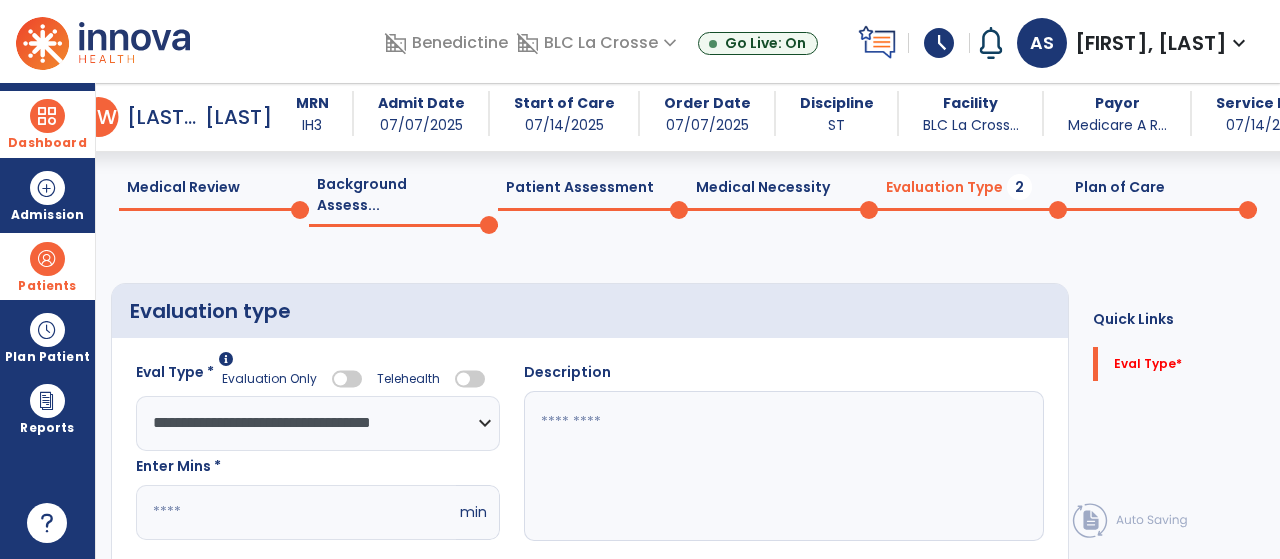 click on "*" 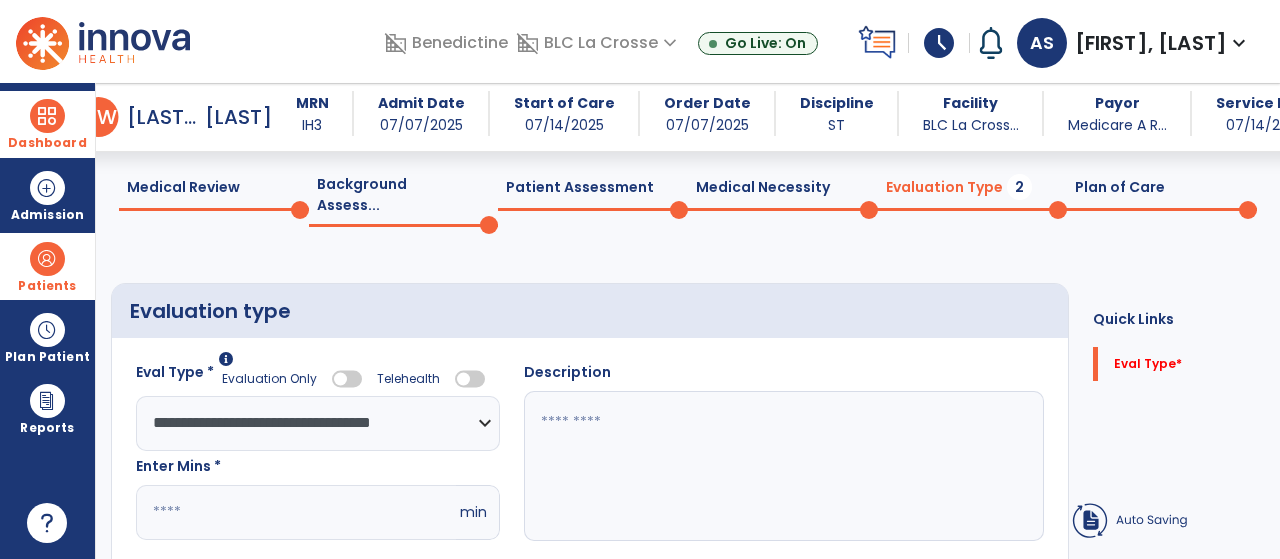 click 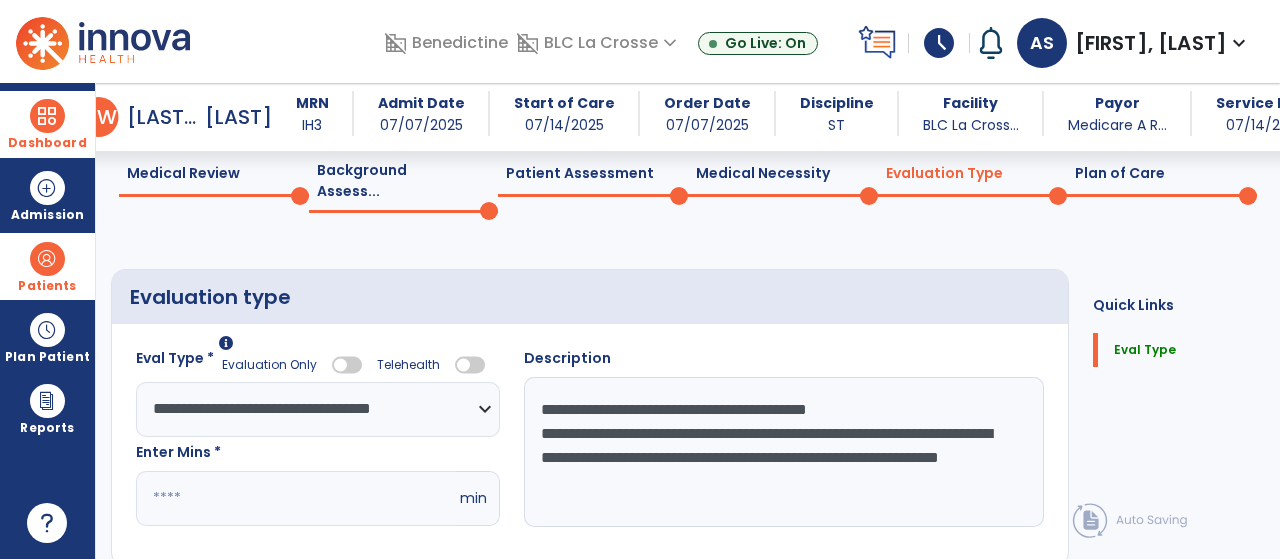 scroll, scrollTop: 76, scrollLeft: 0, axis: vertical 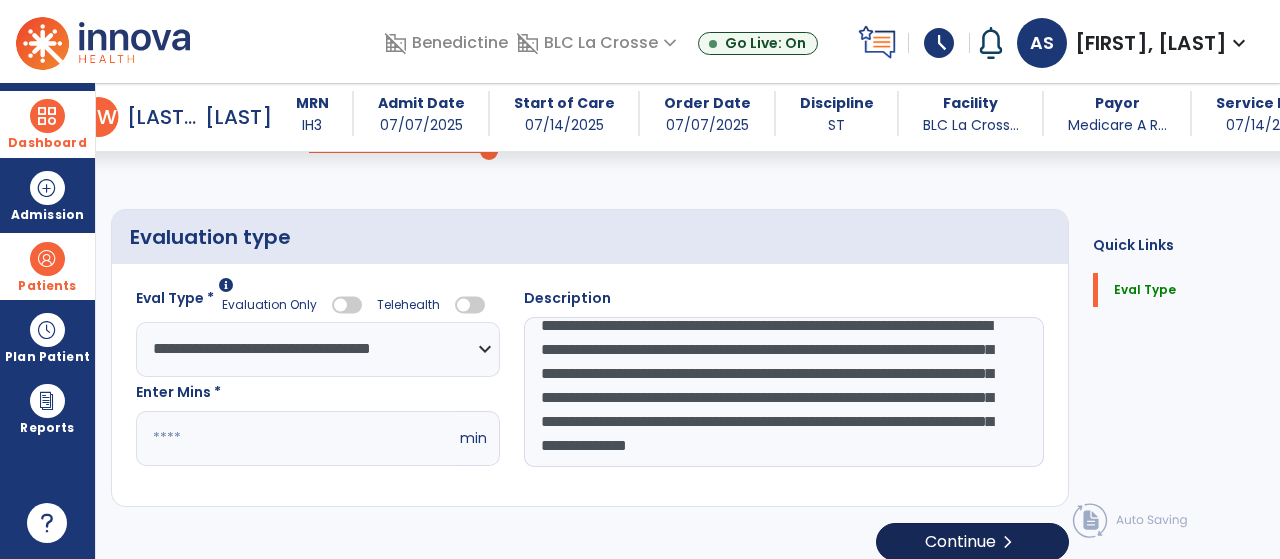type on "**********" 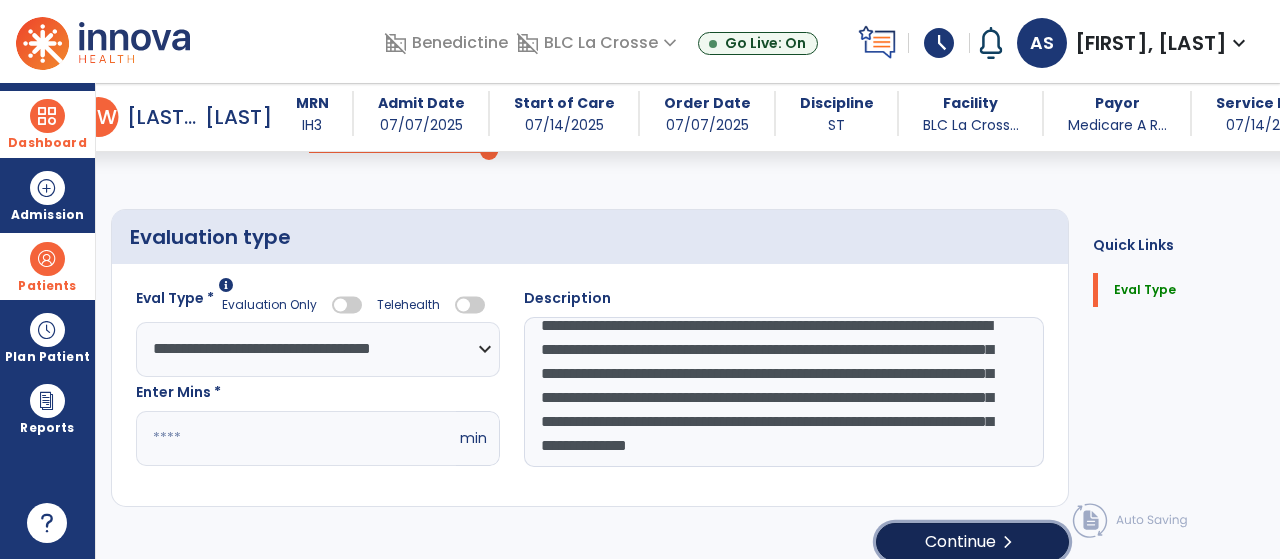 click on "chevron_right" 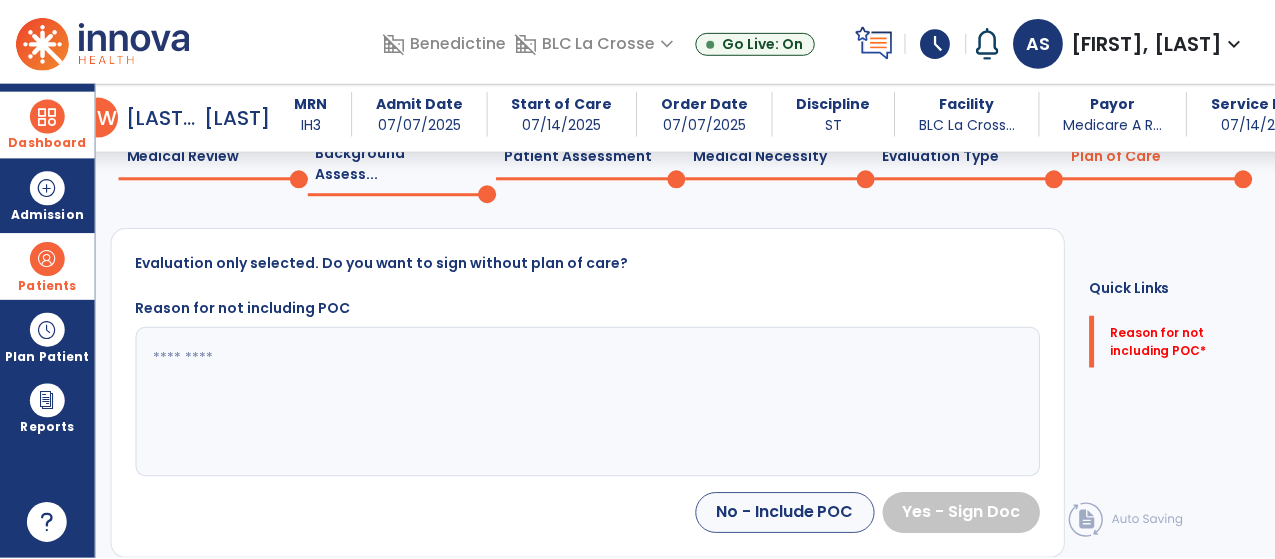 scroll, scrollTop: 74, scrollLeft: 0, axis: vertical 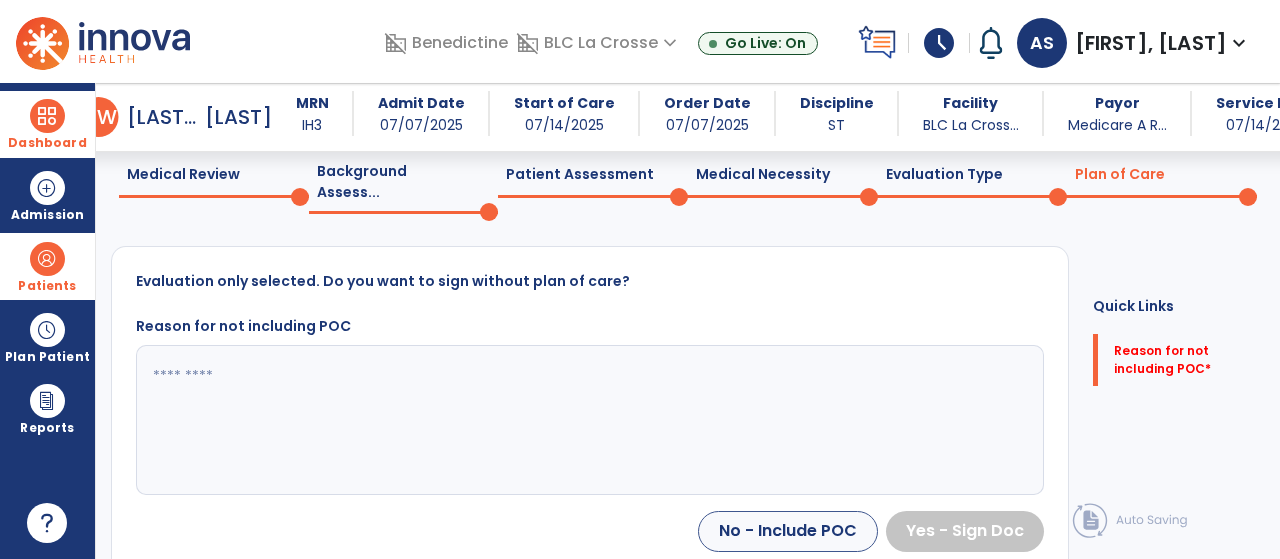 click 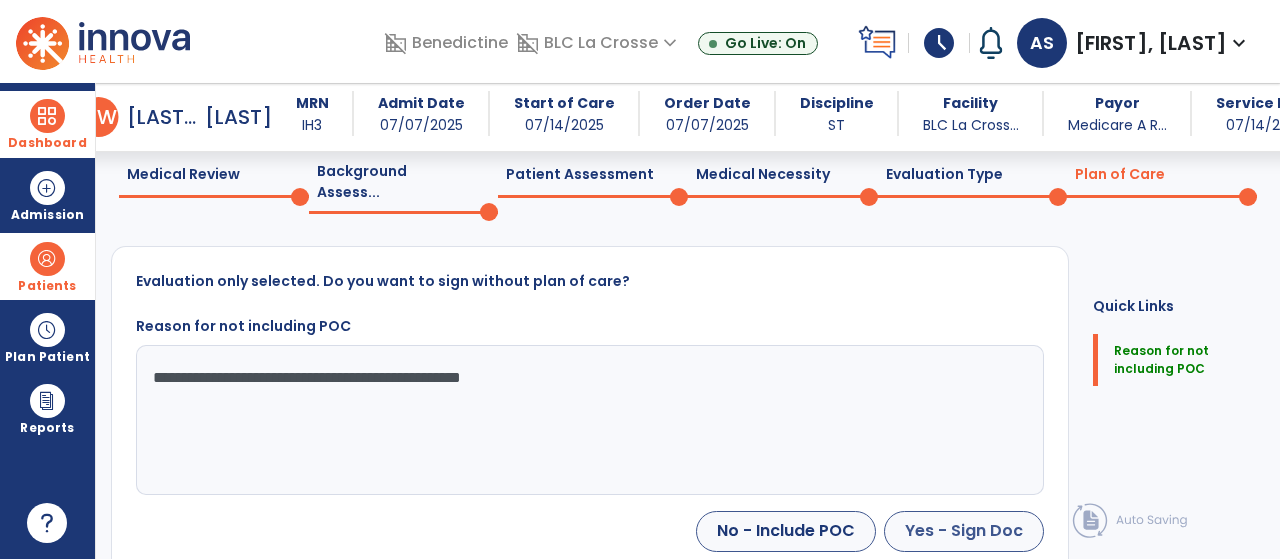 type on "**********" 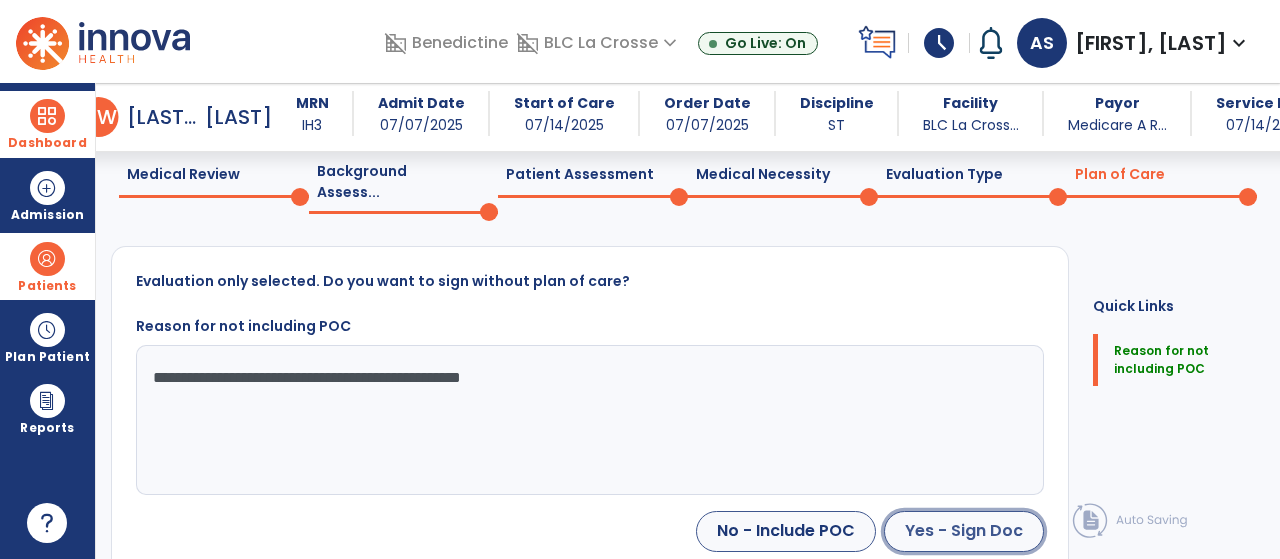 click on "Yes - Sign Doc" 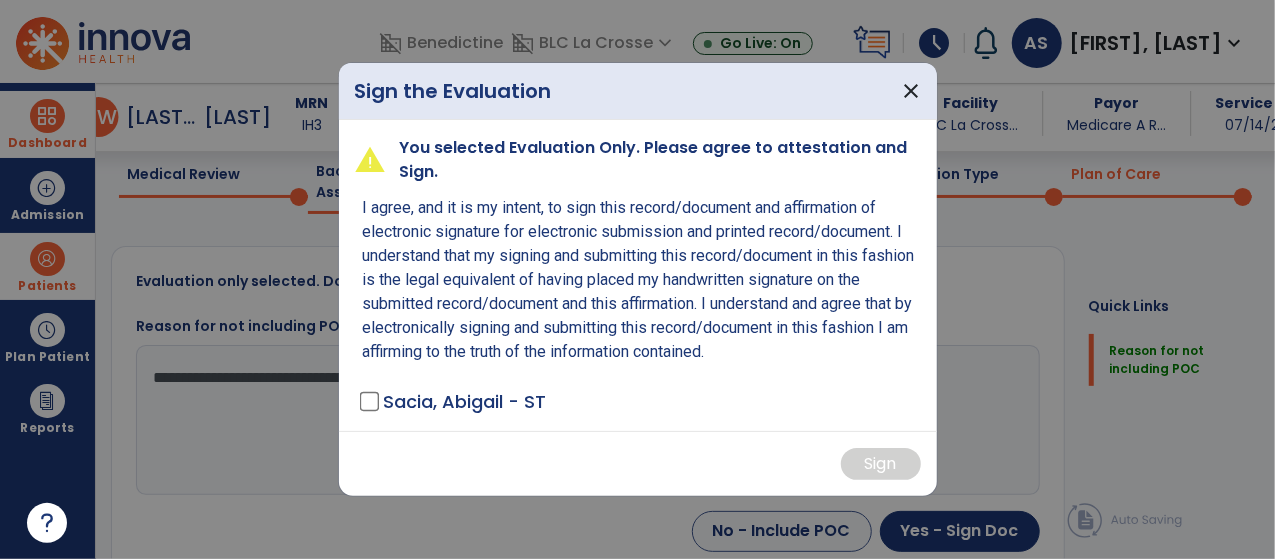 click on "warning   You selected Evaluation Only. Please agree to attestation and Sign.   I agree, and it is my intent, to sign this record/document and affirmation of electronic signature for electronic submission and printed record/document. I understand that my signing and submitting this record/document in this fashion is the legal equivalent of having placed my handwritten signature on the submitted record/document and this affirmation. I understand and agree that by electronically signing and submitting this record/document in this fashion I am affirming to the truth of the information contained.  Sacia, Abigail  - ST" at bounding box center [638, 275] 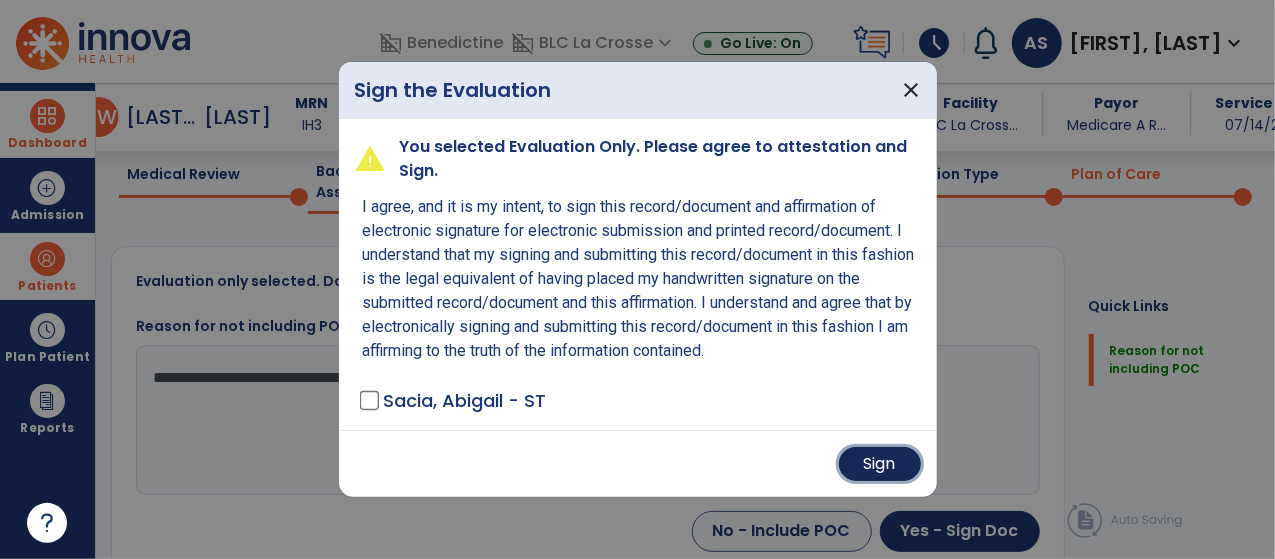click on "Sign" at bounding box center [880, 464] 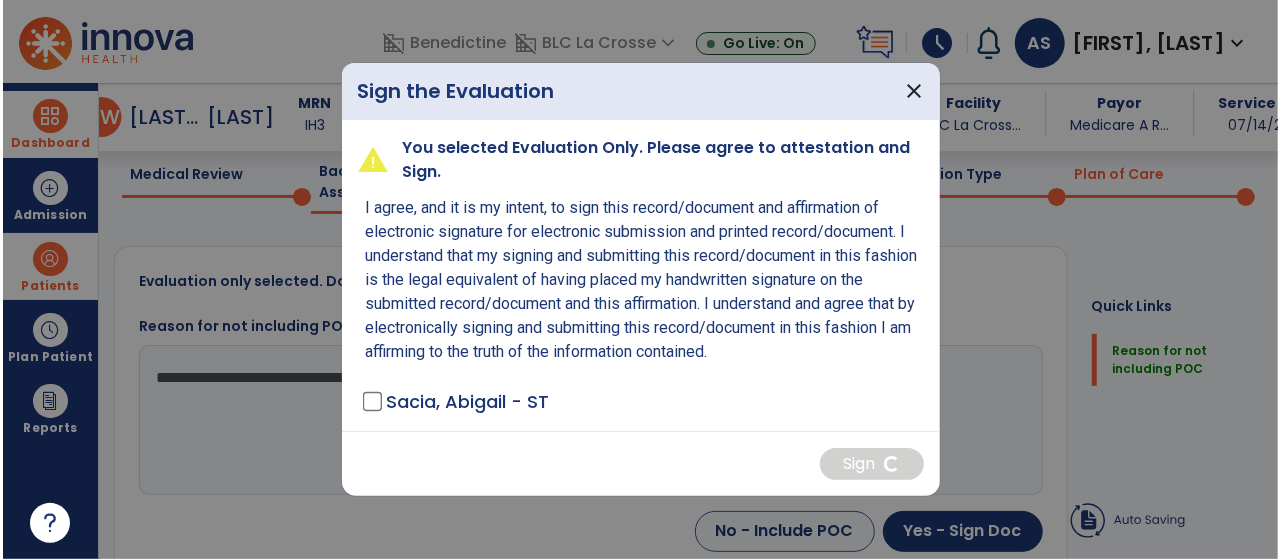 scroll, scrollTop: 53, scrollLeft: 0, axis: vertical 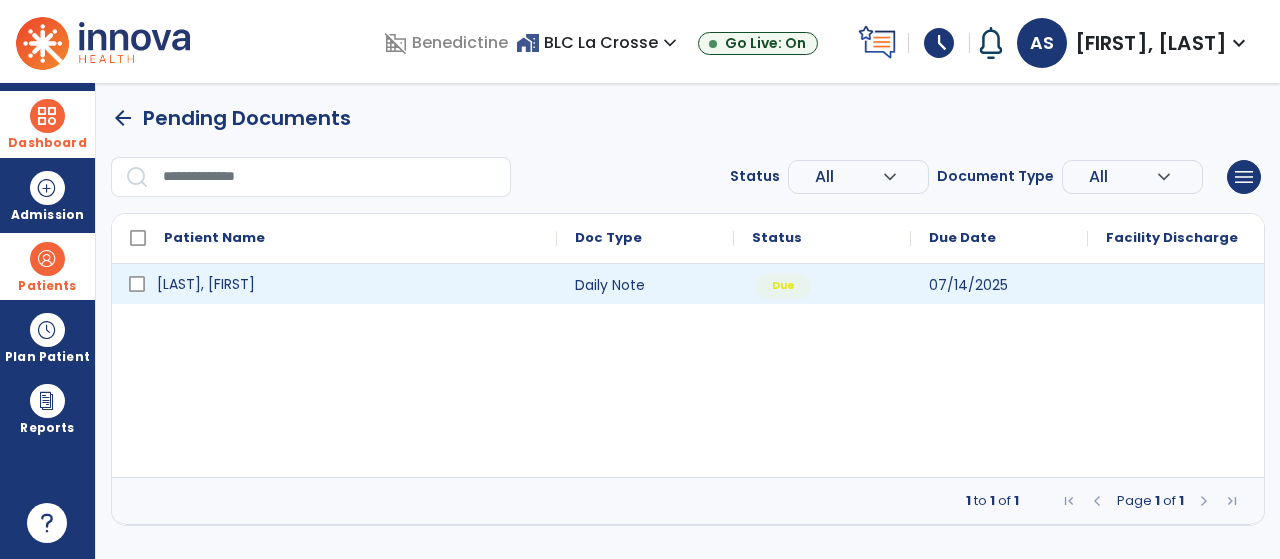 click on "[LAST], [FIRST]" at bounding box center [206, 284] 